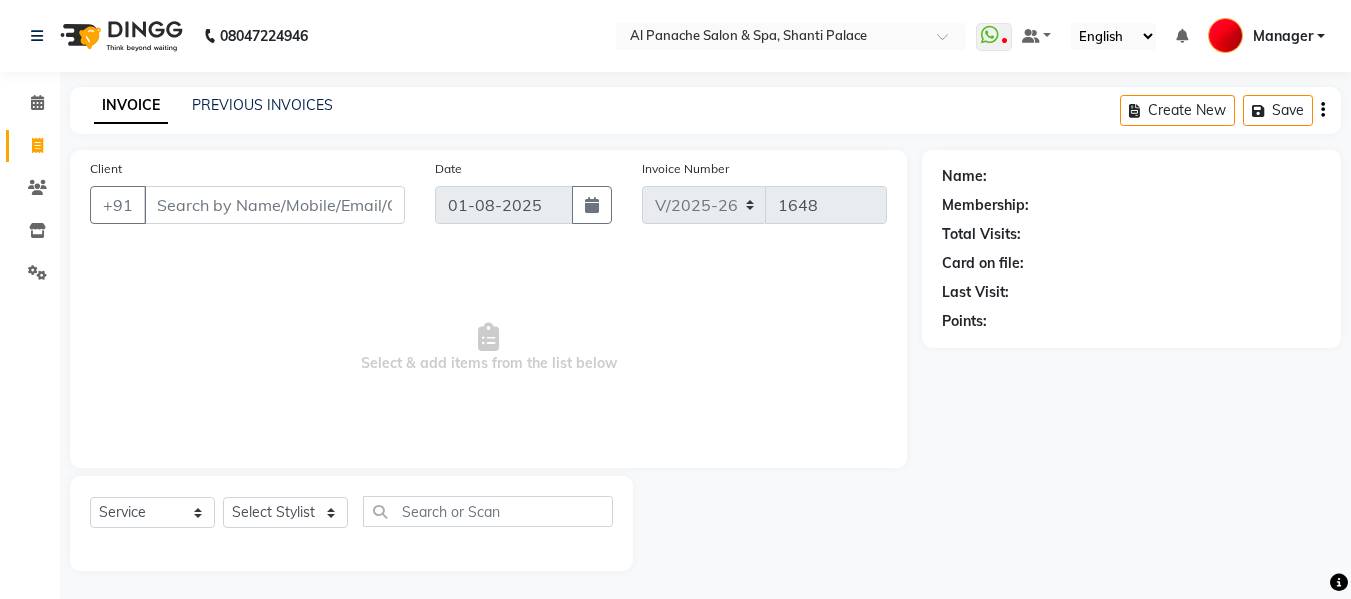 select on "751" 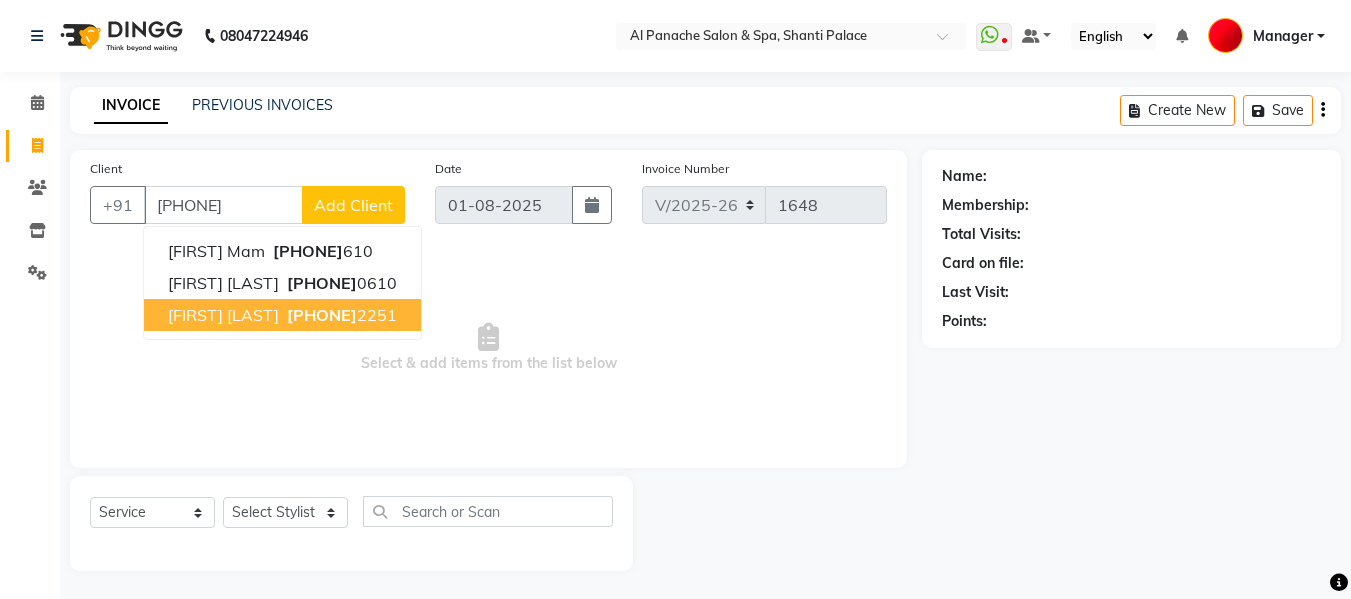 click on "[PHONE]" at bounding box center (322, 315) 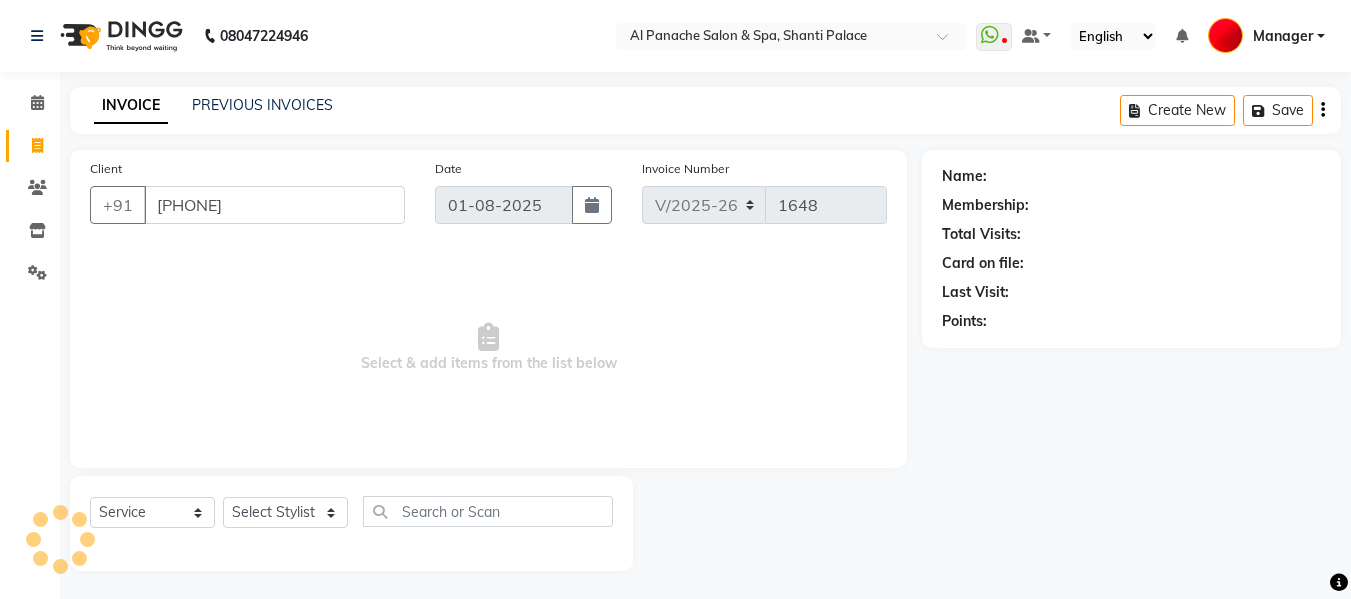 type on "[PHONE]" 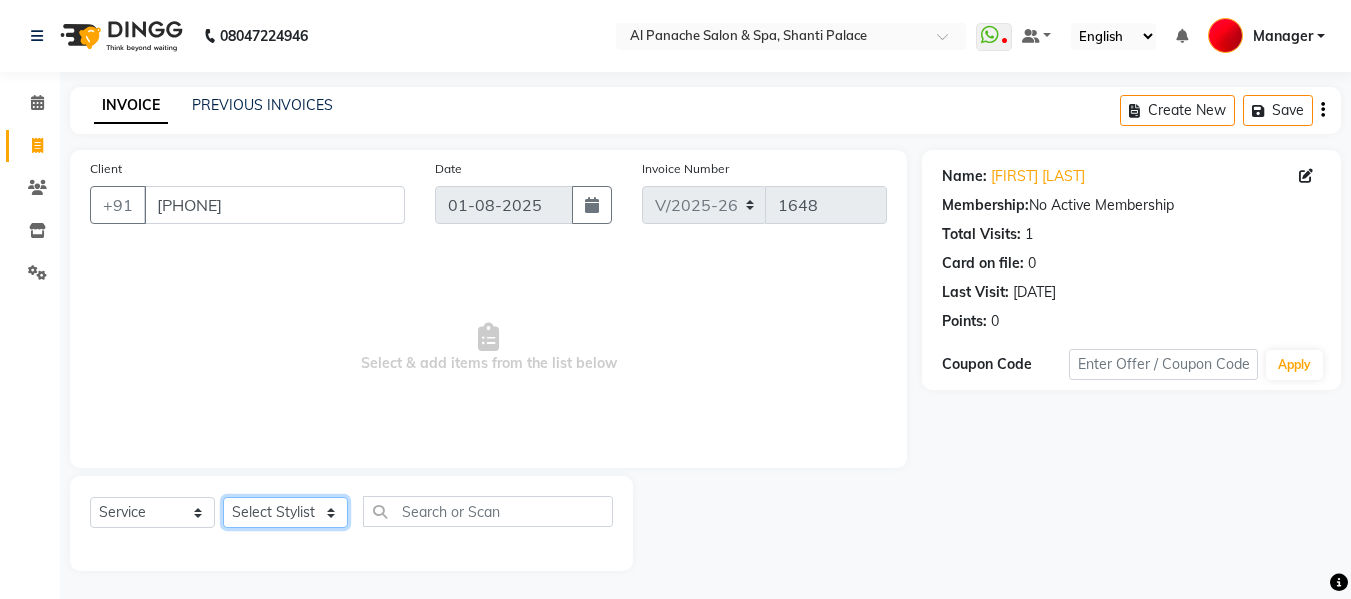 click on "Select Stylist Akash Aman anju Arjun AShu Bhavna Dhadwal Guneek Makeup Manager Raman Renu Salman Shelly shushma Sonia yash" 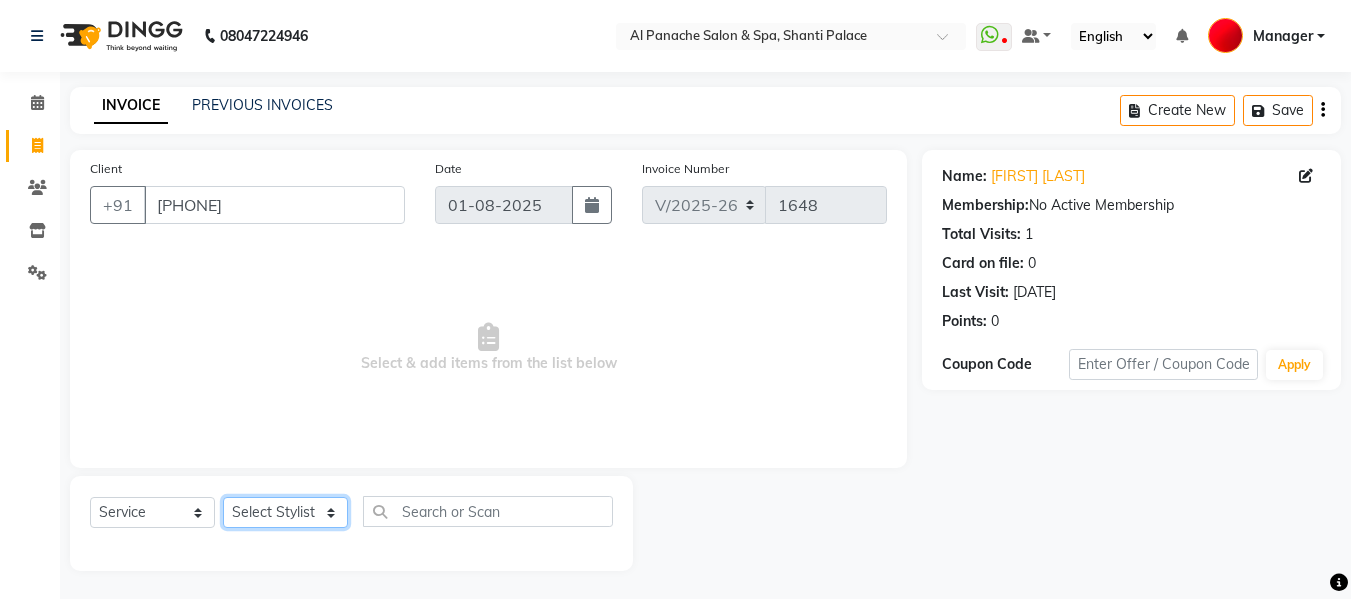 select on "12067" 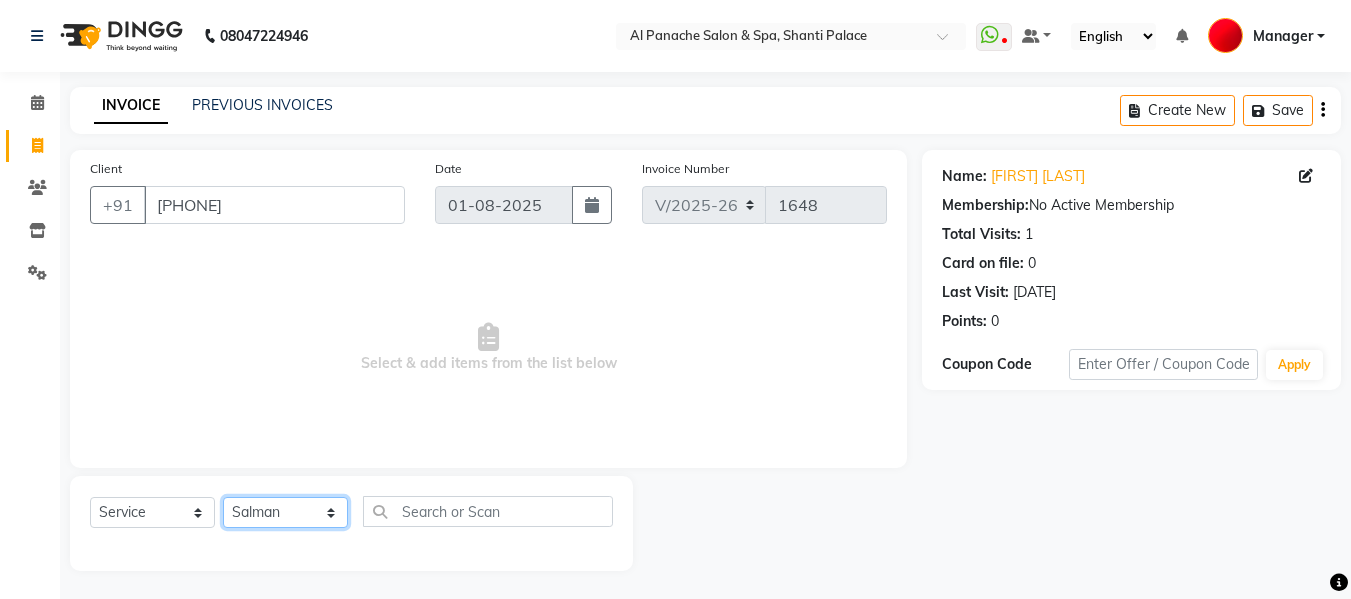 click on "Select Stylist Akash Aman anju Arjun AShu Bhavna Dhadwal Guneek Makeup Manager Raman Renu Salman Shelly shushma Sonia yash" 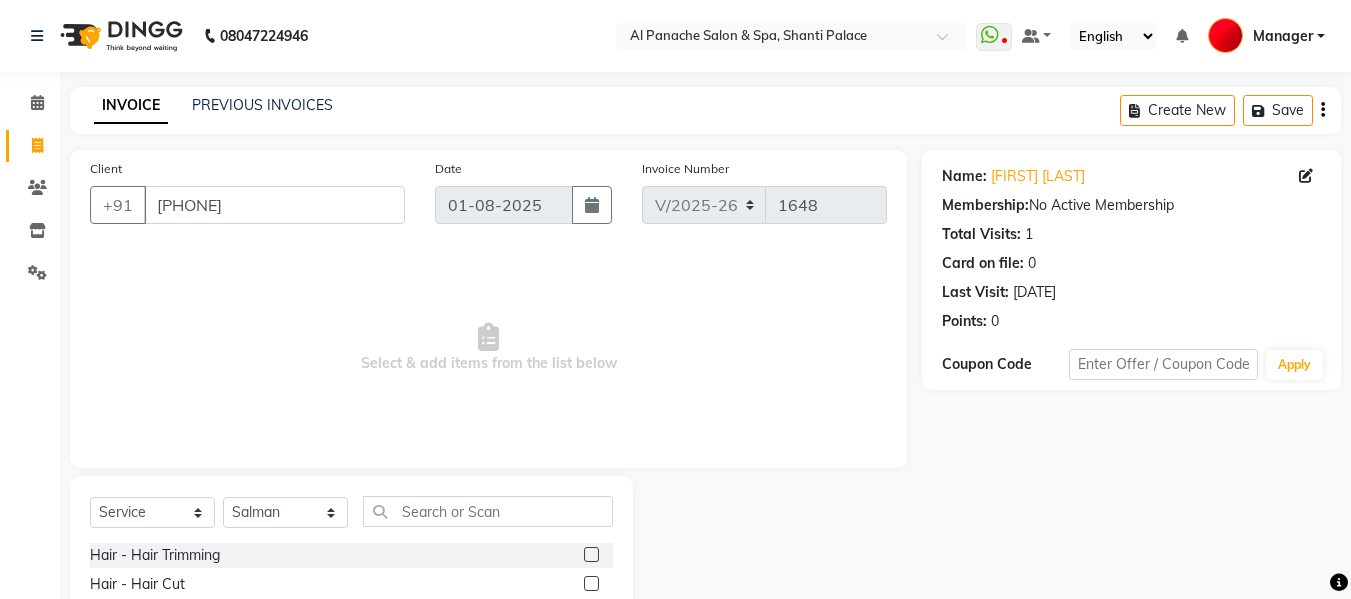 click 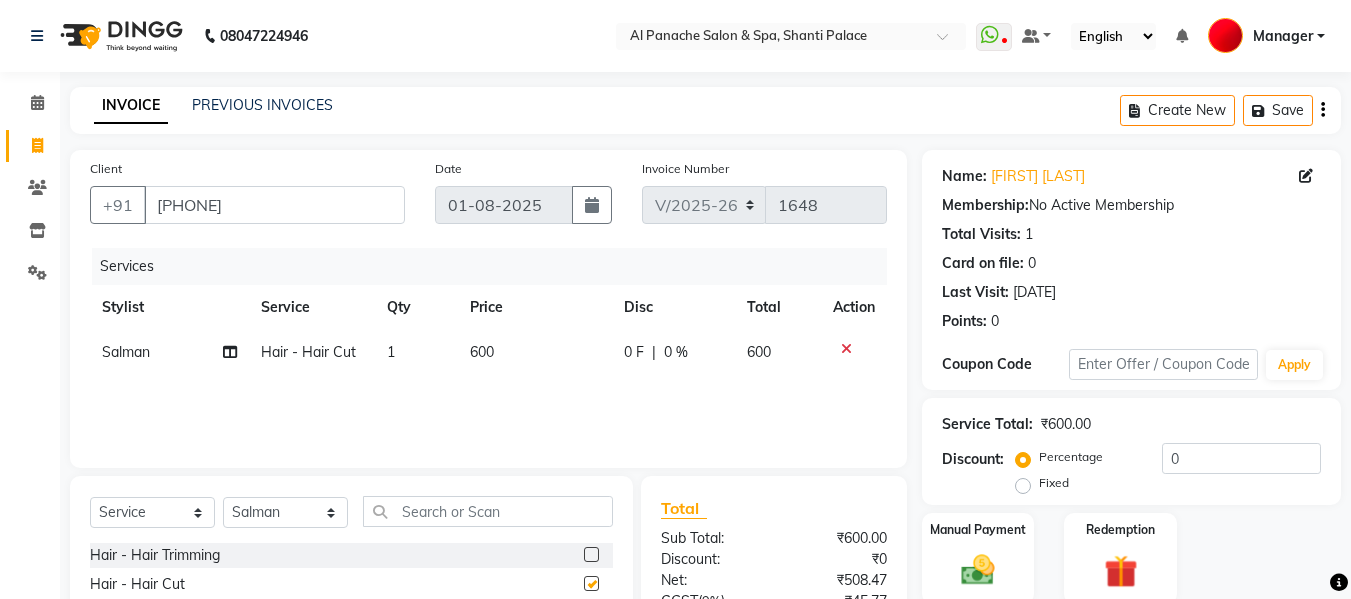 checkbox on "false" 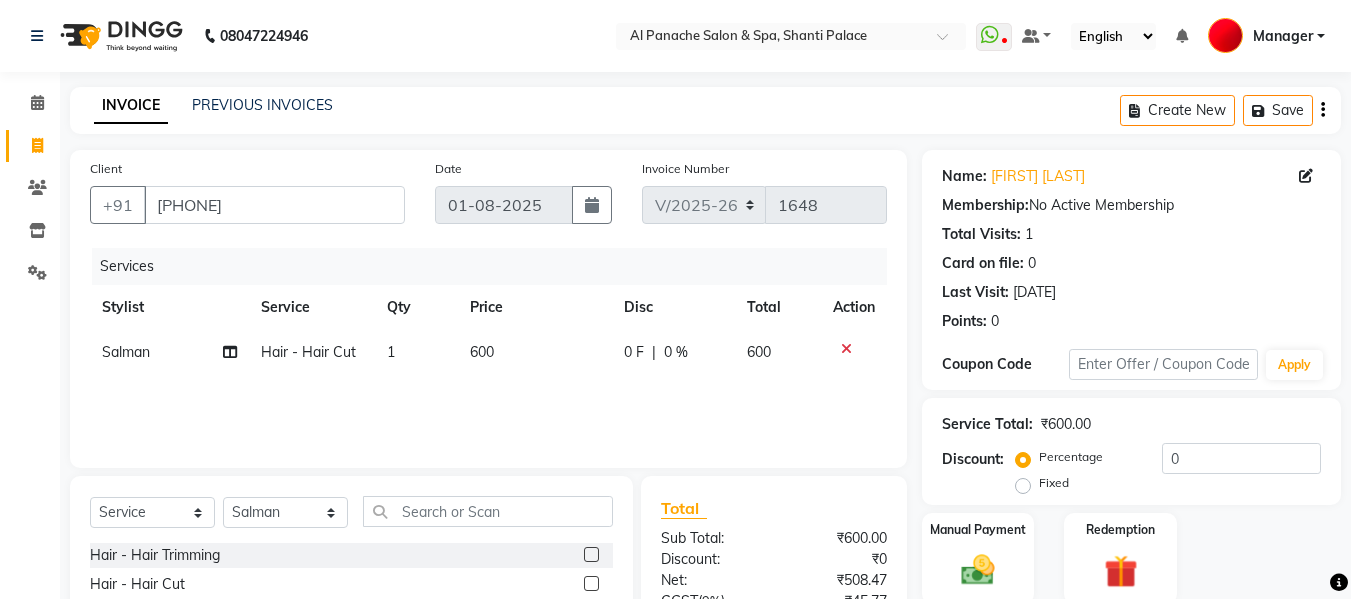 scroll, scrollTop: 202, scrollLeft: 0, axis: vertical 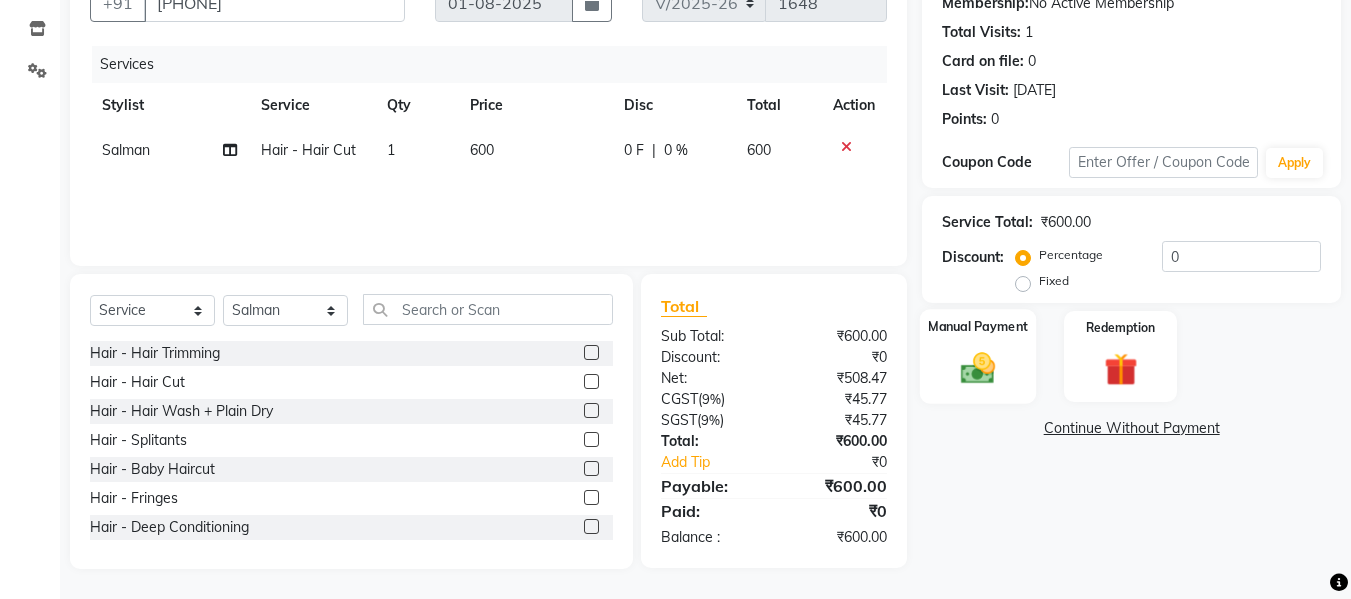 click 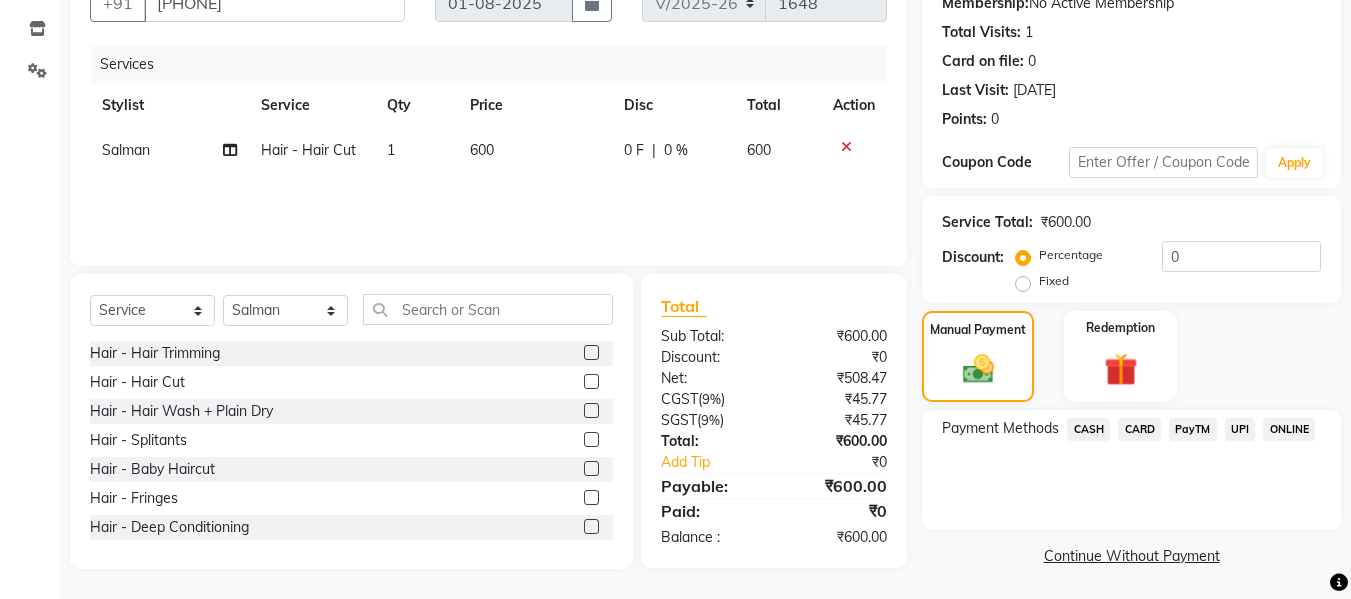 click on "CASH" 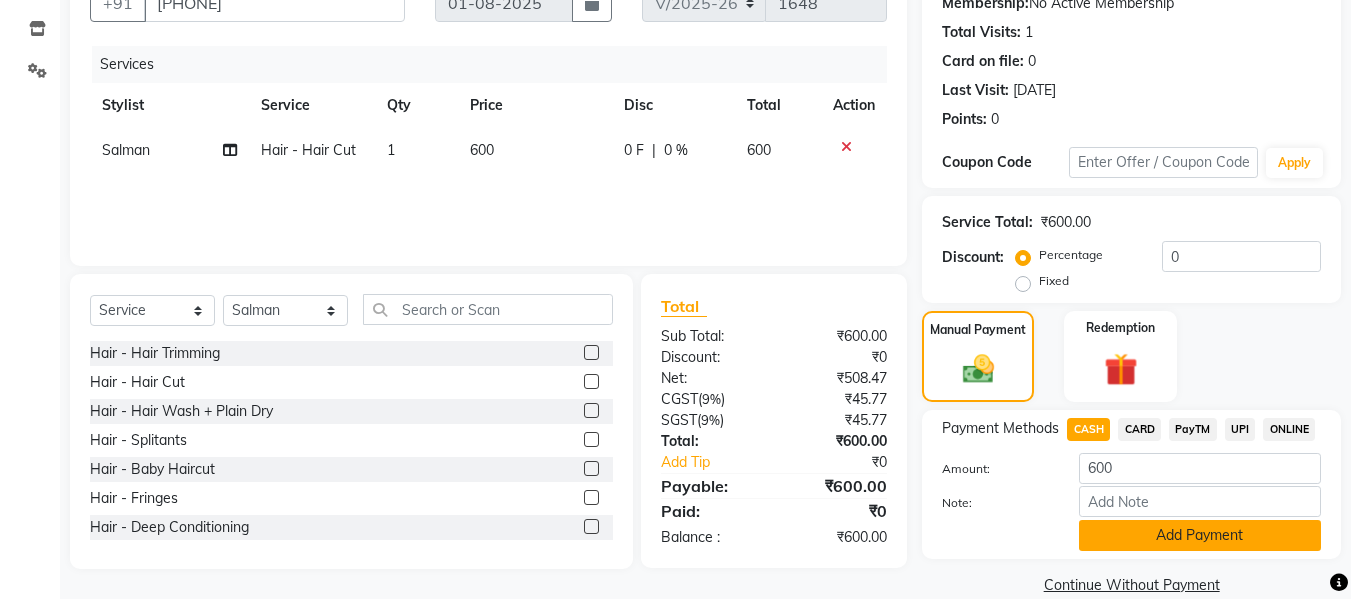 click on "Add Payment" 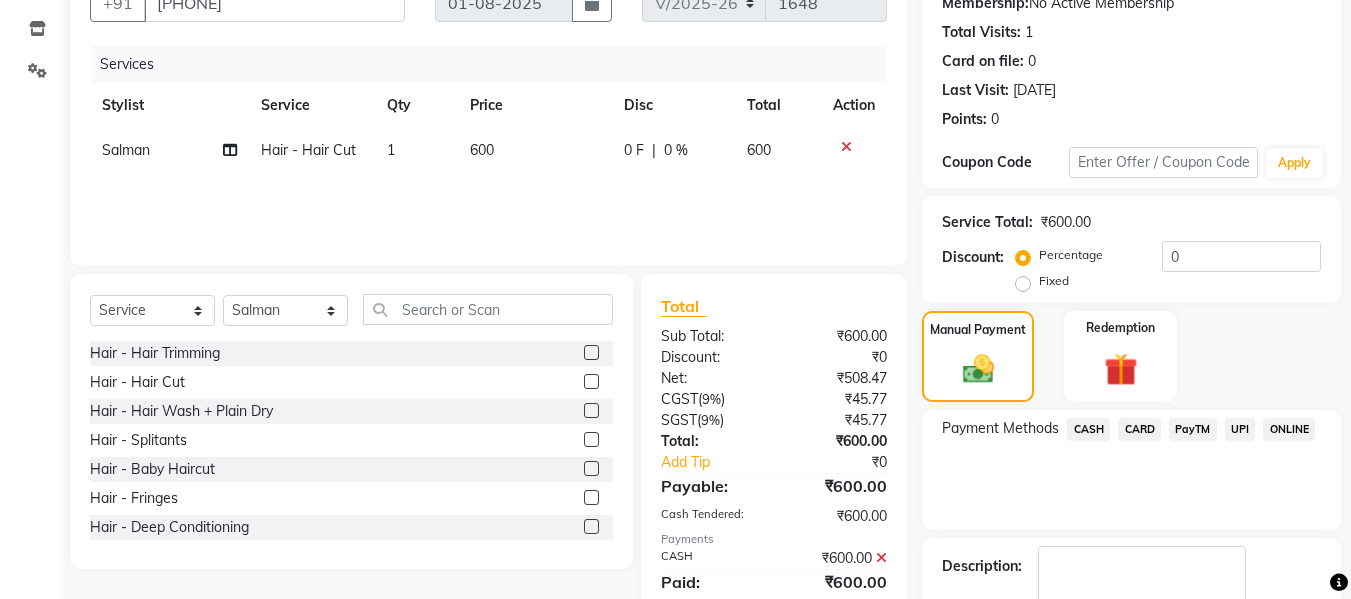 scroll, scrollTop: 317, scrollLeft: 0, axis: vertical 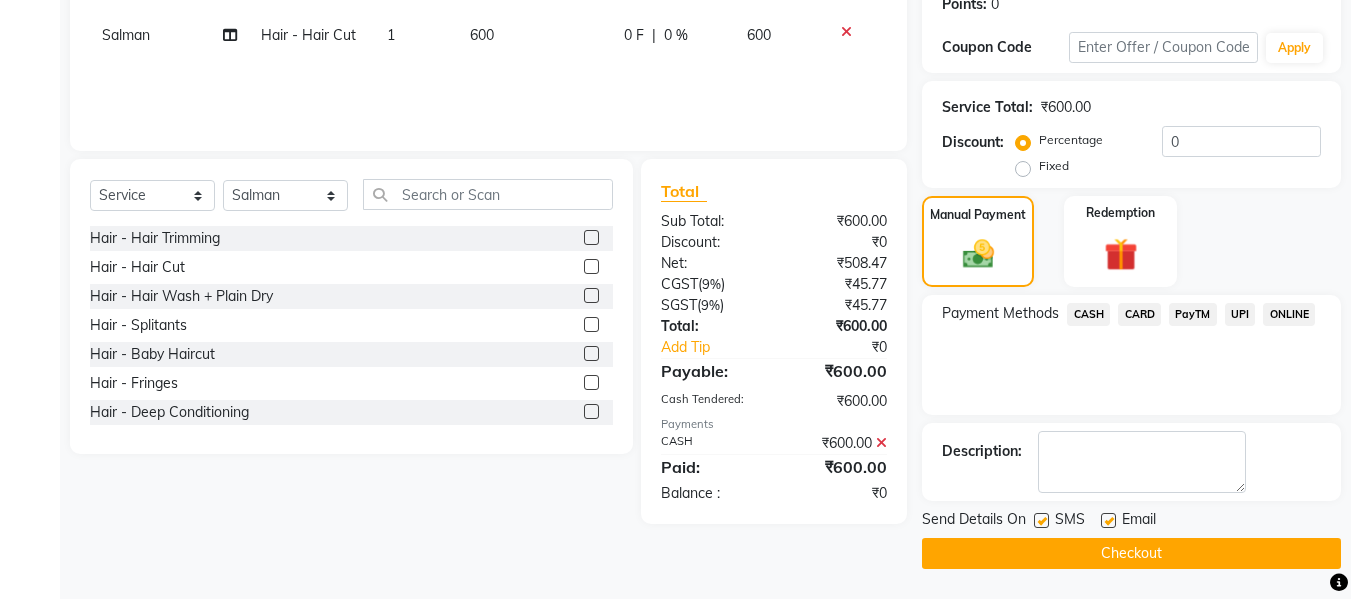 click on "Checkout" 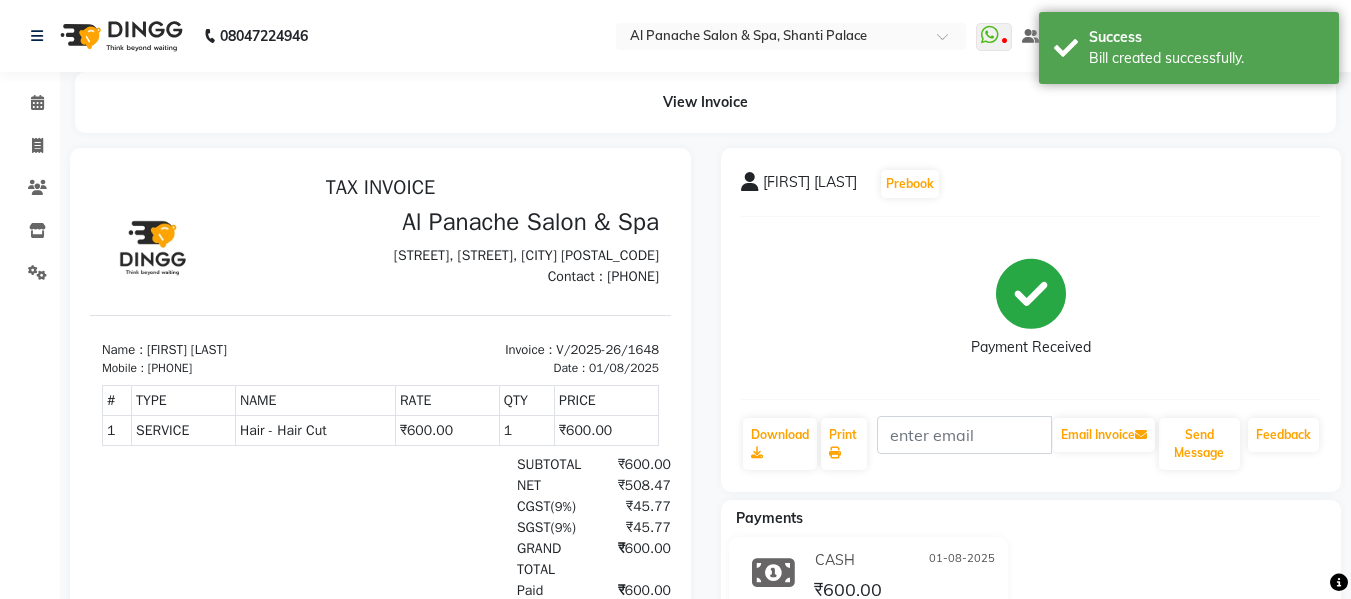 scroll, scrollTop: 0, scrollLeft: 0, axis: both 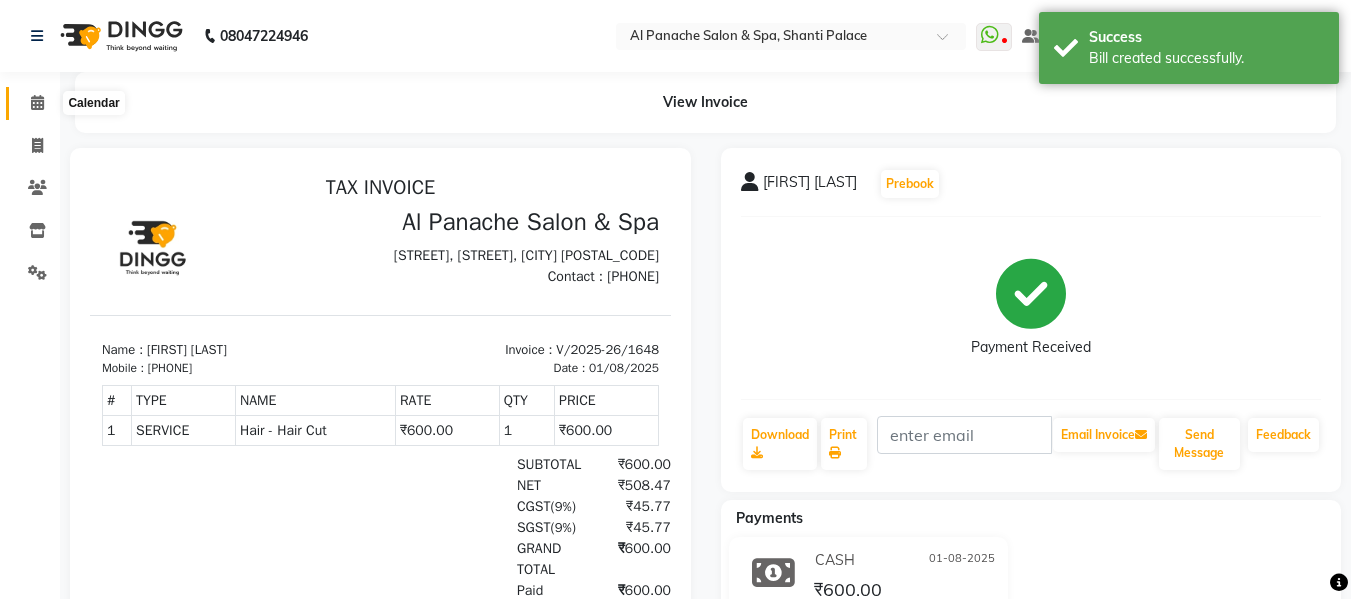 click 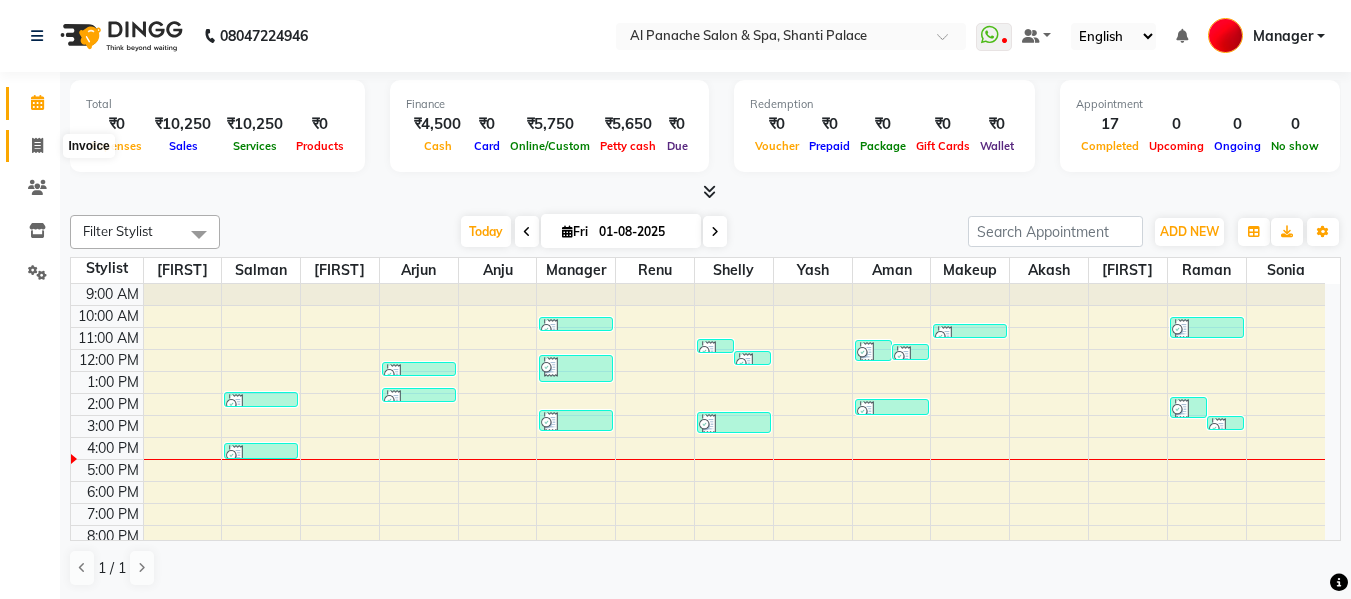 click 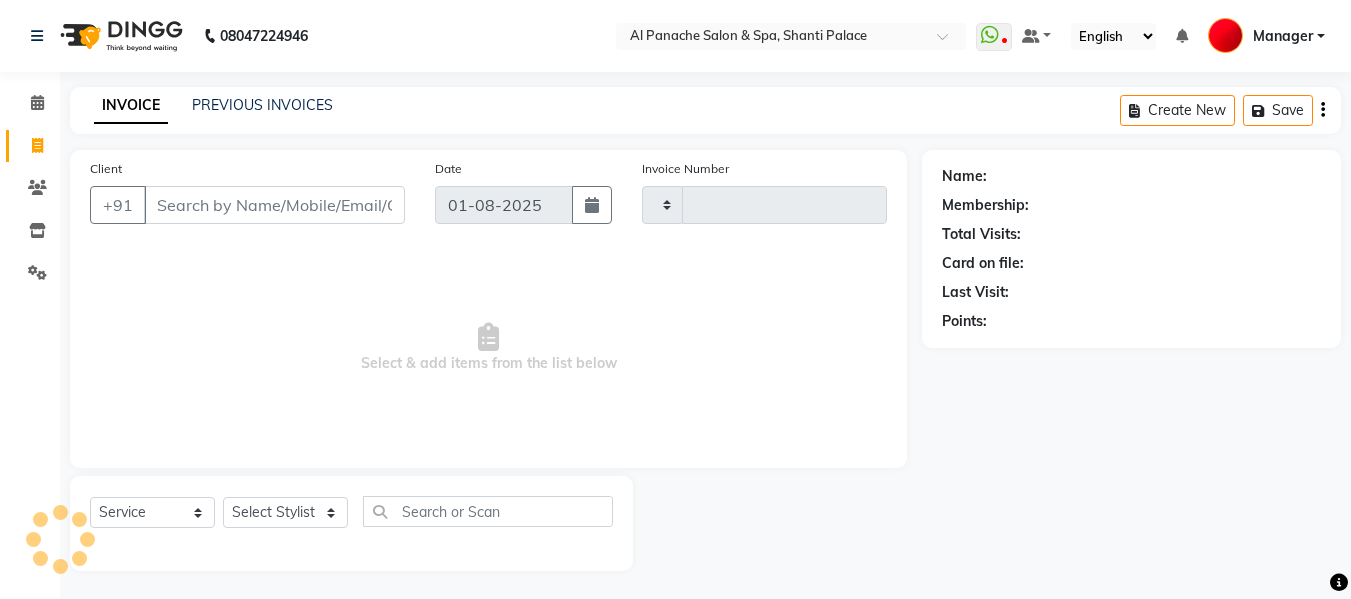 type on "1649" 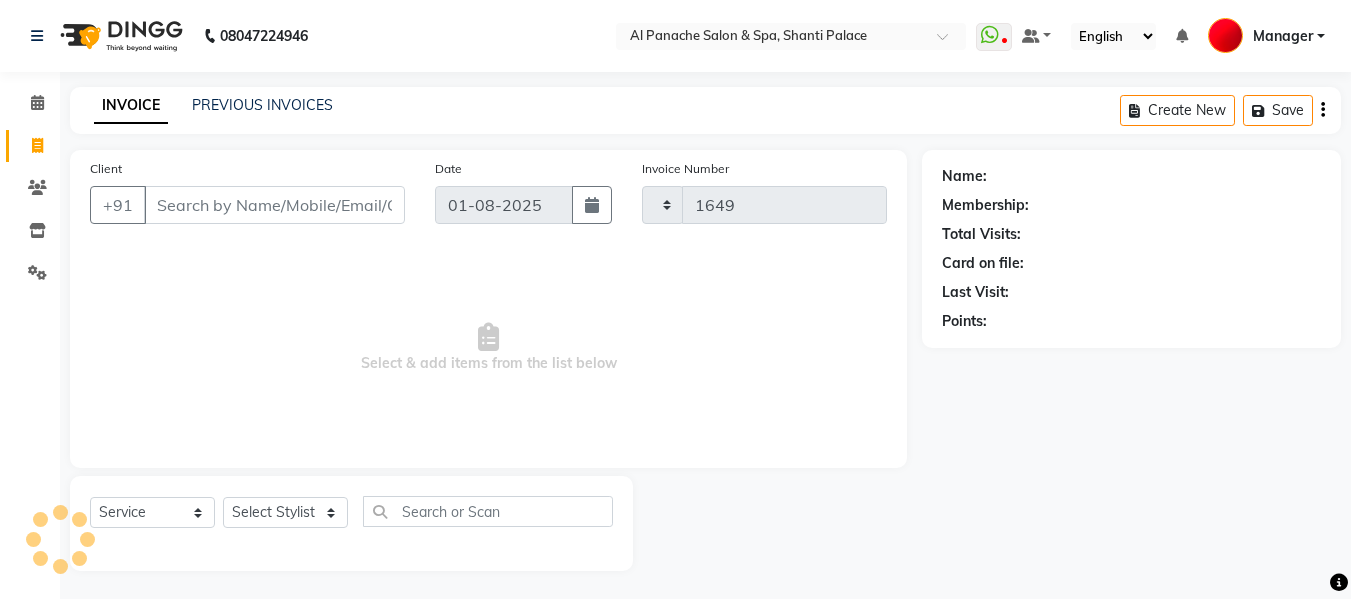 select on "751" 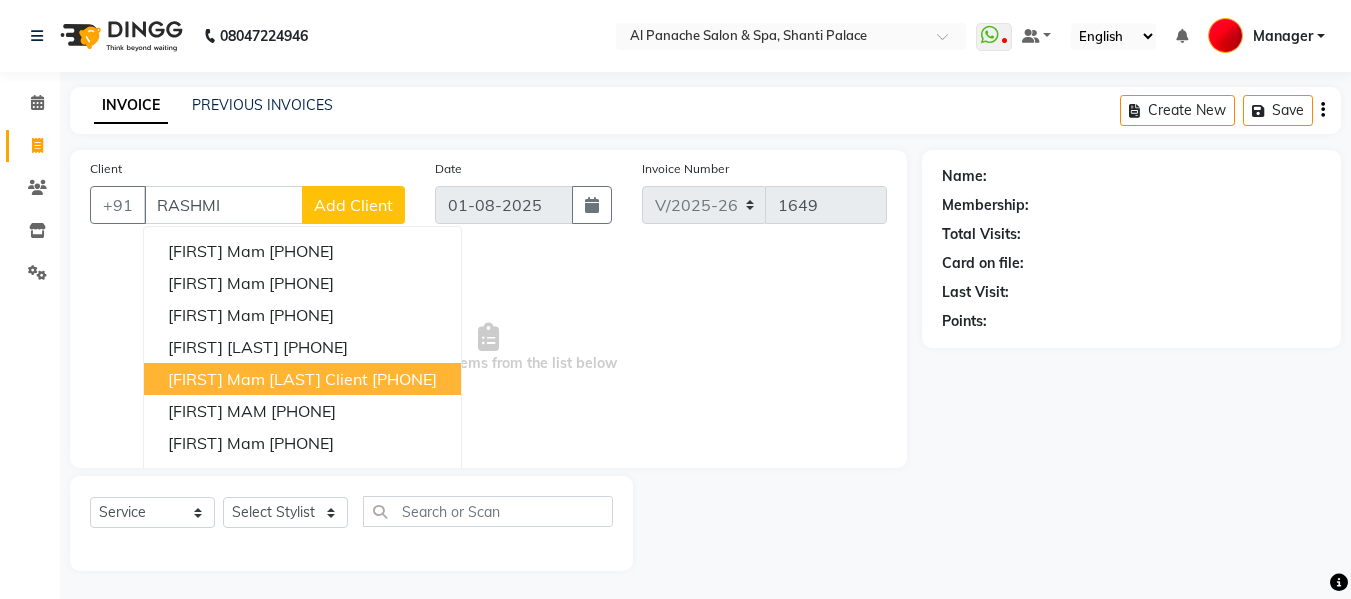 click on "[FIRST] Mam [LAST] client" at bounding box center [268, 379] 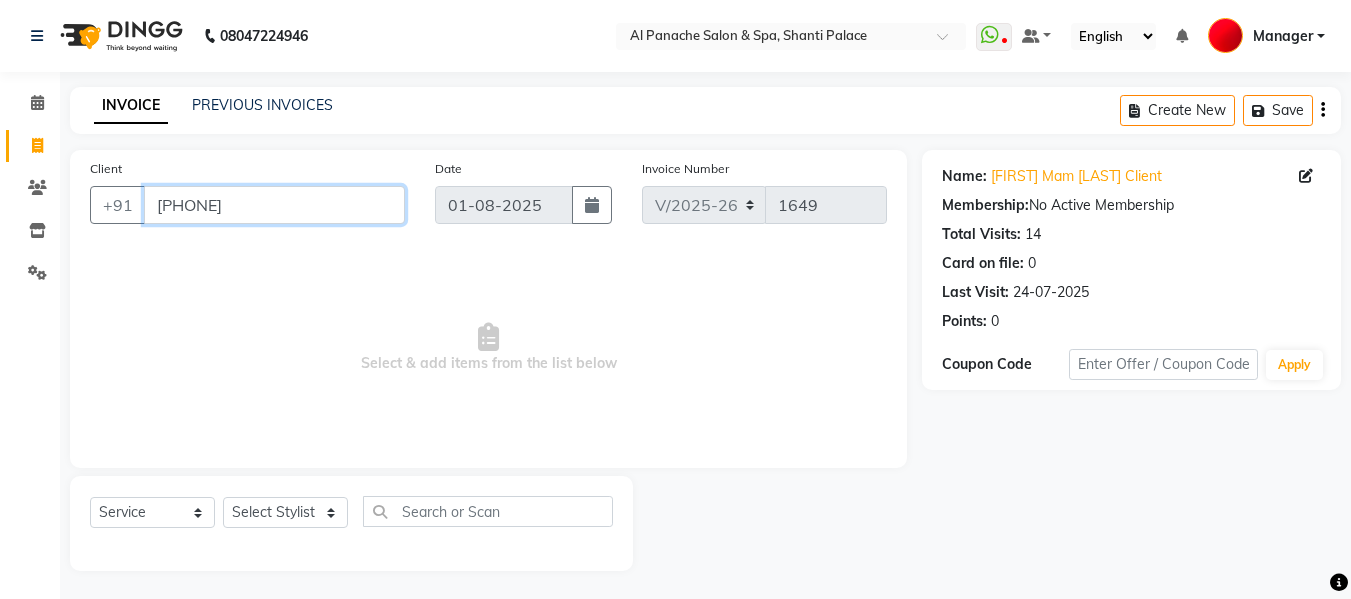 click on "[PHONE]" at bounding box center [274, 205] 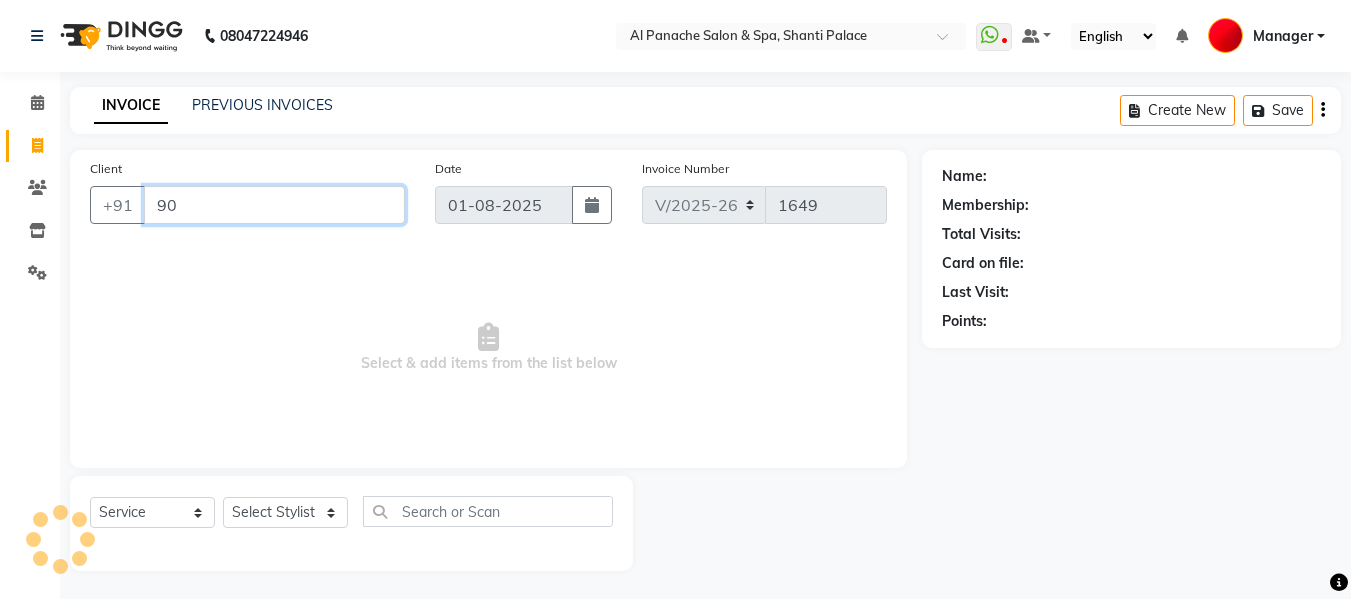 type on "9" 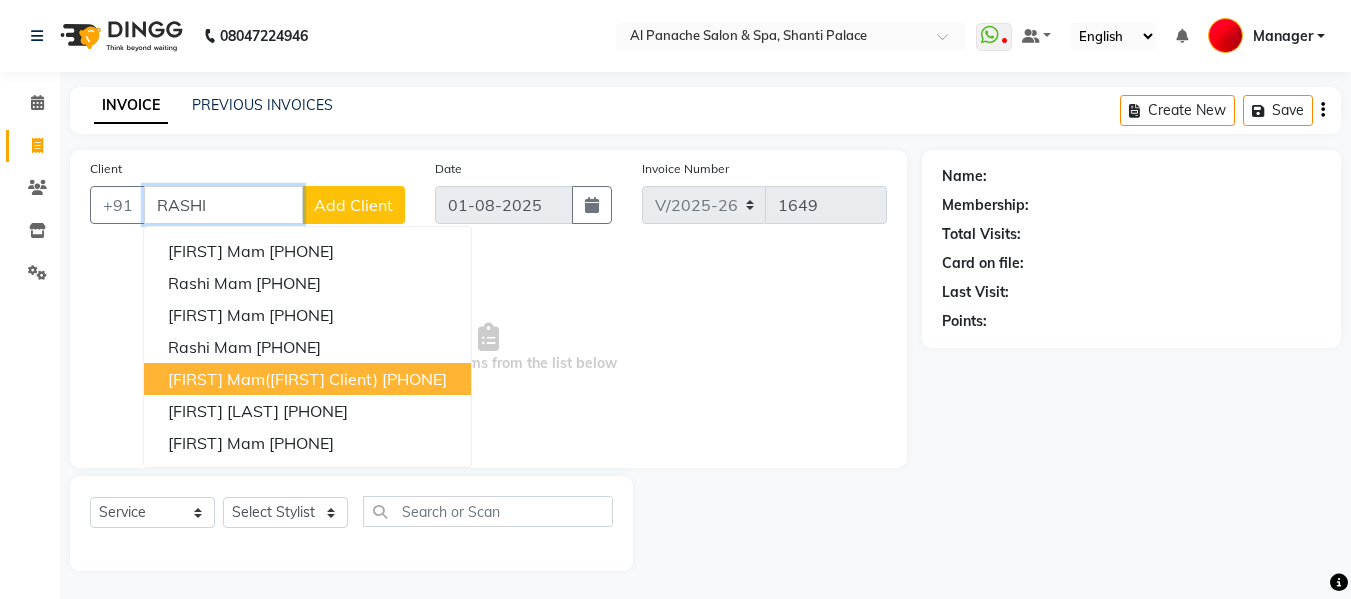 click on "[PHONE]" at bounding box center [414, 379] 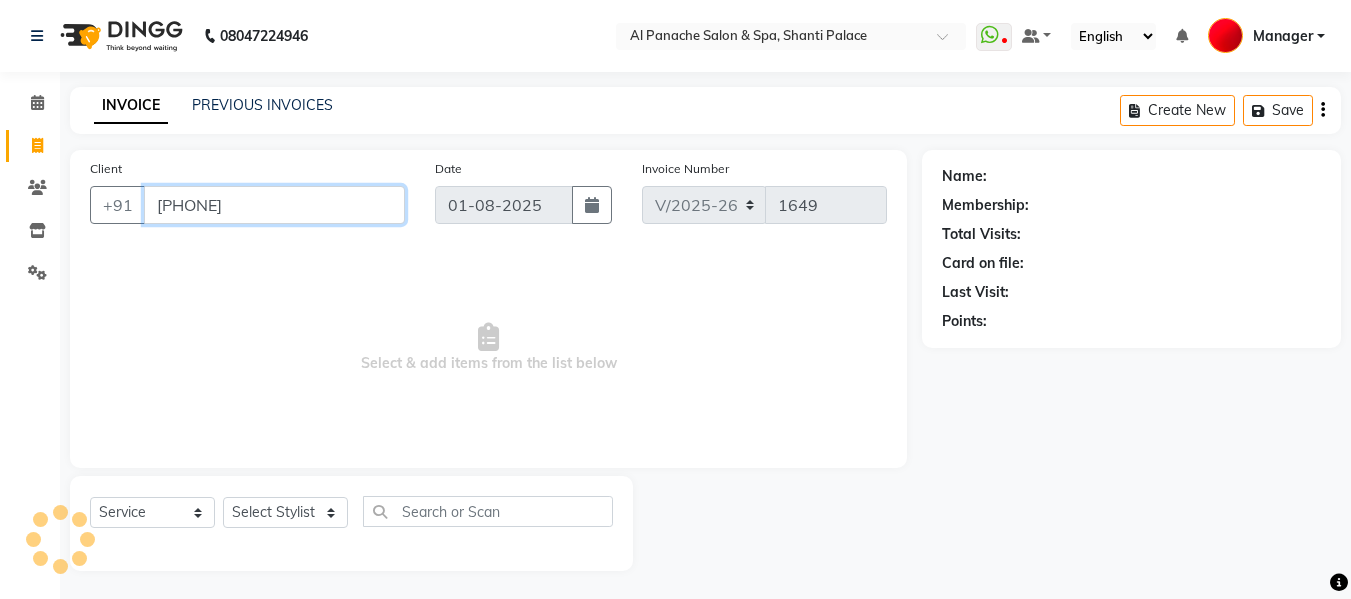 type on "[PHONE]" 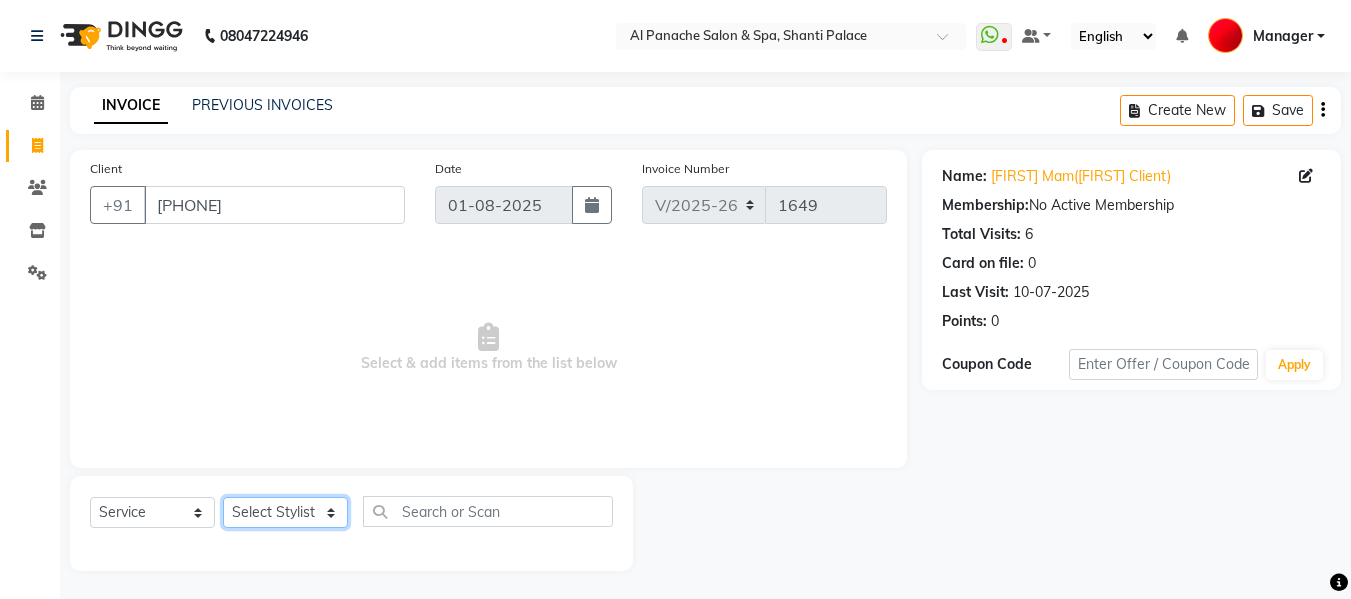 click on "Select Stylist Akash Aman anju Arjun AShu Bhavna Dhadwal Guneek Makeup Manager Raman Renu Salman Shelly shushma Sonia yash" 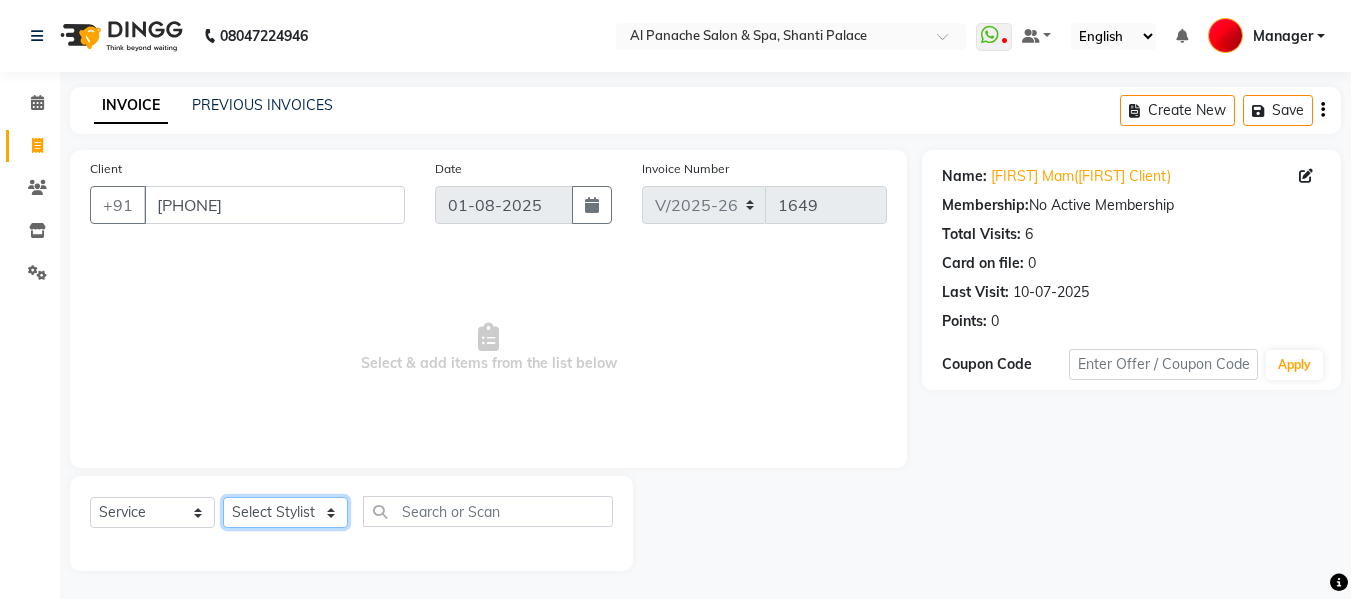 select on "12067" 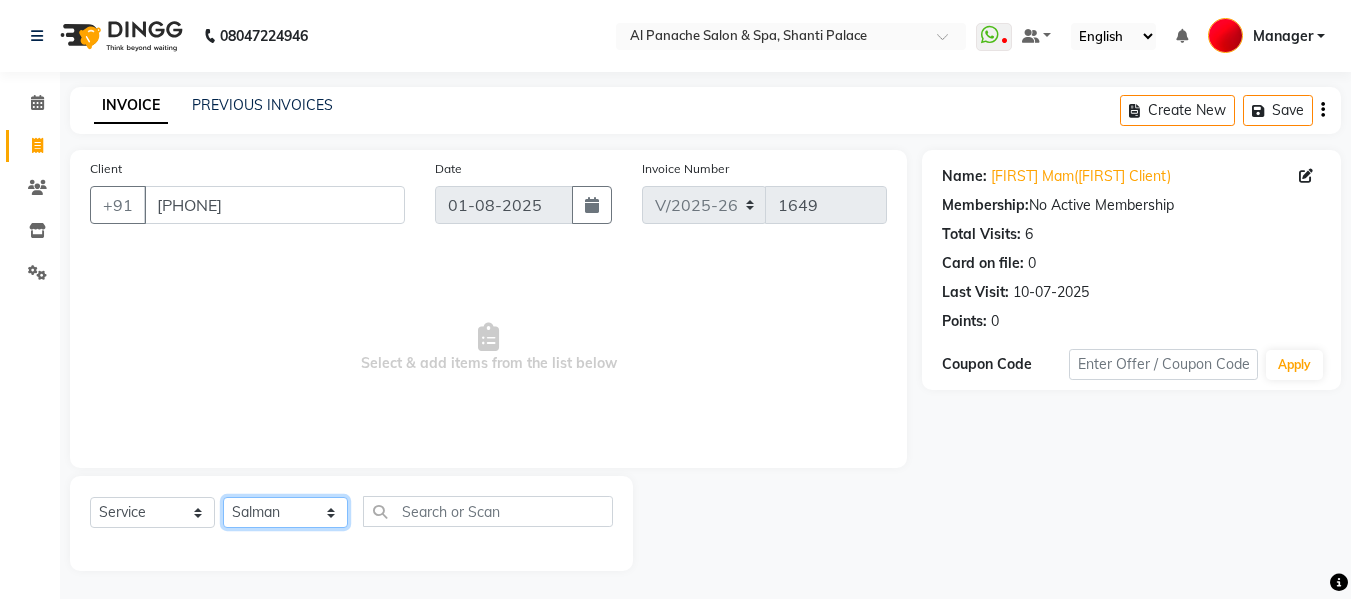 click on "Select Stylist Akash Aman anju Arjun AShu Bhavna Dhadwal Guneek Makeup Manager Raman Renu Salman Shelly shushma Sonia yash" 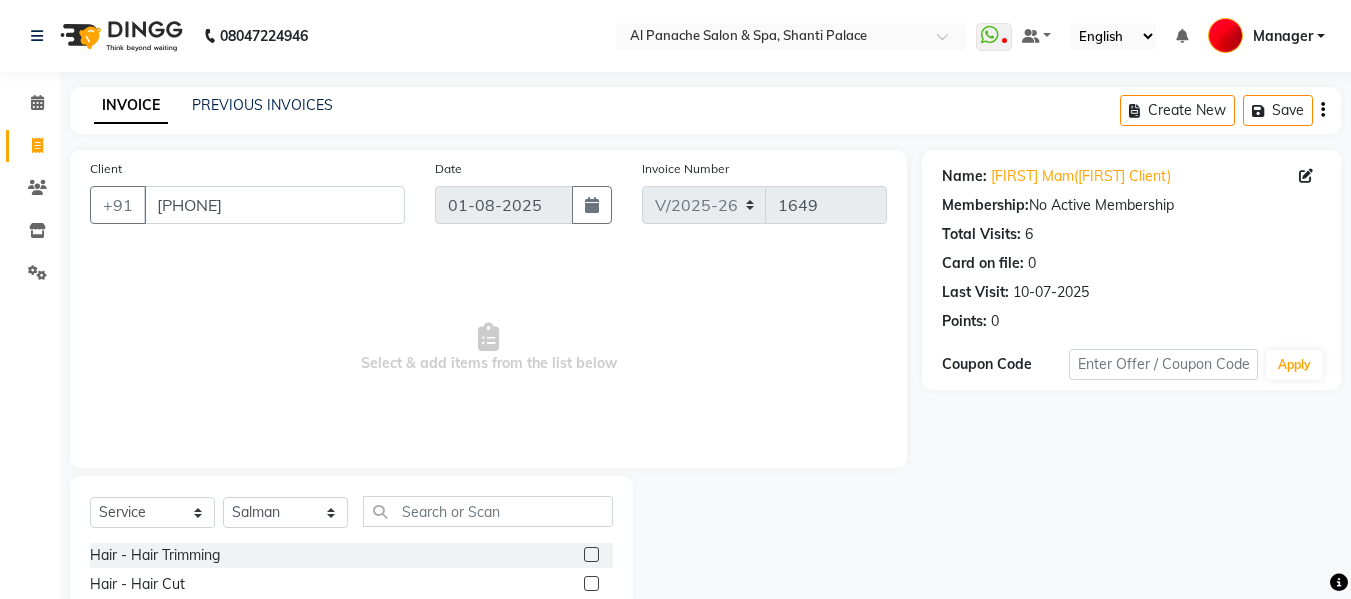 click 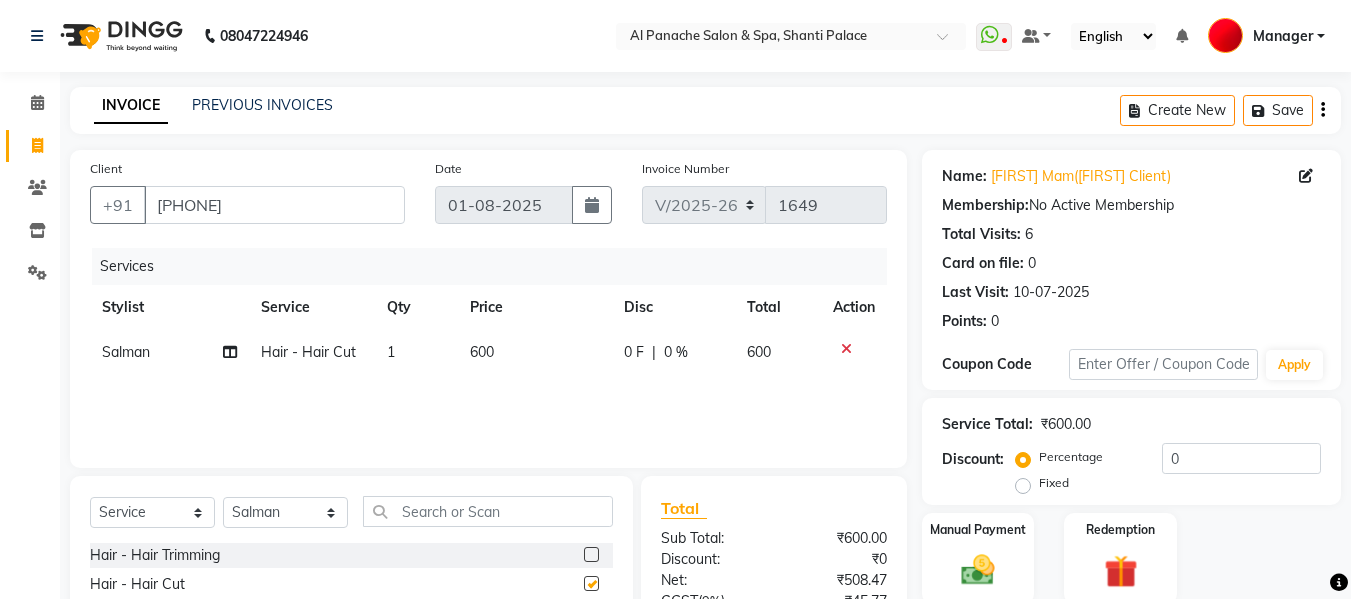 checkbox on "false" 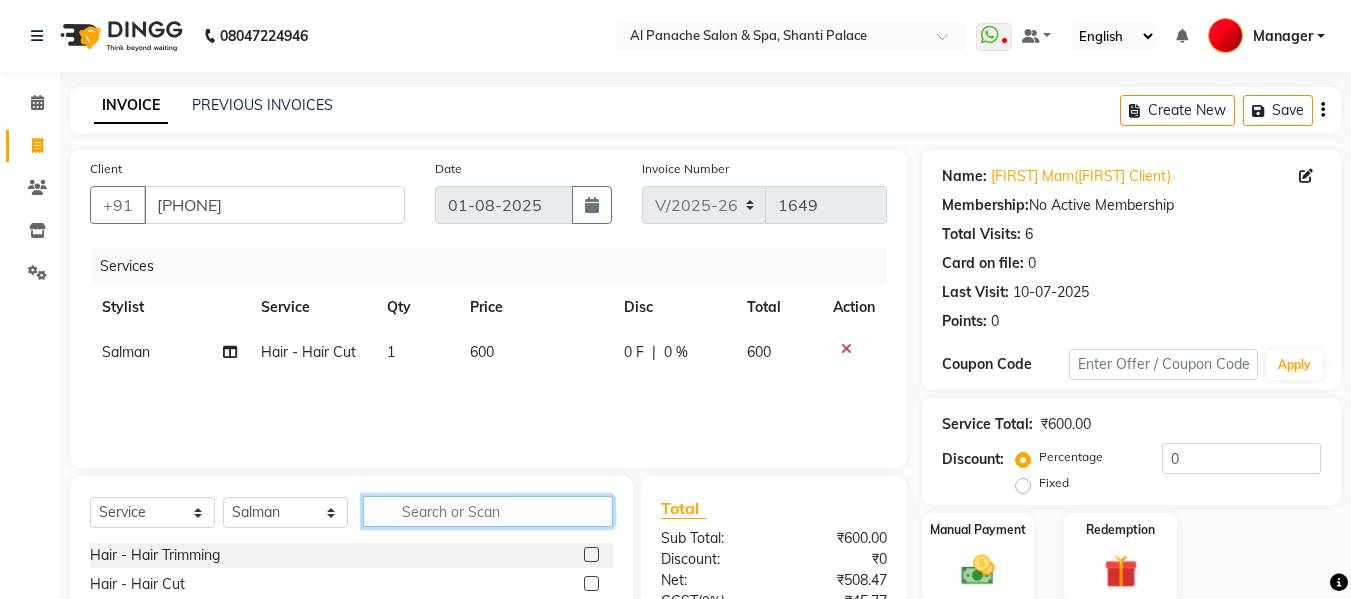 click 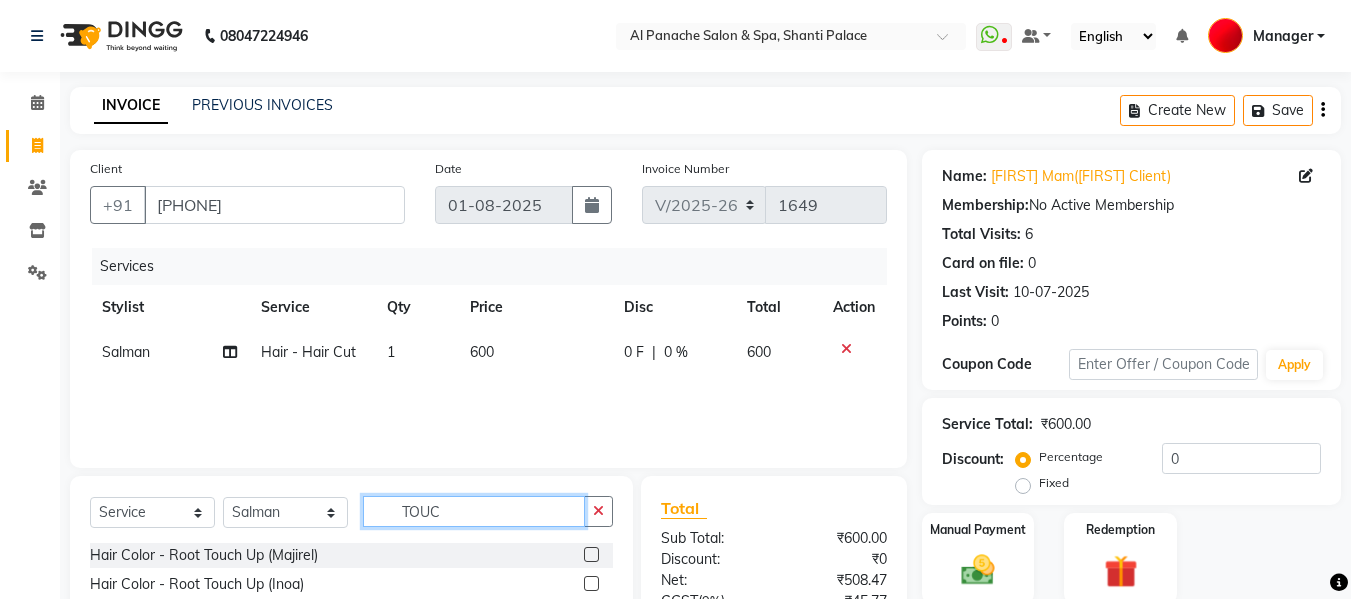 type on "TOUC" 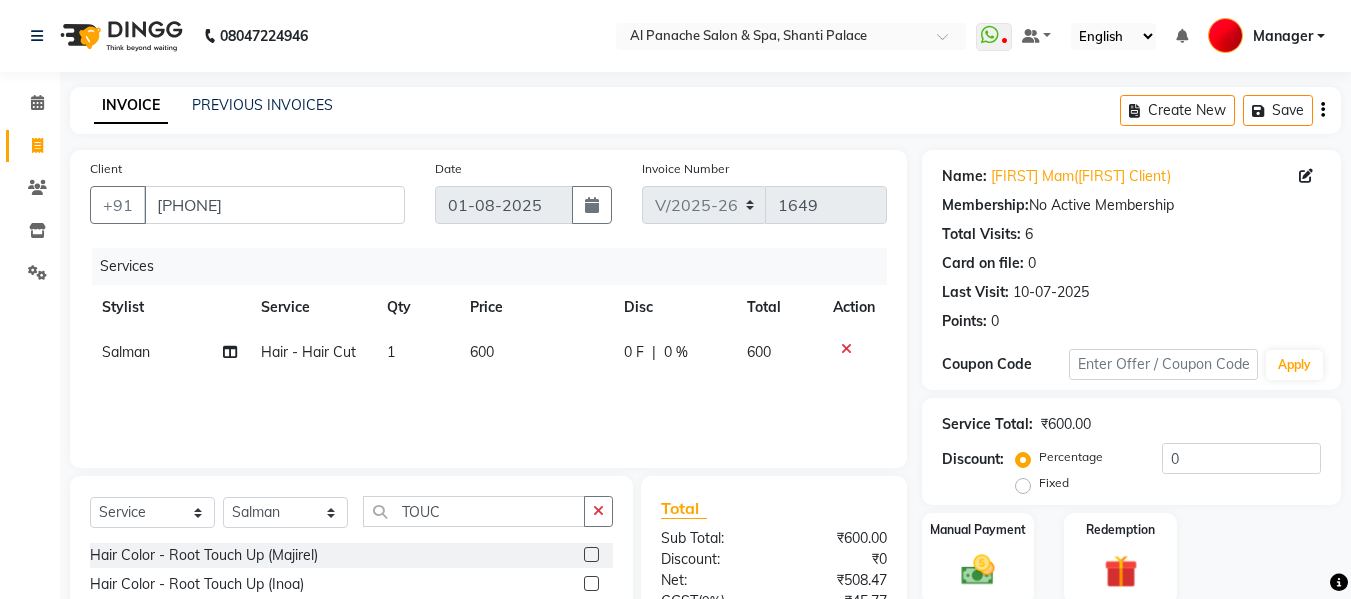 click 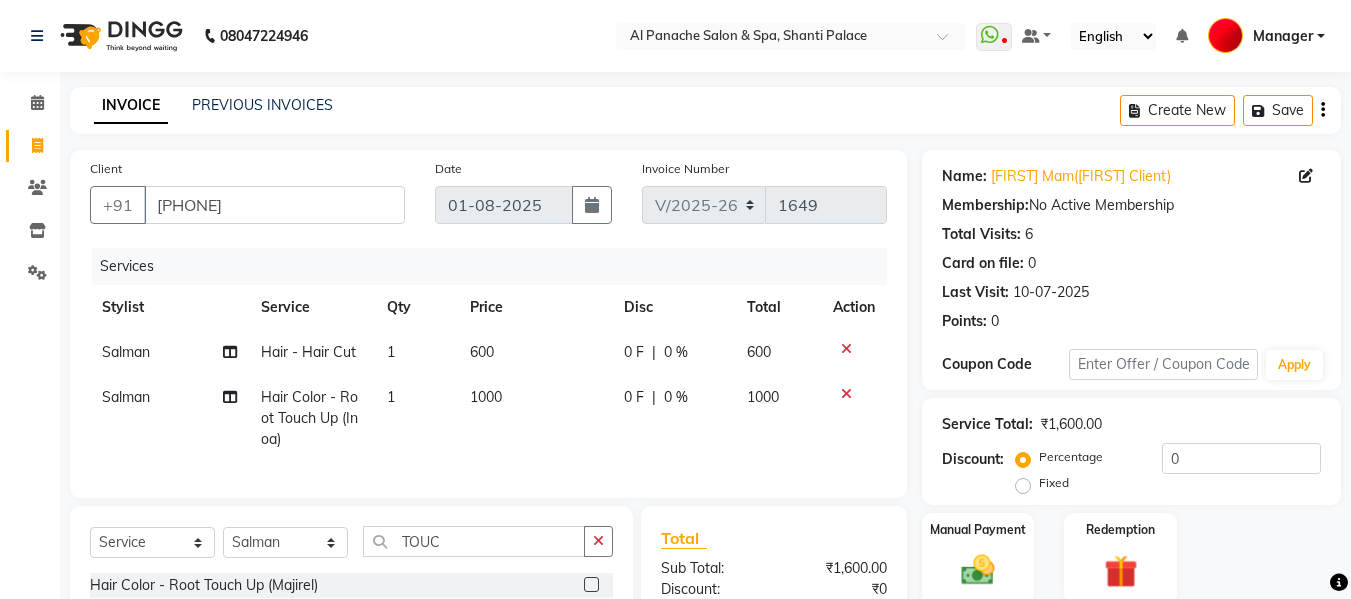 checkbox on "false" 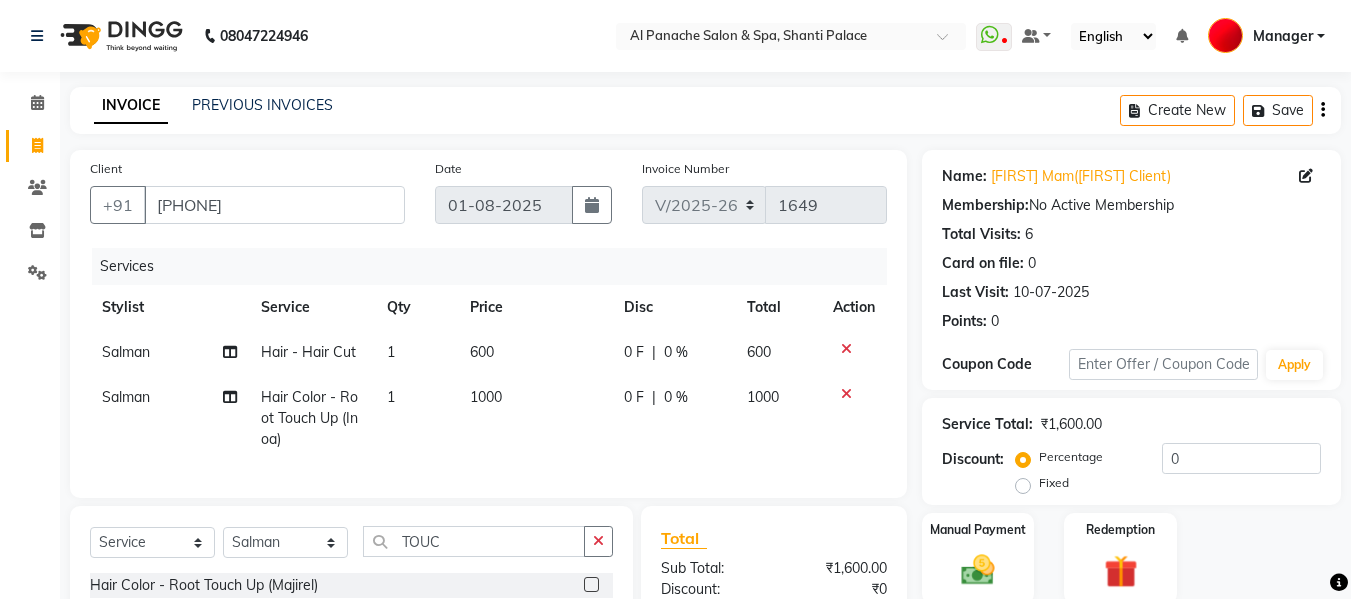 scroll, scrollTop: 246, scrollLeft: 0, axis: vertical 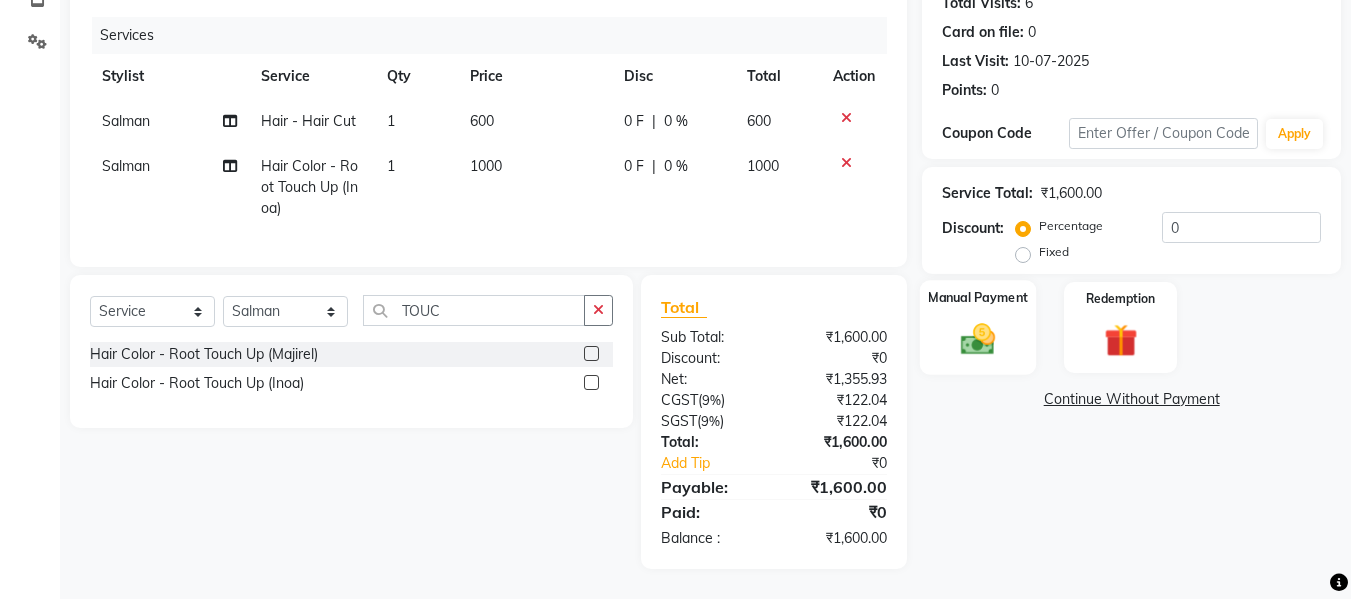 click on "Manual Payment" 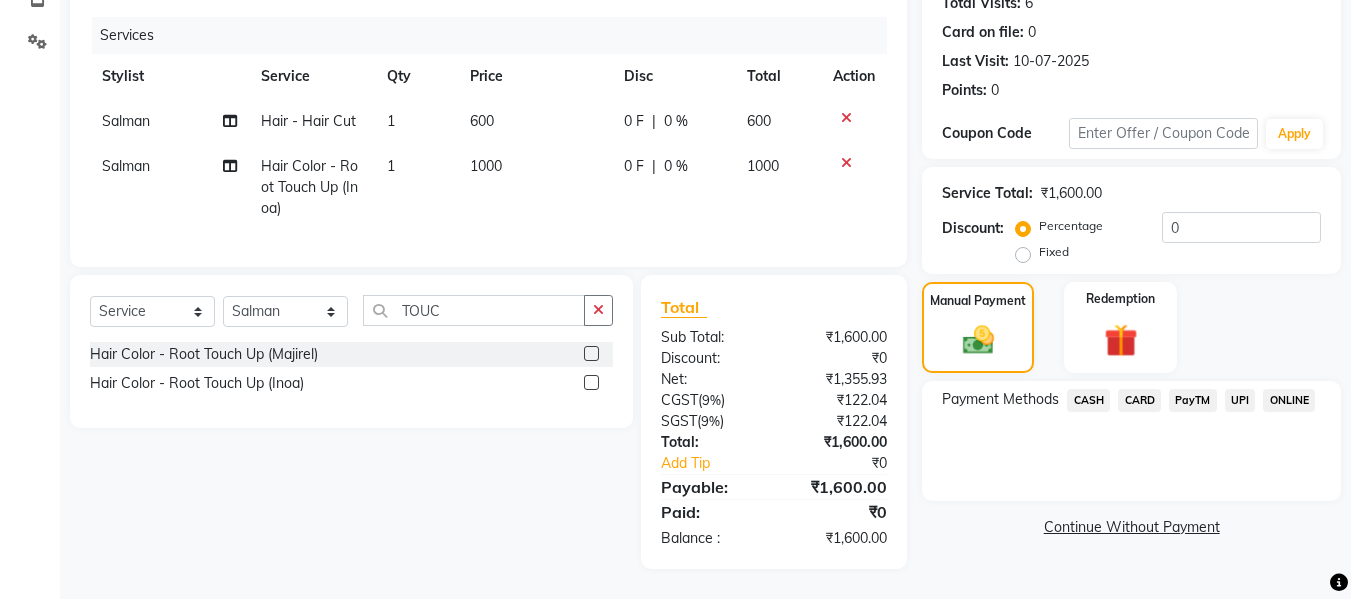 click on "600" 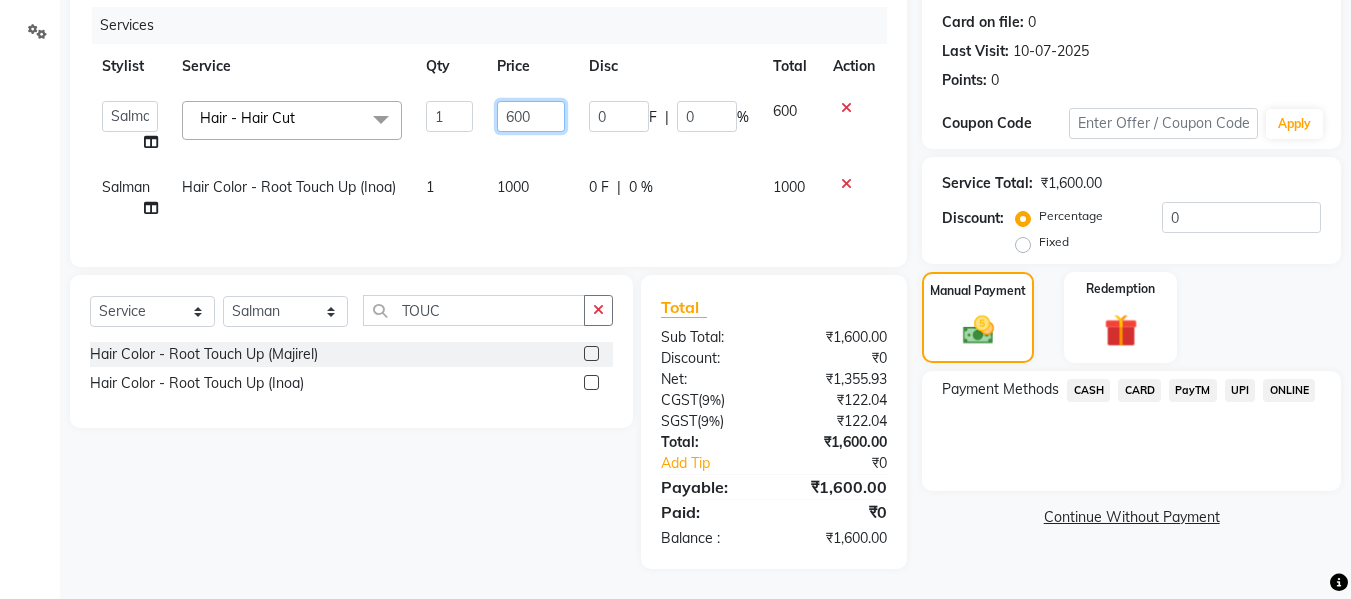 click on "600" 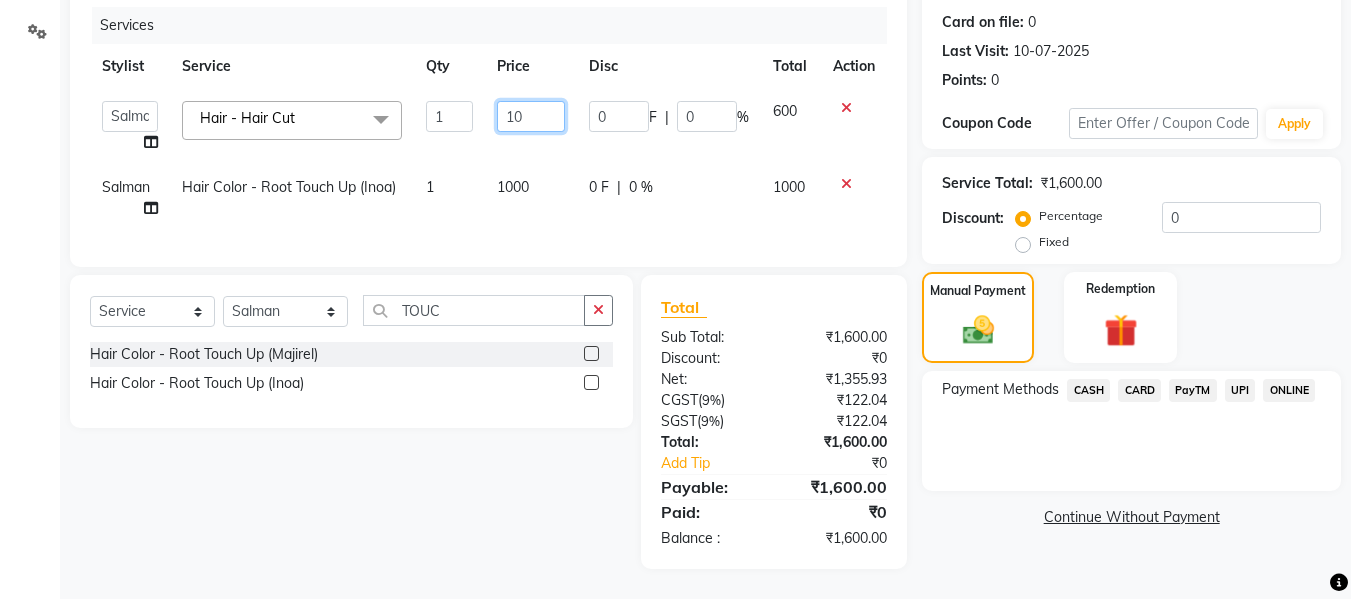 type on "150" 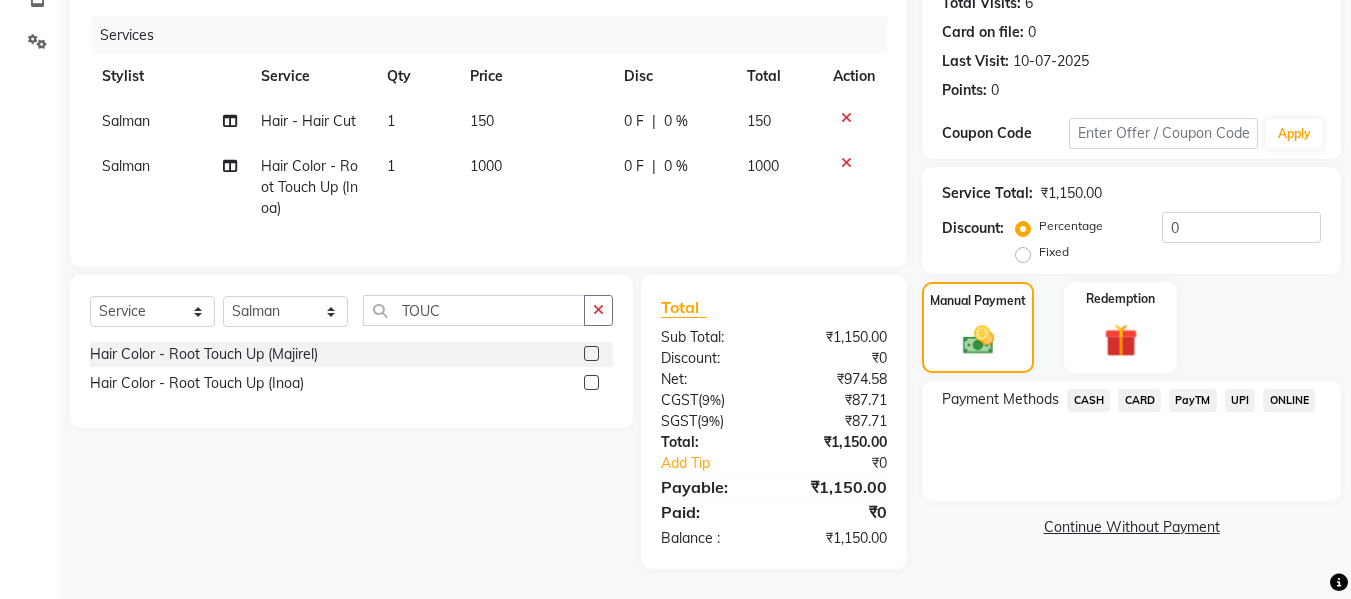click on "Name: [FIRST] Mam(salman Client) Membership:  No Active Membership  Total Visits:  6 Card on file:  0 Last Visit:   10-07-2025 Points:   0  Coupon Code Apply Service Total:  ₹1,150.00  Discount:  Percentage   Fixed  0 Manual Payment Redemption Payment Methods  CASH   CARD   PayTM   UPI   ONLINE   Continue Without Payment" 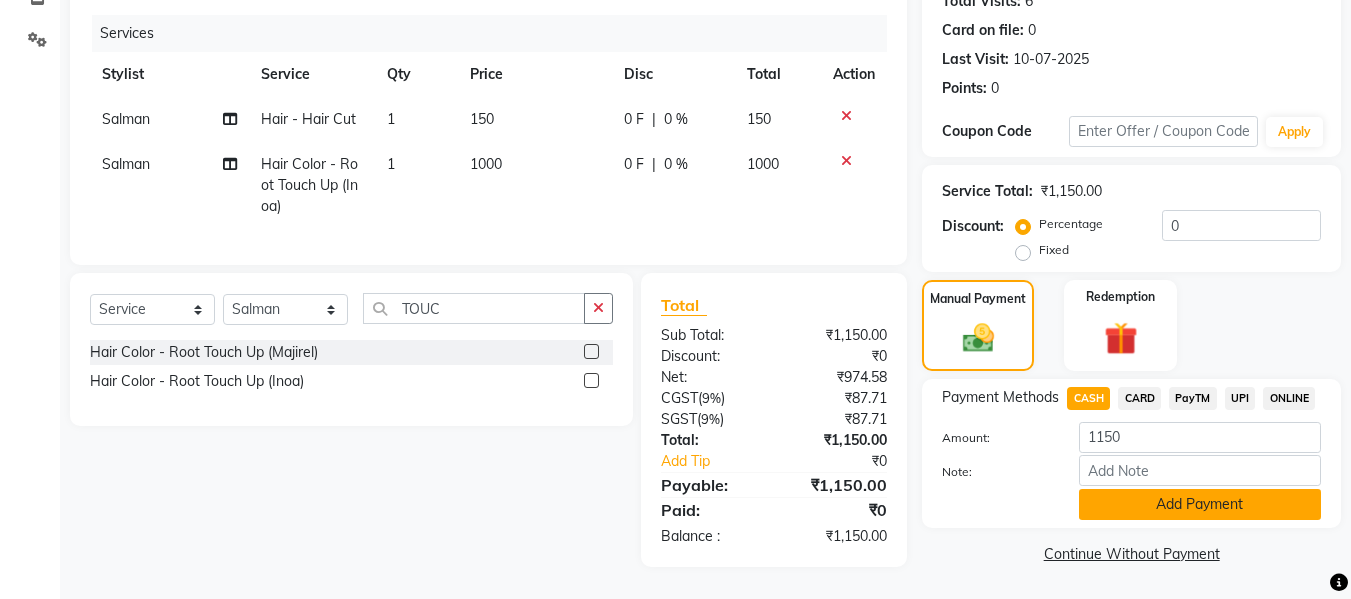 click on "Add Payment" 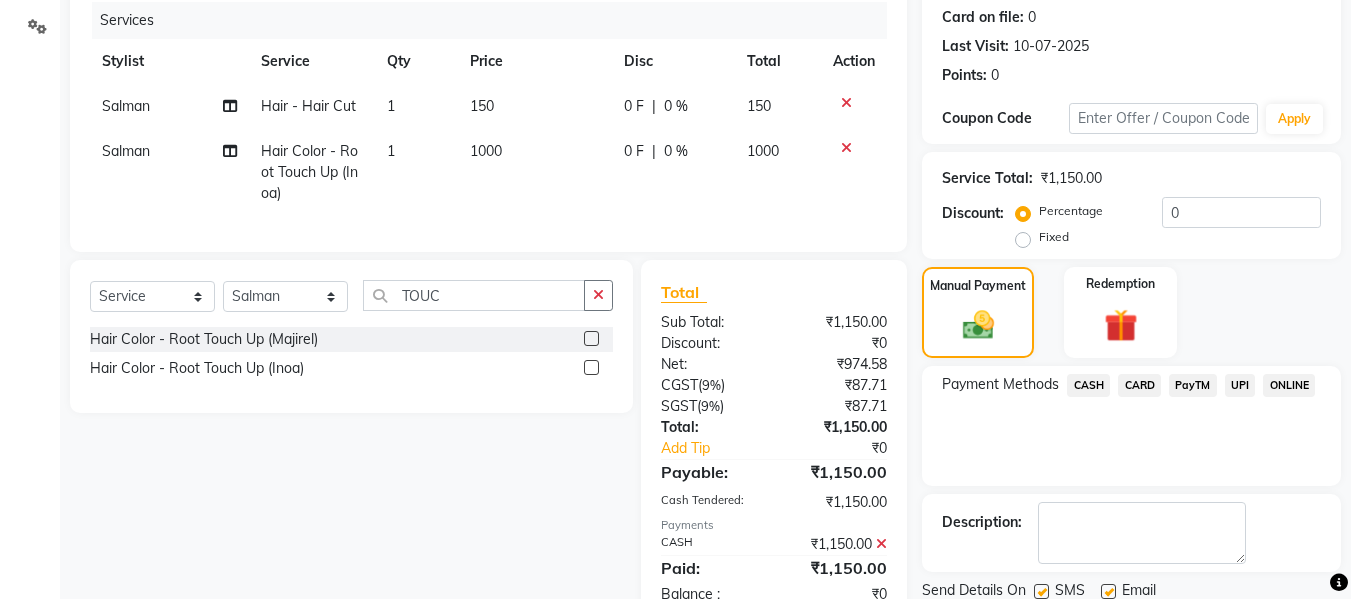 scroll, scrollTop: 317, scrollLeft: 0, axis: vertical 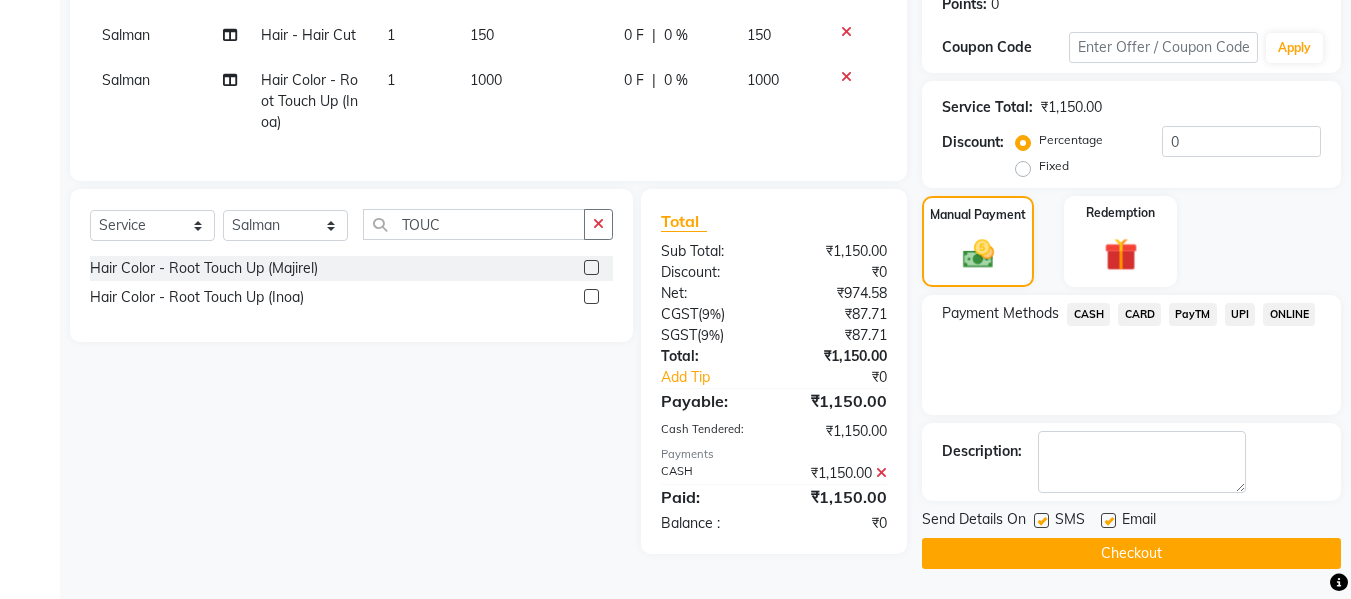 click on "Checkout" 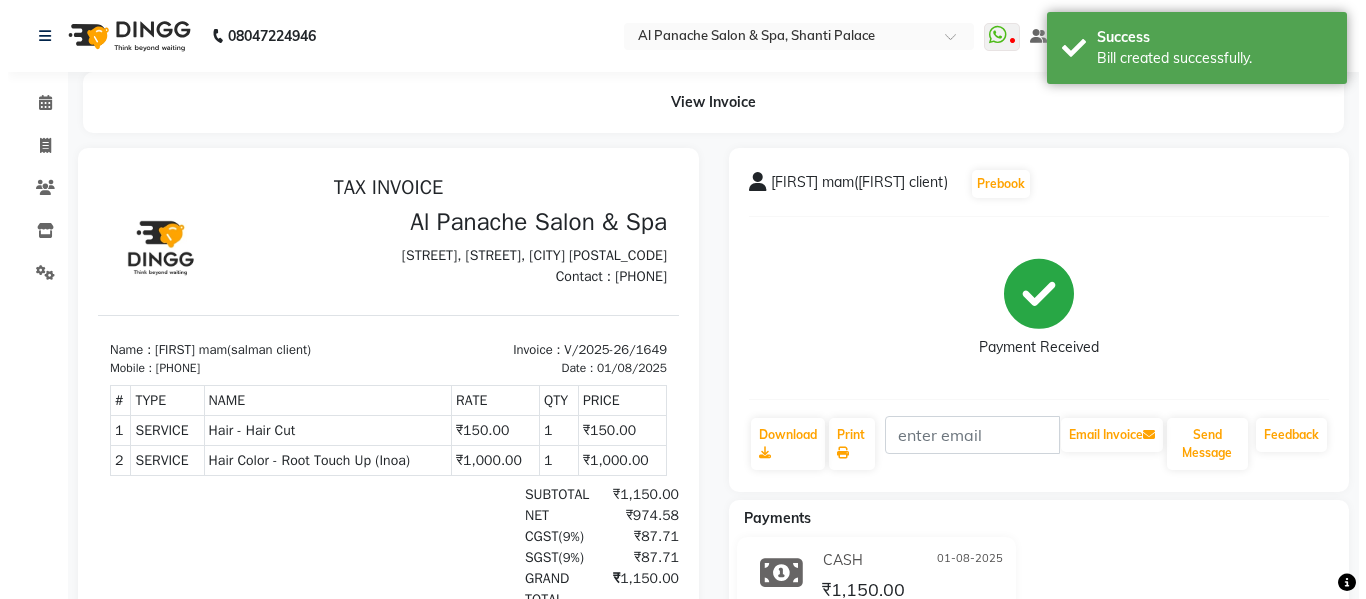 scroll, scrollTop: 0, scrollLeft: 0, axis: both 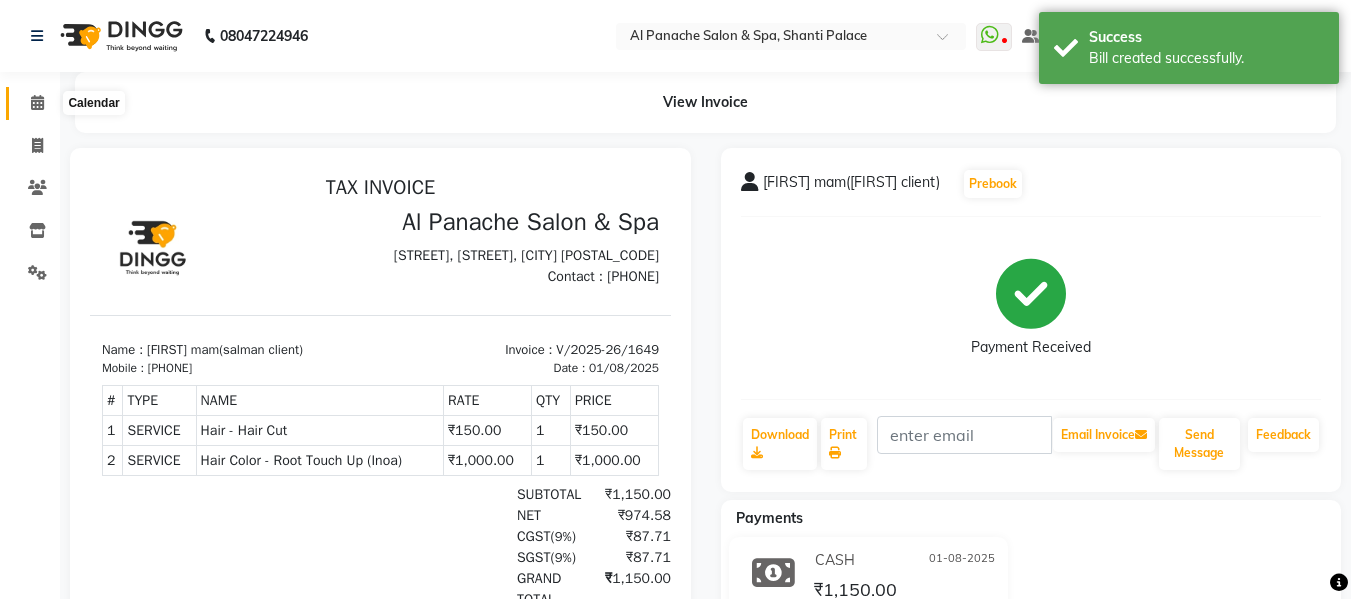 click 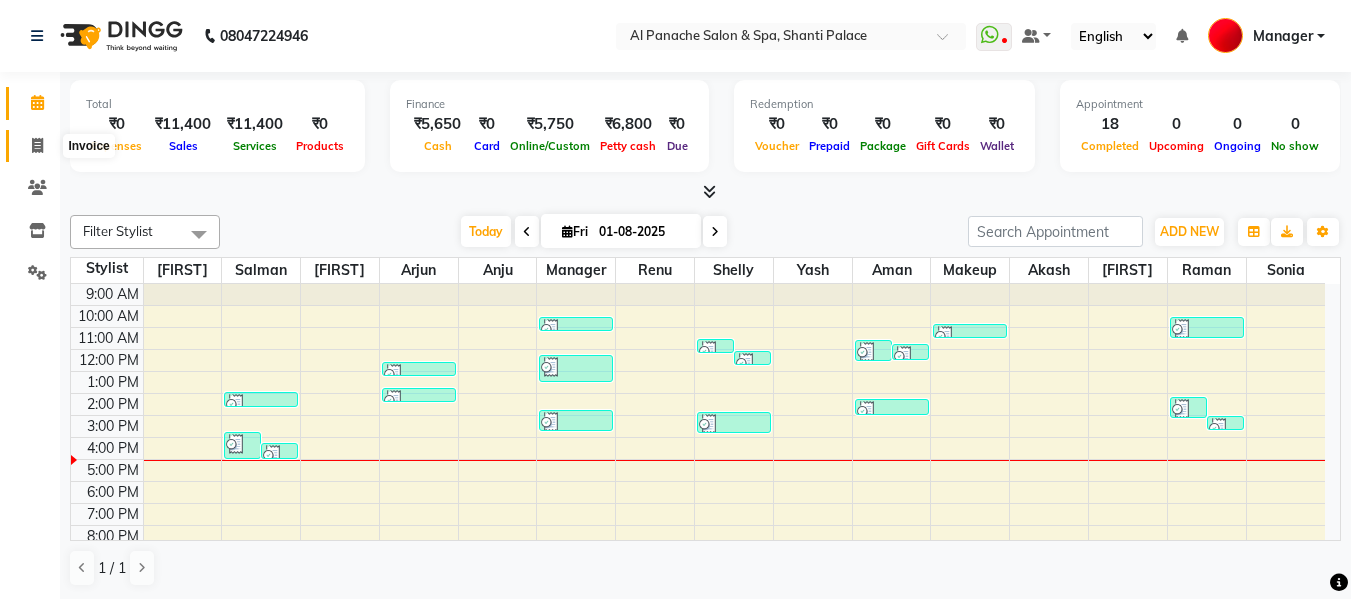 click 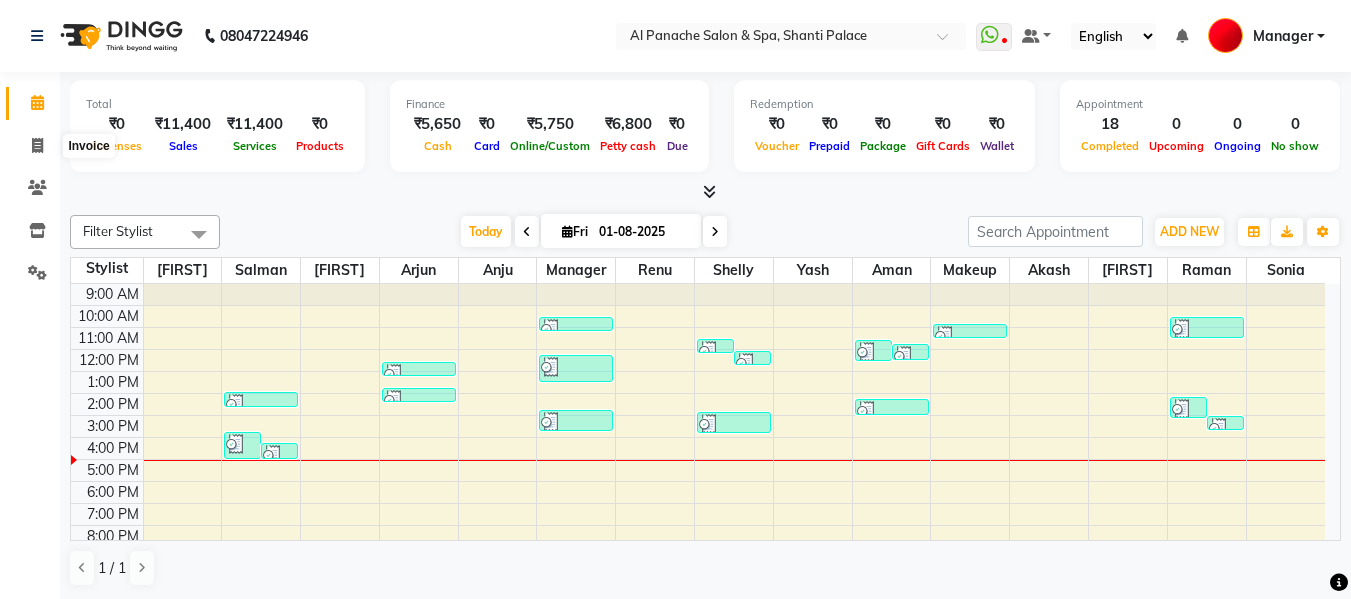 select on "service" 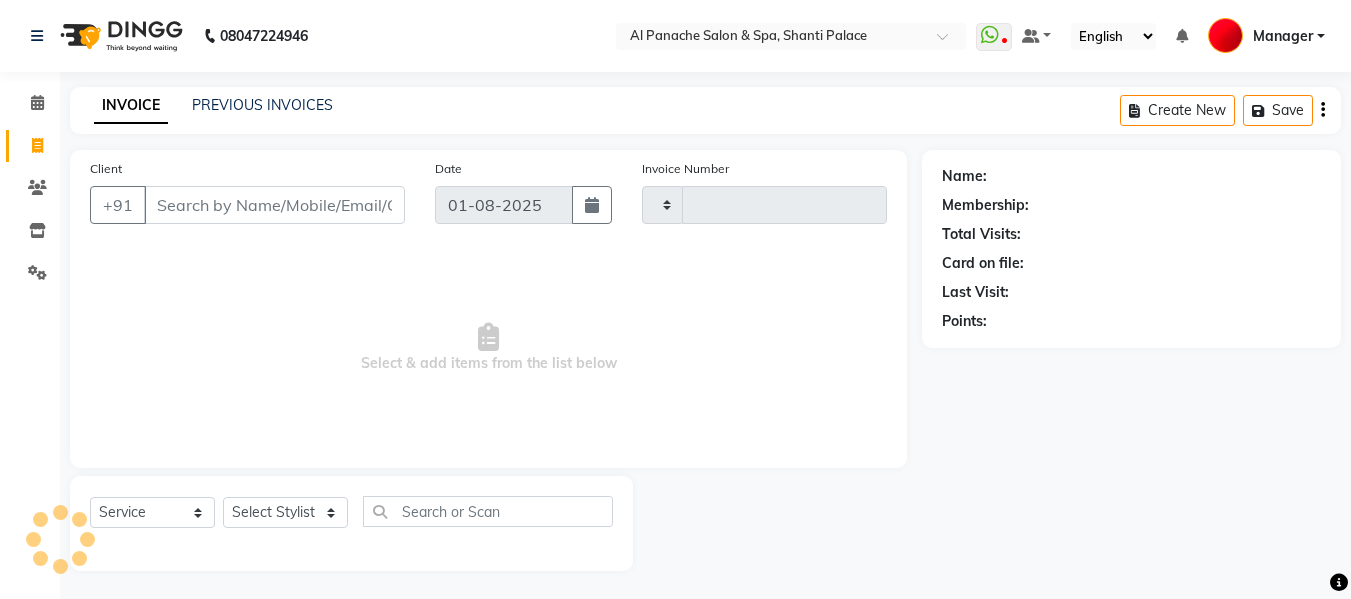 type on "1650" 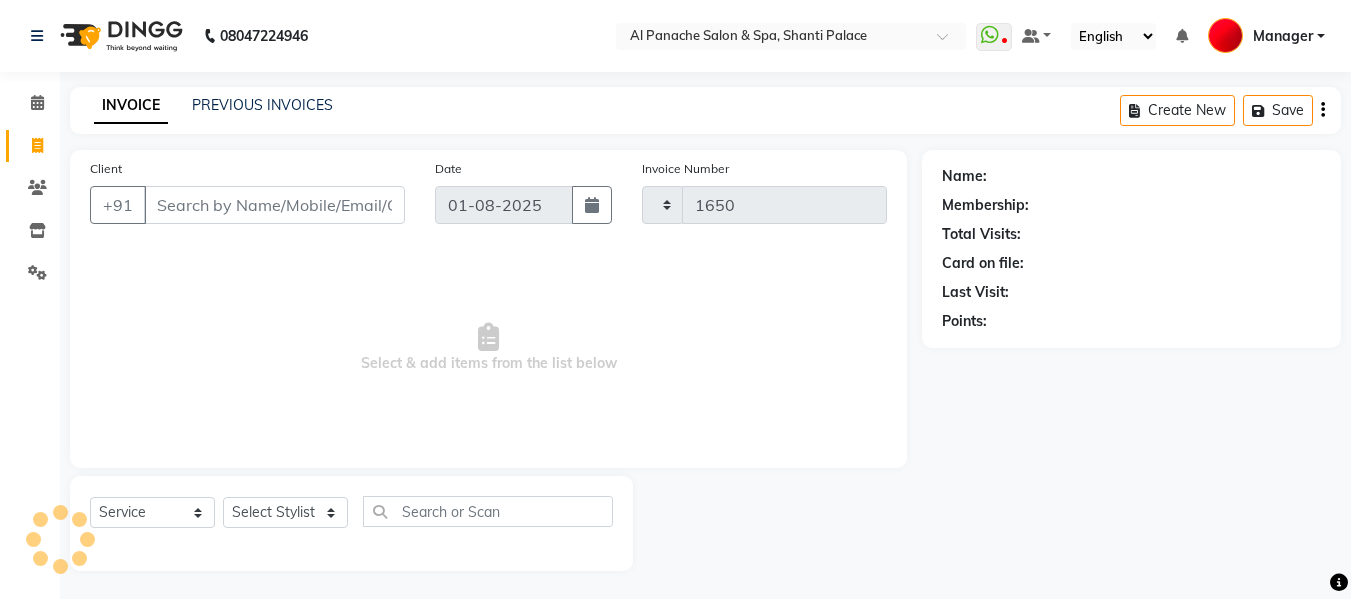 select on "751" 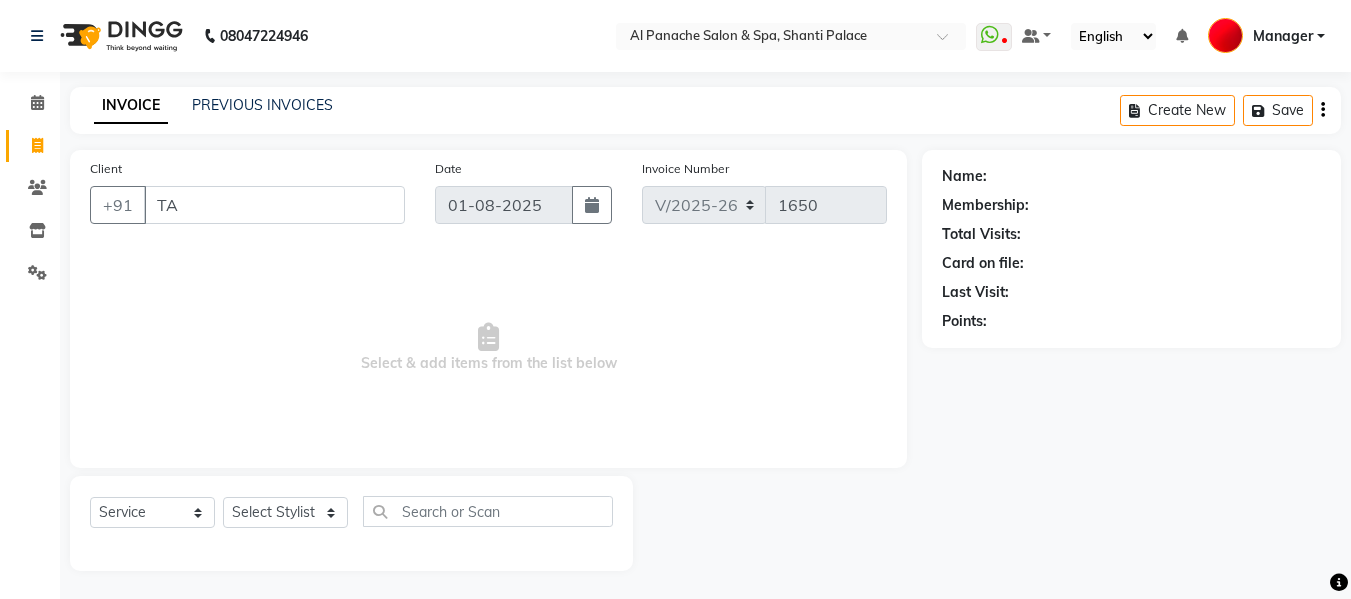 type on "T" 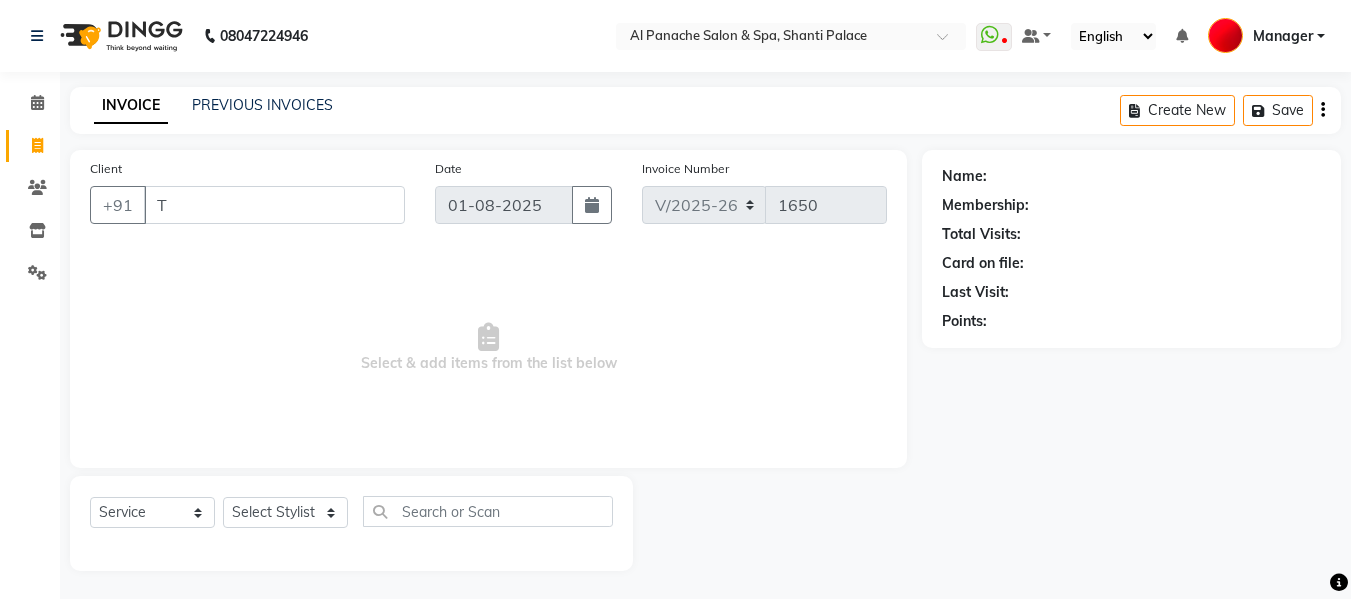 type 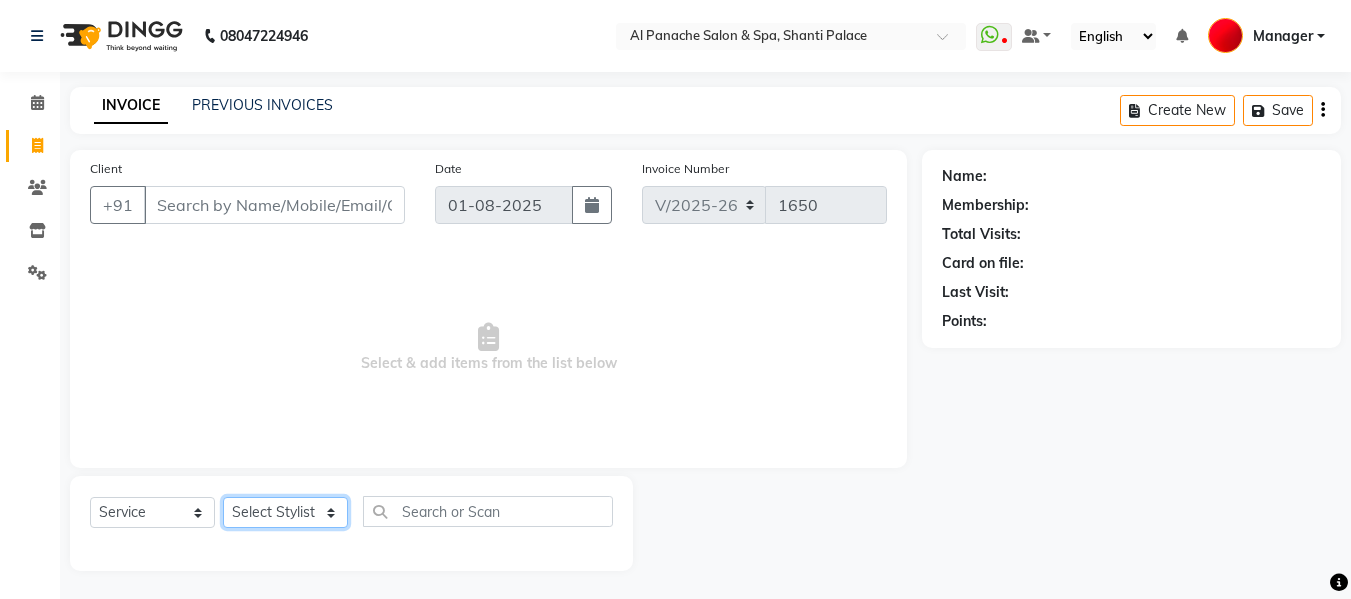 click on "Select Stylist Akash Aman anju Arjun AShu Bhavna Dhadwal Guneek Makeup Manager Raman Renu Salman Shelly shushma Sonia yash" 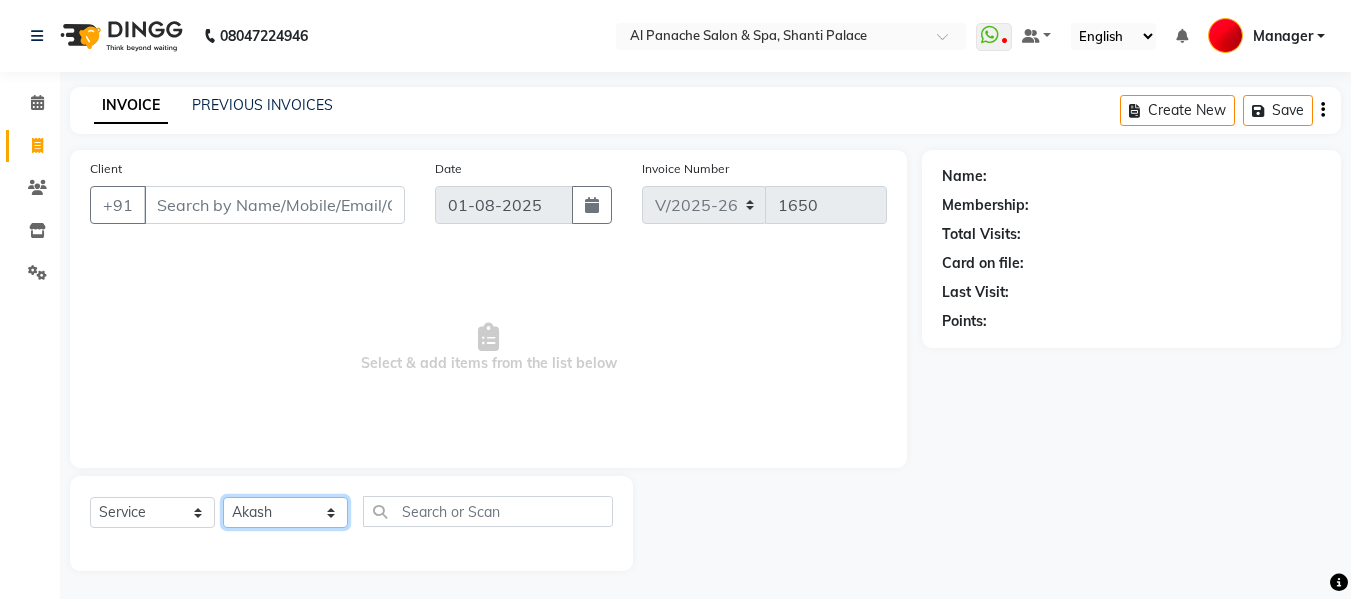 click on "Select Stylist Akash Aman anju Arjun AShu Bhavna Dhadwal Guneek Makeup Manager Raman Renu Salman Shelly shushma Sonia yash" 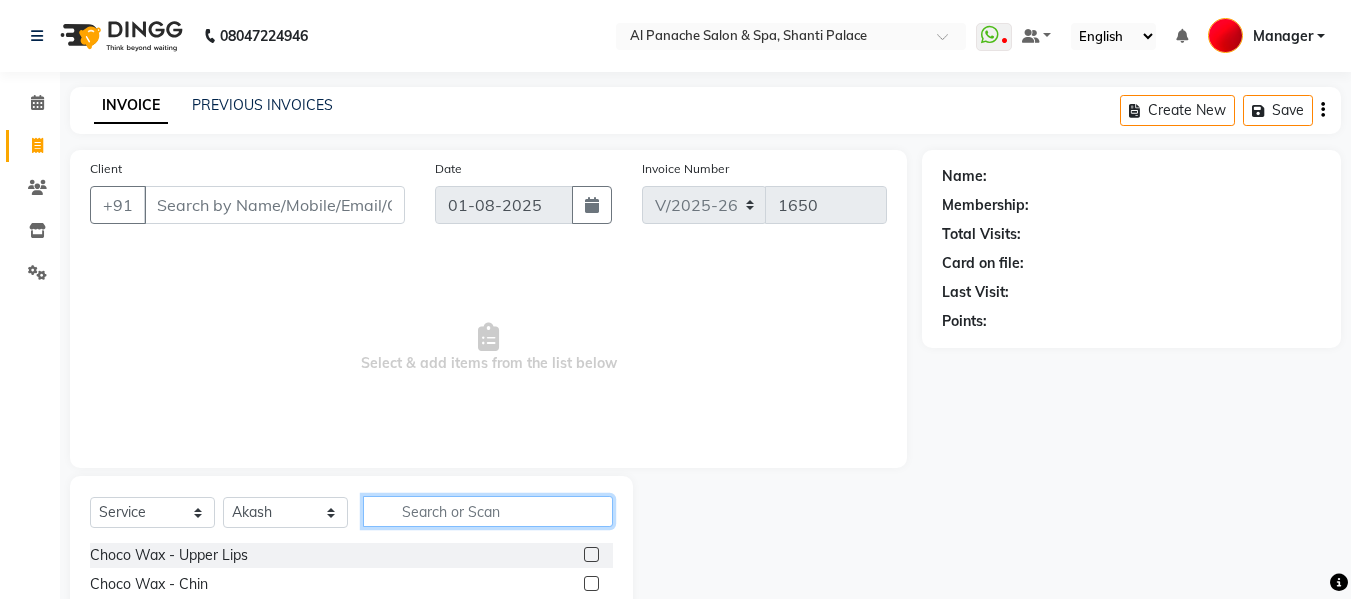 click 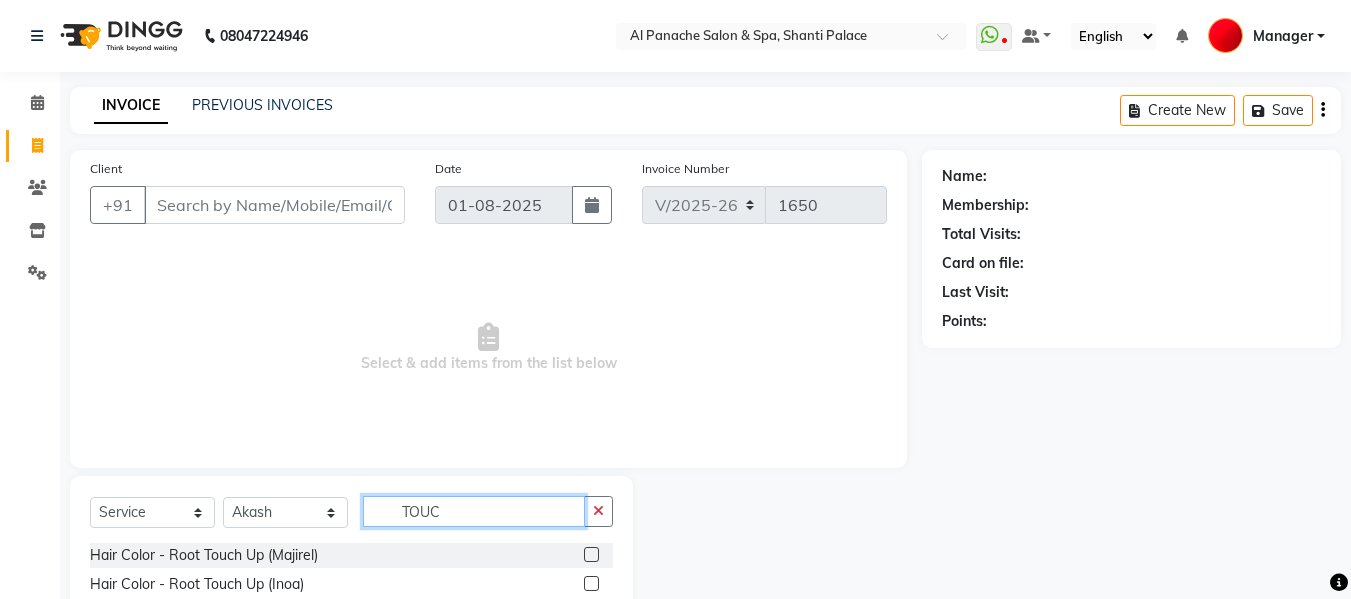 type on "TOUC" 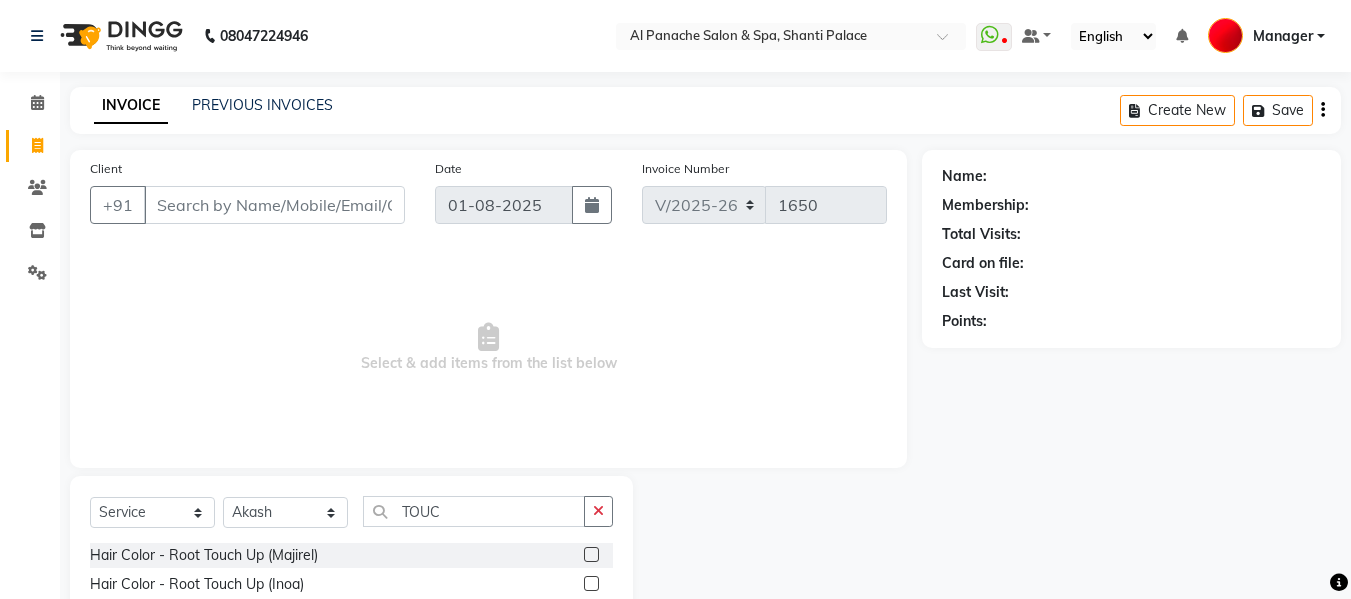 click 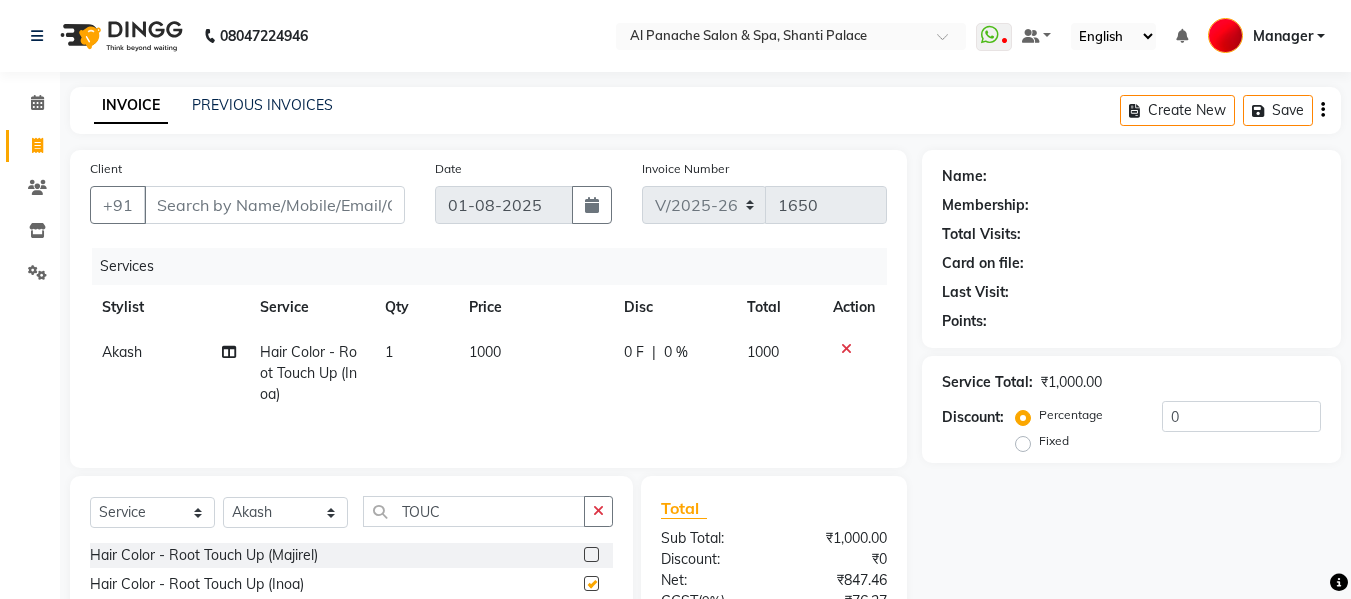 checkbox on "false" 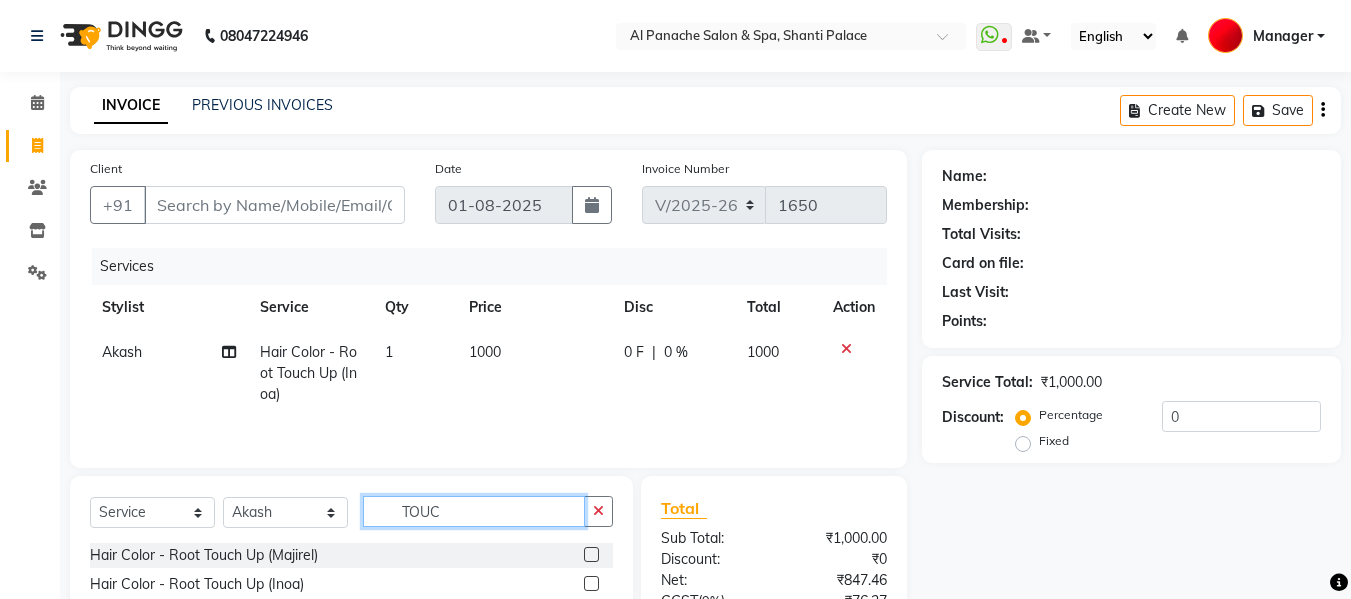 click on "TOUC" 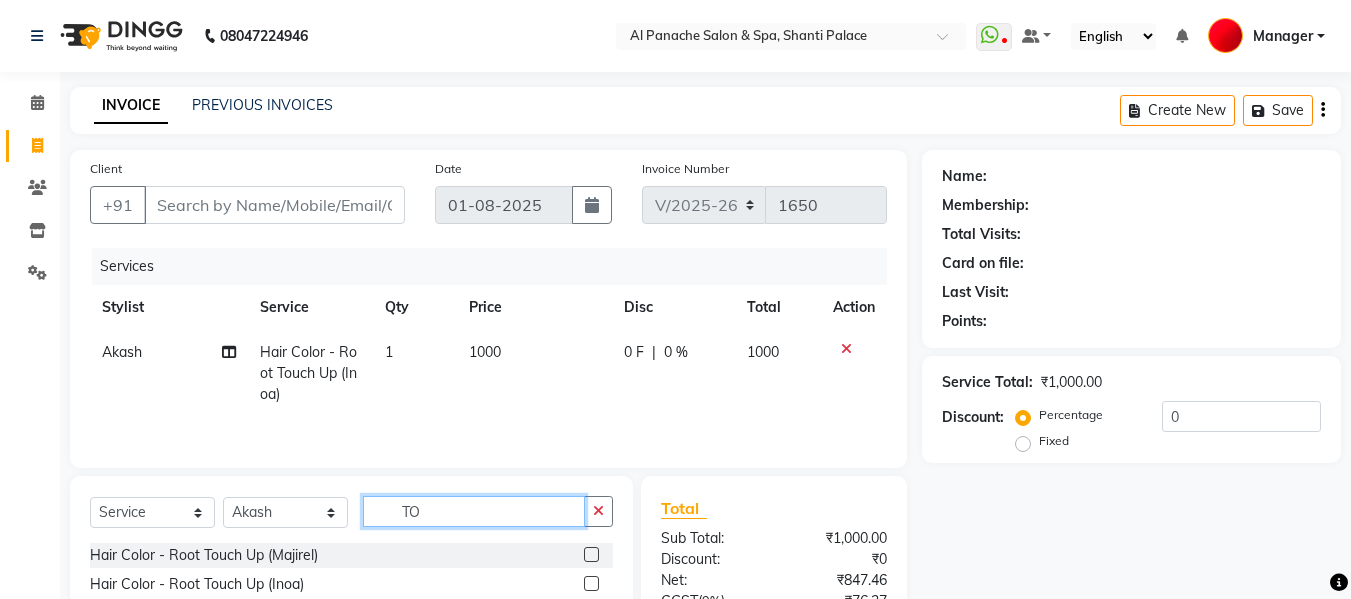 type on "T" 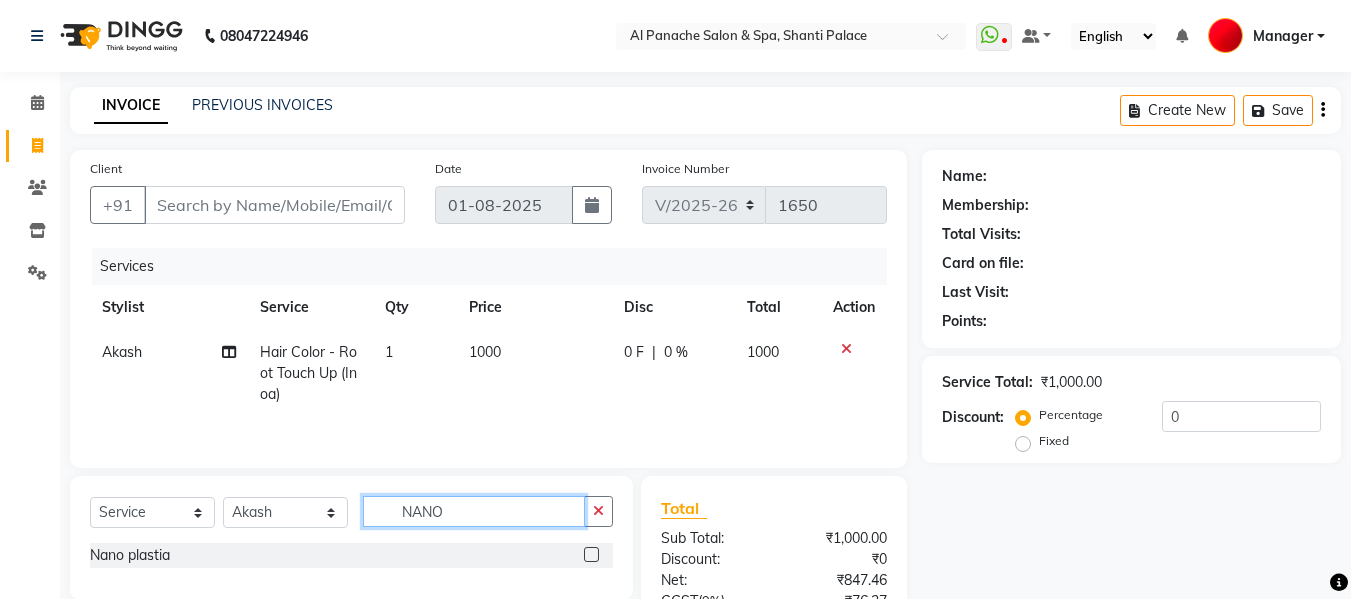 type on "NANO" 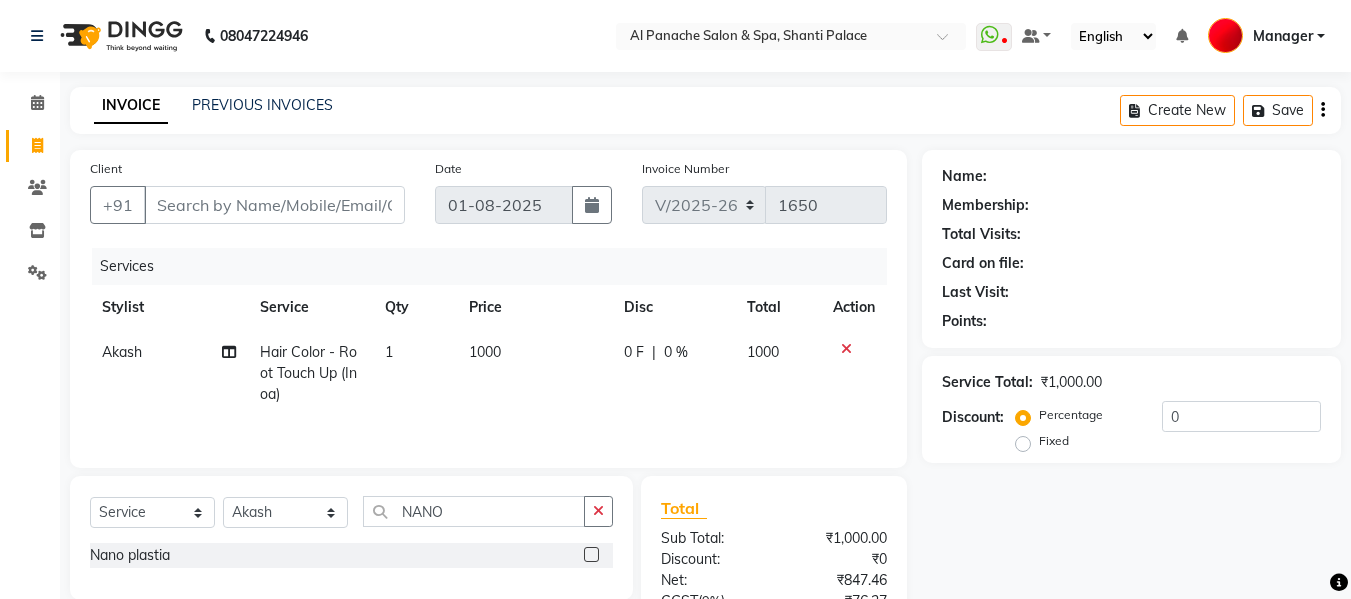 click 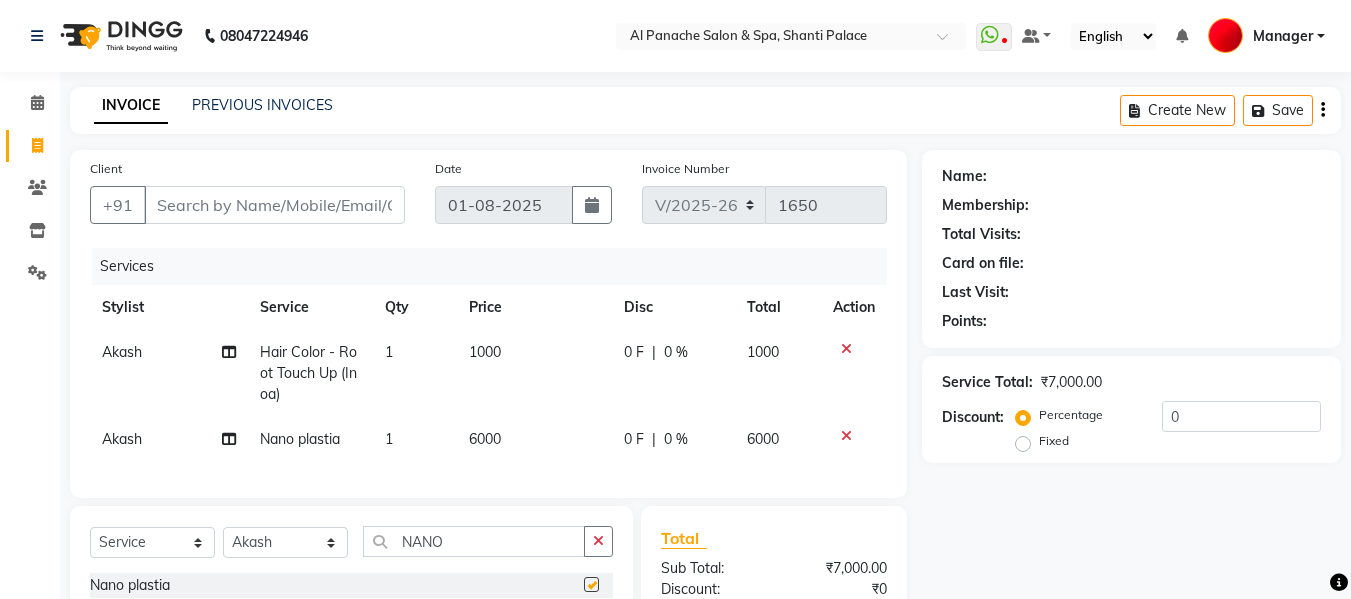checkbox on "false" 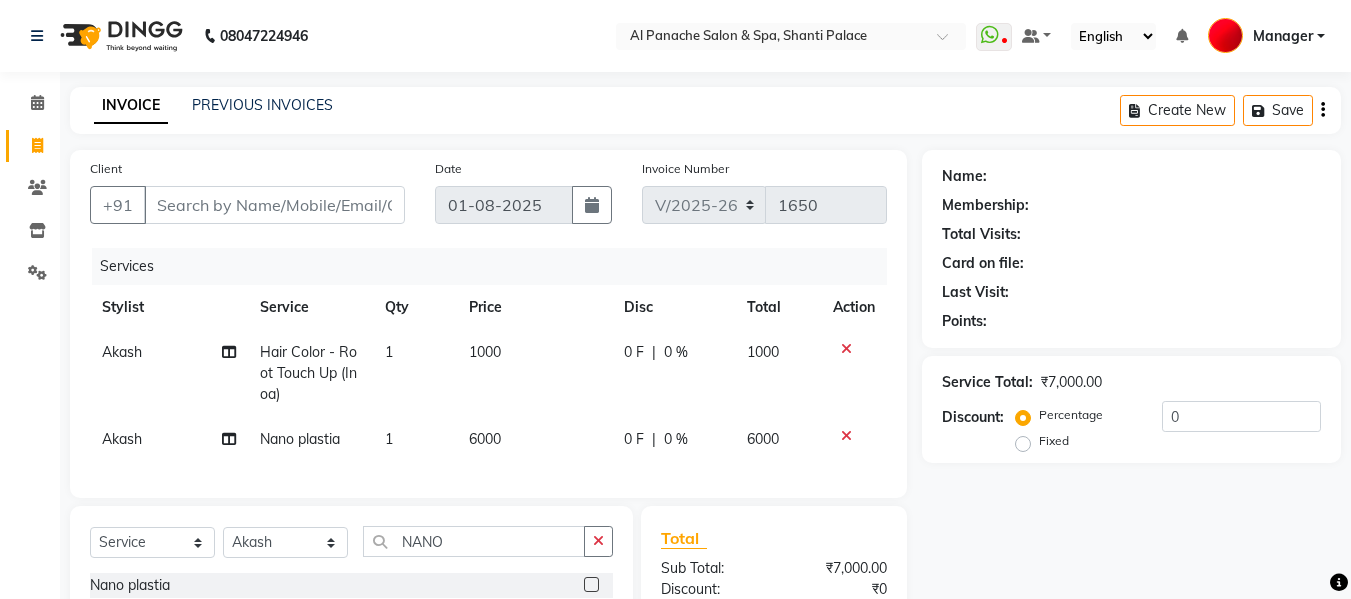 click on "6000" 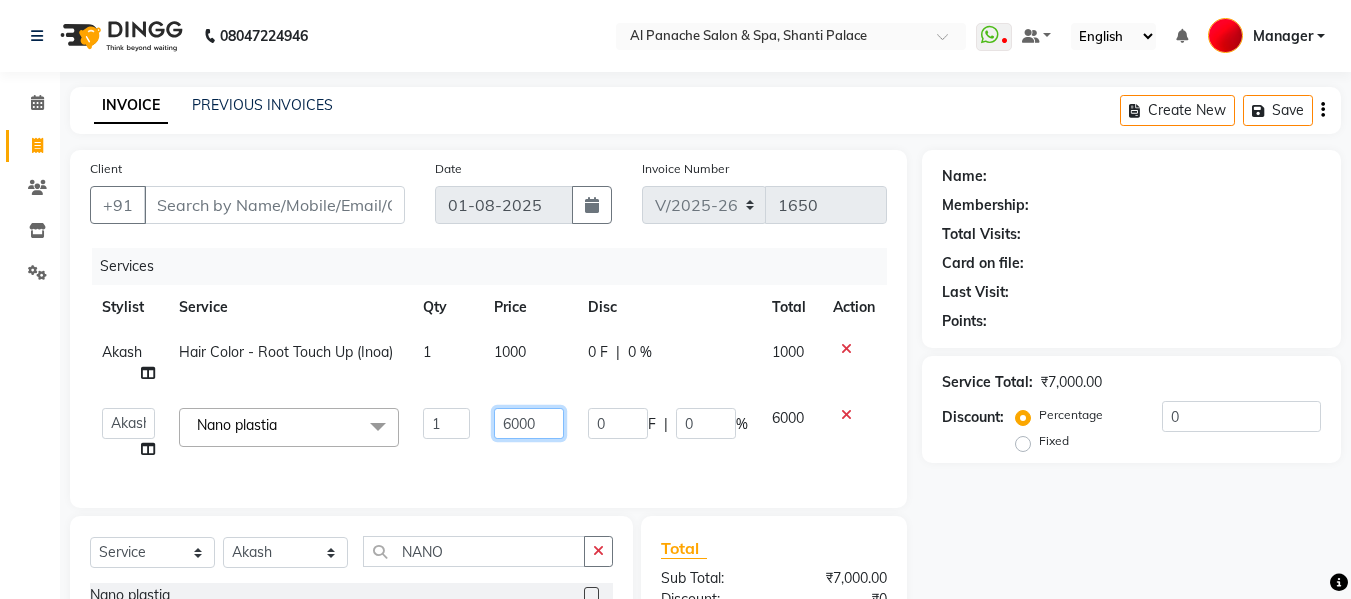 click on "6000" 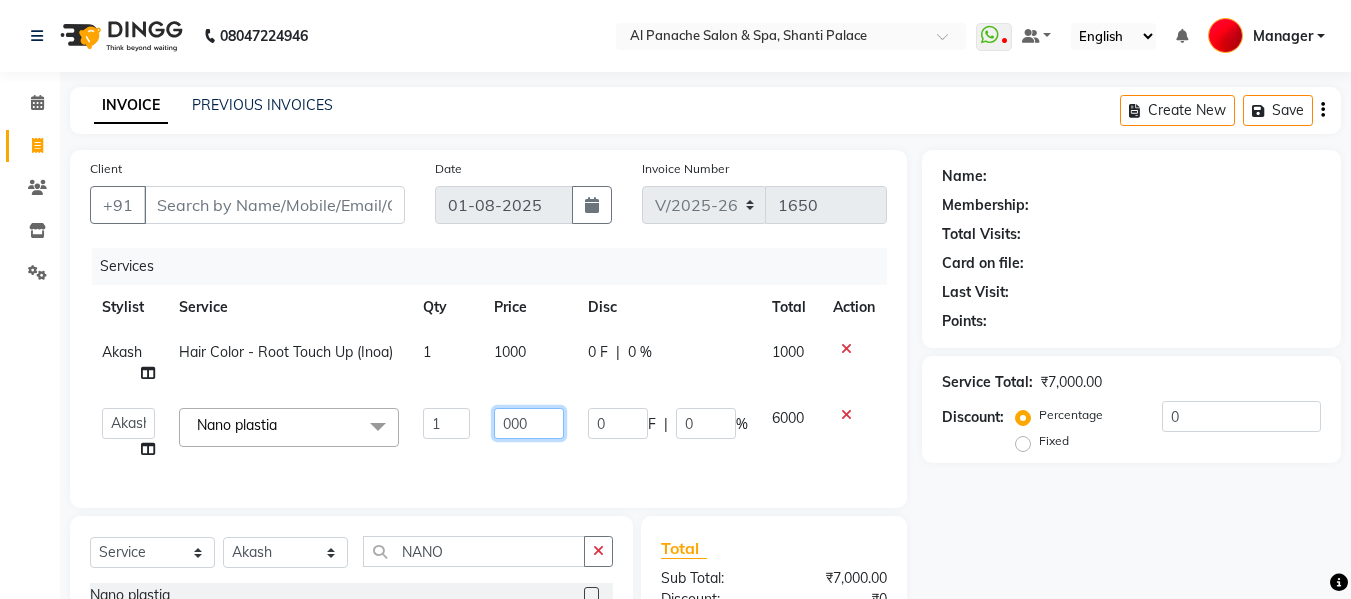 type on "4000" 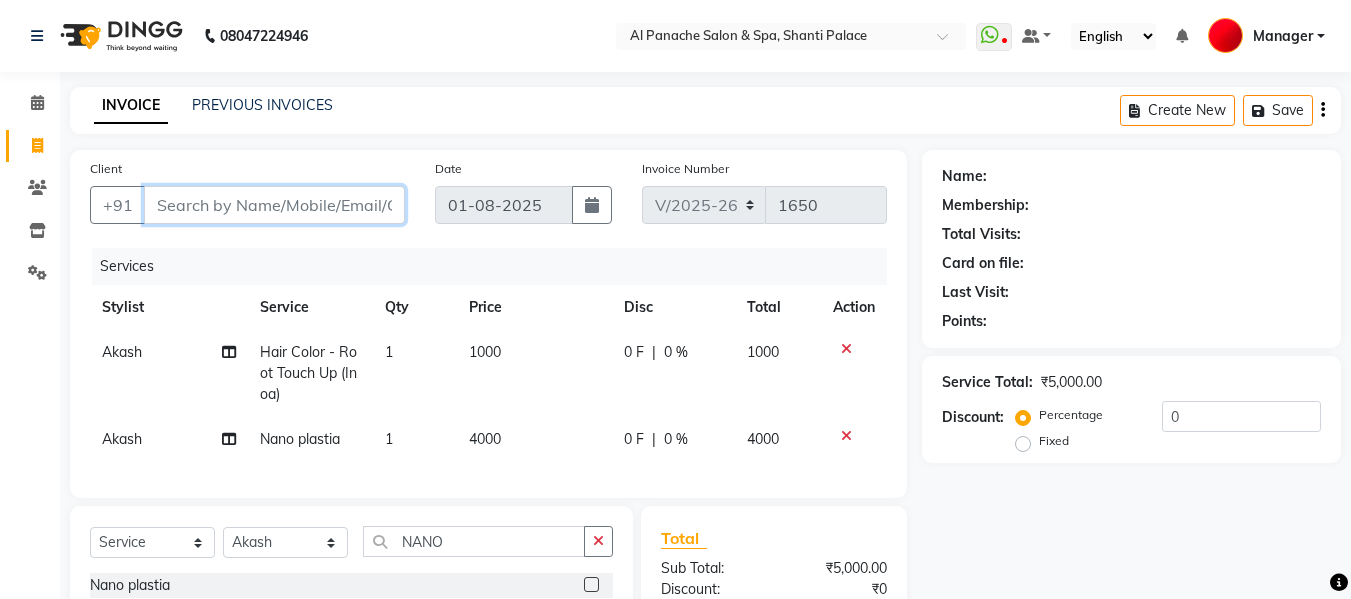 click on "Client" at bounding box center (274, 205) 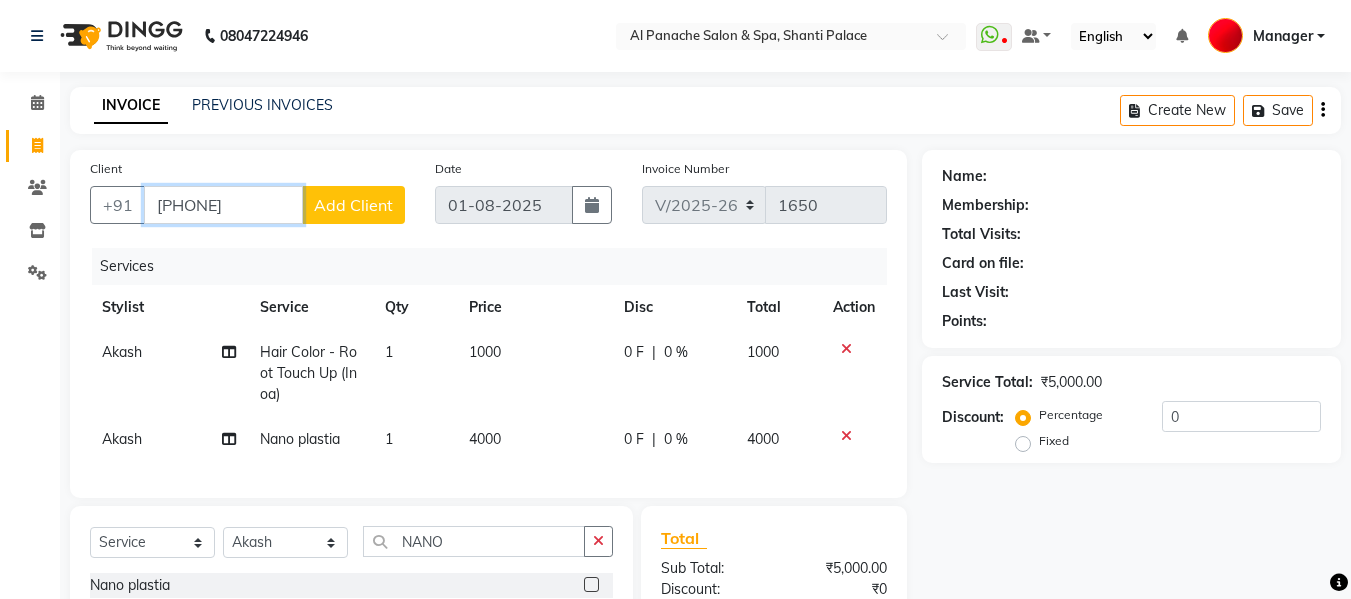 type on "[PHONE]" 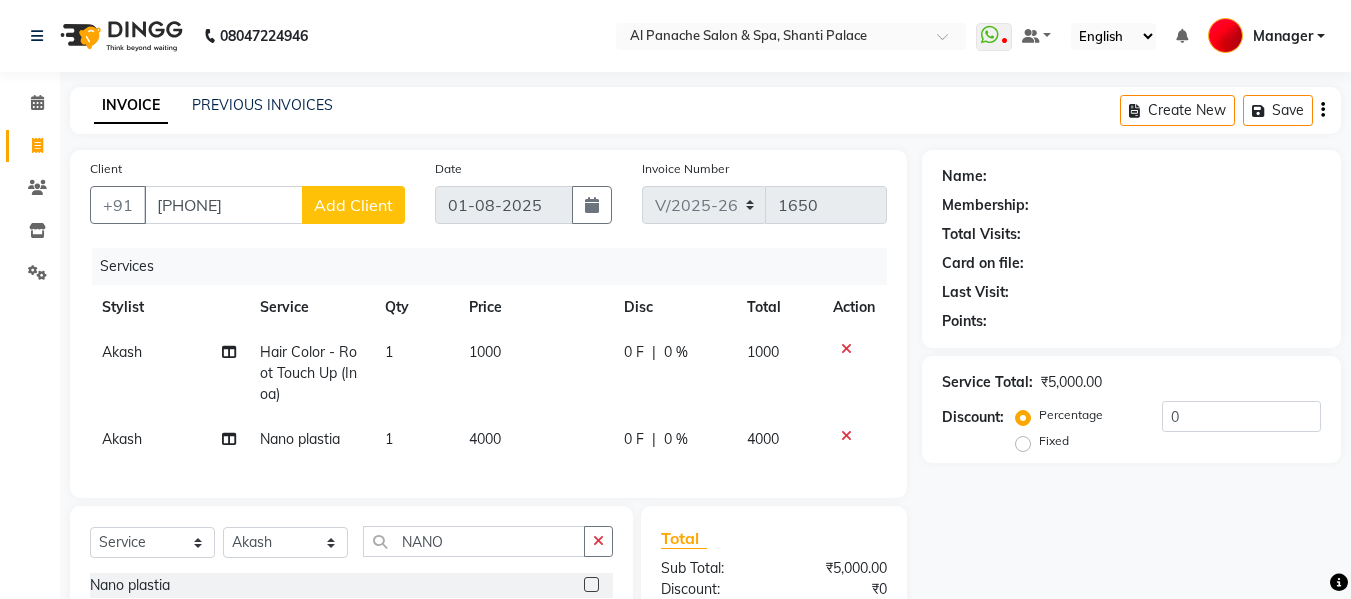 click on "Add Client" 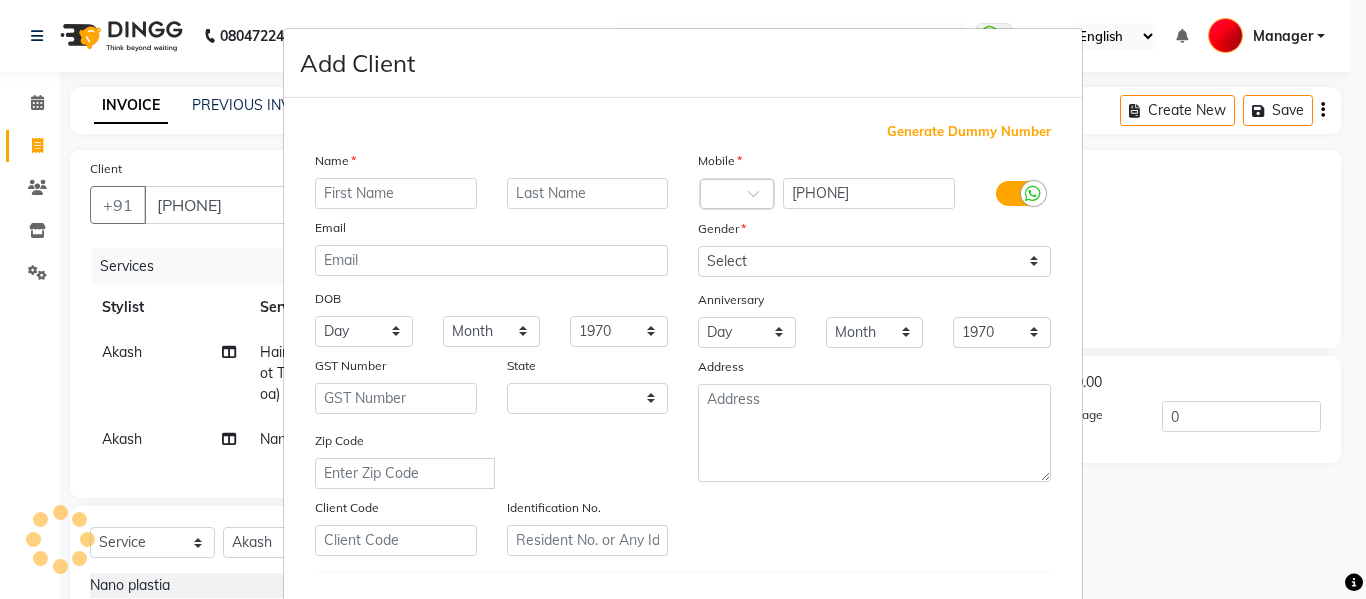 select on "15" 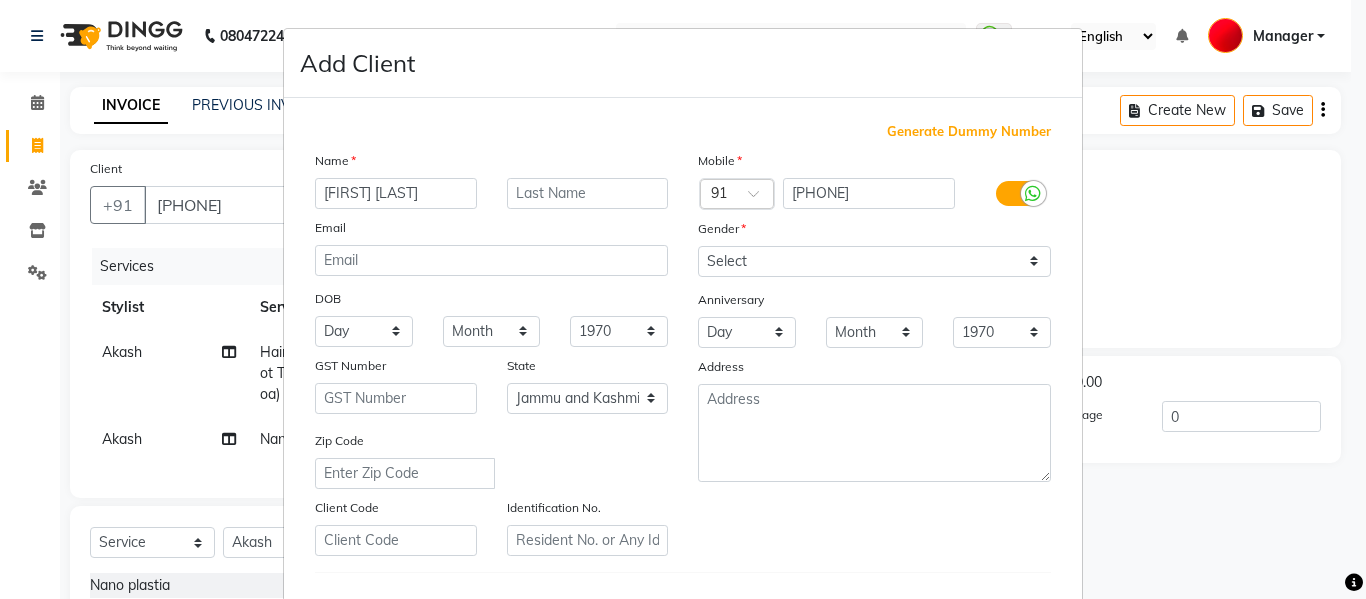 type on "[FIRST] [LAST]" 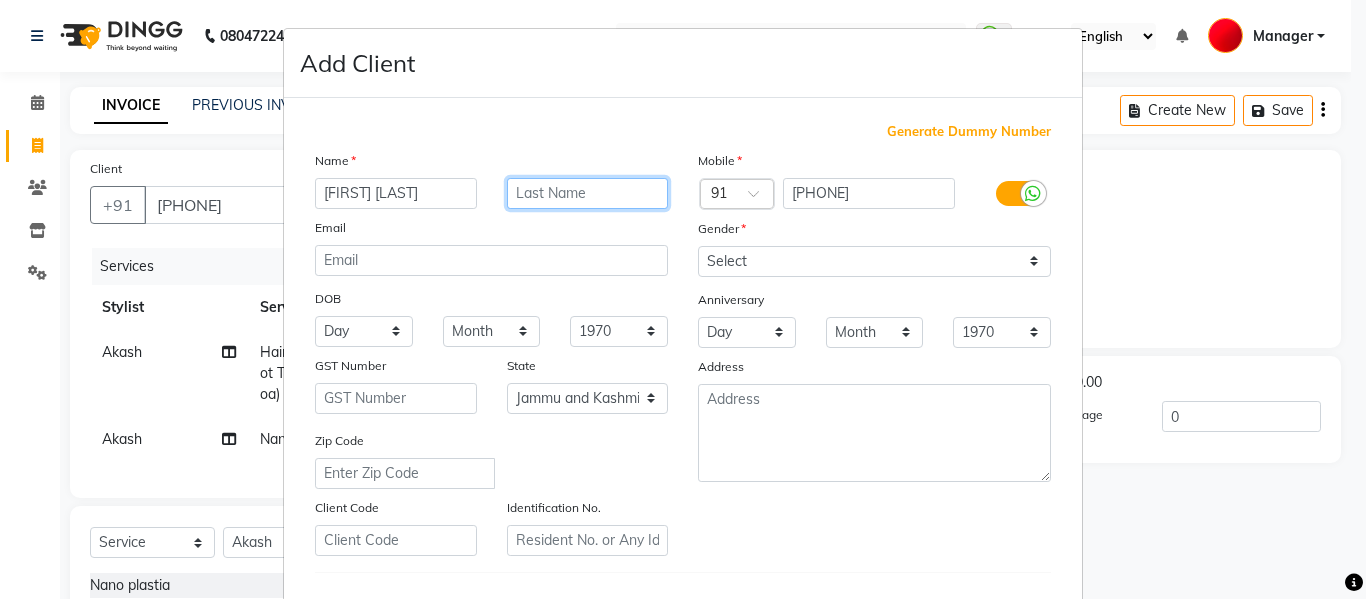 click at bounding box center [588, 193] 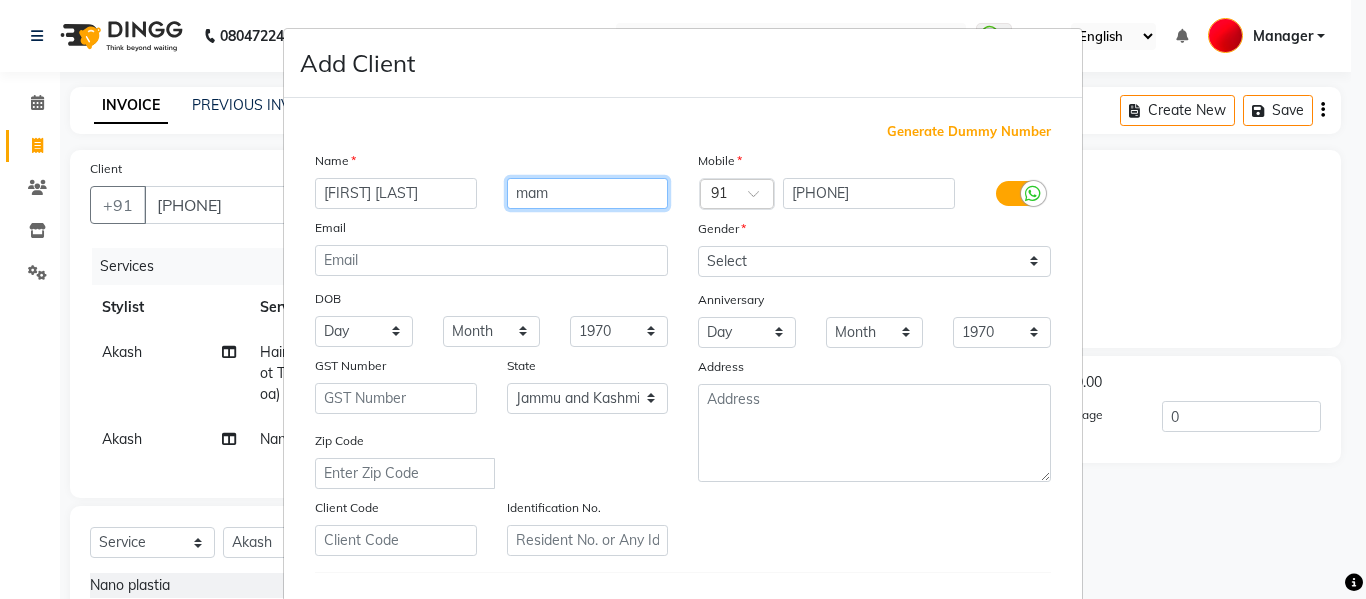type on "mam" 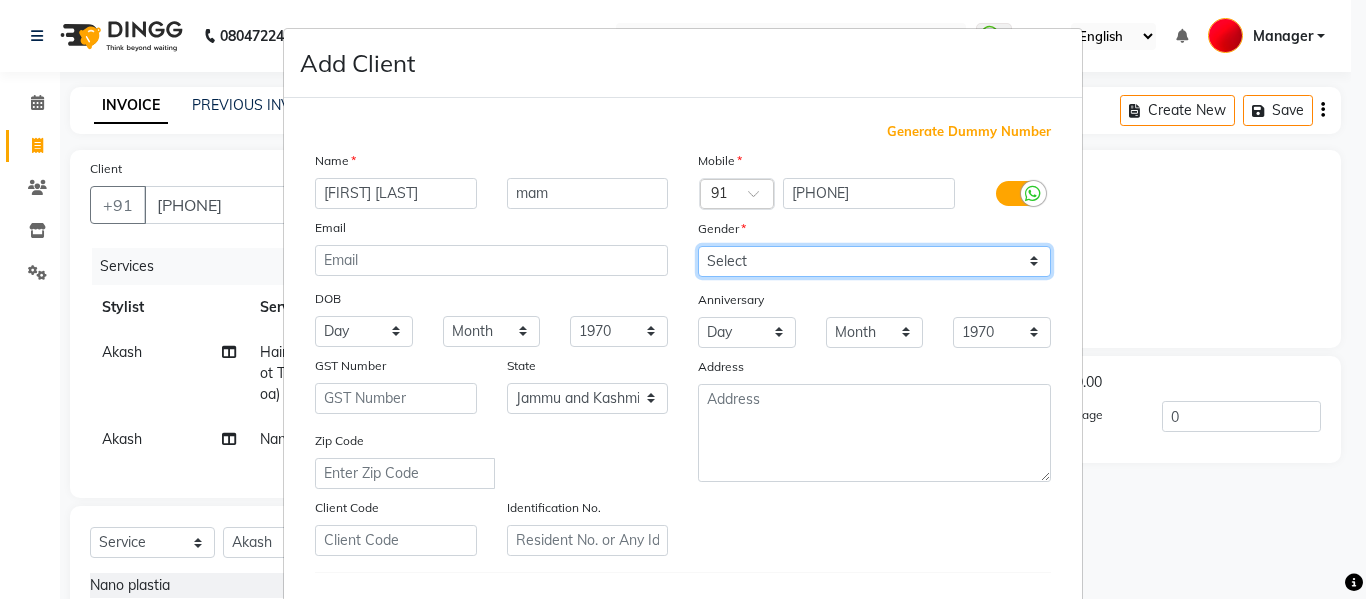 click on "Select Male Female Other Prefer Not To Say" at bounding box center [874, 261] 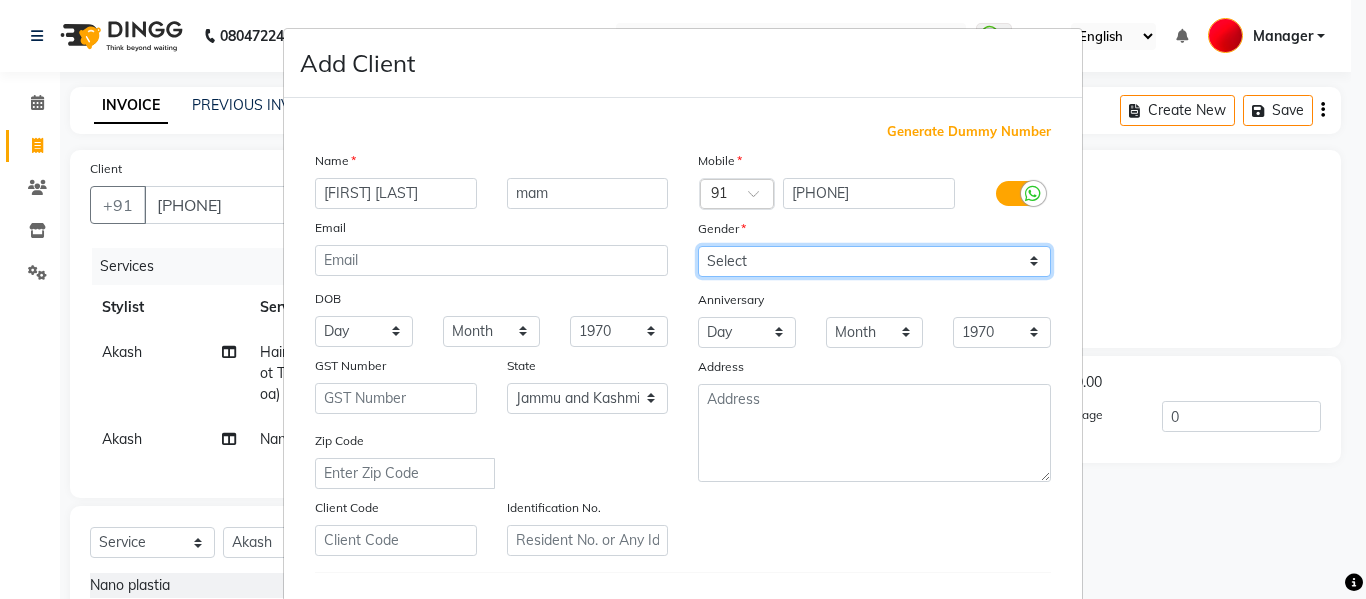 select on "female" 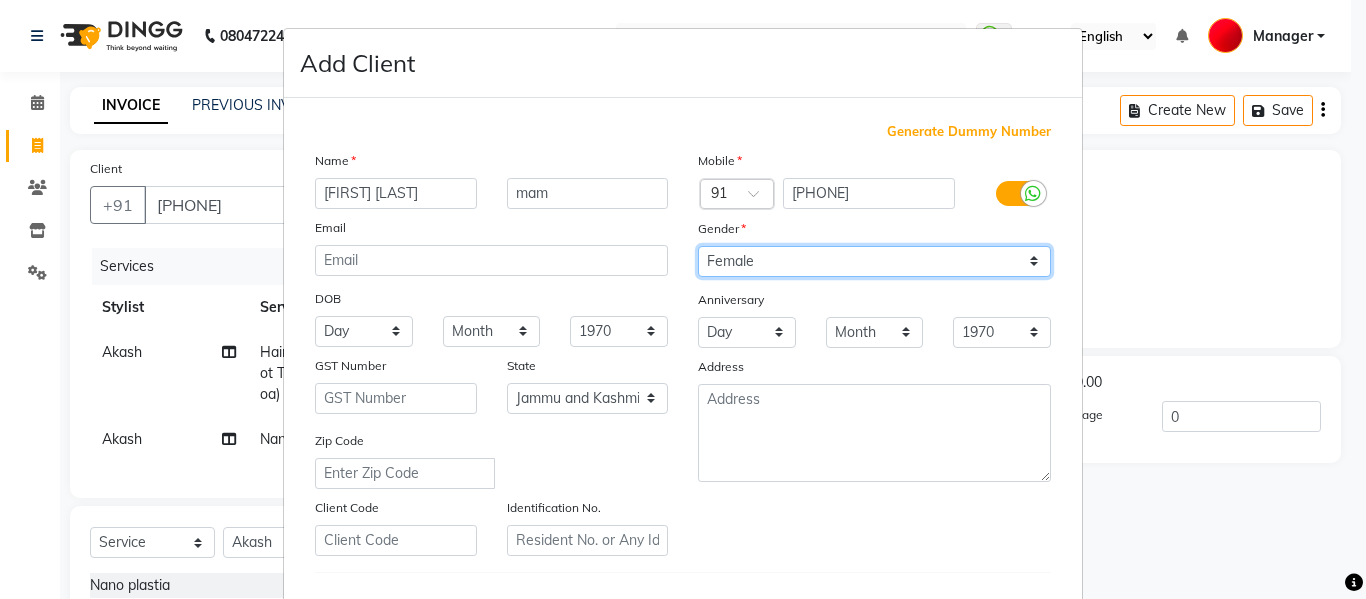 click on "Select Male Female Other Prefer Not To Say" at bounding box center [874, 261] 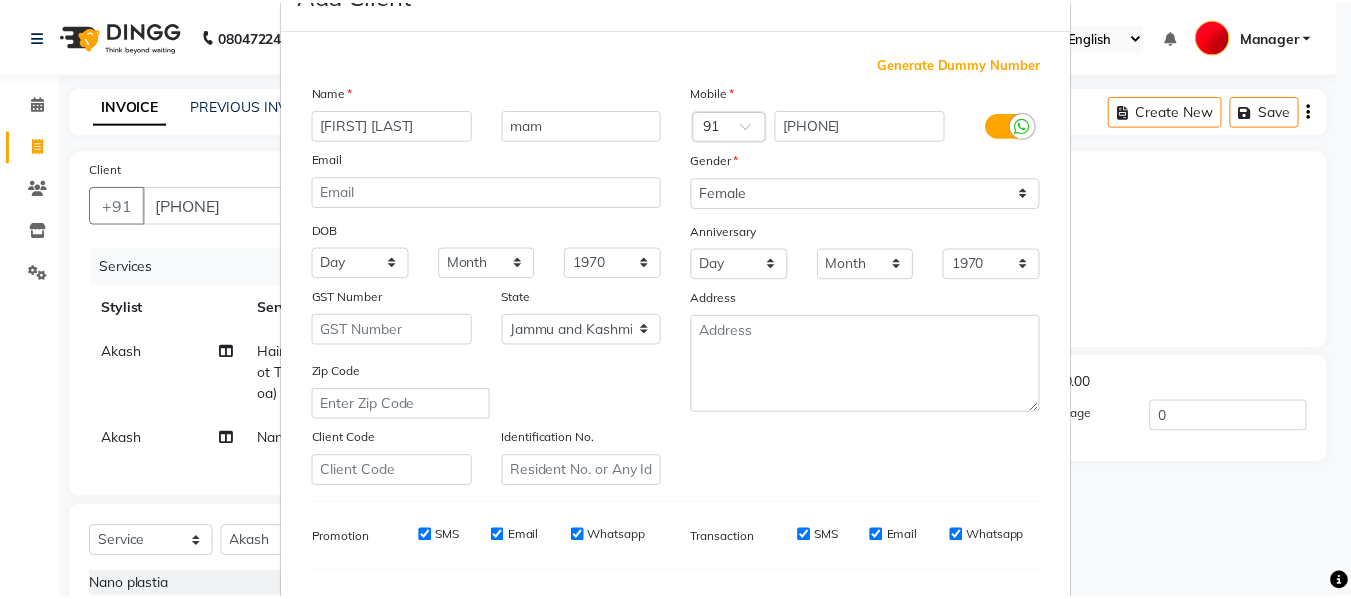 scroll, scrollTop: 309, scrollLeft: 0, axis: vertical 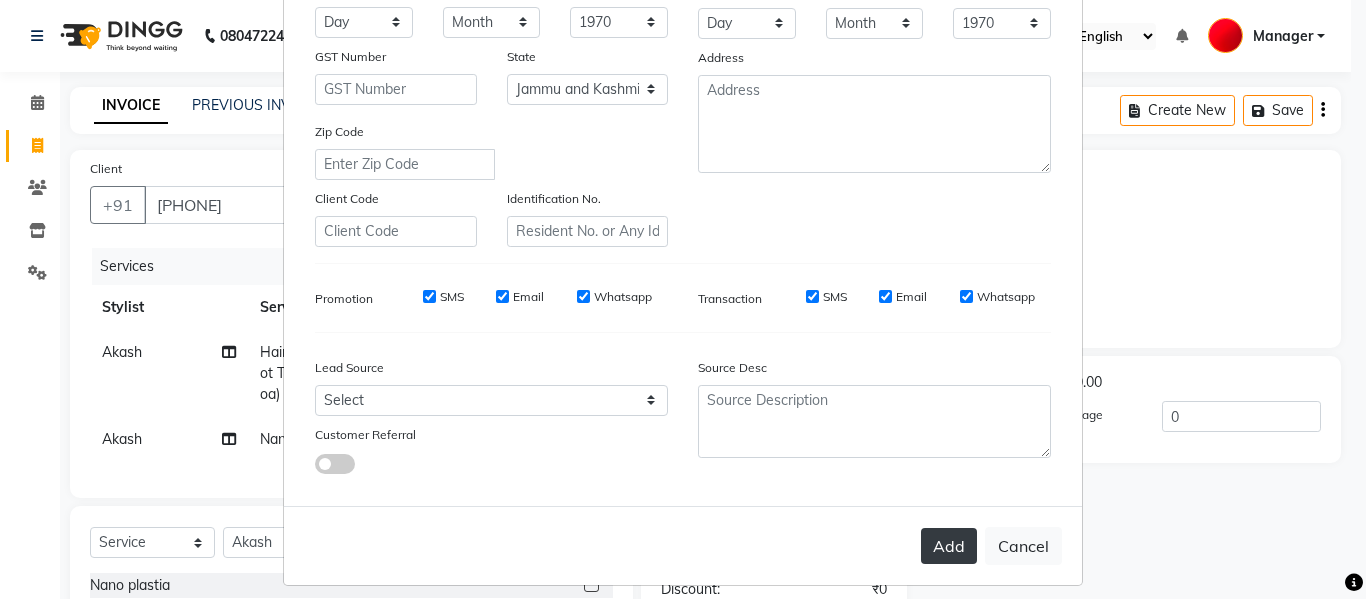 click on "Add" at bounding box center (949, 546) 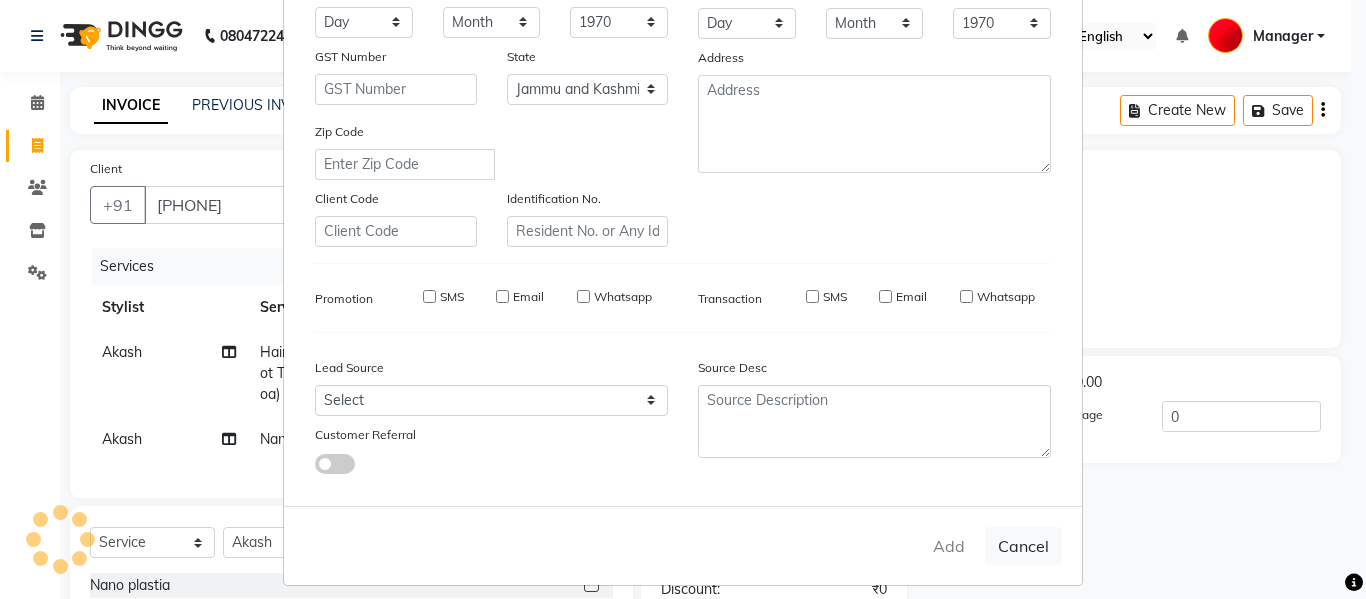 type 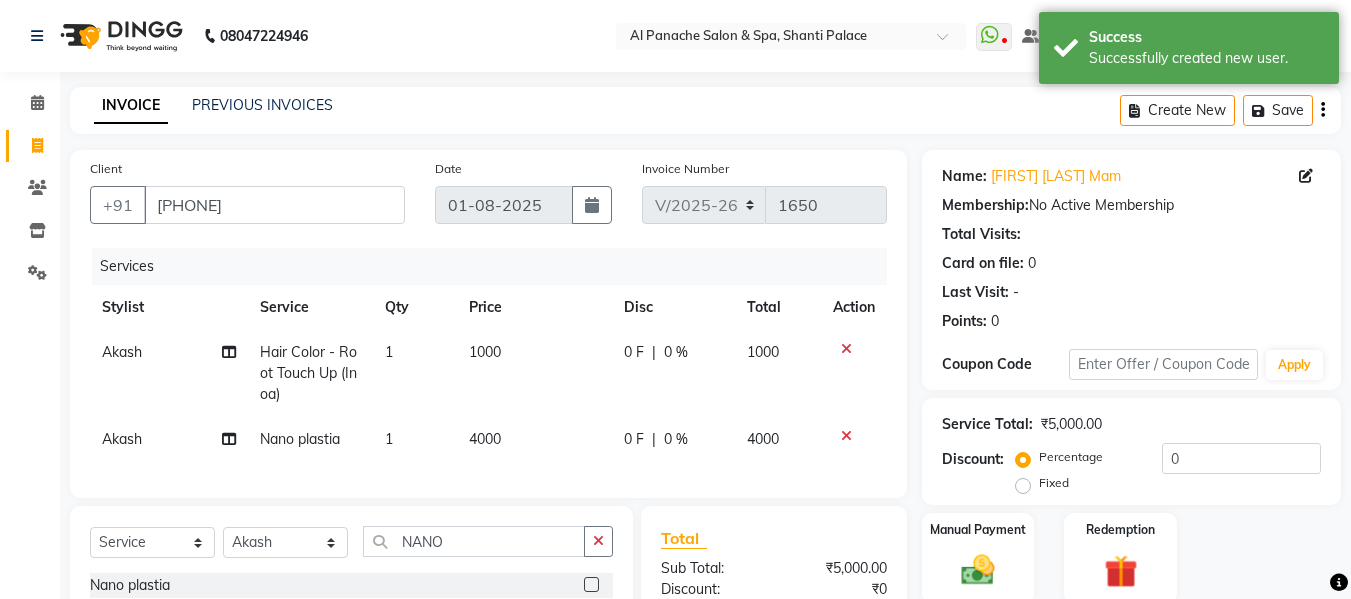 scroll, scrollTop: 246, scrollLeft: 0, axis: vertical 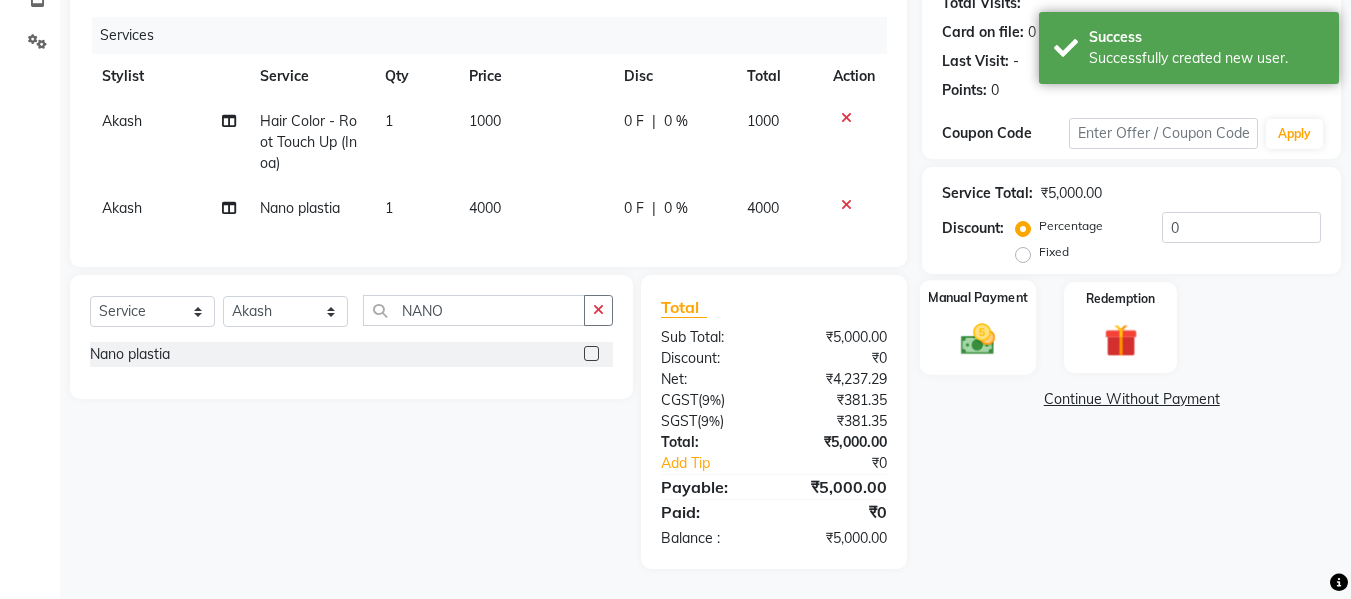 click 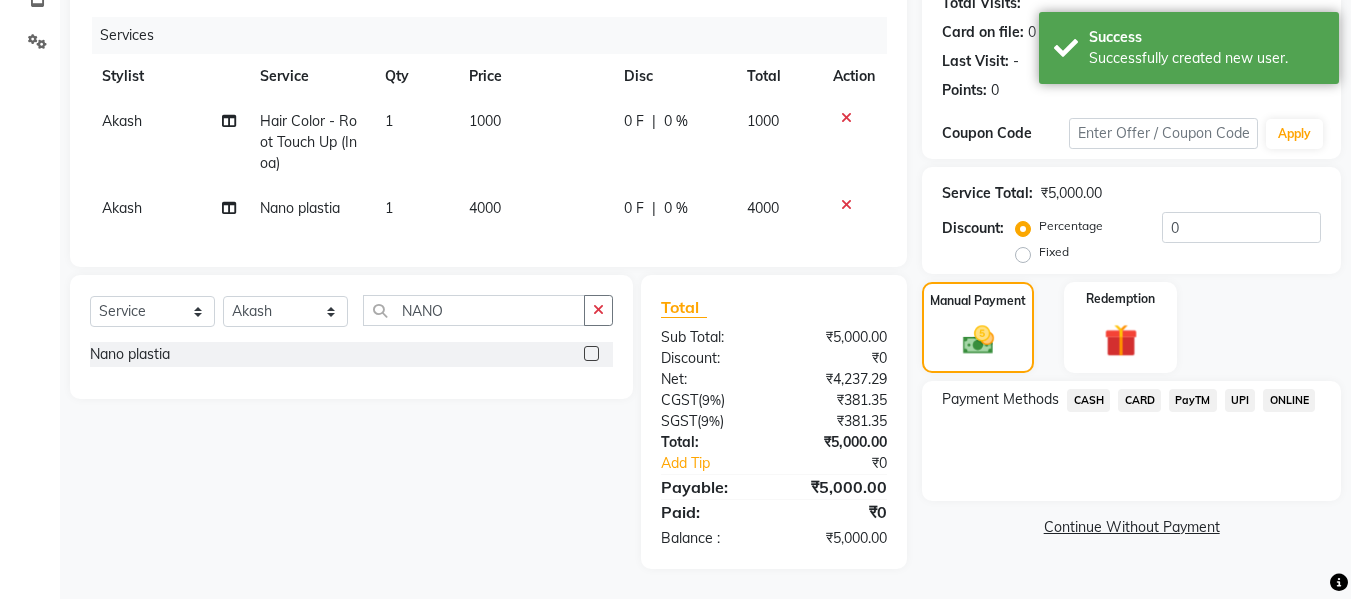 click on "UPI" 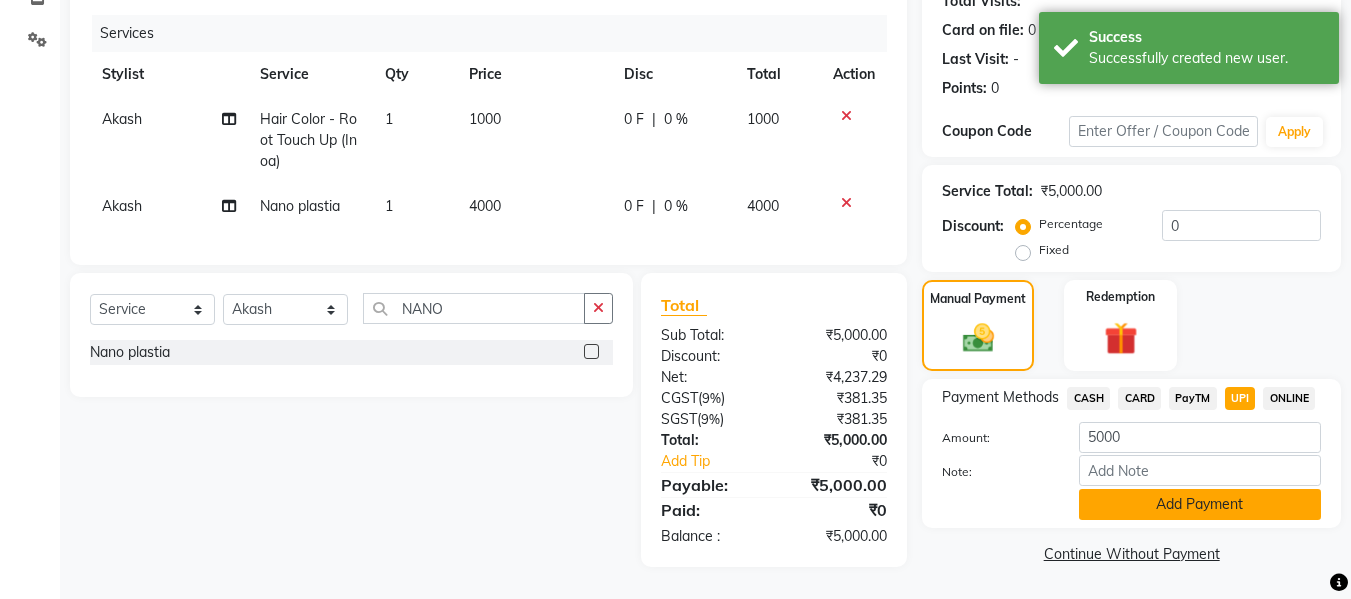 click on "Add Payment" 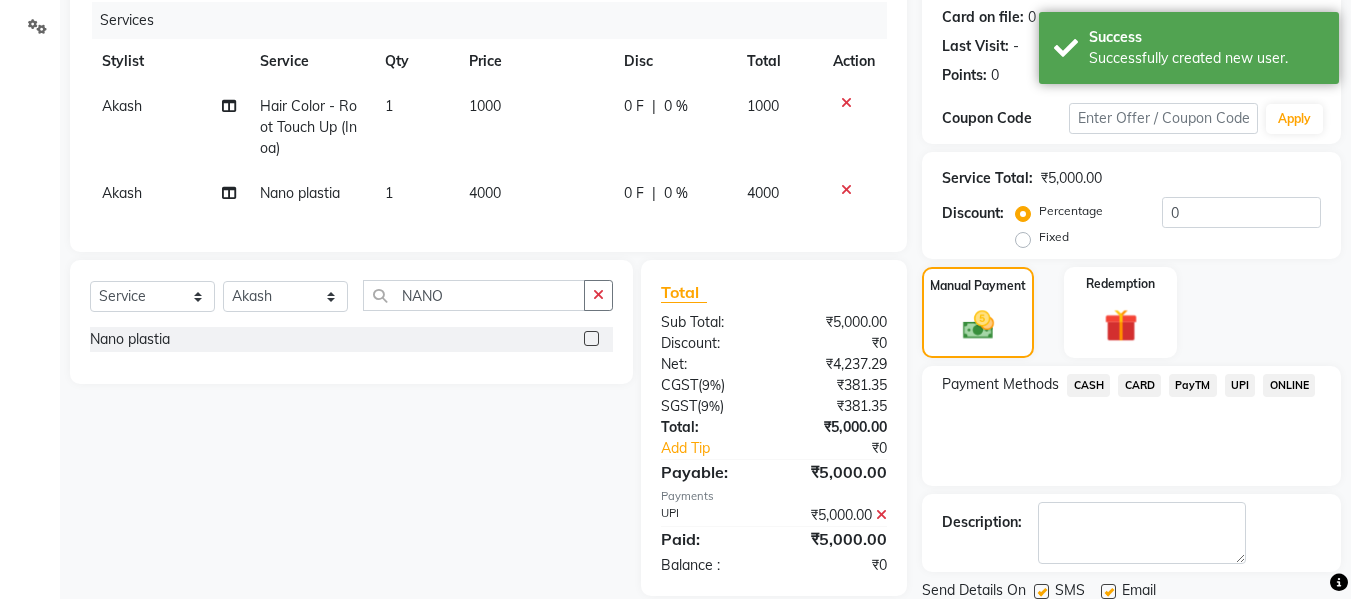scroll, scrollTop: 317, scrollLeft: 0, axis: vertical 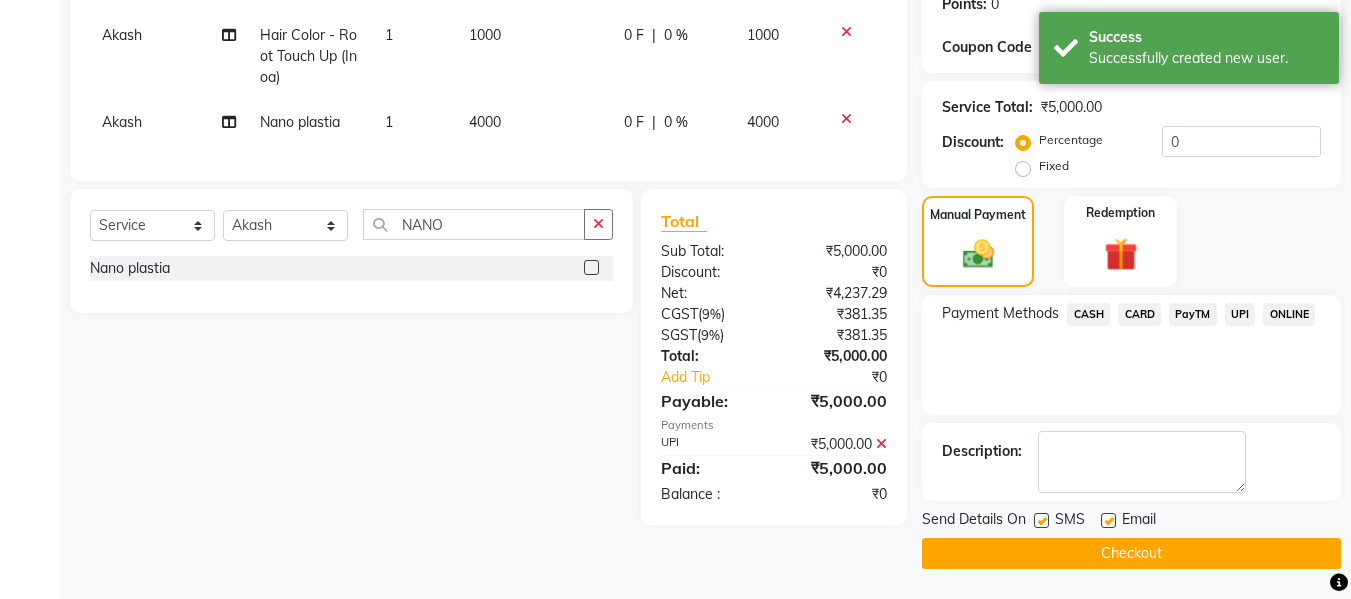 click on "Checkout" 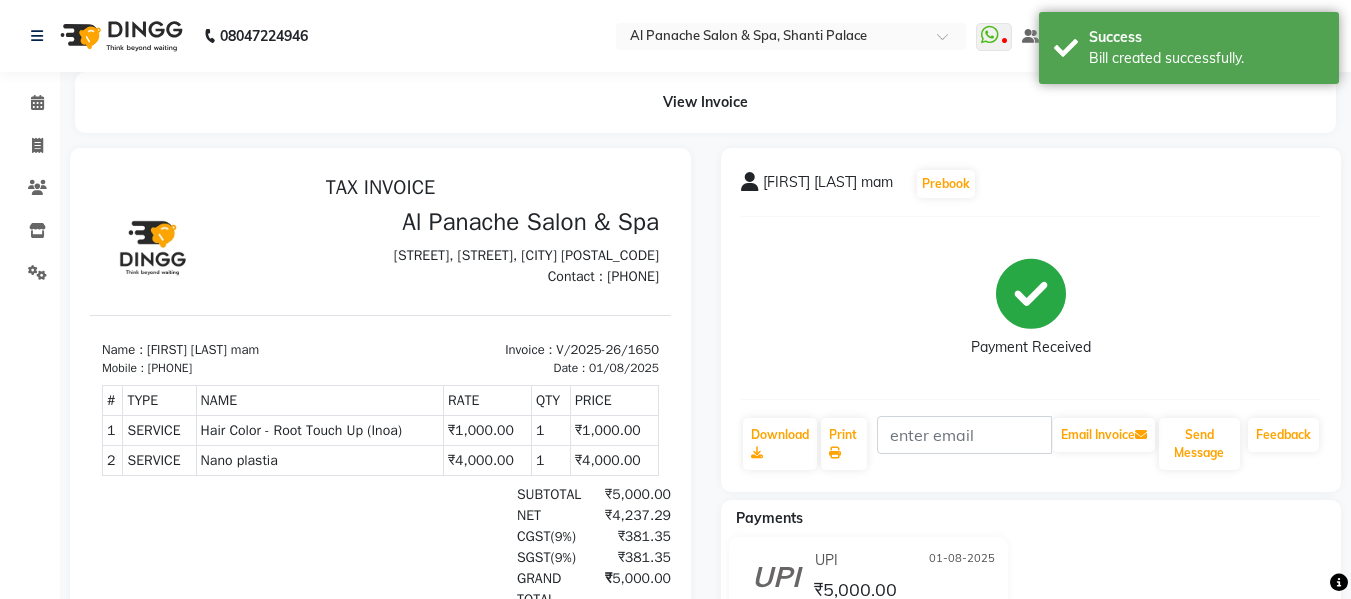 scroll, scrollTop: 0, scrollLeft: 0, axis: both 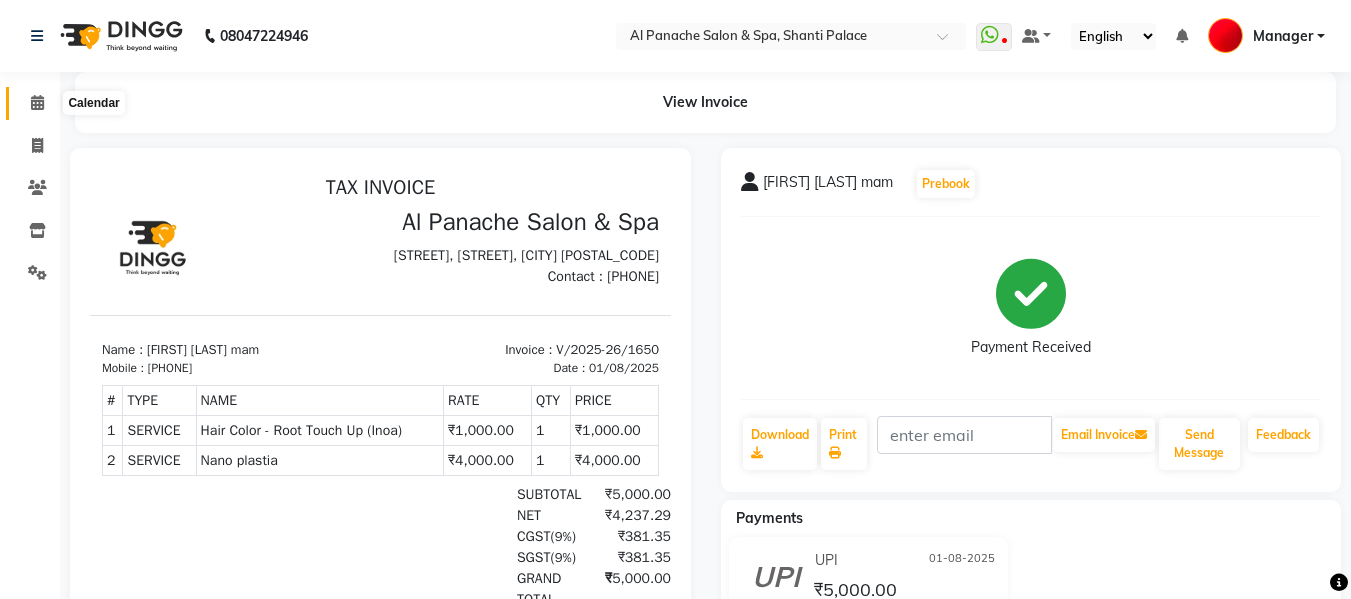 click 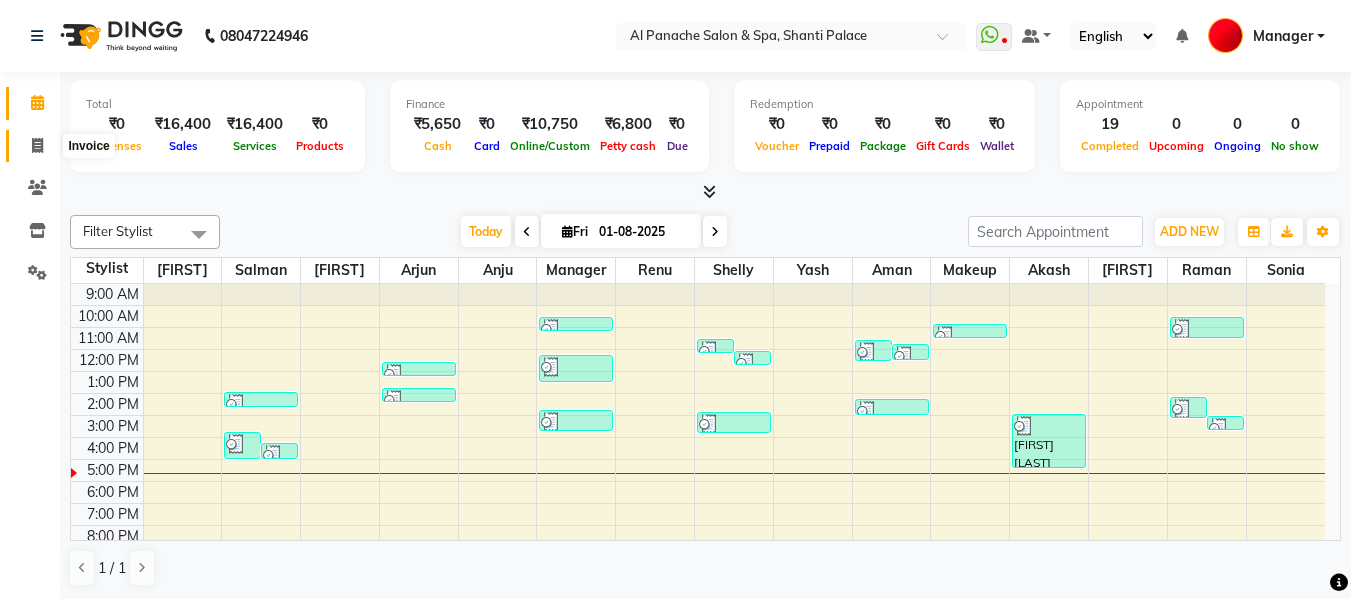 click 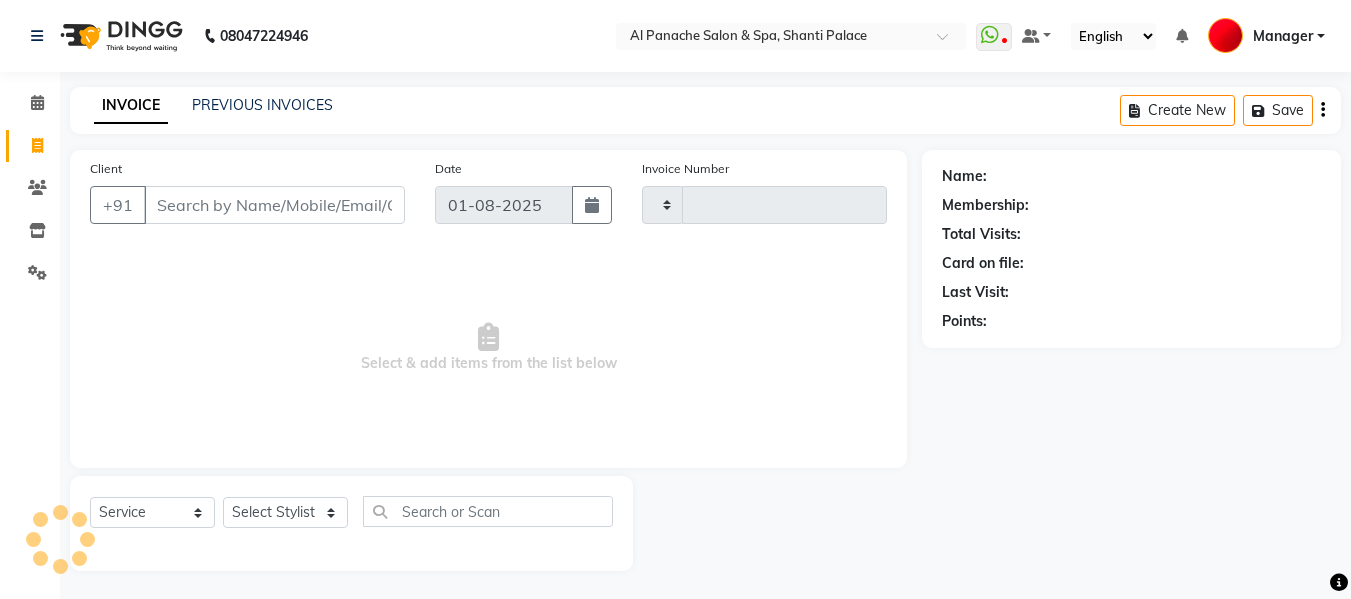 type on "1651" 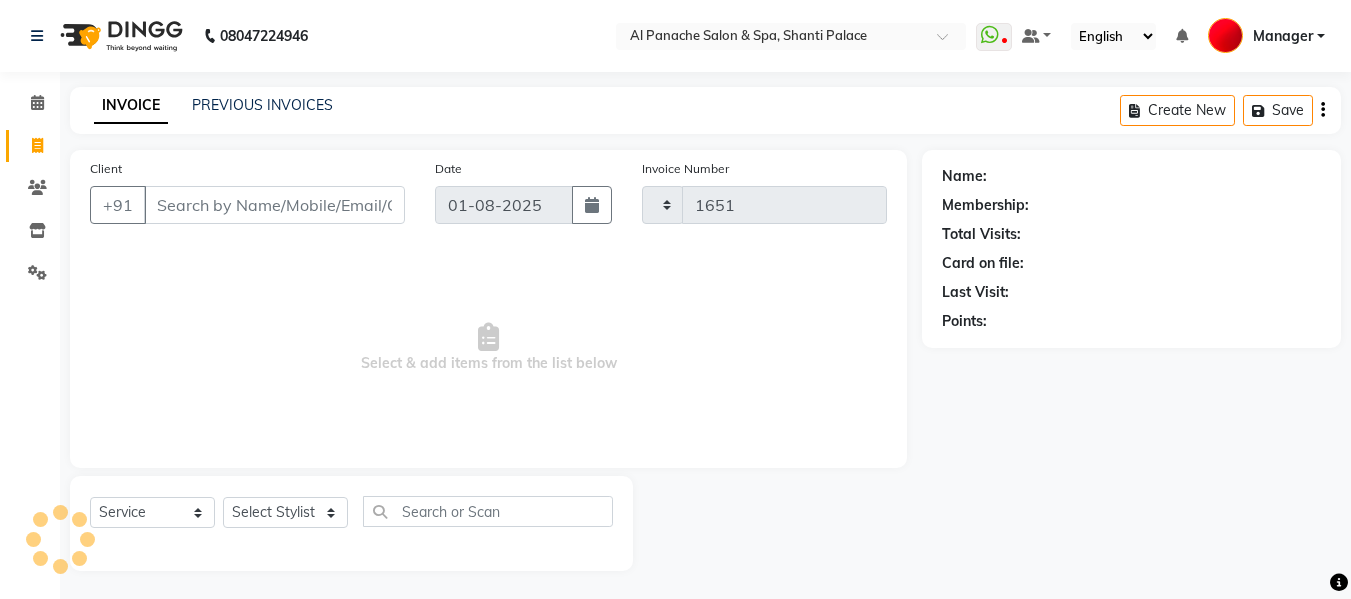 select on "751" 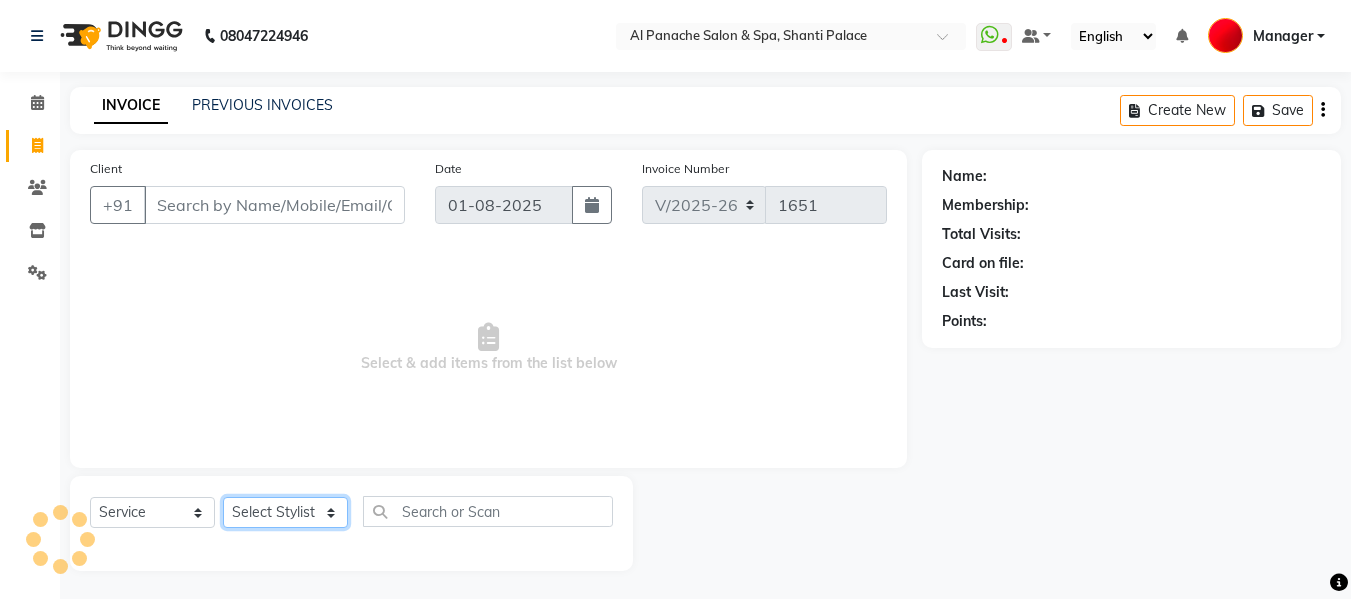 click on "Select Stylist" 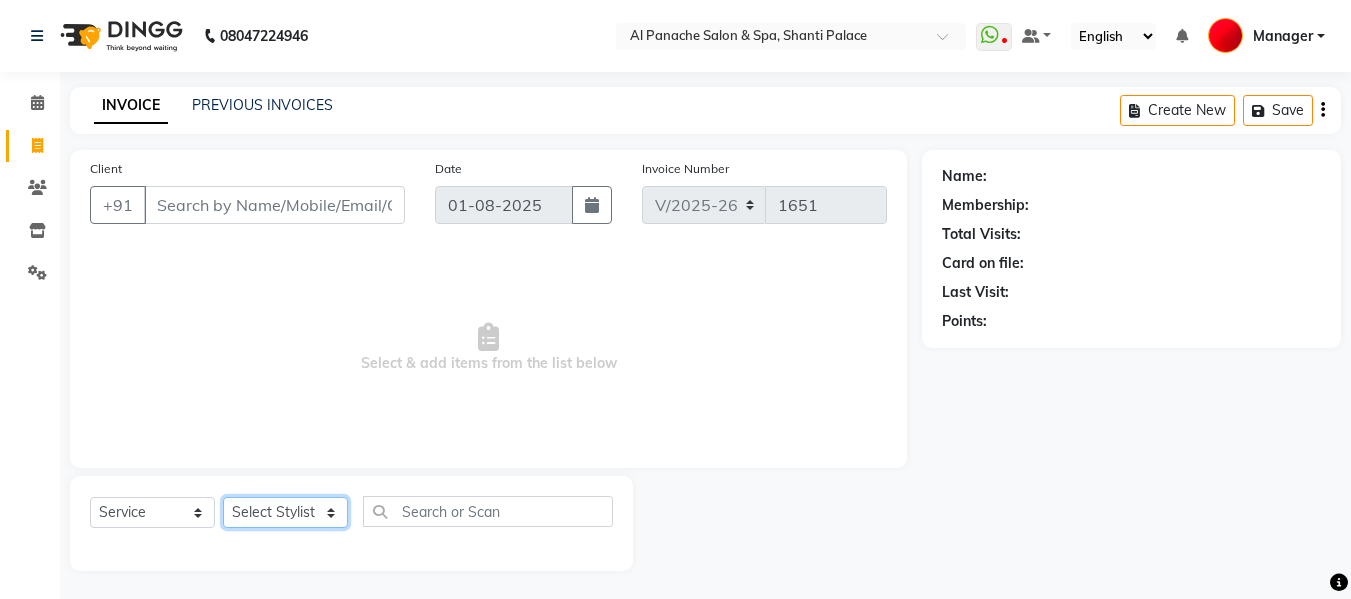 select on "12067" 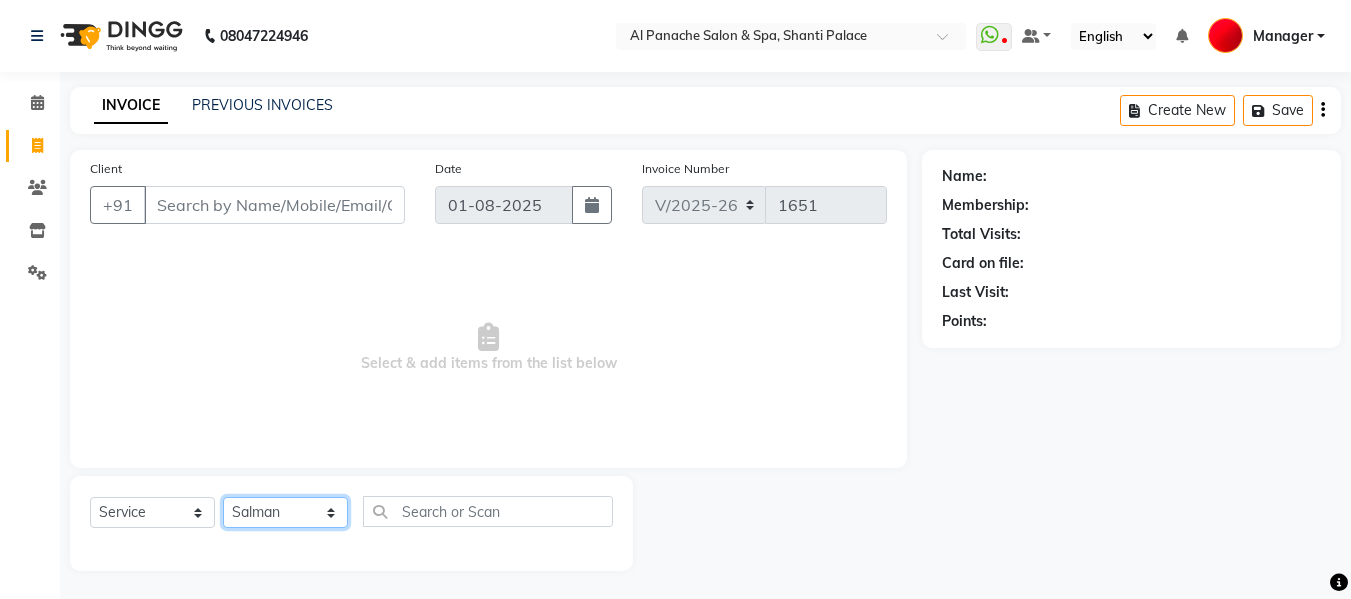 click on "Select Stylist Akash Aman anju Arjun AShu Bhavna Dhadwal Guneek Makeup Manager Raman Renu Salman Shelly shushma Sonia yash" 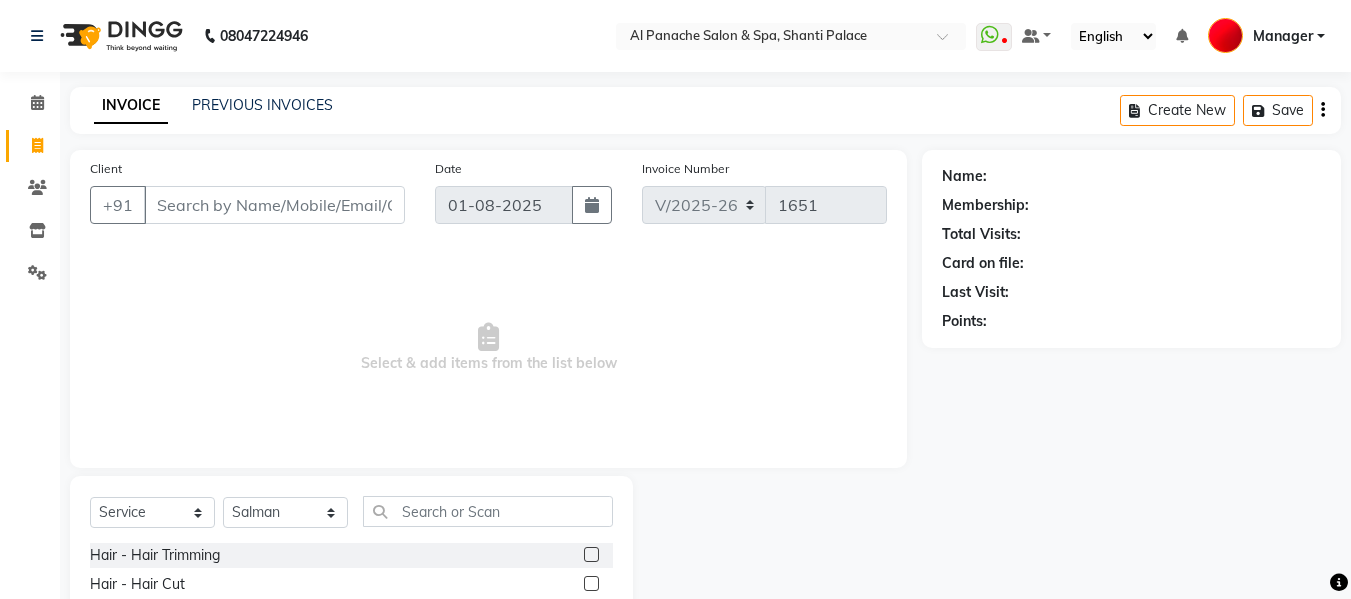 click 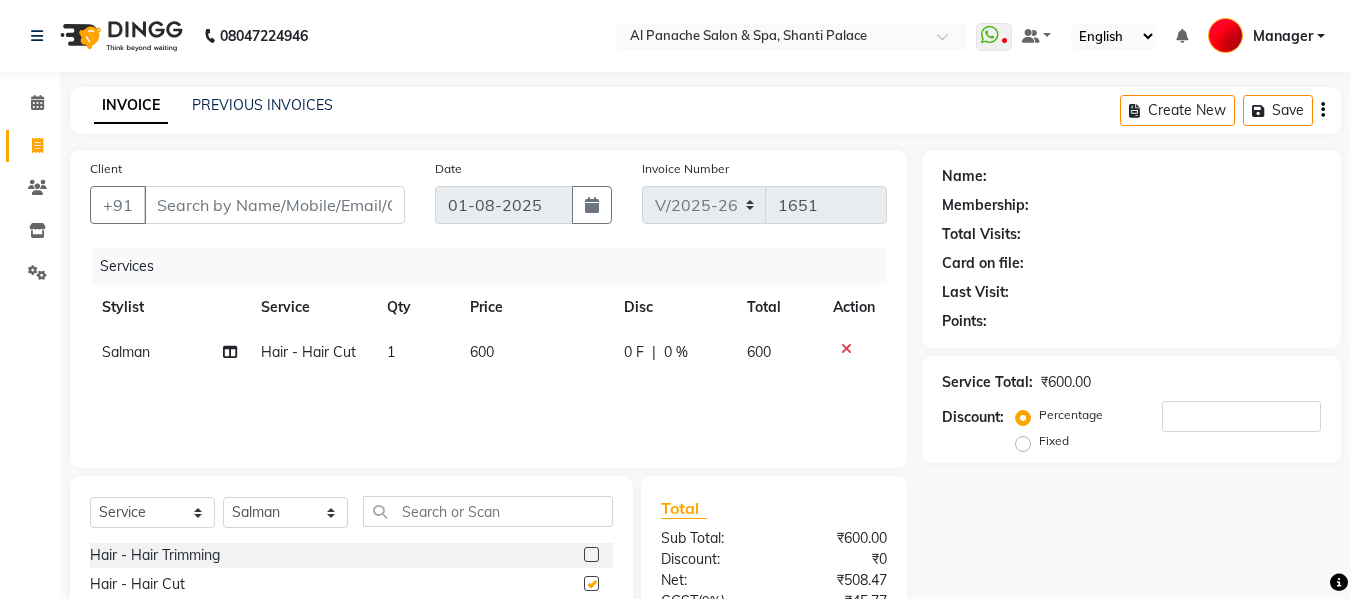 checkbox on "false" 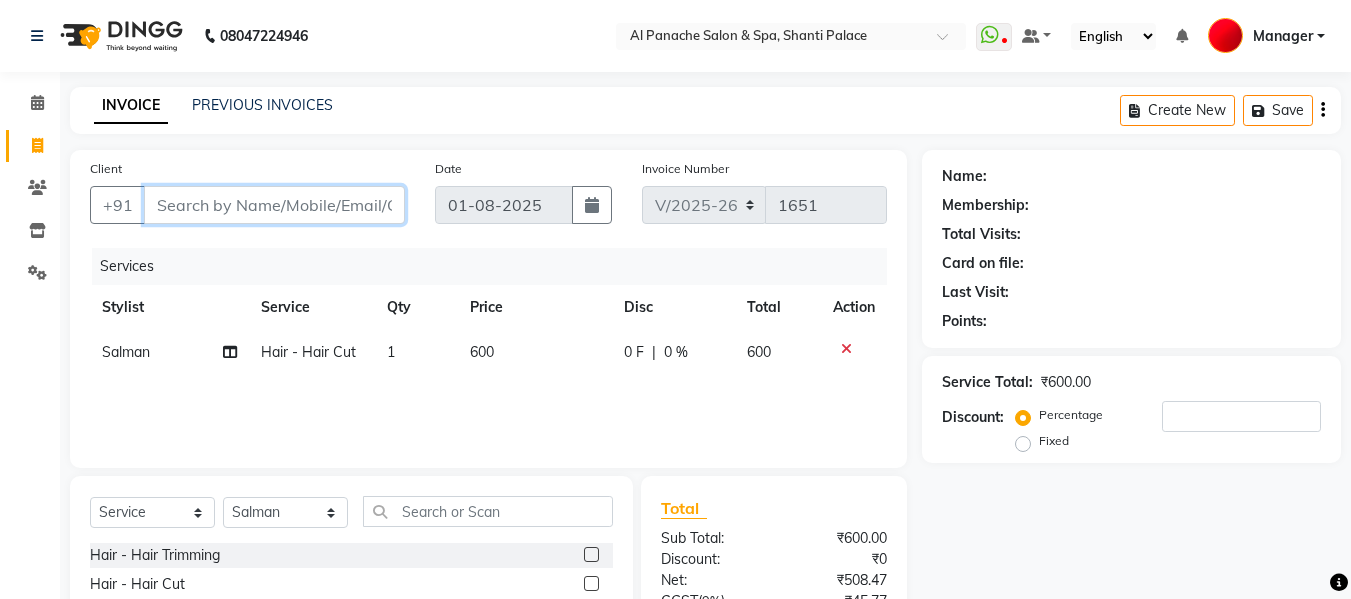 click on "Client" at bounding box center (274, 205) 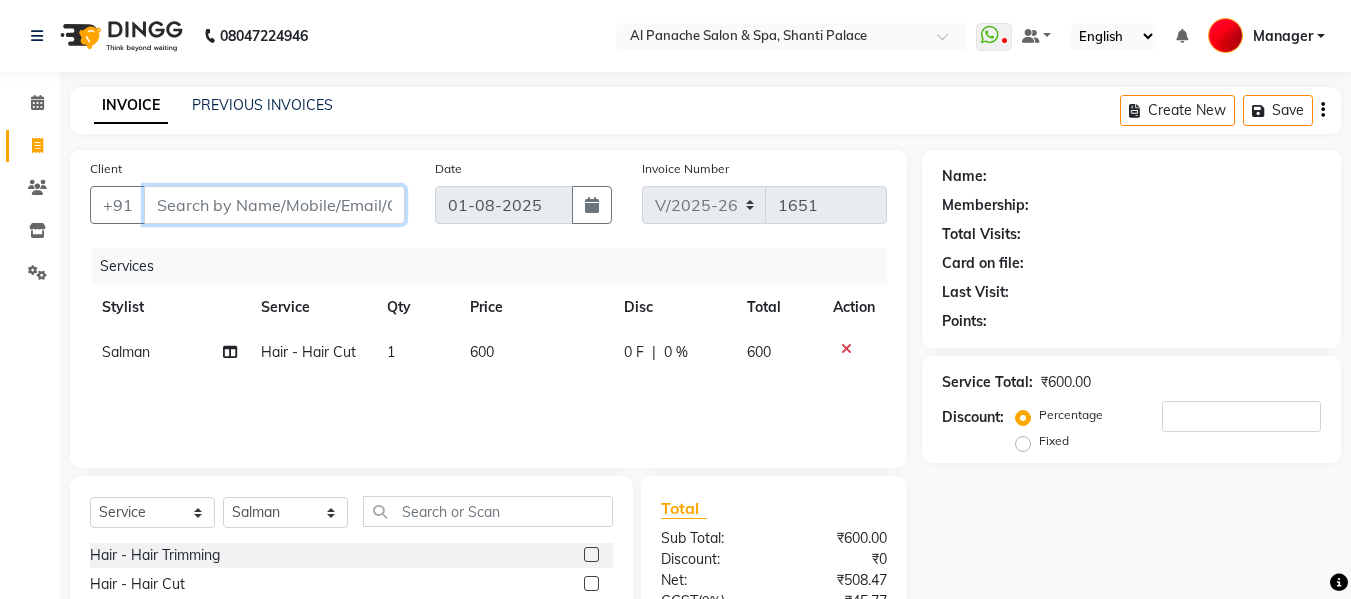 type on "p" 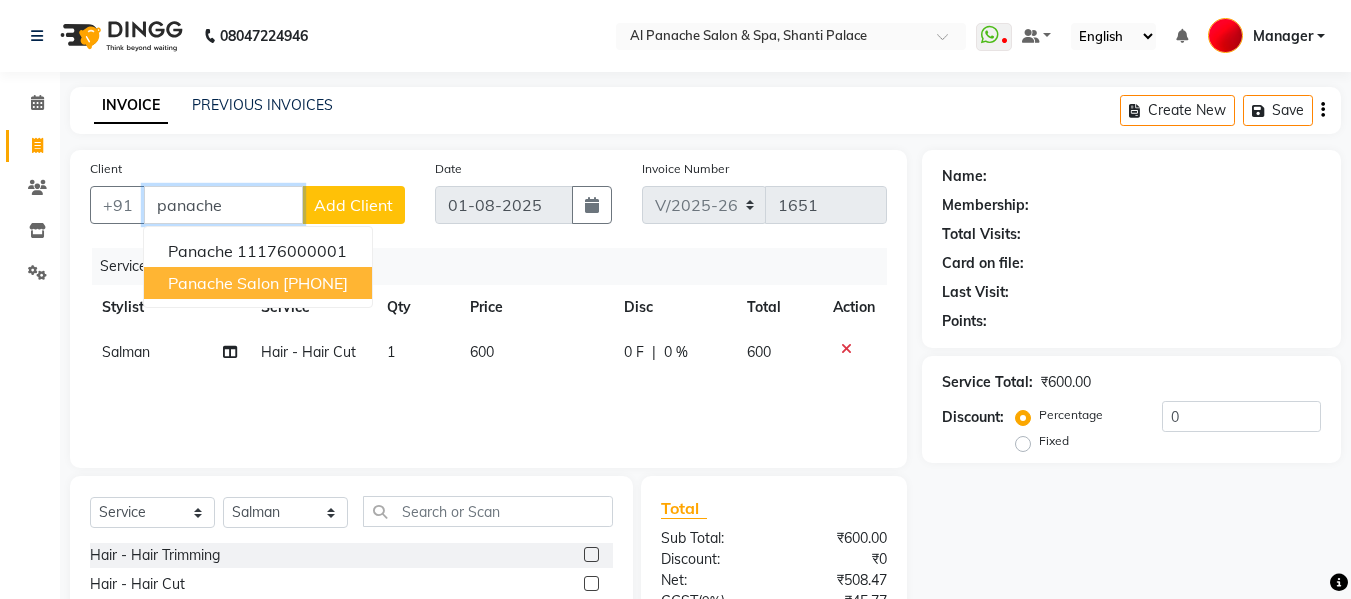 click on "panache salon" at bounding box center [223, 283] 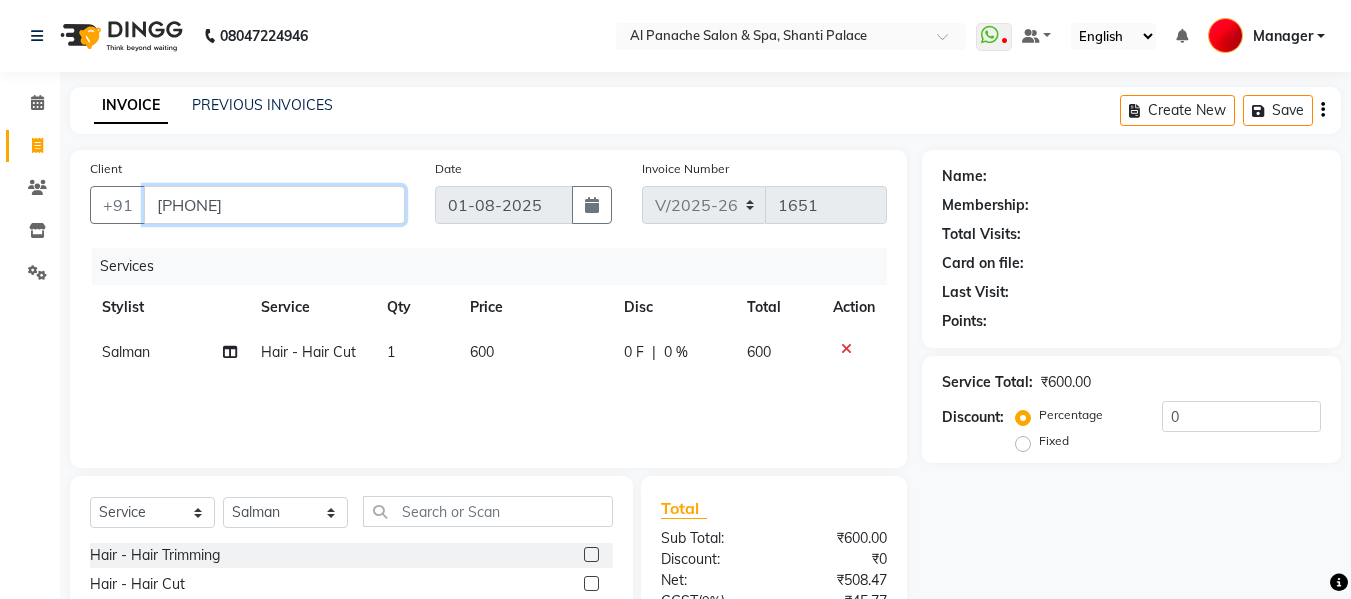 type on "[PHONE]" 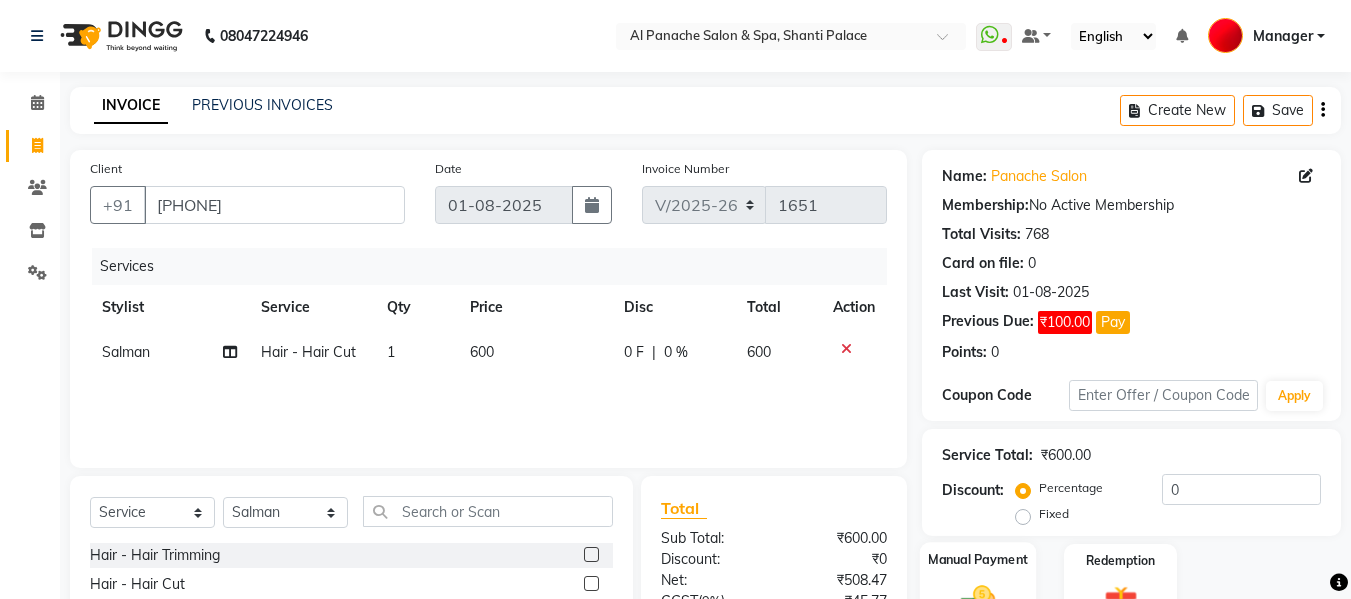 click on "Manual Payment" 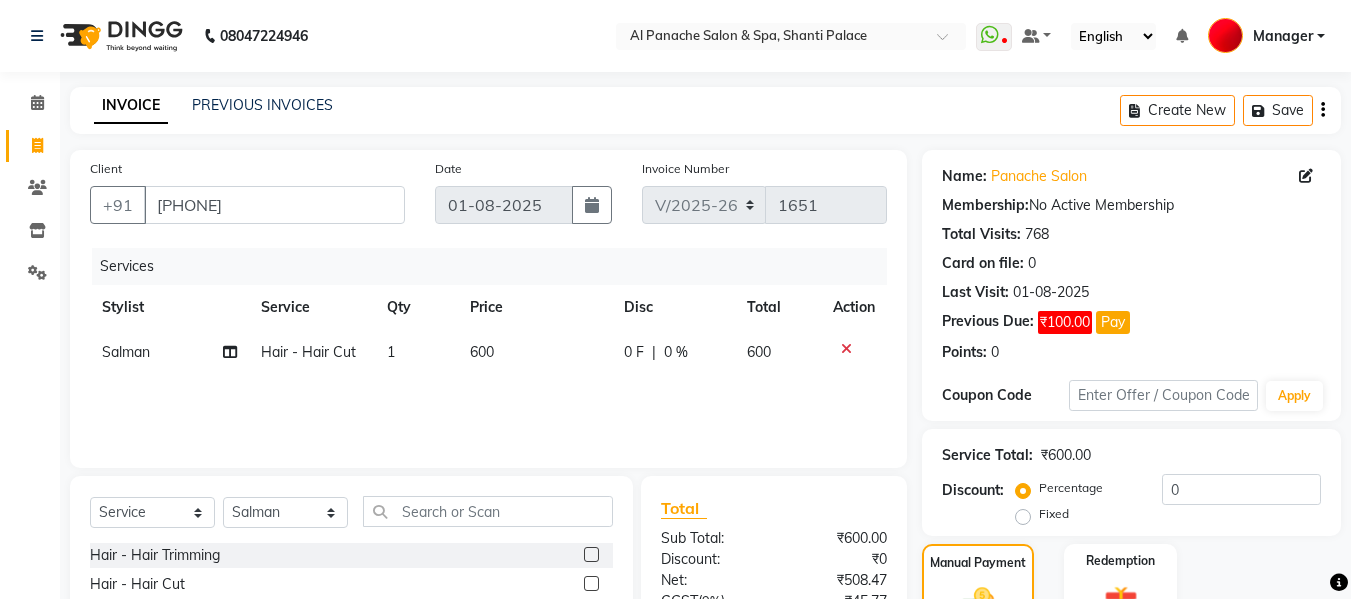 scroll, scrollTop: 235, scrollLeft: 0, axis: vertical 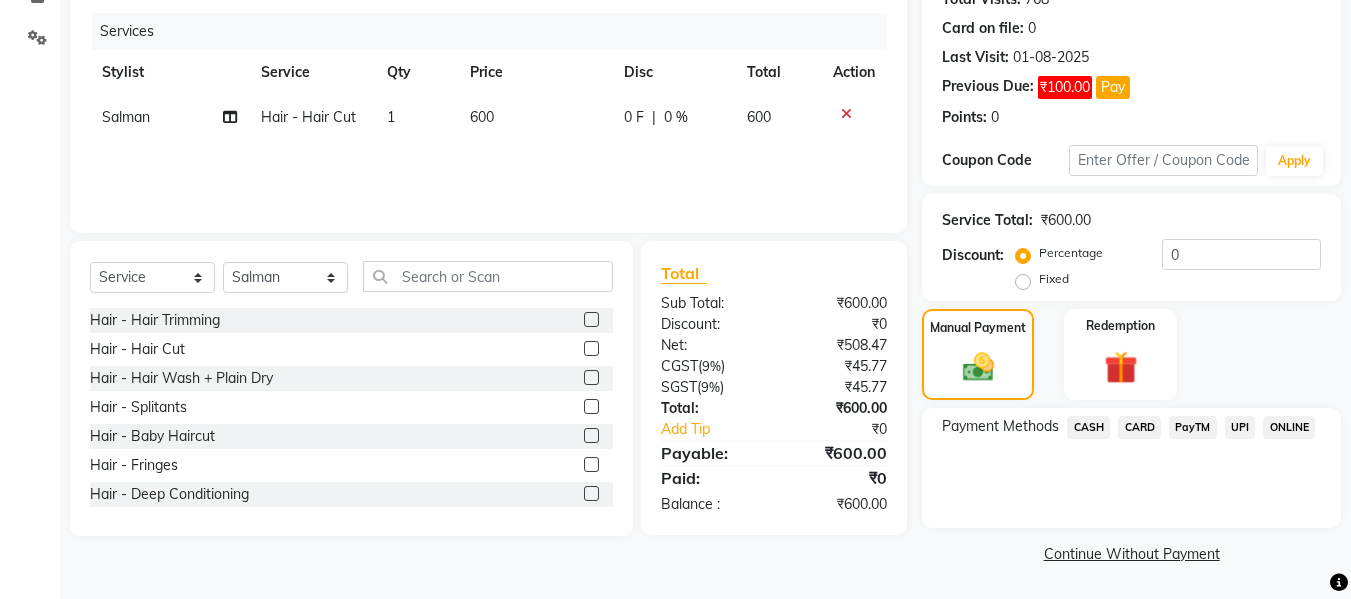click on "CASH" 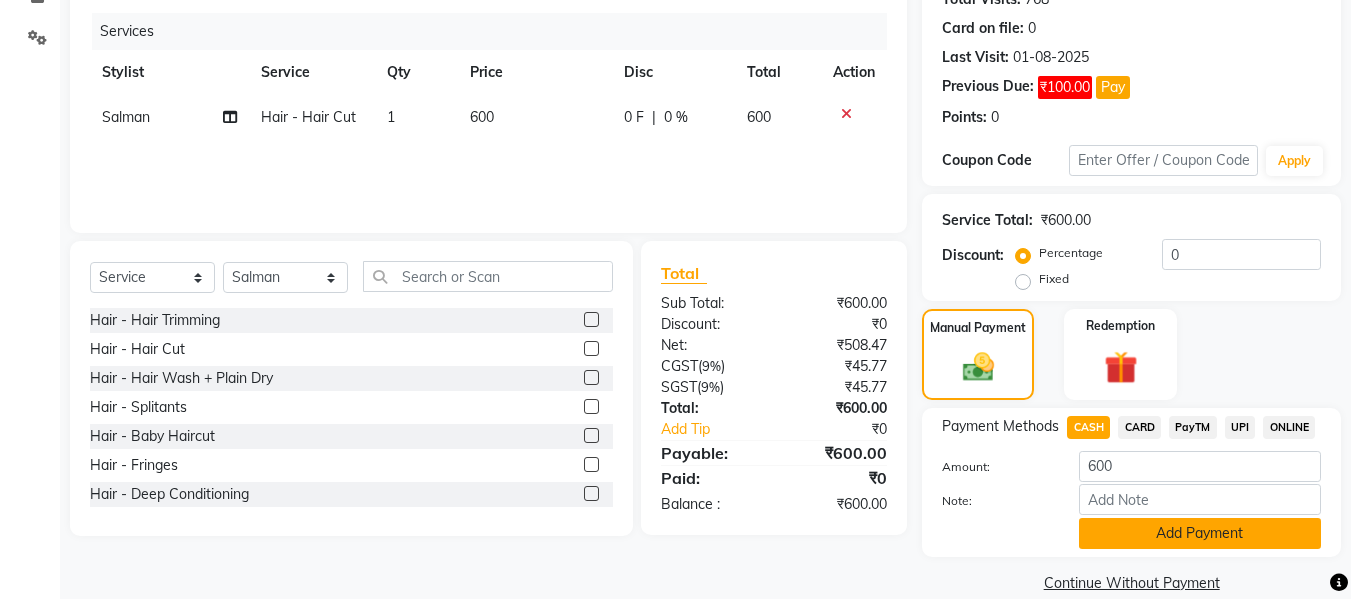 click on "Add Payment" 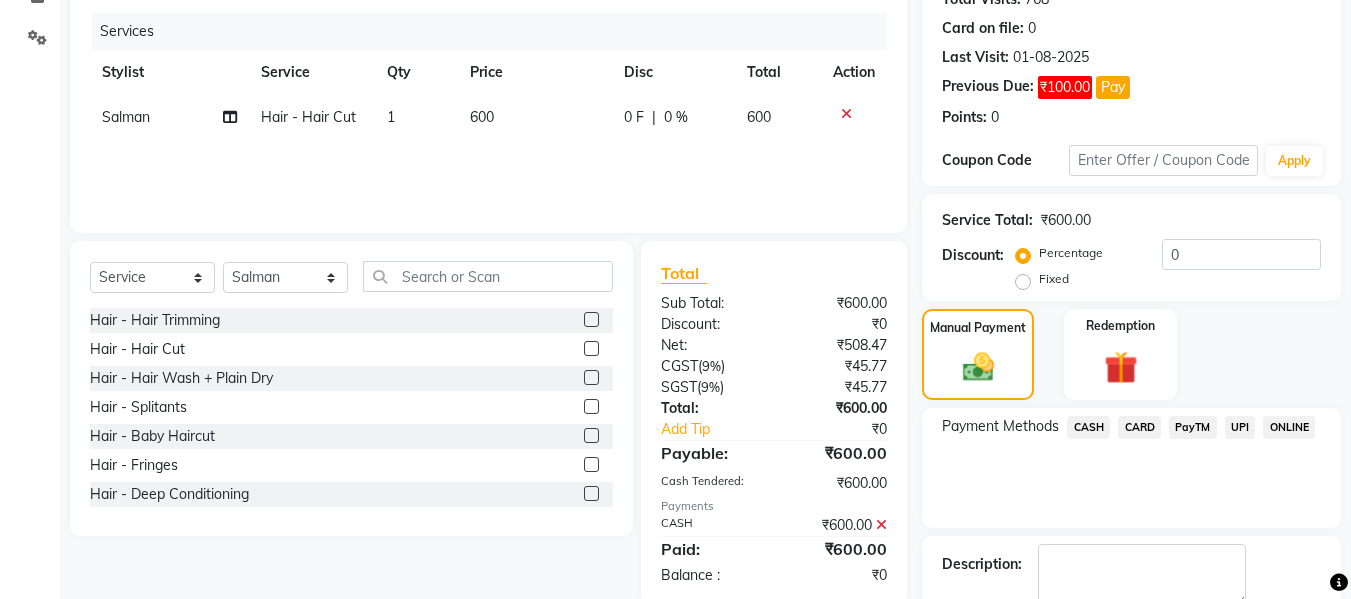 scroll, scrollTop: 348, scrollLeft: 0, axis: vertical 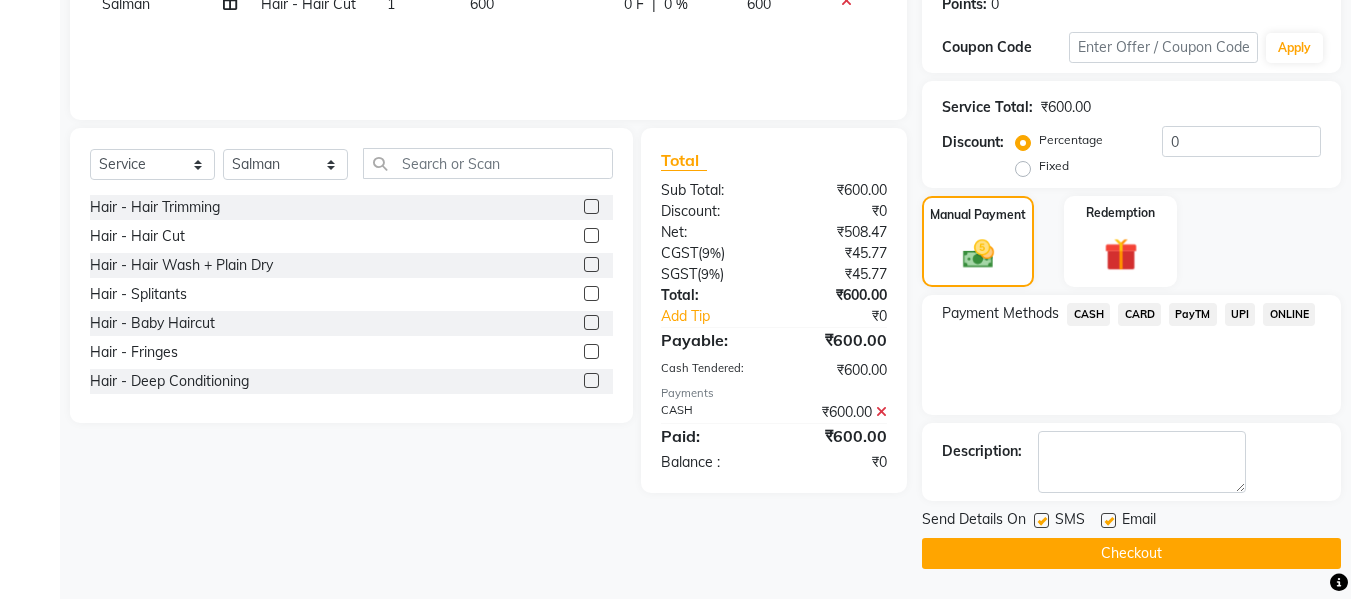 click on "Checkout" 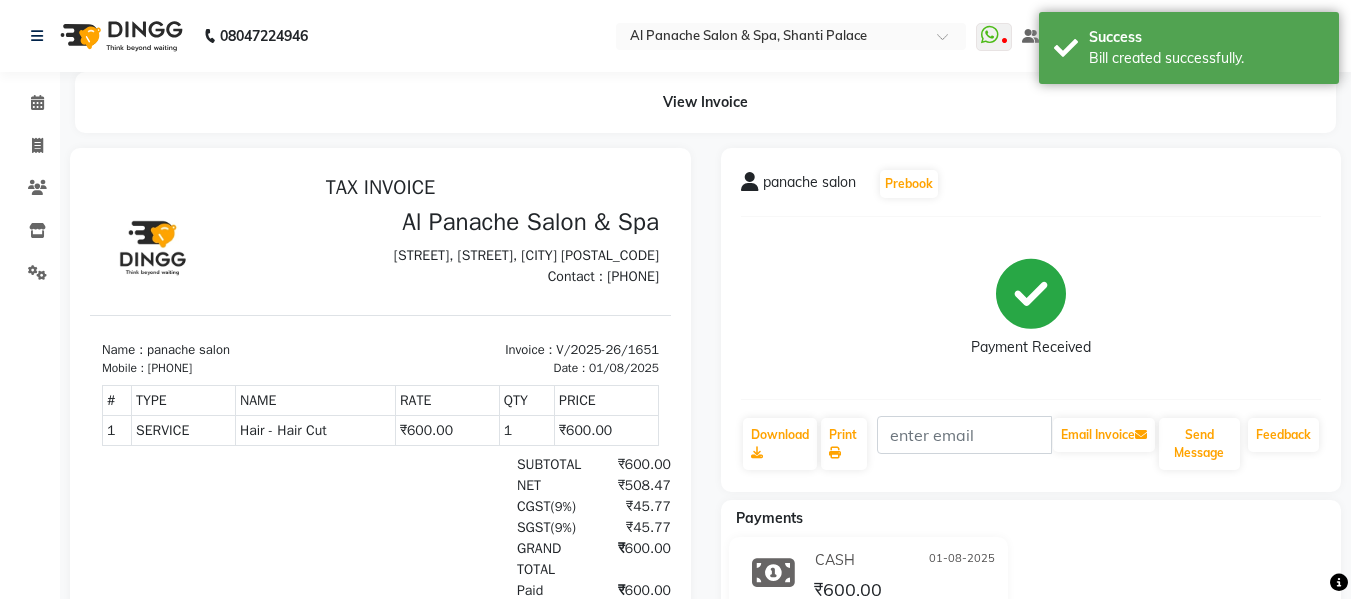 scroll, scrollTop: 0, scrollLeft: 0, axis: both 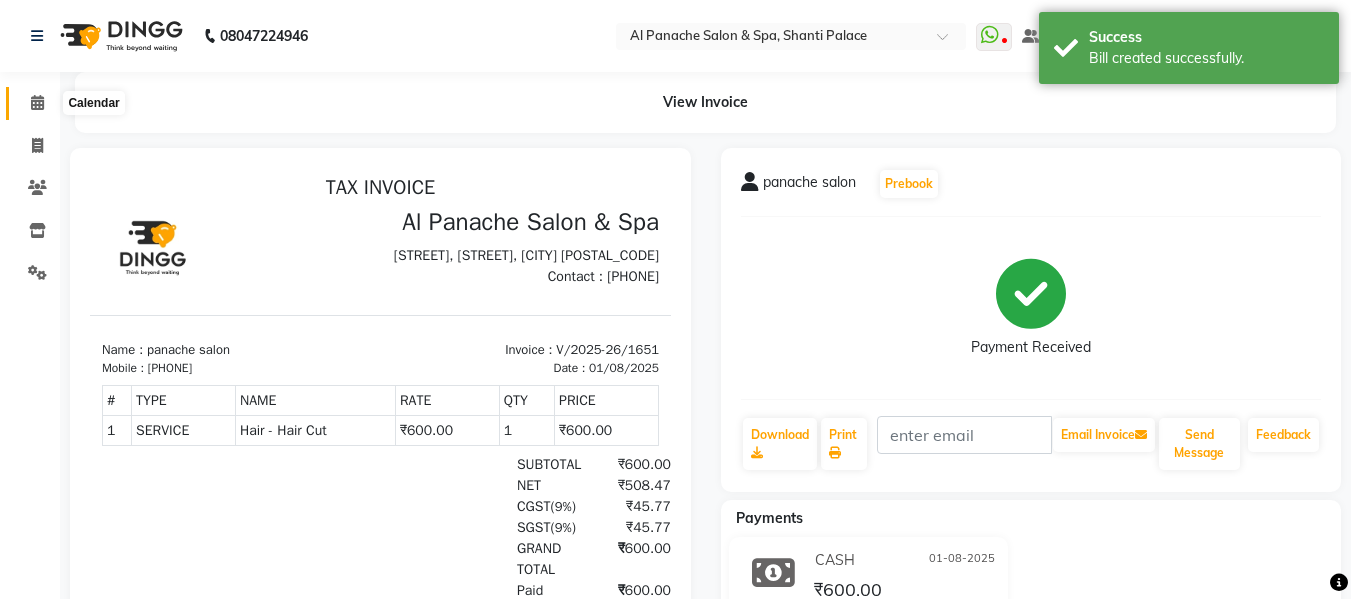click 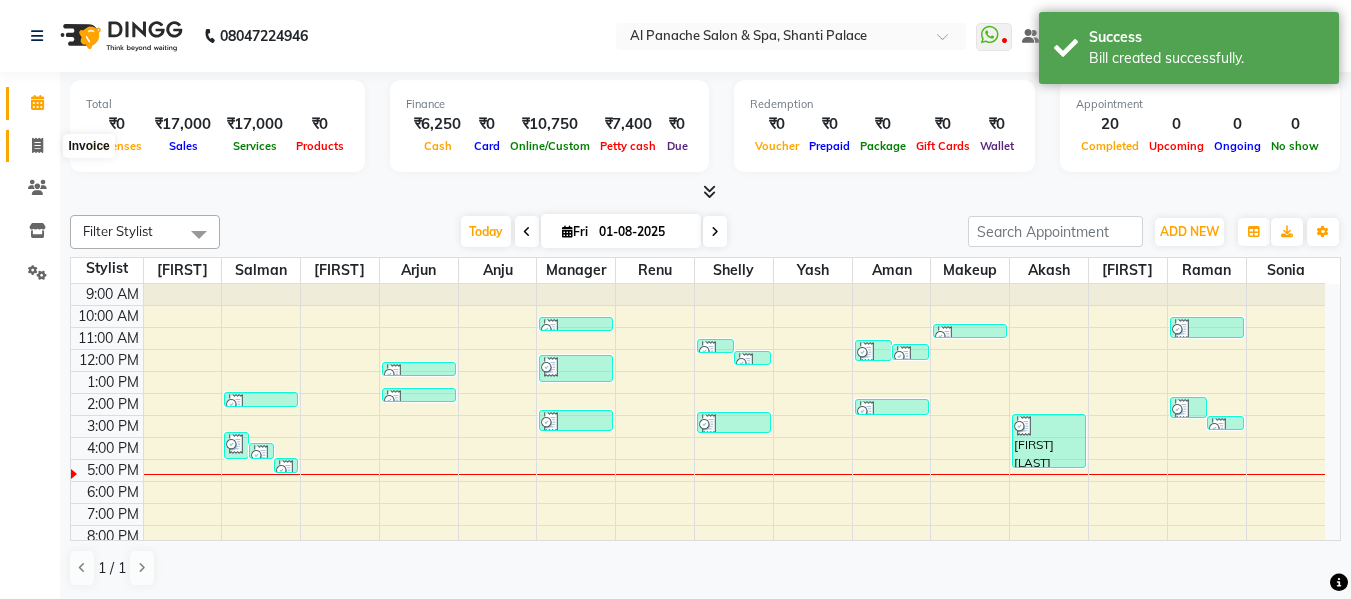 click 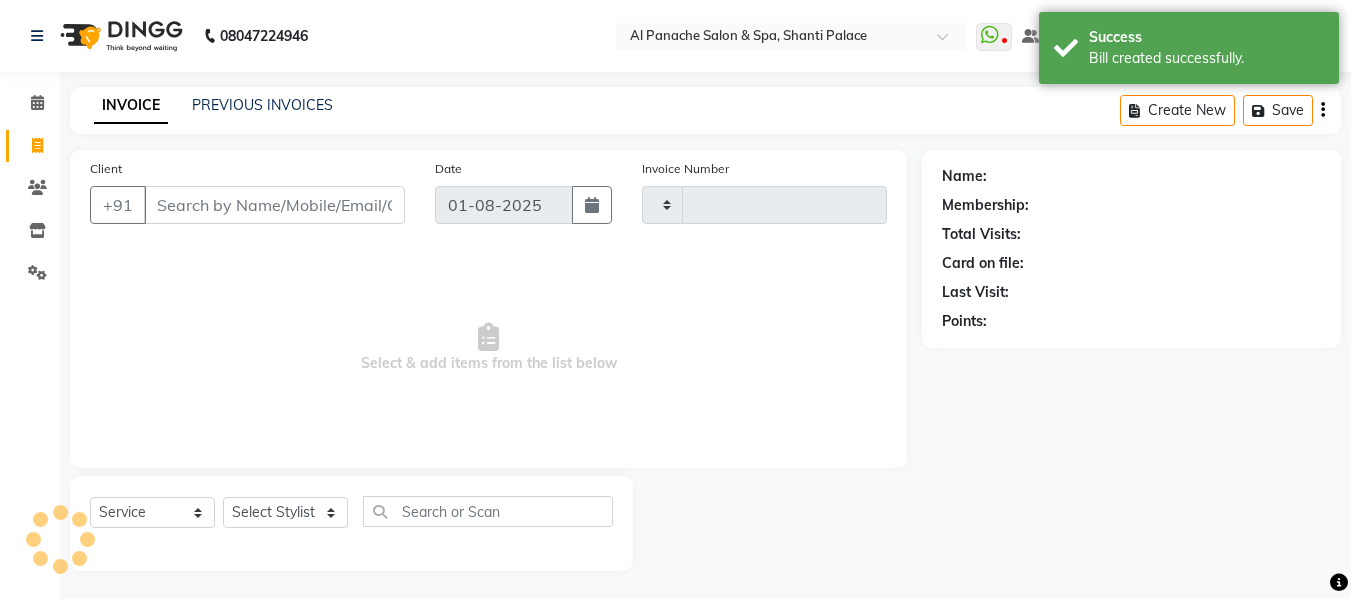 type on "1652" 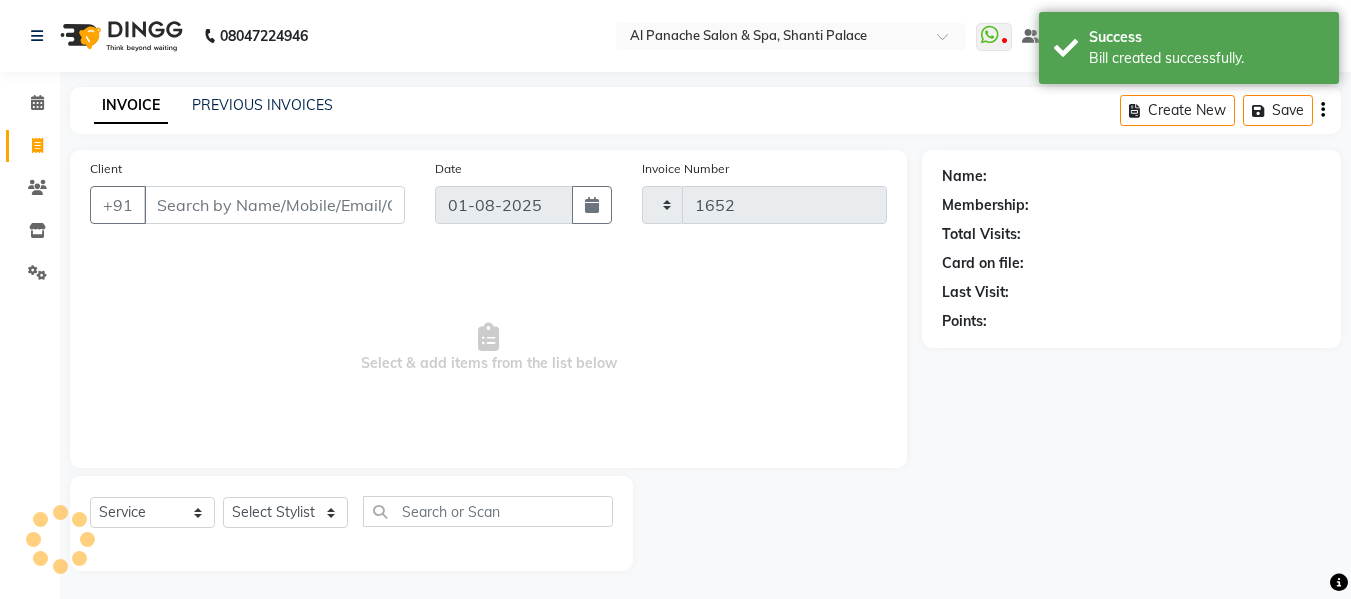 select on "751" 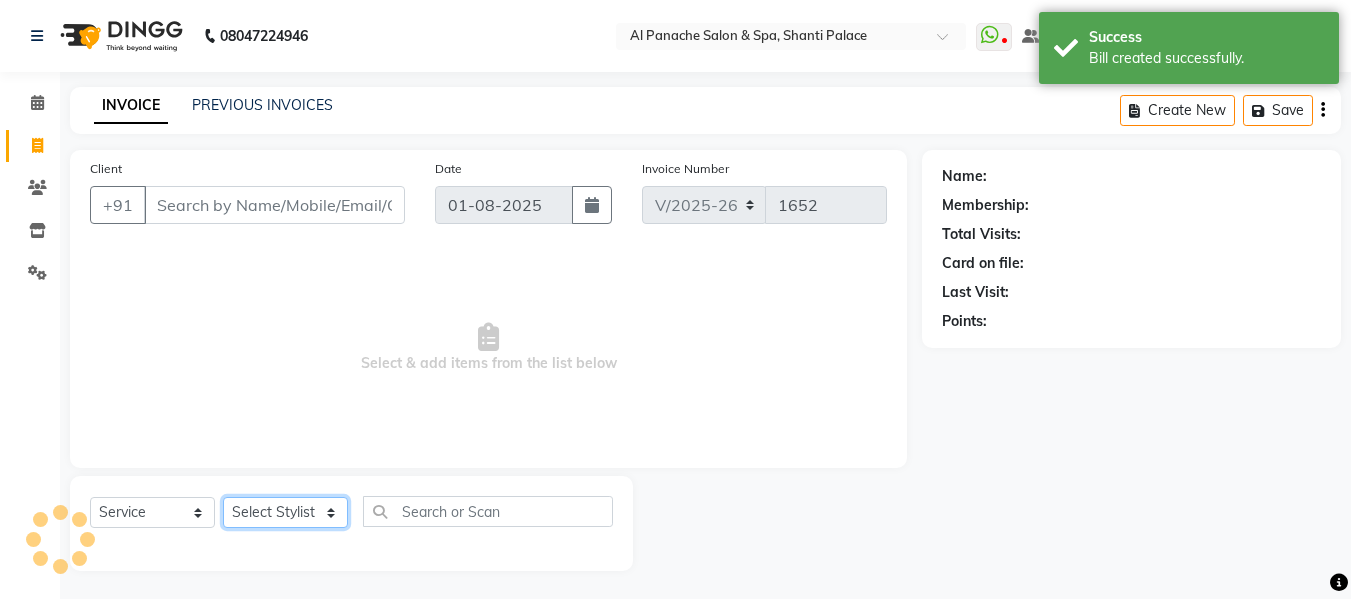 click on "Select Stylist" 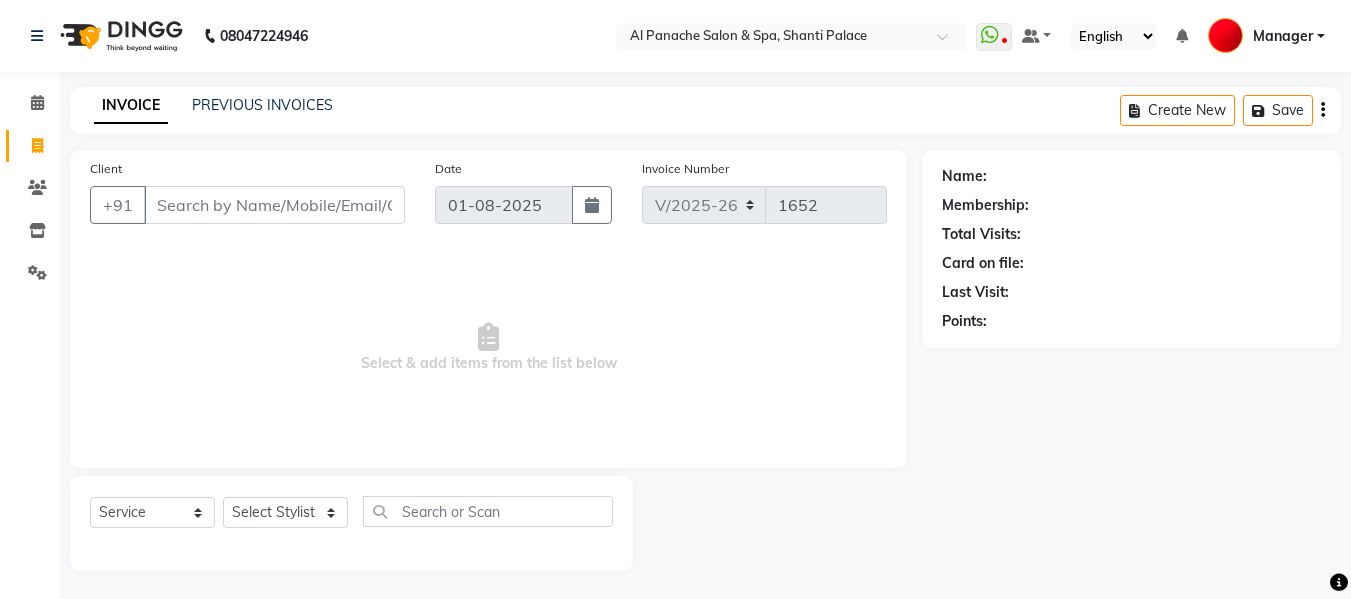 drag, startPoint x: 151, startPoint y: 348, endPoint x: 286, endPoint y: 331, distance: 136.06616 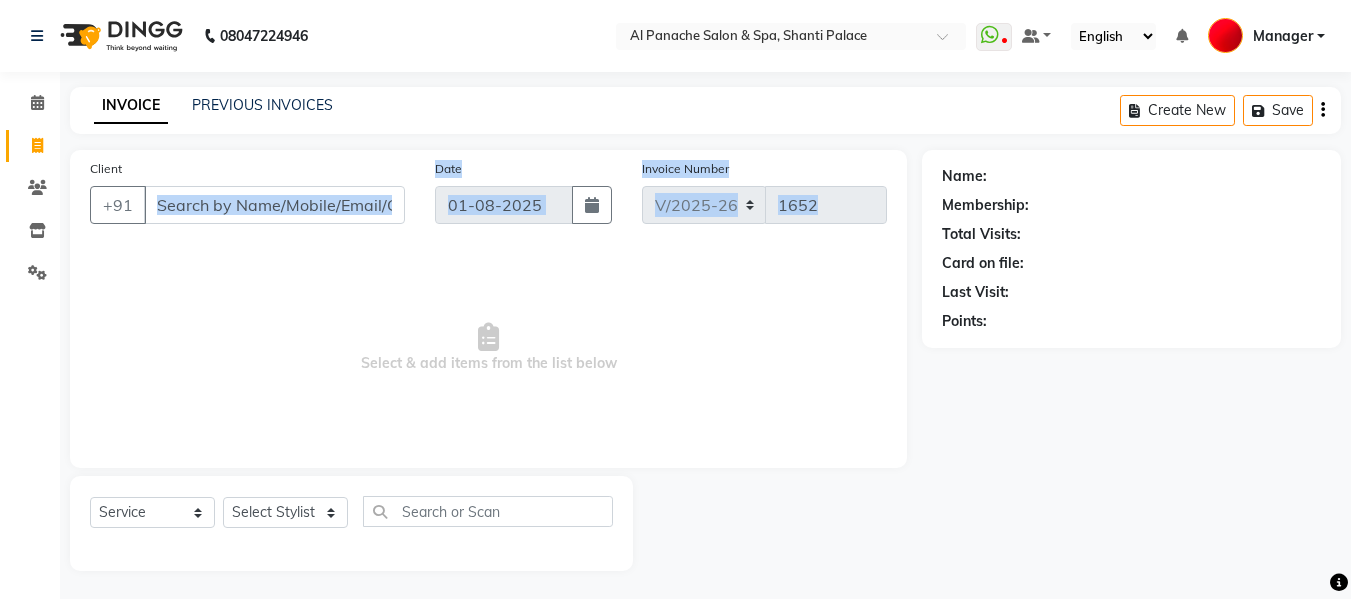 drag, startPoint x: 286, startPoint y: 331, endPoint x: 293, endPoint y: 208, distance: 123.19903 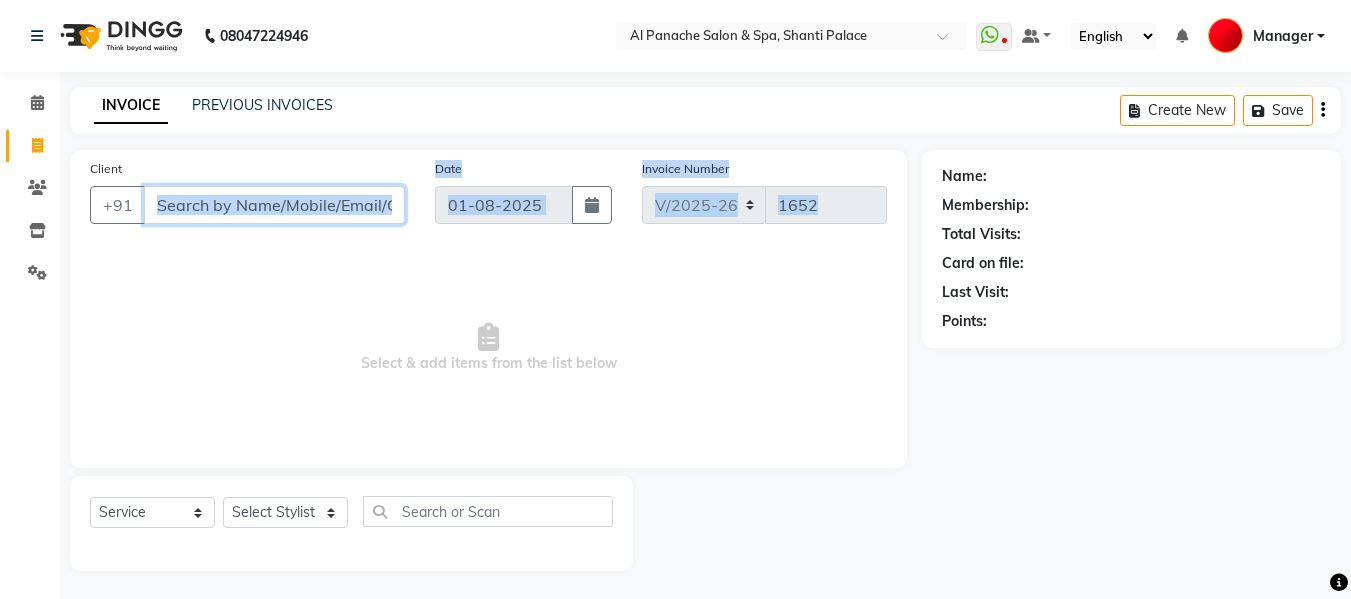 click on "Client" at bounding box center (274, 205) 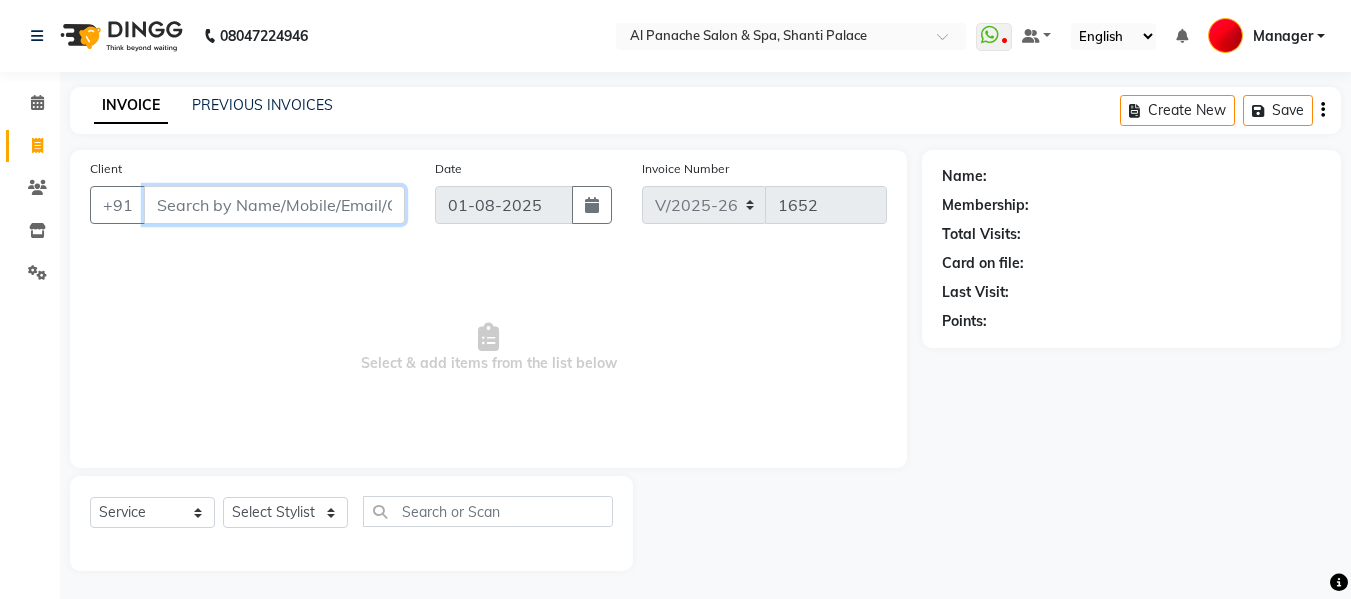 click on "Client" at bounding box center [274, 205] 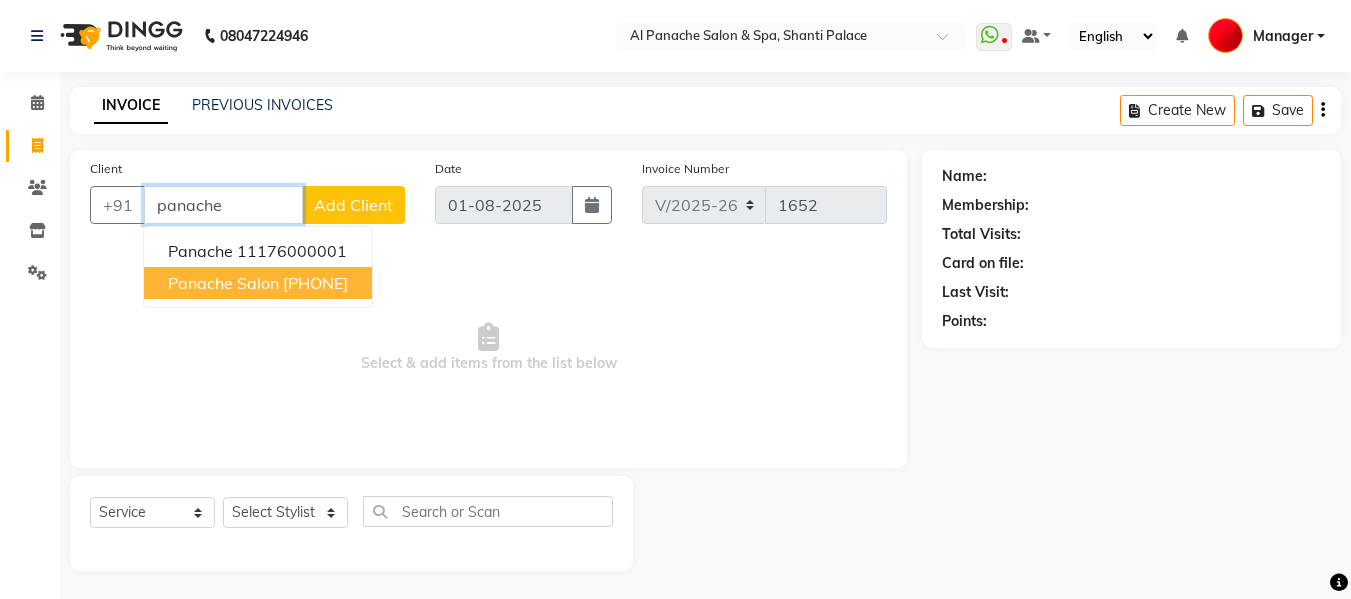 click on "[PHONE]" at bounding box center (315, 283) 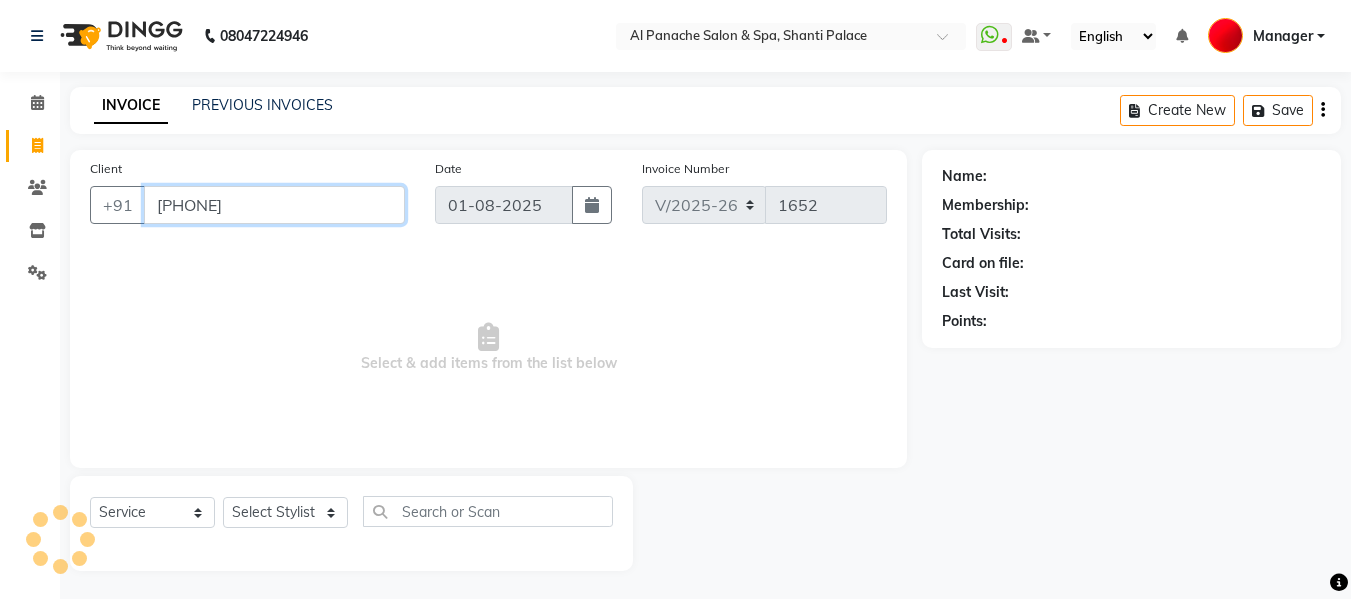 type on "[PHONE]" 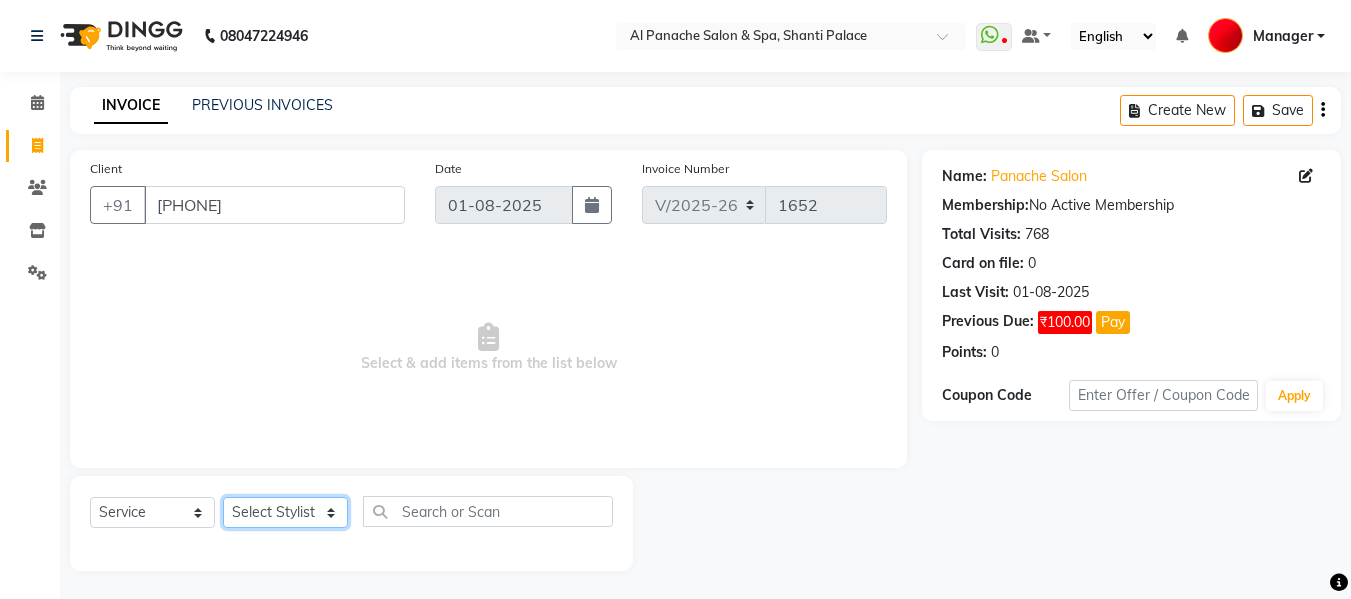 click on "Select Stylist Akash Aman anju Arjun AShu Bhavna Dhadwal Guneek Makeup Manager Raman Renu Salman Shelly shushma Sonia yash" 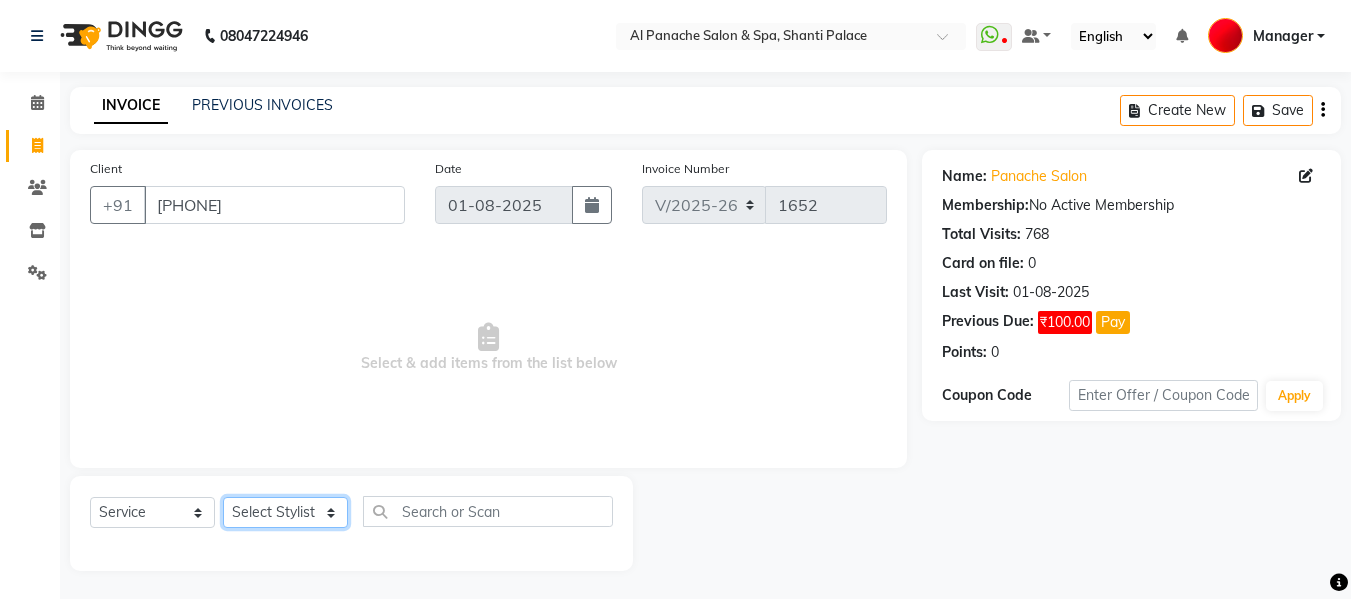 select on "12067" 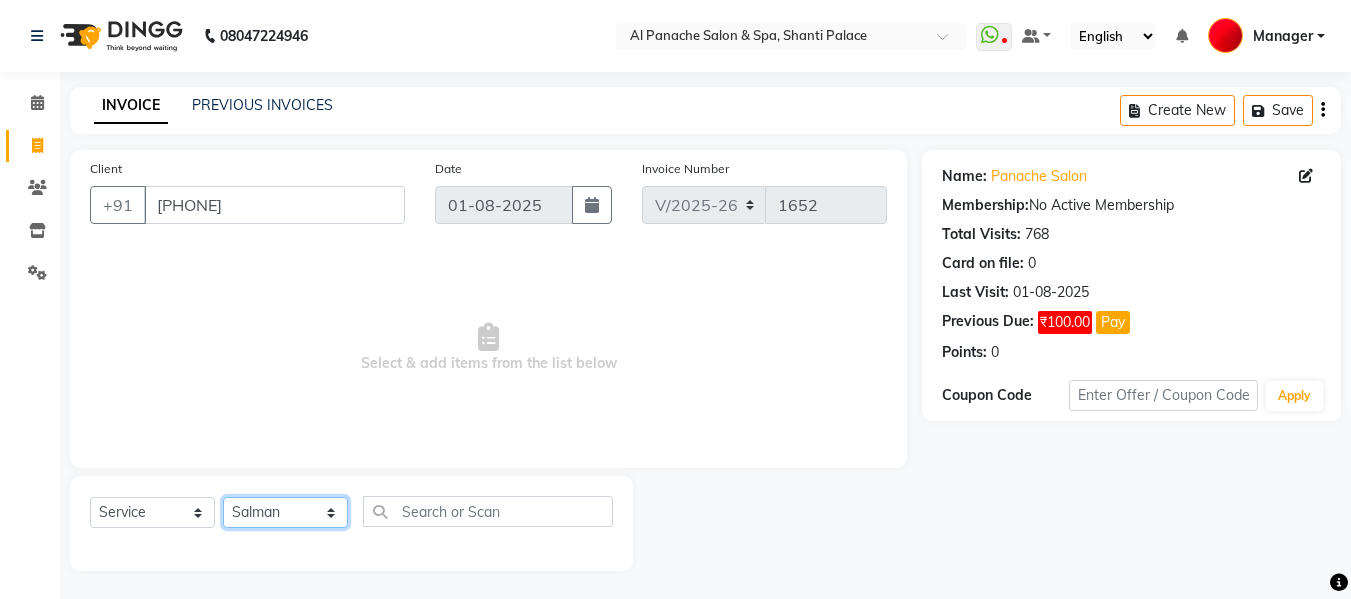 click on "Select Stylist Akash Aman anju Arjun AShu Bhavna Dhadwal Guneek Makeup Manager Raman Renu Salman Shelly shushma Sonia yash" 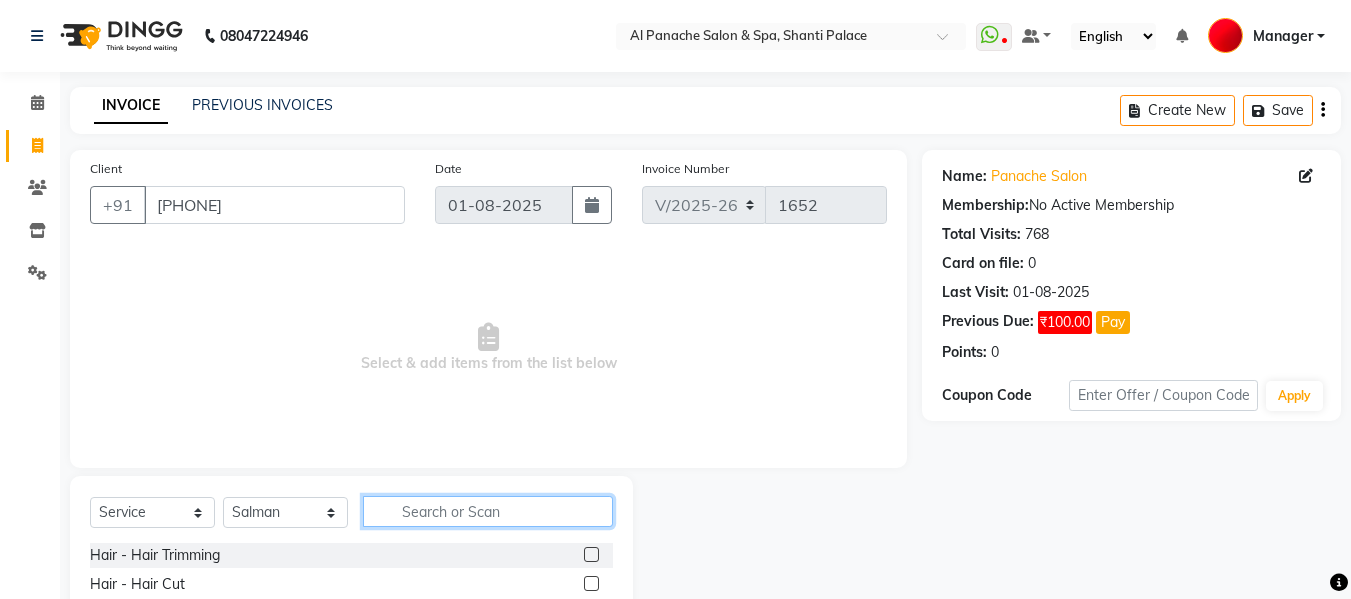 click 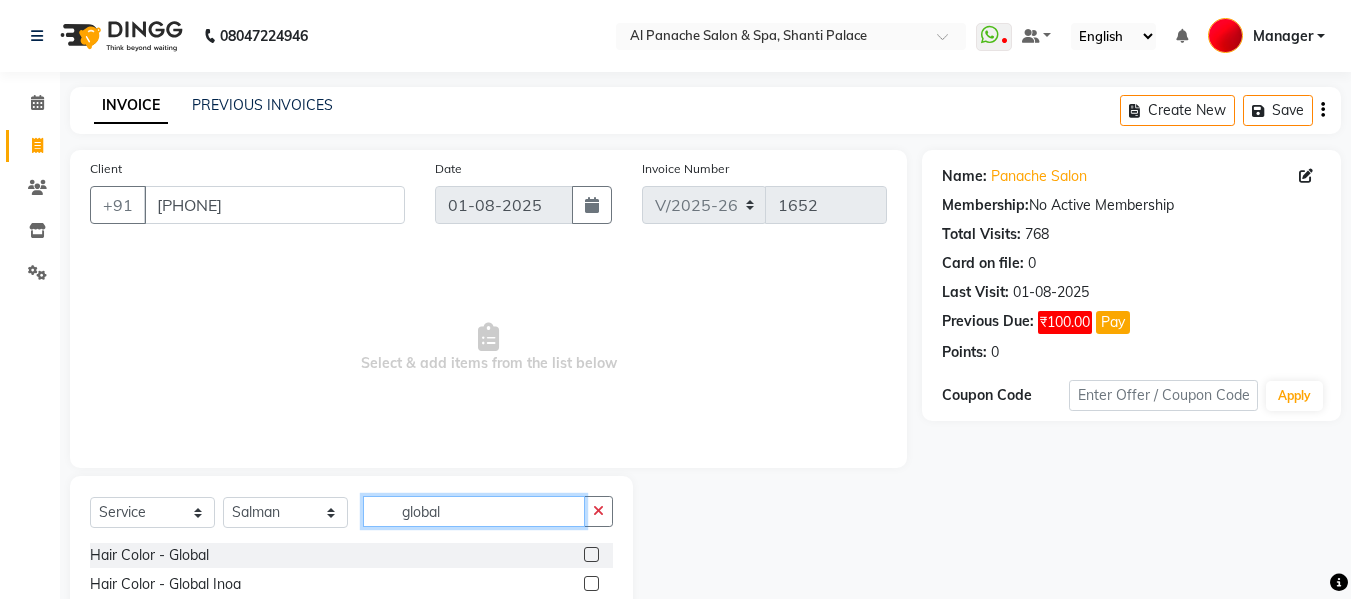 type on "global" 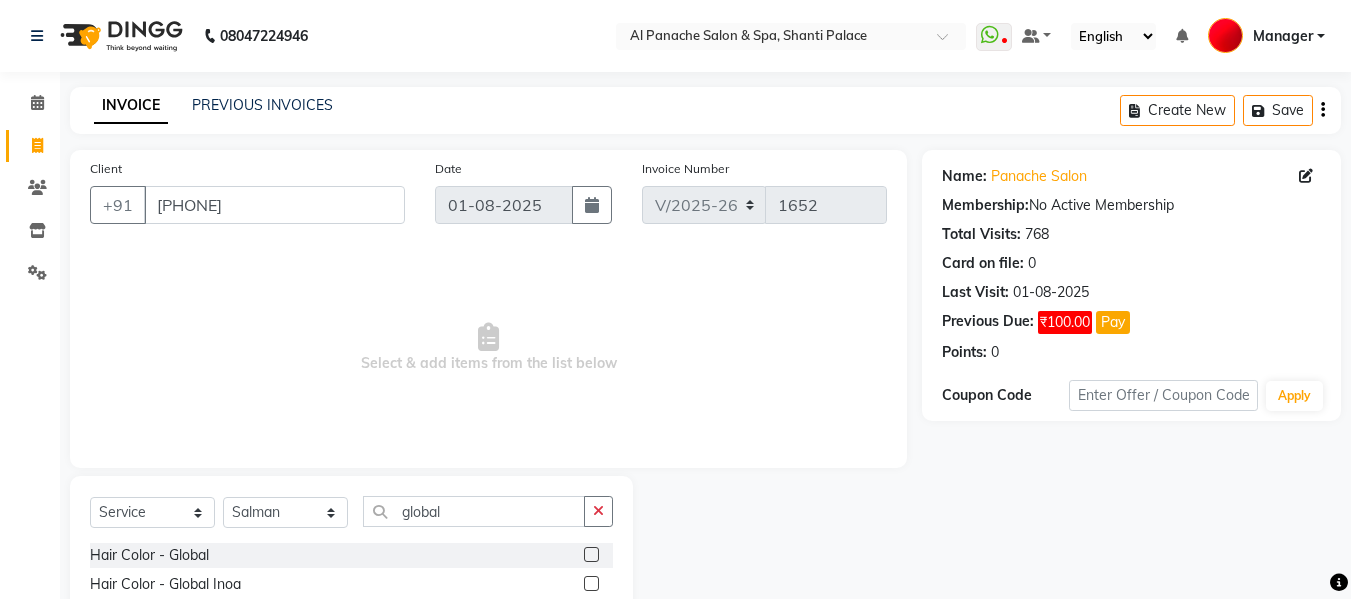 click 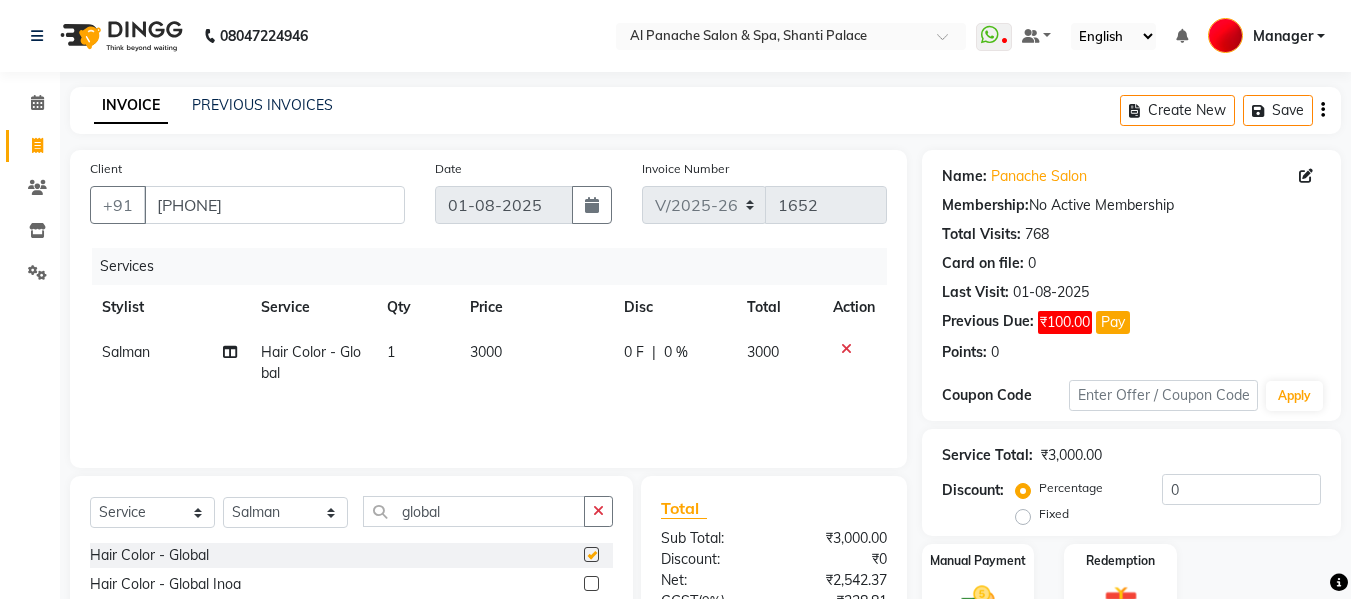 checkbox on "false" 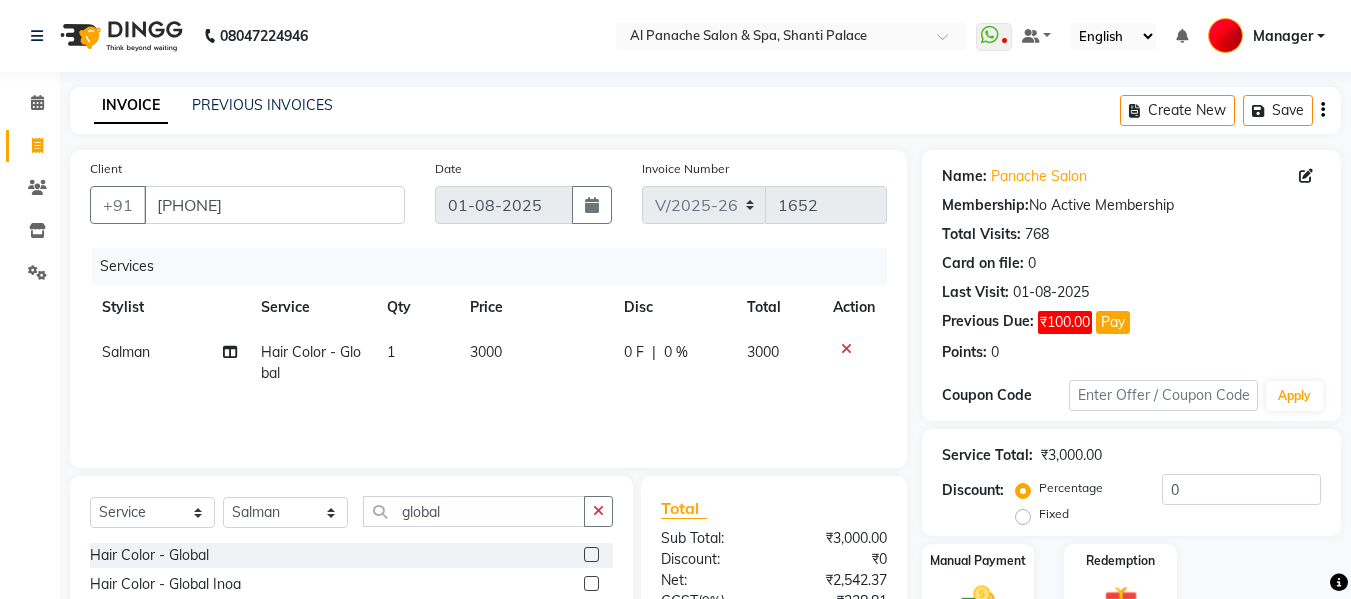 click on "3000" 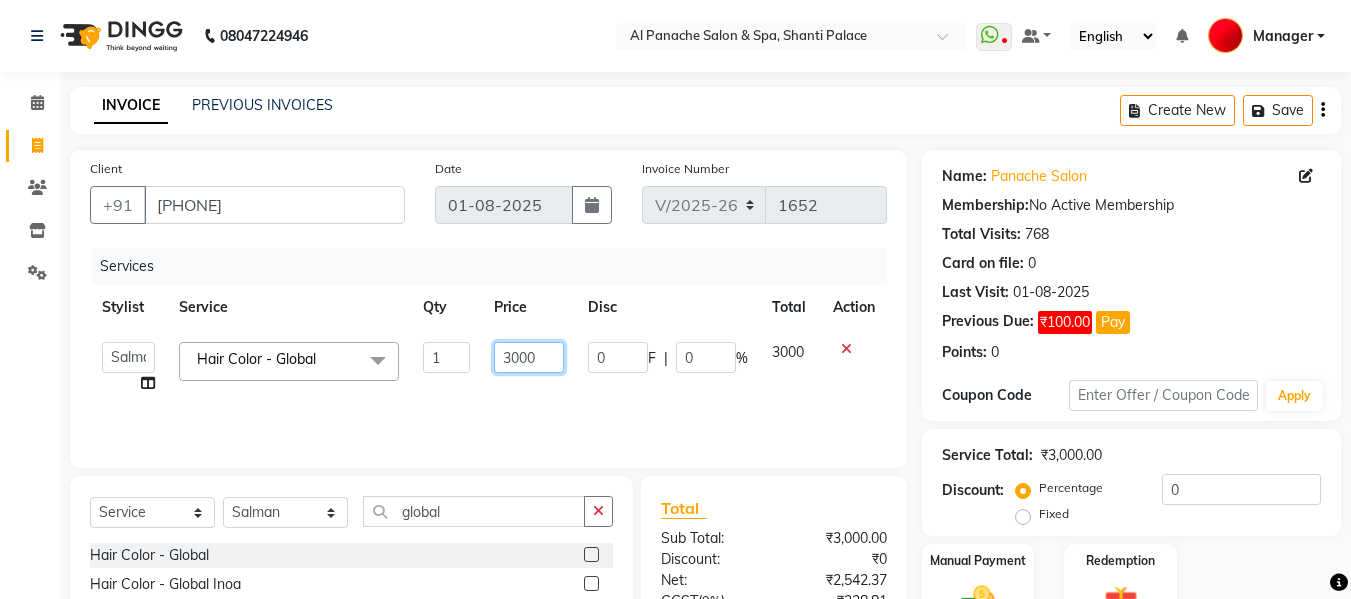 click on "3000" 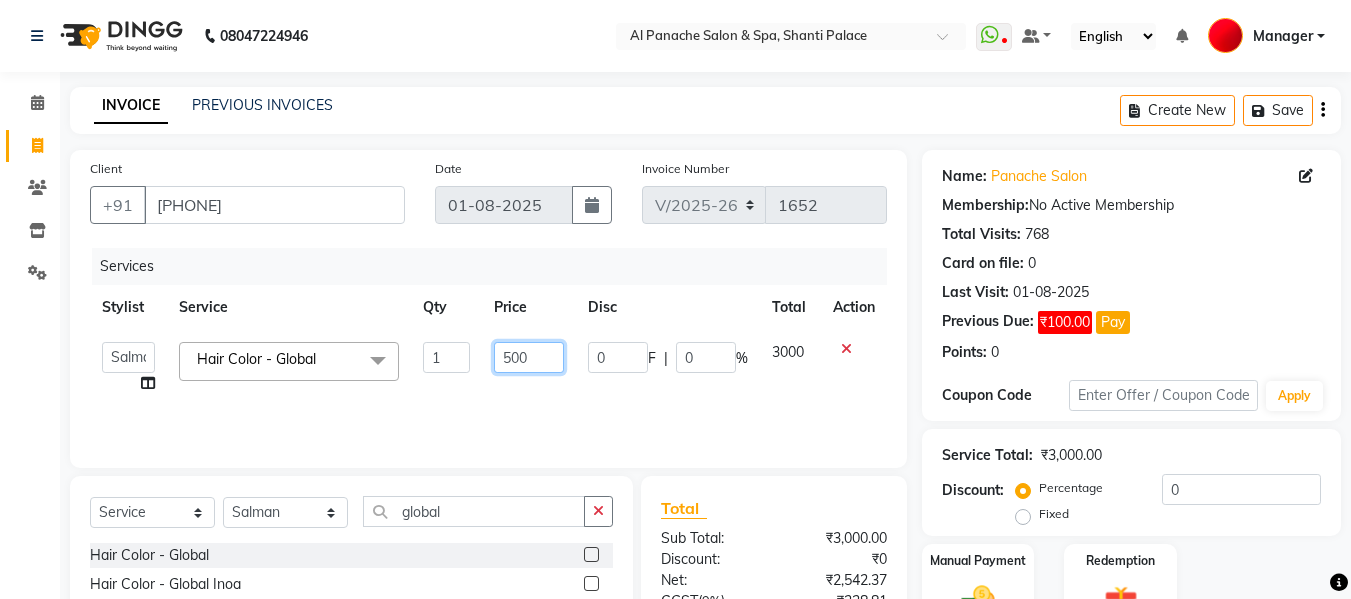 type on "5500" 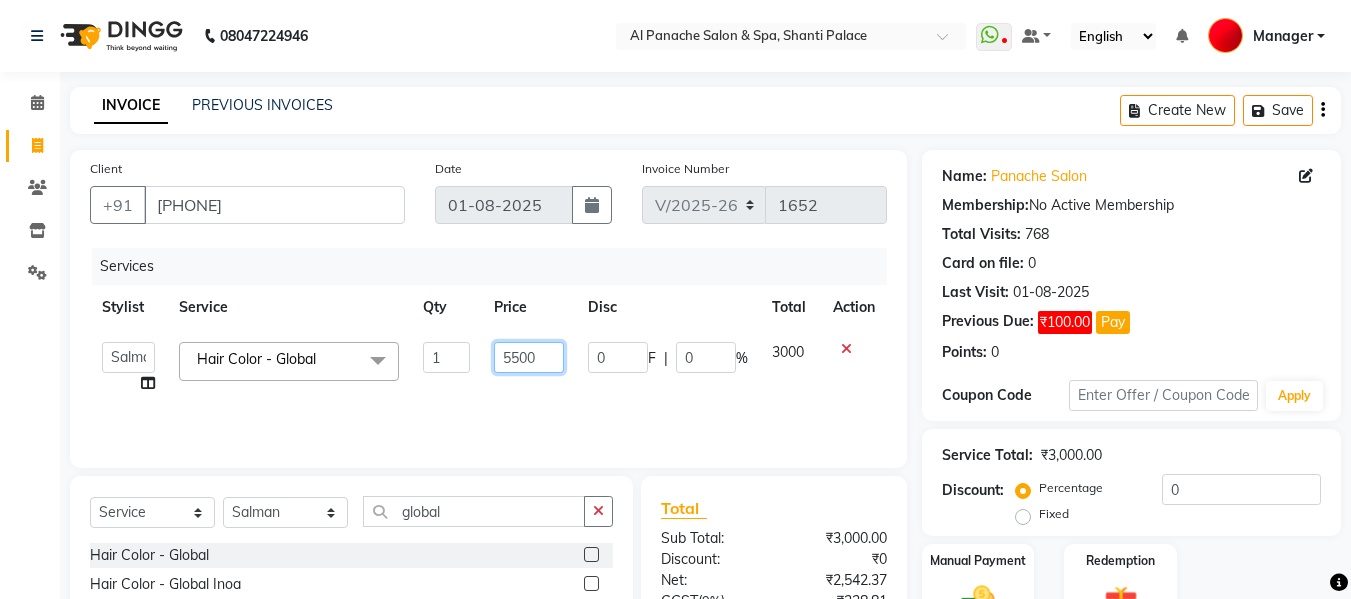 scroll, scrollTop: 201, scrollLeft: 0, axis: vertical 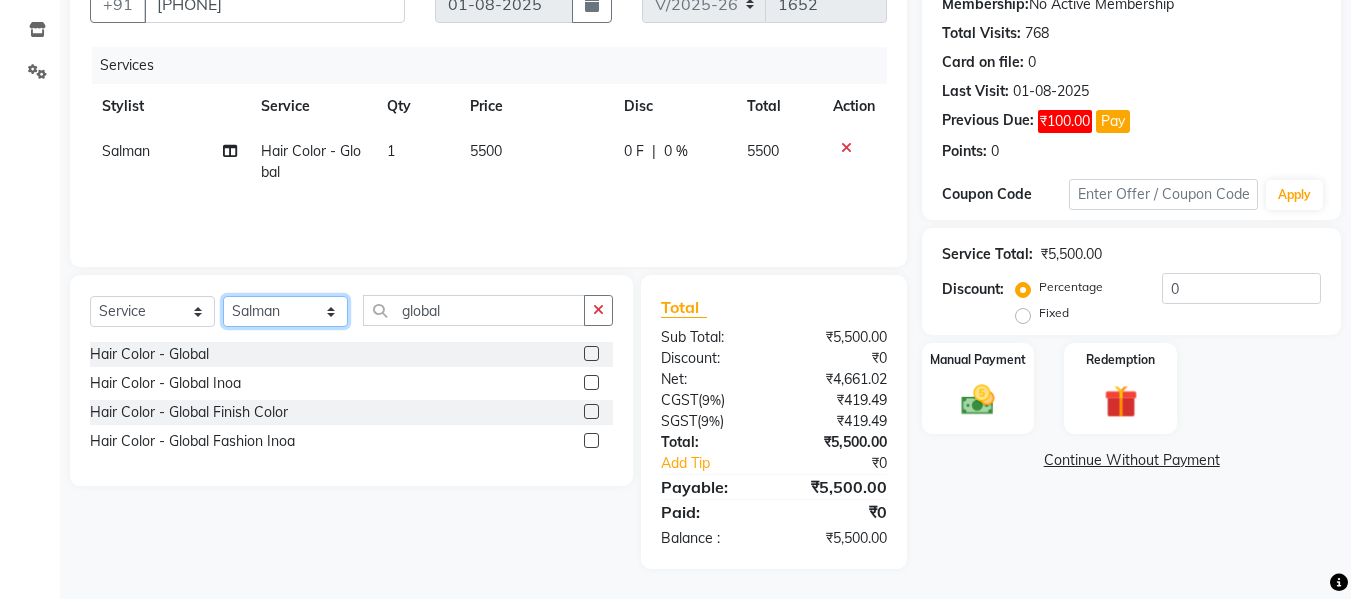 click on "Select Stylist Akash Aman anju Arjun AShu Bhavna Dhadwal Guneek Makeup Manager Raman Renu Salman Shelly shushma Sonia yash" 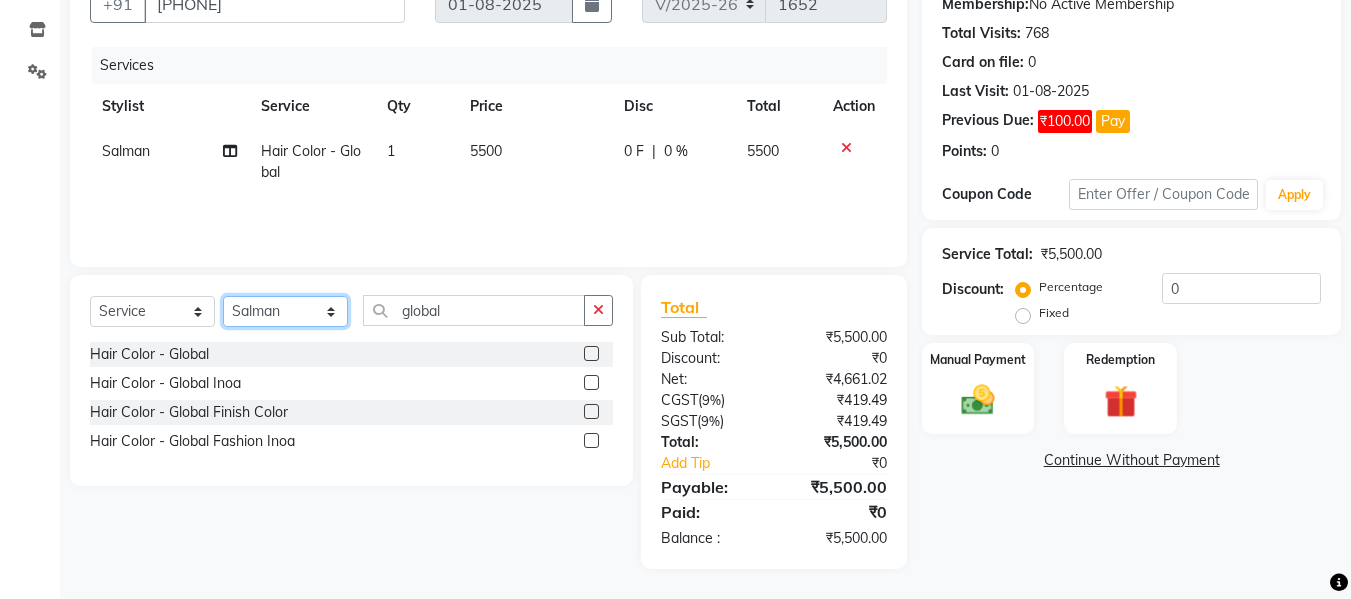 select on "12068" 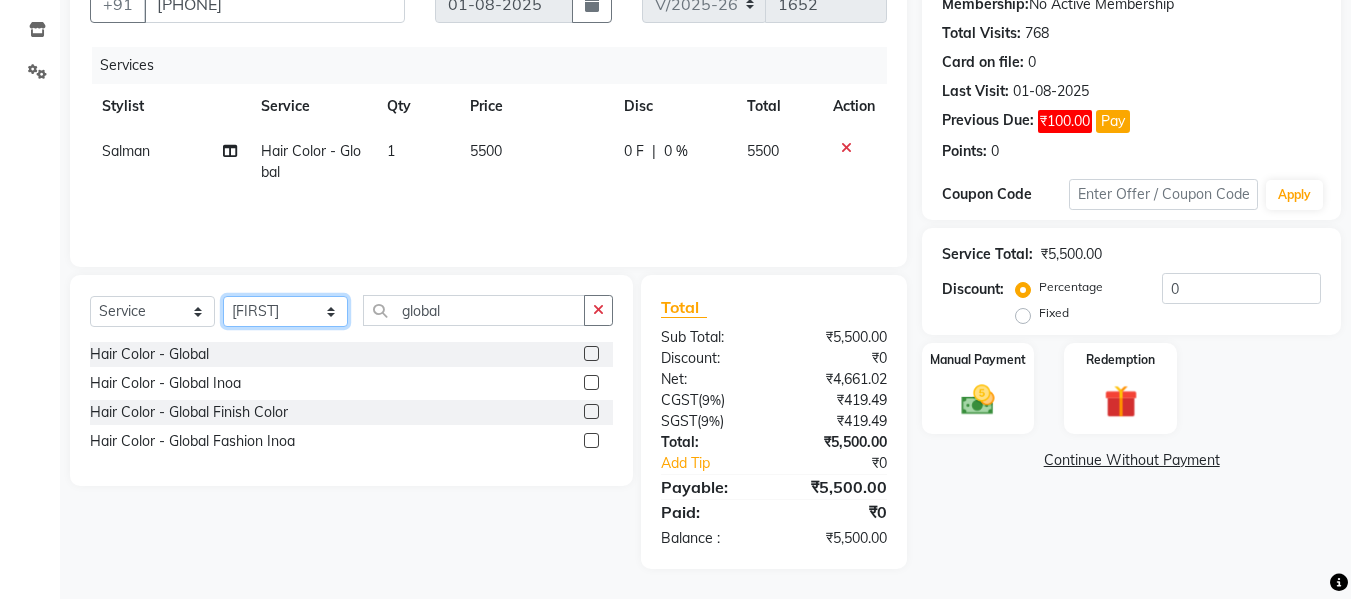 click on "Select Stylist Akash Aman anju Arjun AShu Bhavna Dhadwal Guneek Makeup Manager Raman Renu Salman Shelly shushma Sonia yash" 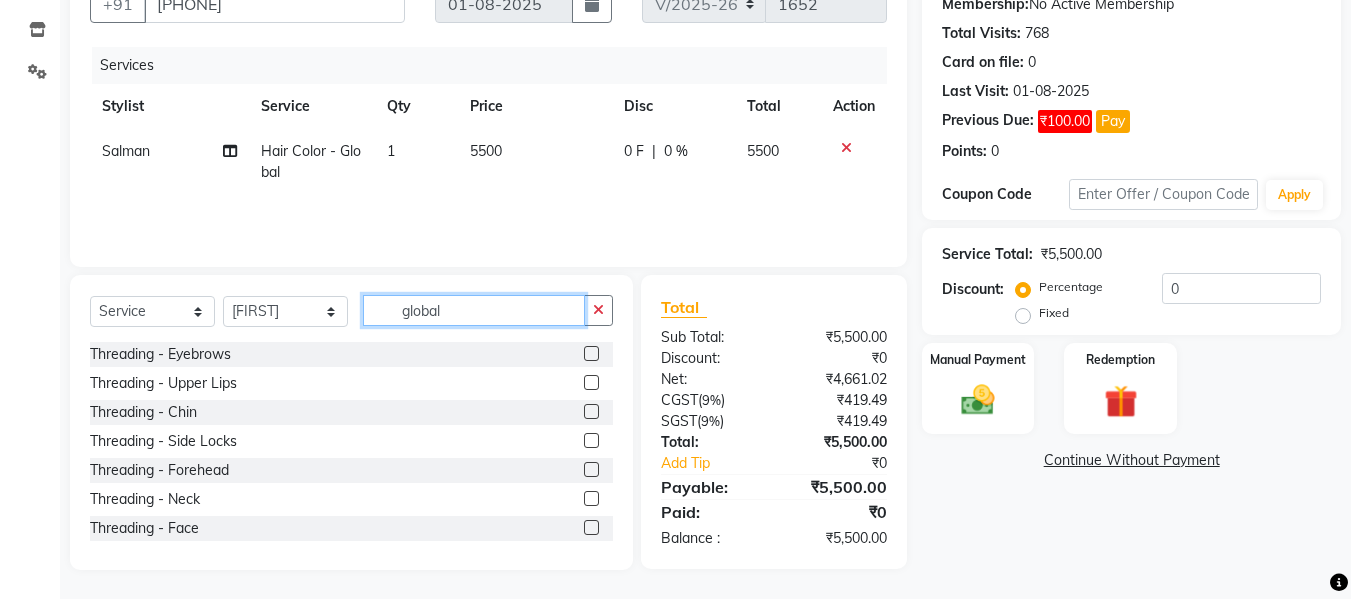 click on "global" 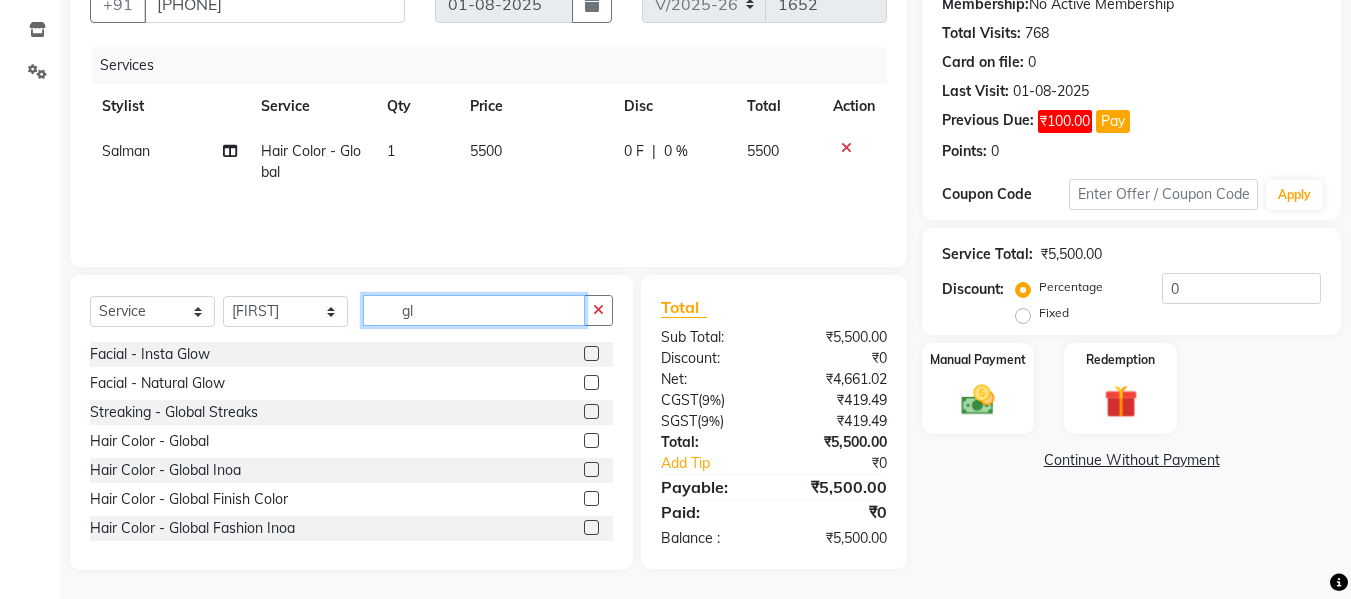 type on "g" 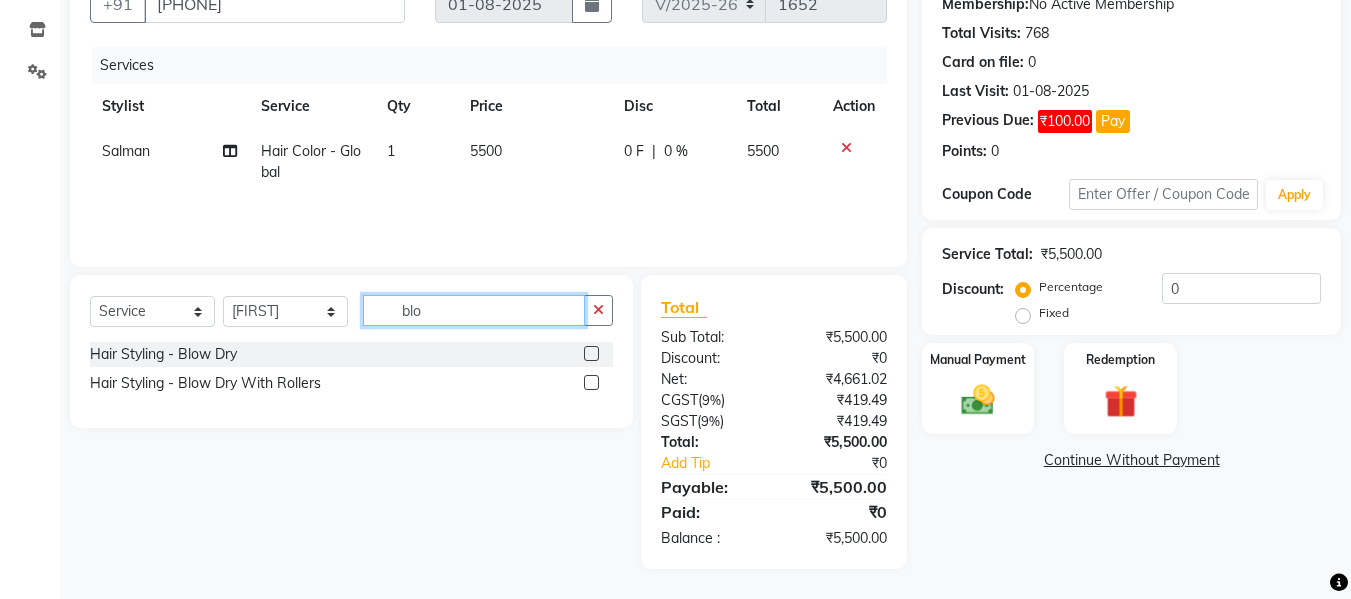 type on "blo" 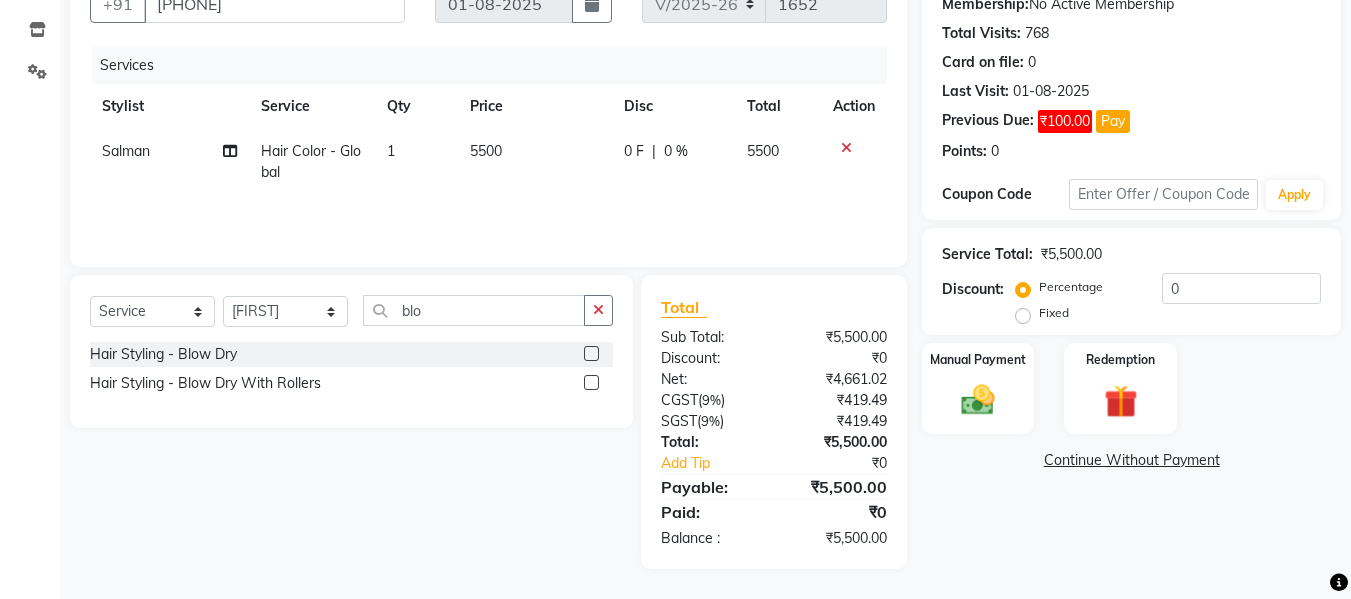 click 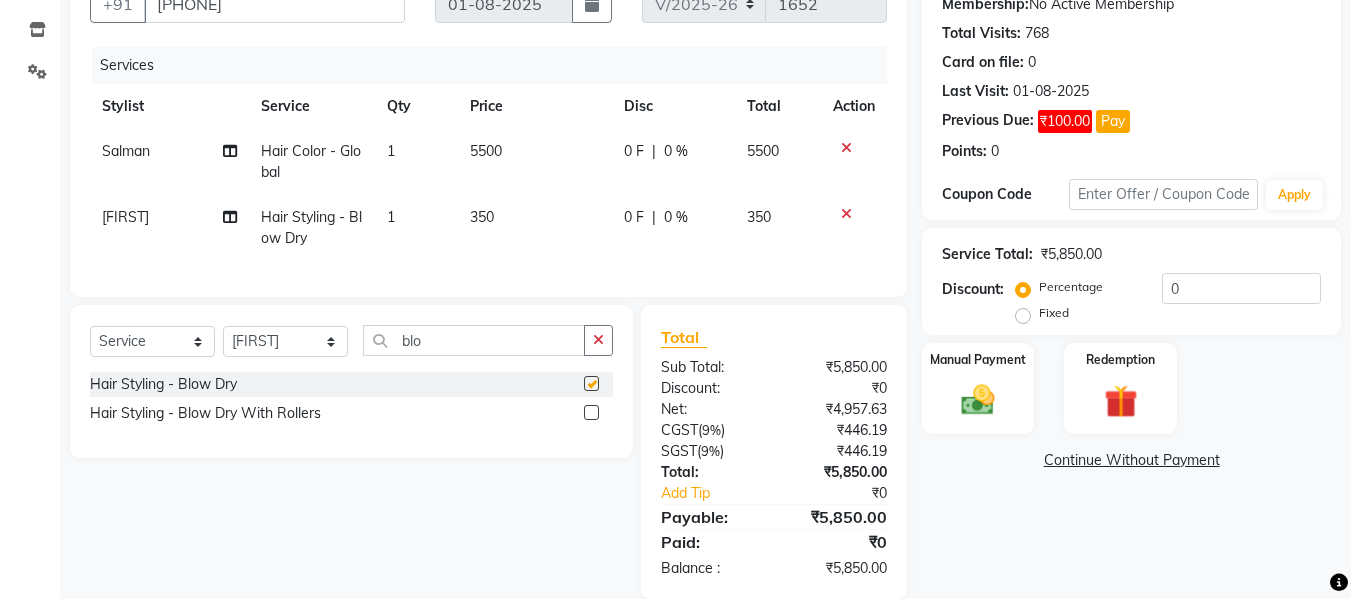 checkbox on "false" 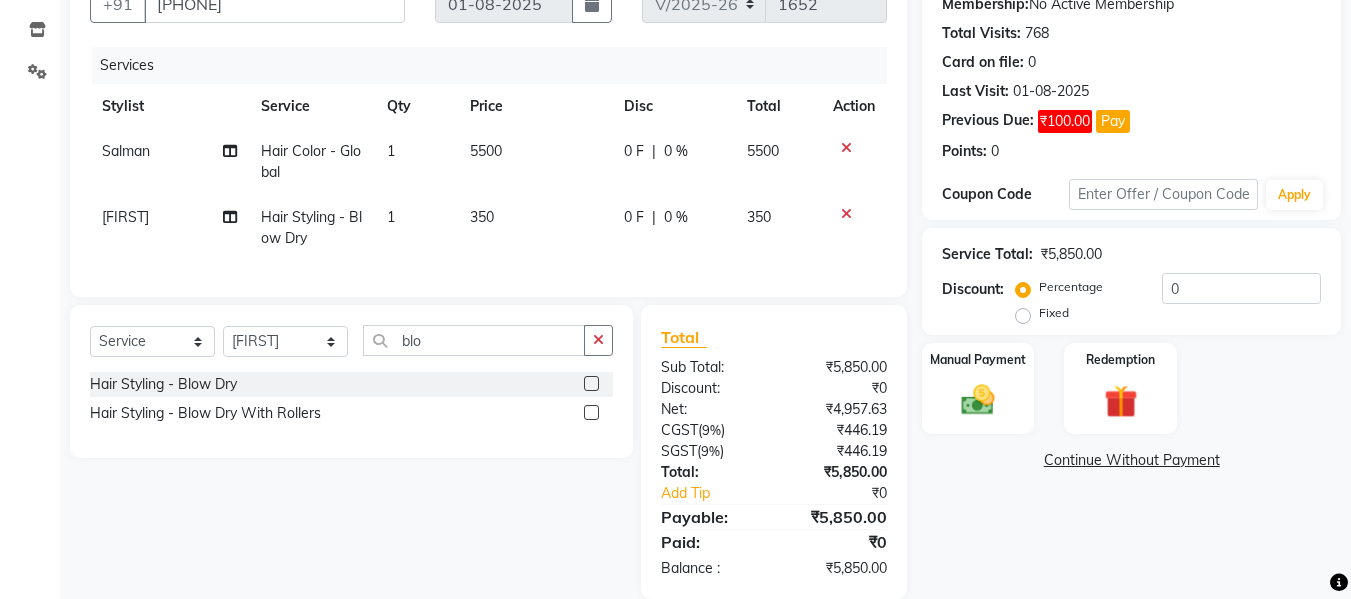 click on "350" 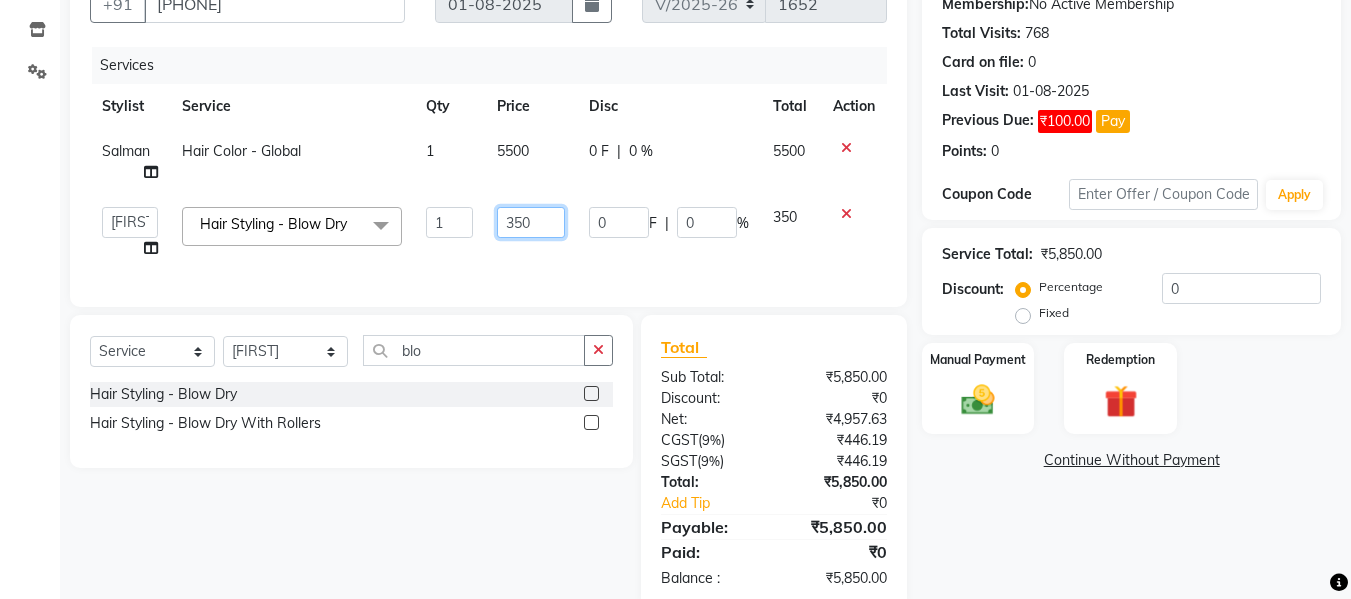 click on "350" 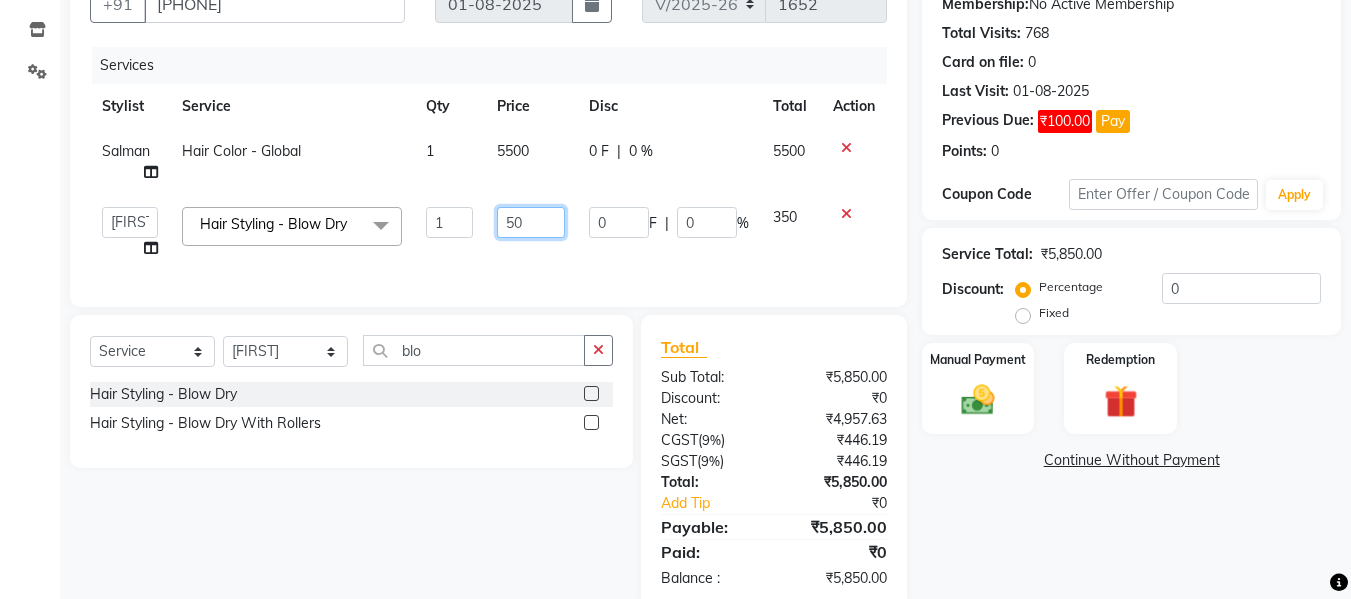 type on "500" 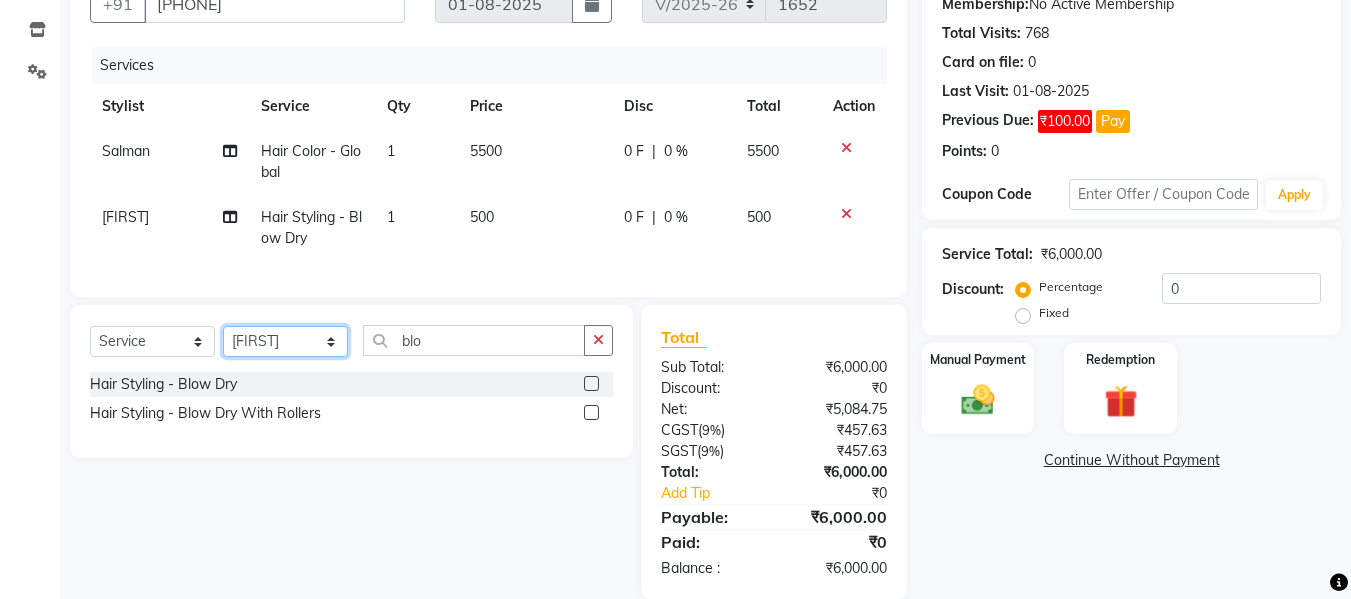click on "Select Stylist Akash Aman anju Arjun AShu Bhavna Dhadwal Guneek Makeup Manager Raman Renu Salman Shelly shushma Sonia yash" 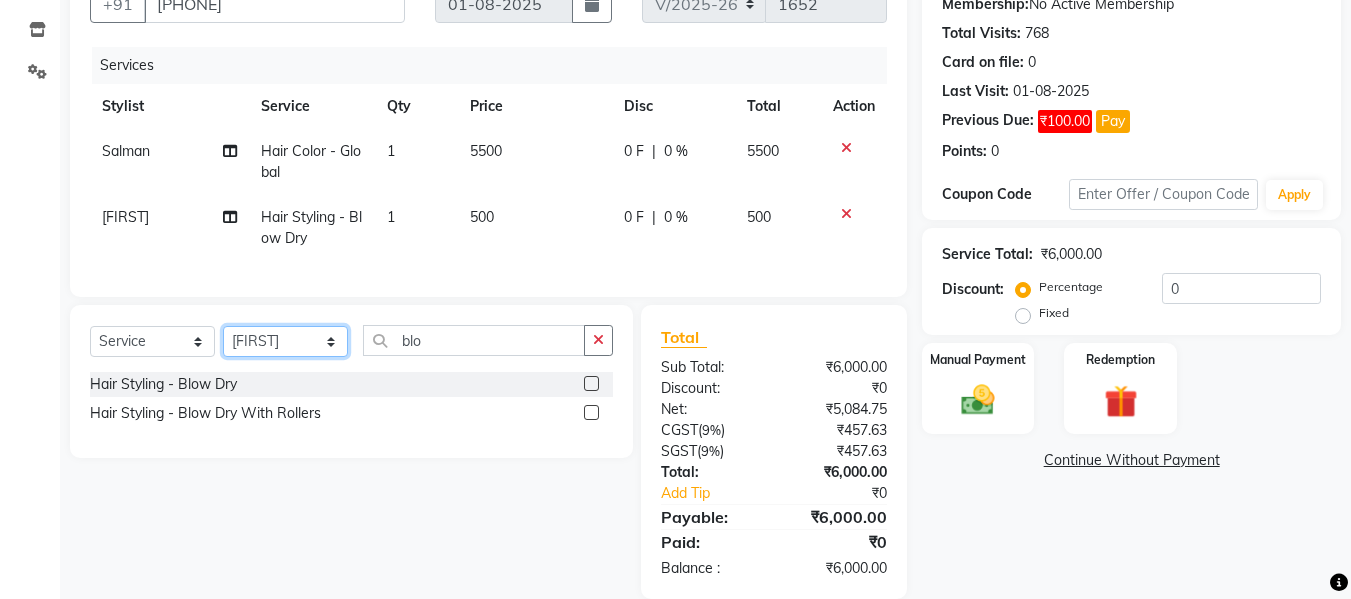 select on "66322" 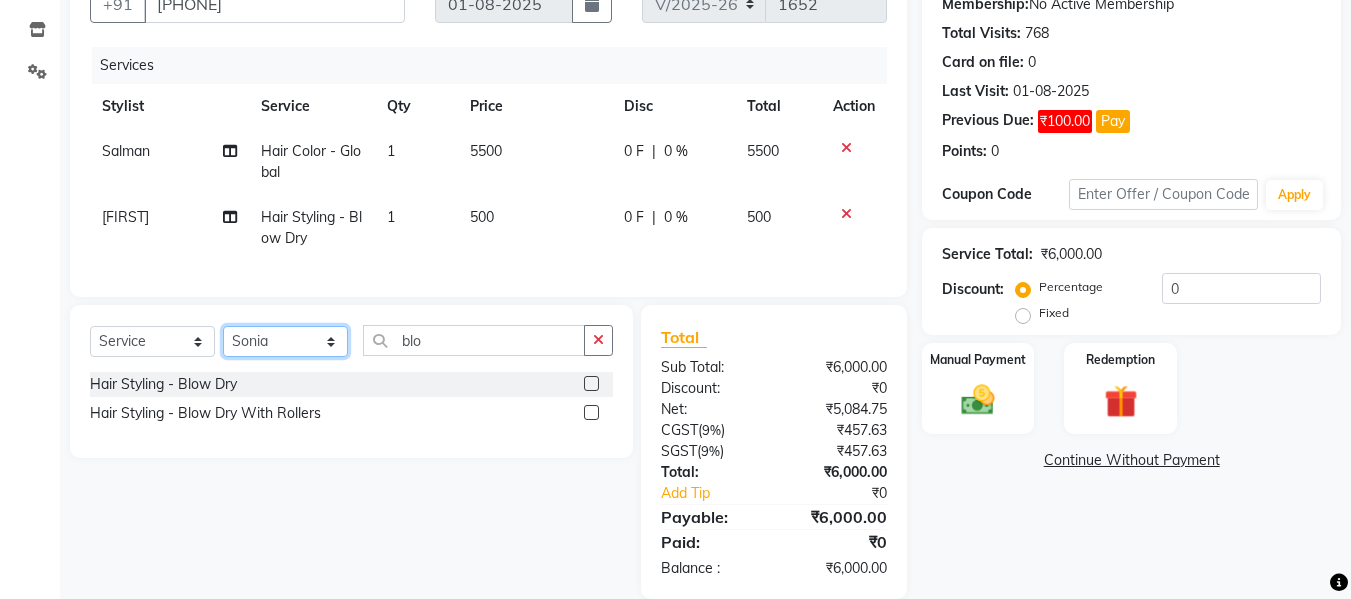 click on "Select Stylist Akash Aman anju Arjun AShu Bhavna Dhadwal Guneek Makeup Manager Raman Renu Salman Shelly shushma Sonia yash" 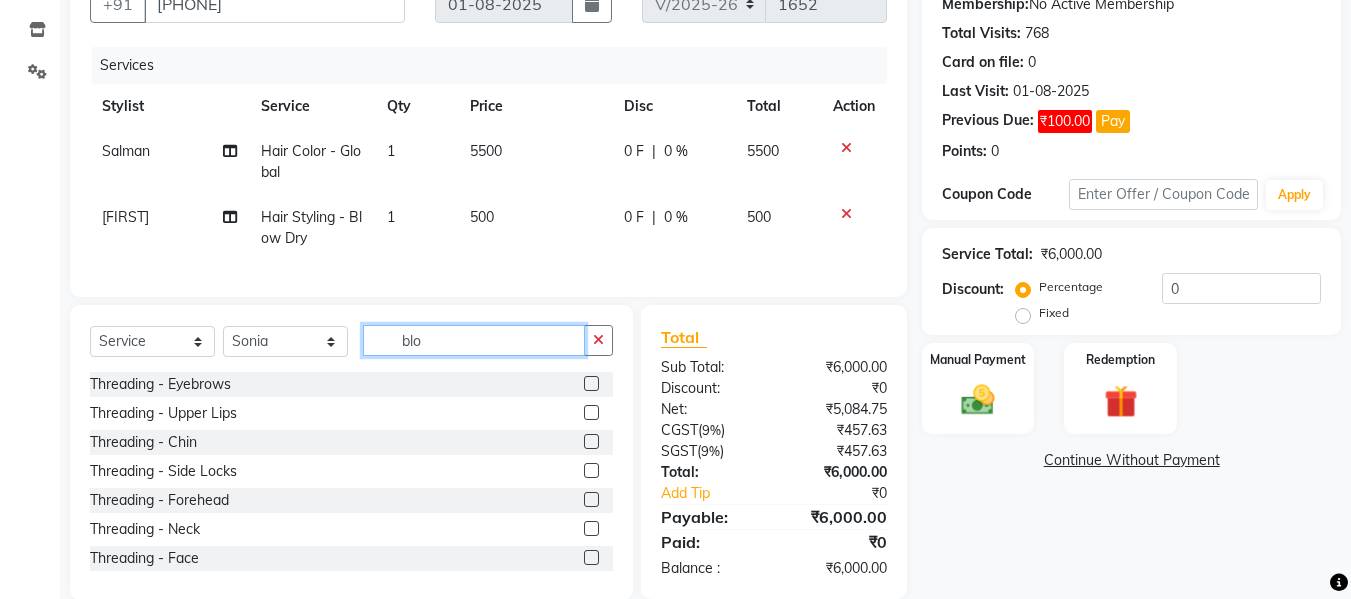 click on "blo" 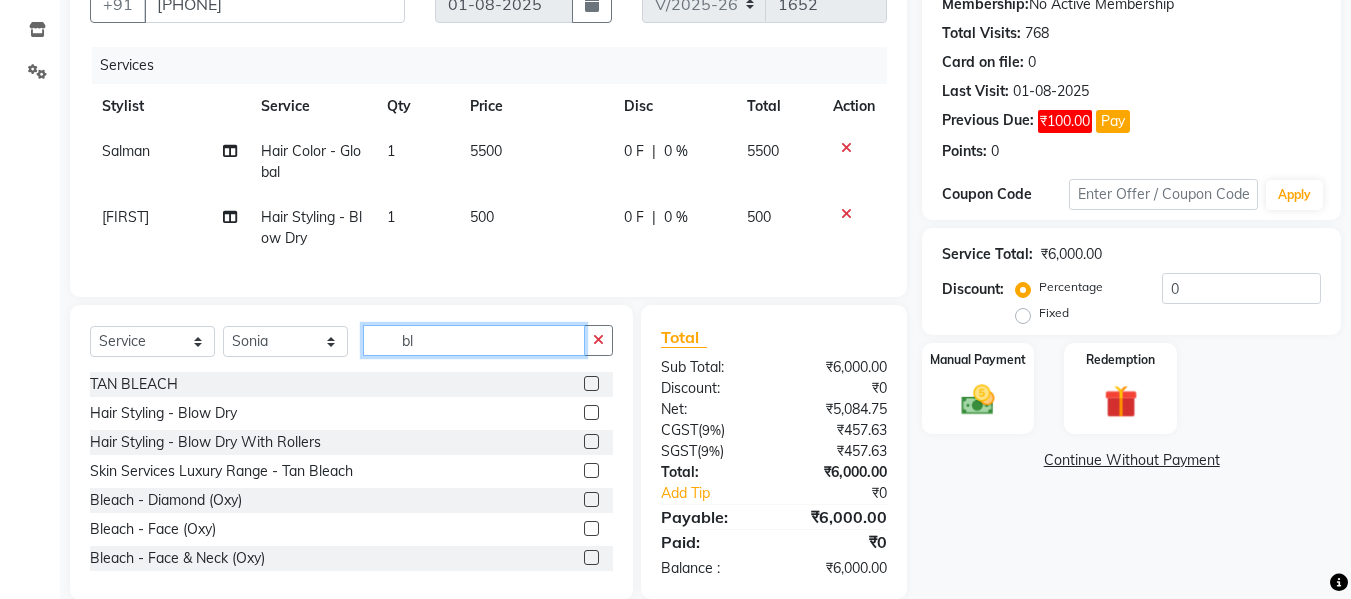 type on "b" 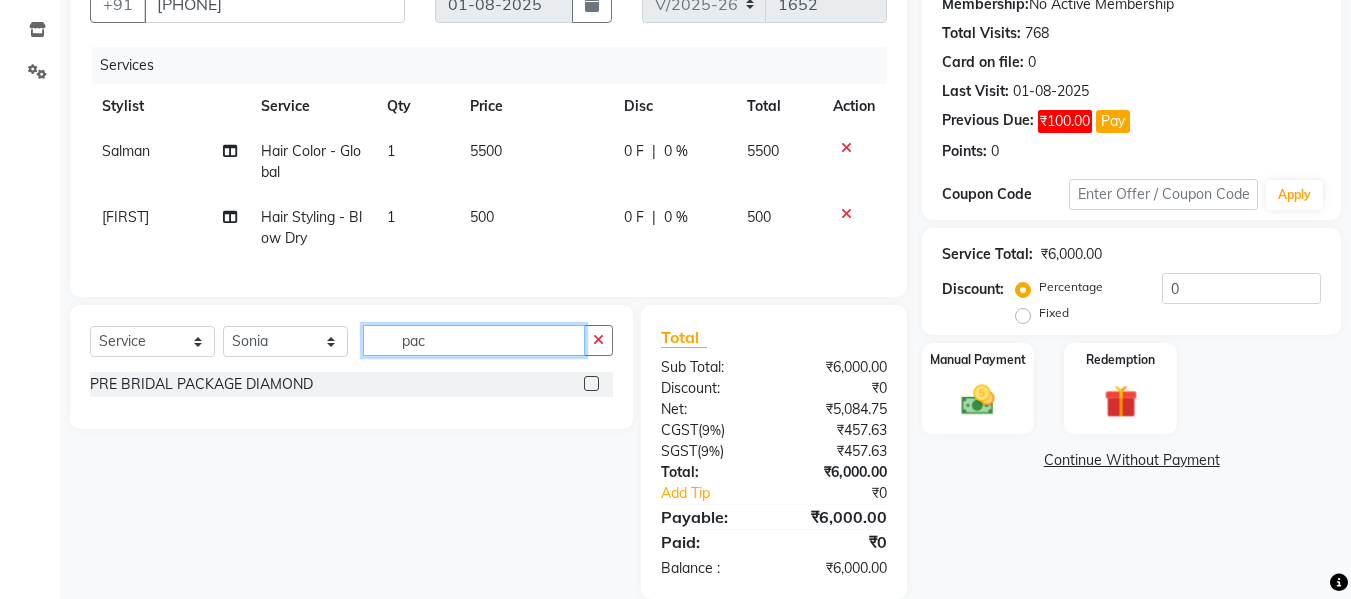 type on "pac" 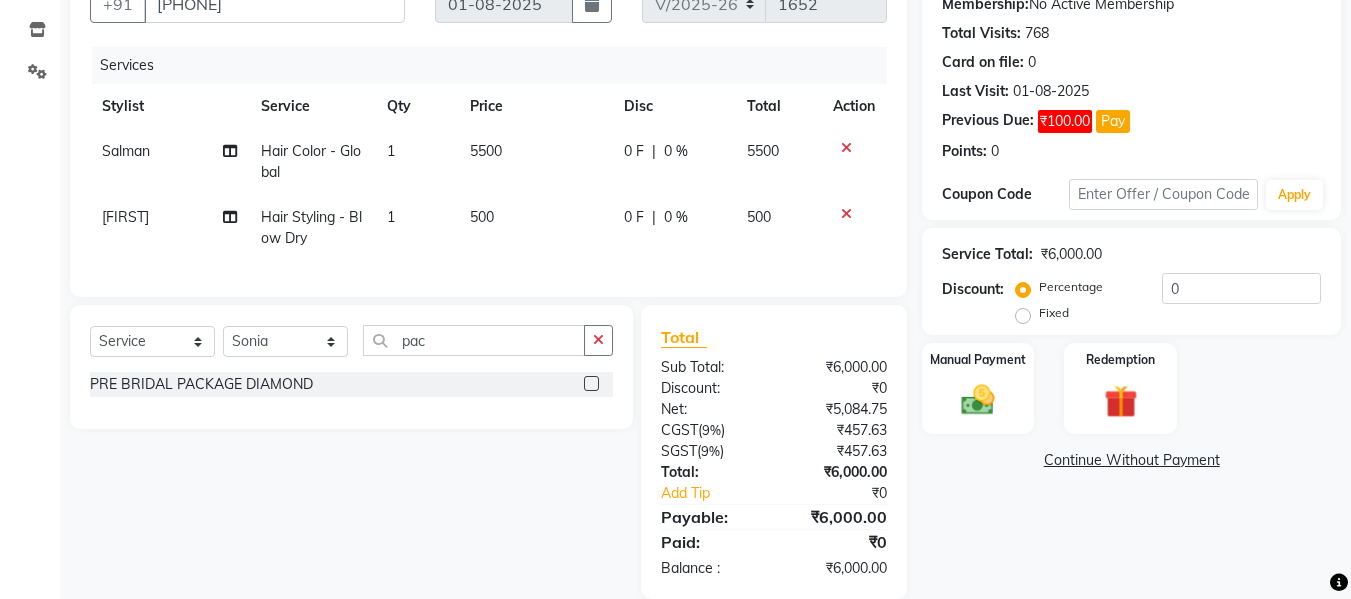 click 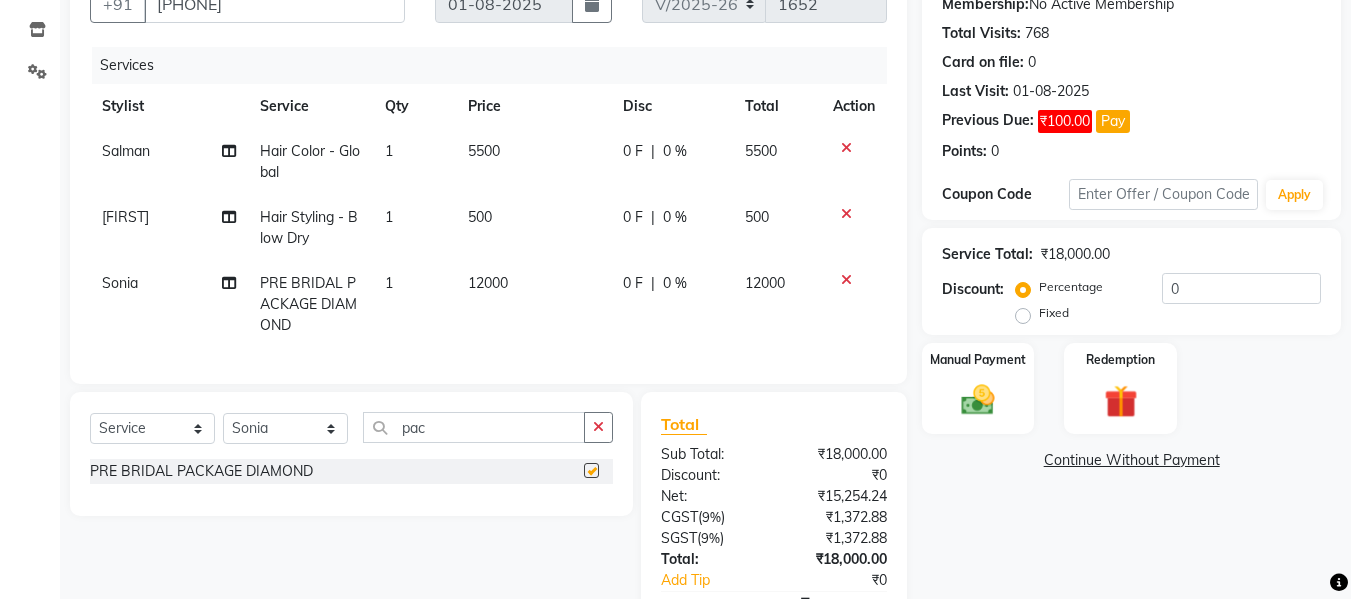 checkbox on "false" 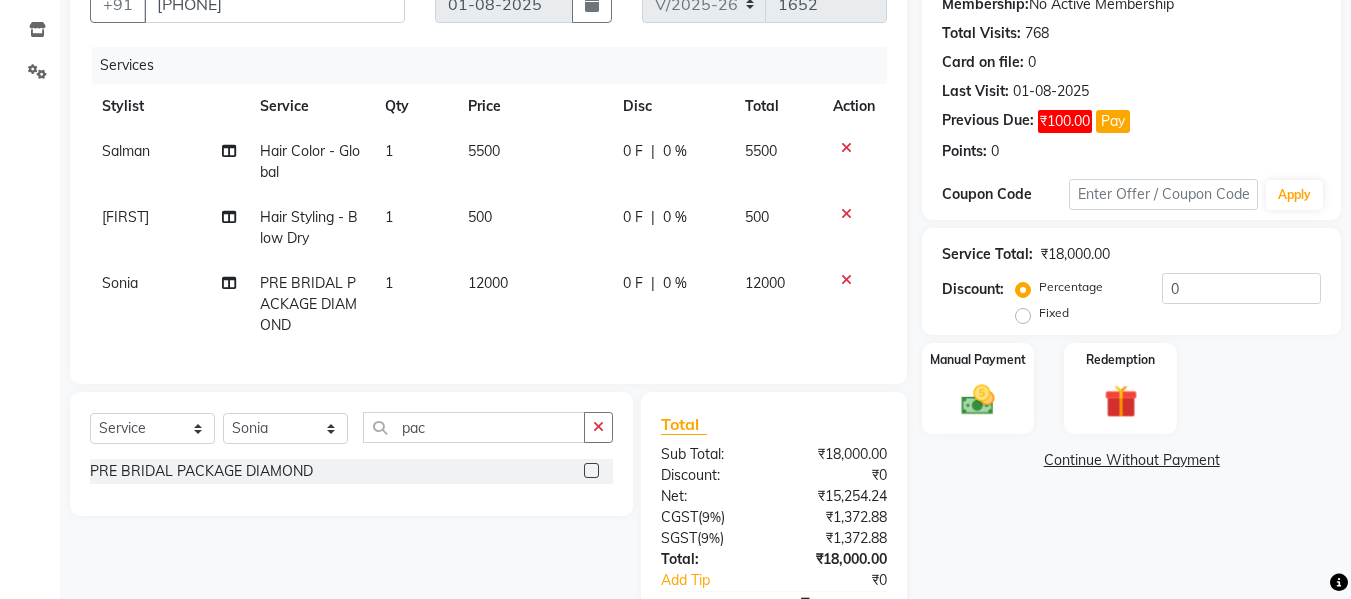click on "12000" 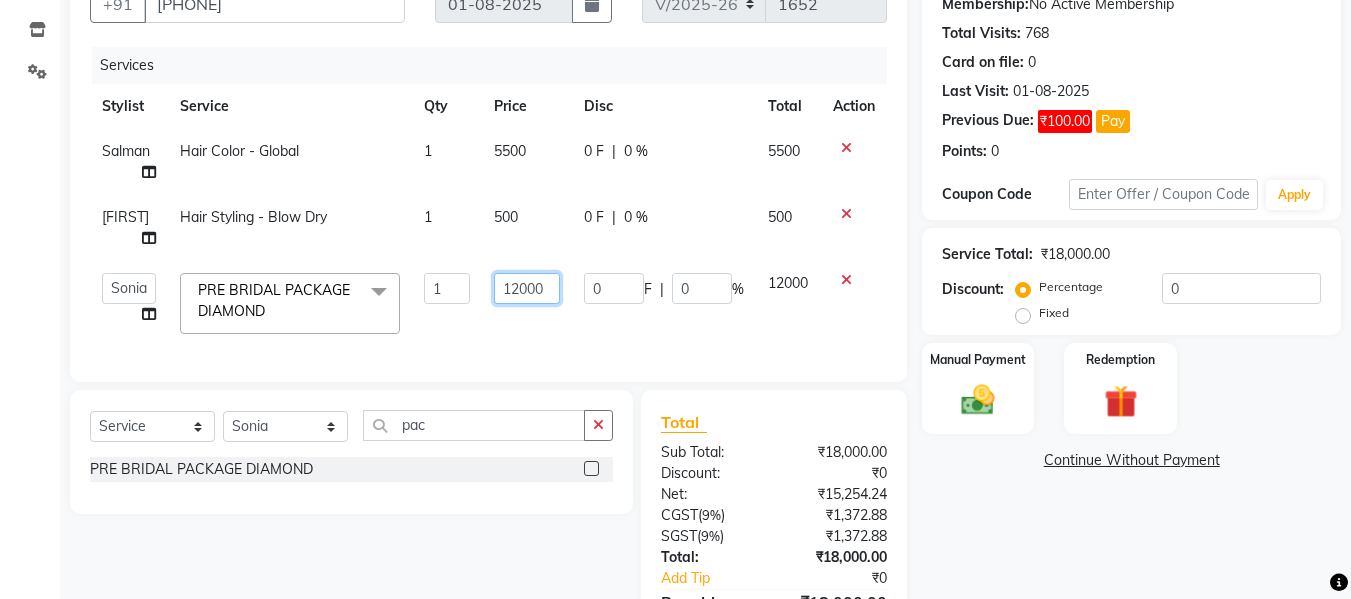 click on "12000" 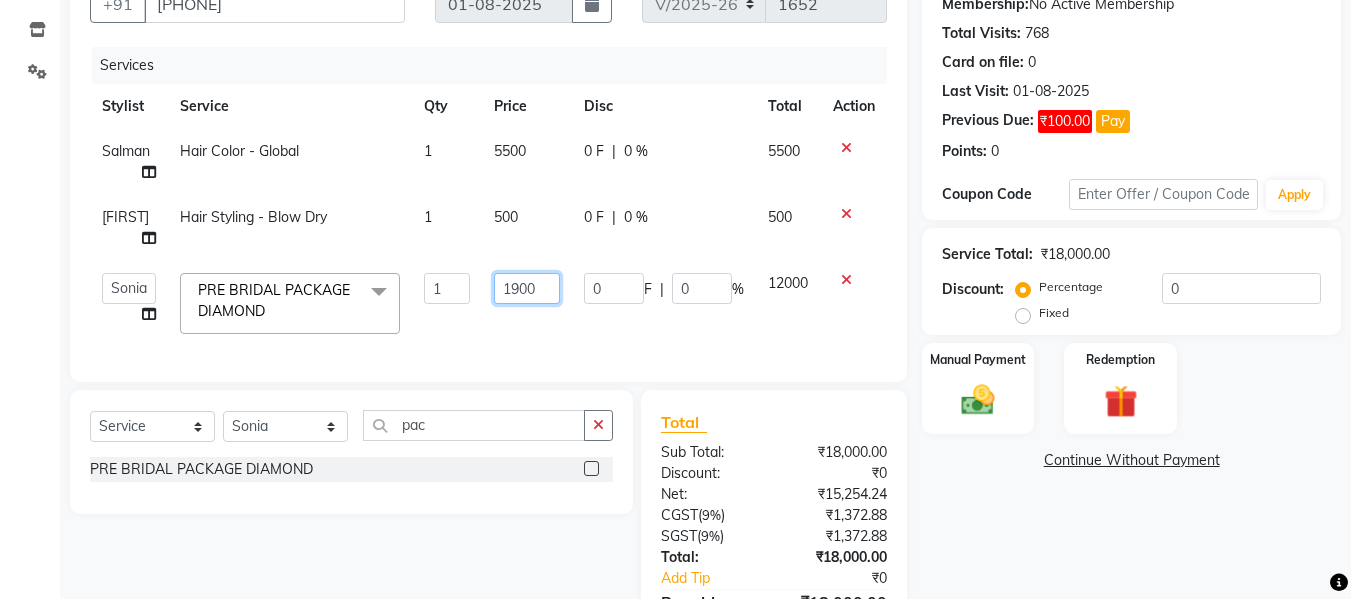 click on "1900" 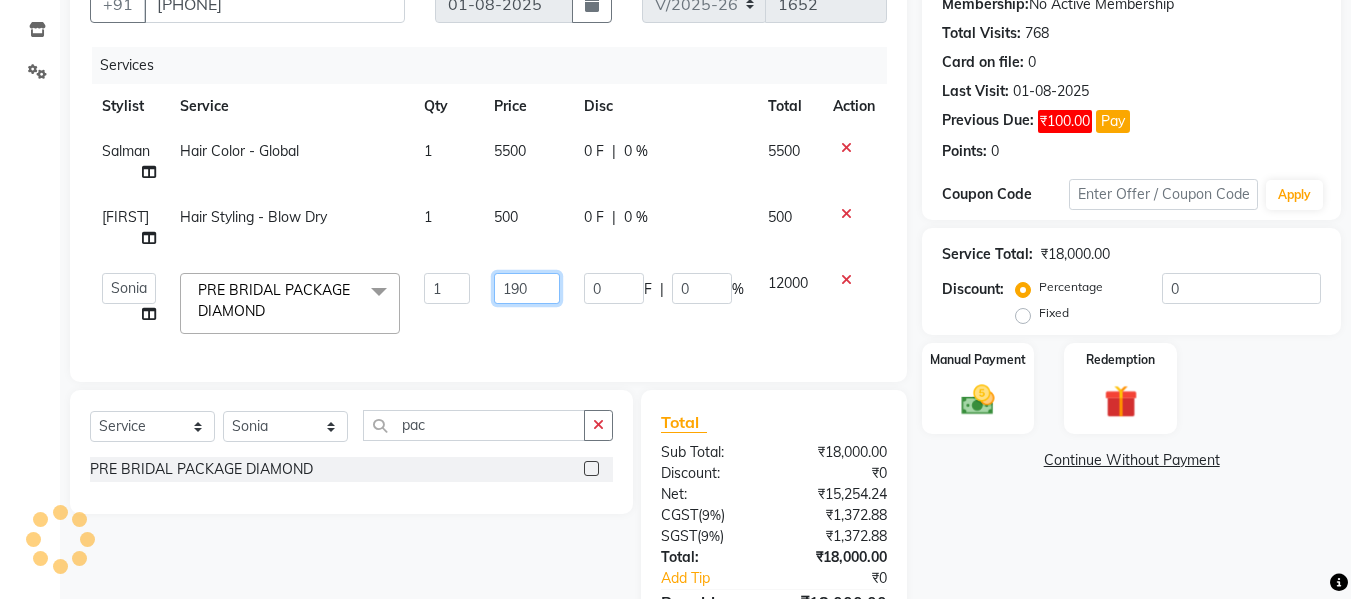 type on "1960" 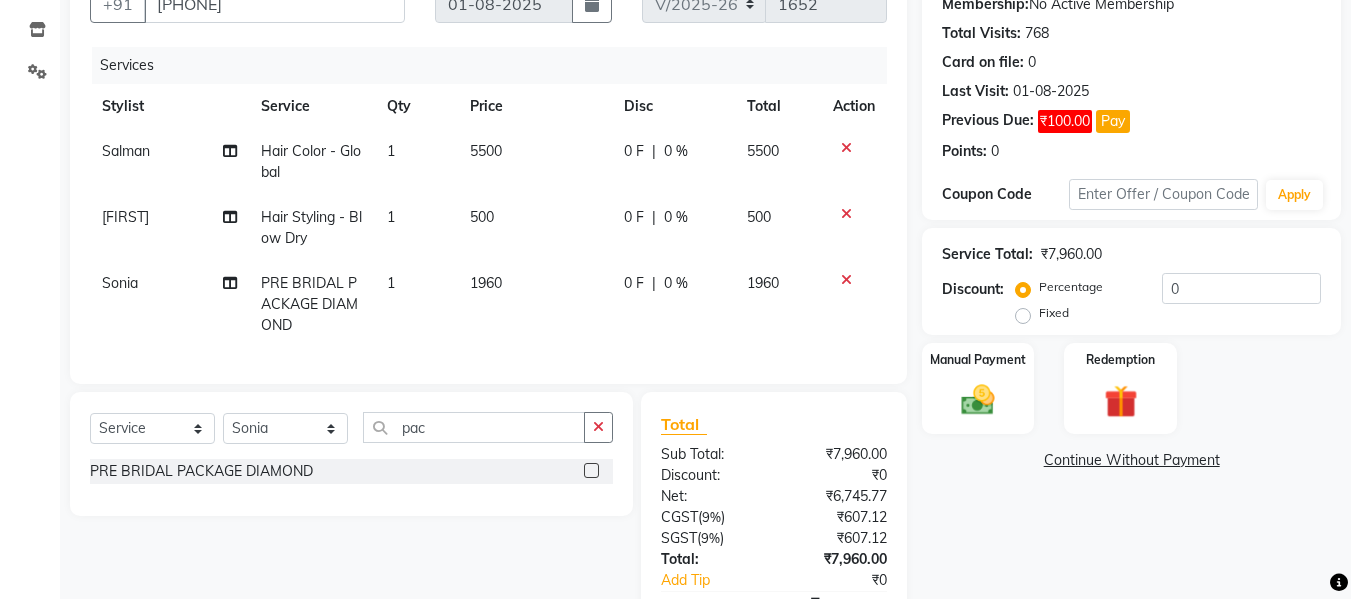 click on "Name: Panache Salon Membership:  No Active Membership  Total Visits:  768 Card on file:  0 Last Visit:   01-08-2025 Previous Due:  ₹100.00 Pay Points:   0  Coupon Code Apply Service Total:  ₹7,960.00  Discount:  Percentage   Fixed  0 Manual Payment Redemption  Continue Without Payment" 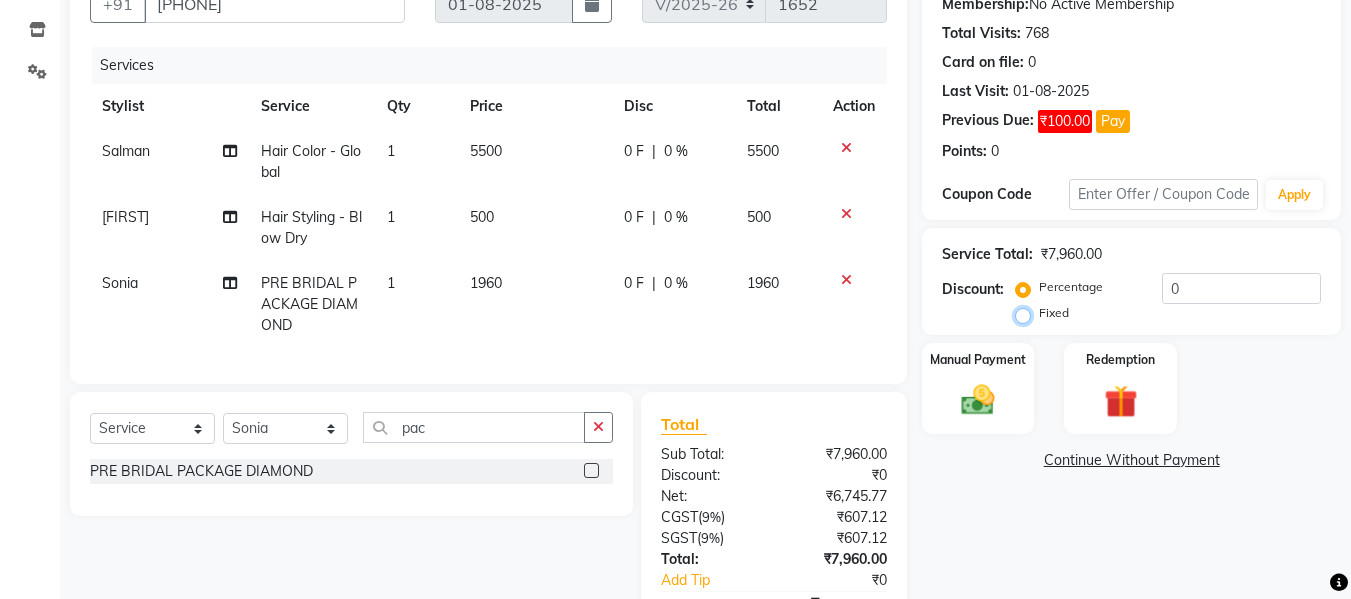 click on "Fixed" at bounding box center [1027, 313] 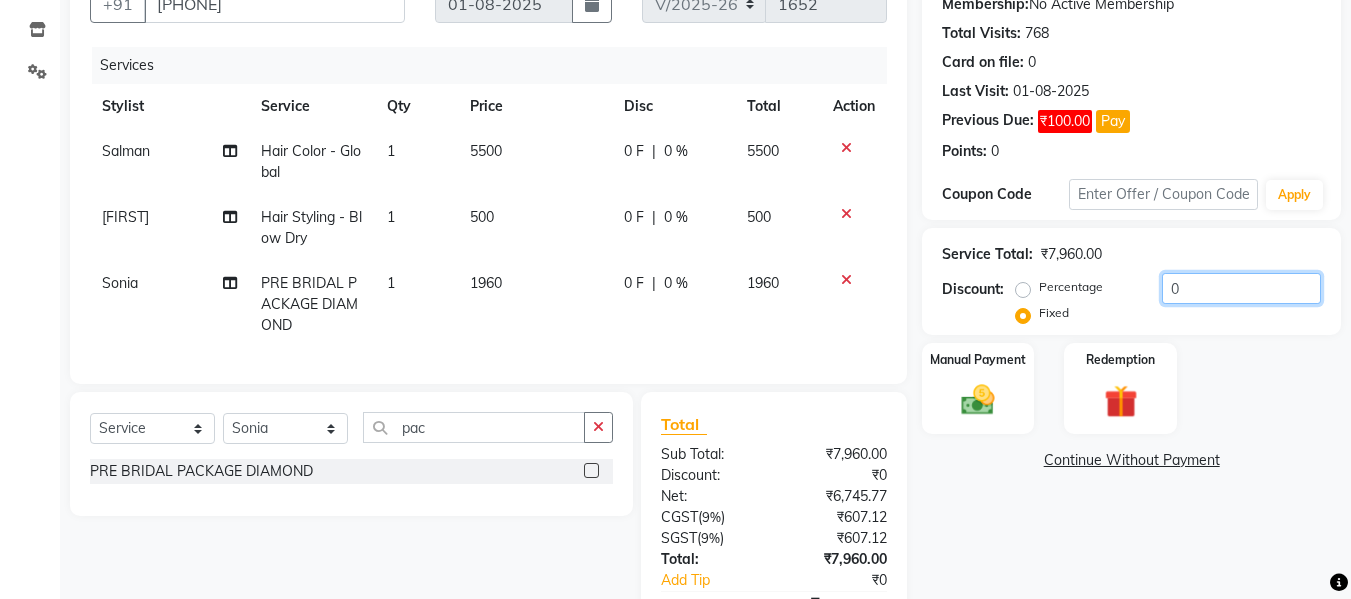 click on "0" 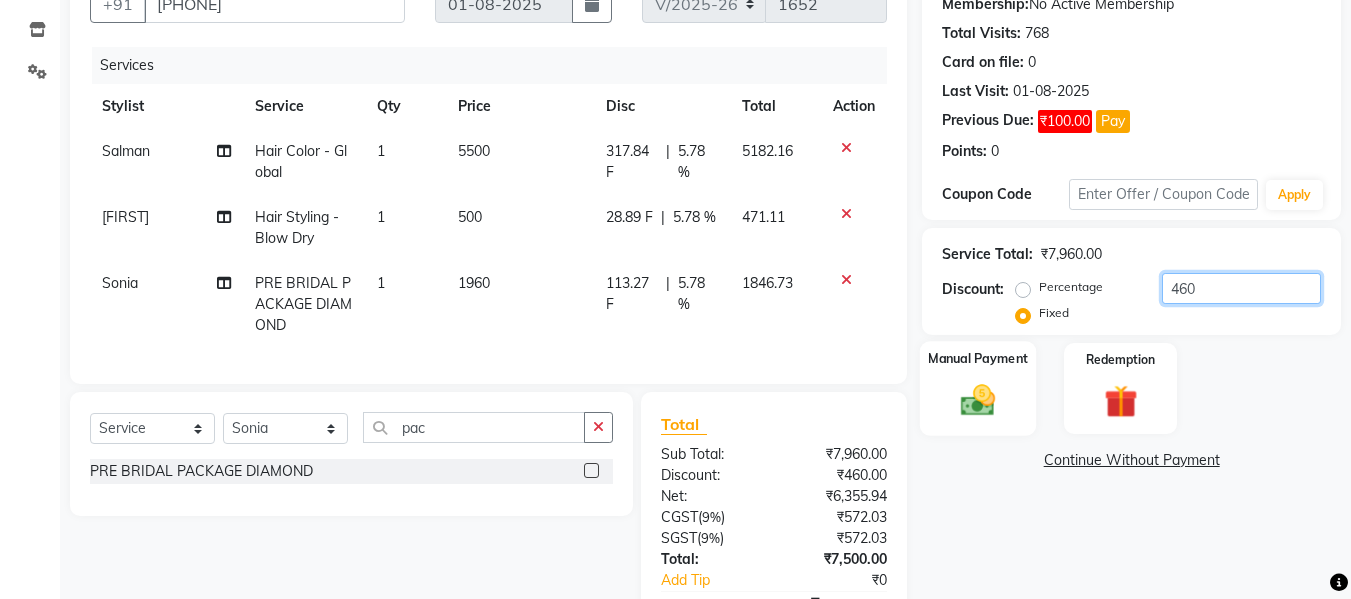 type on "460" 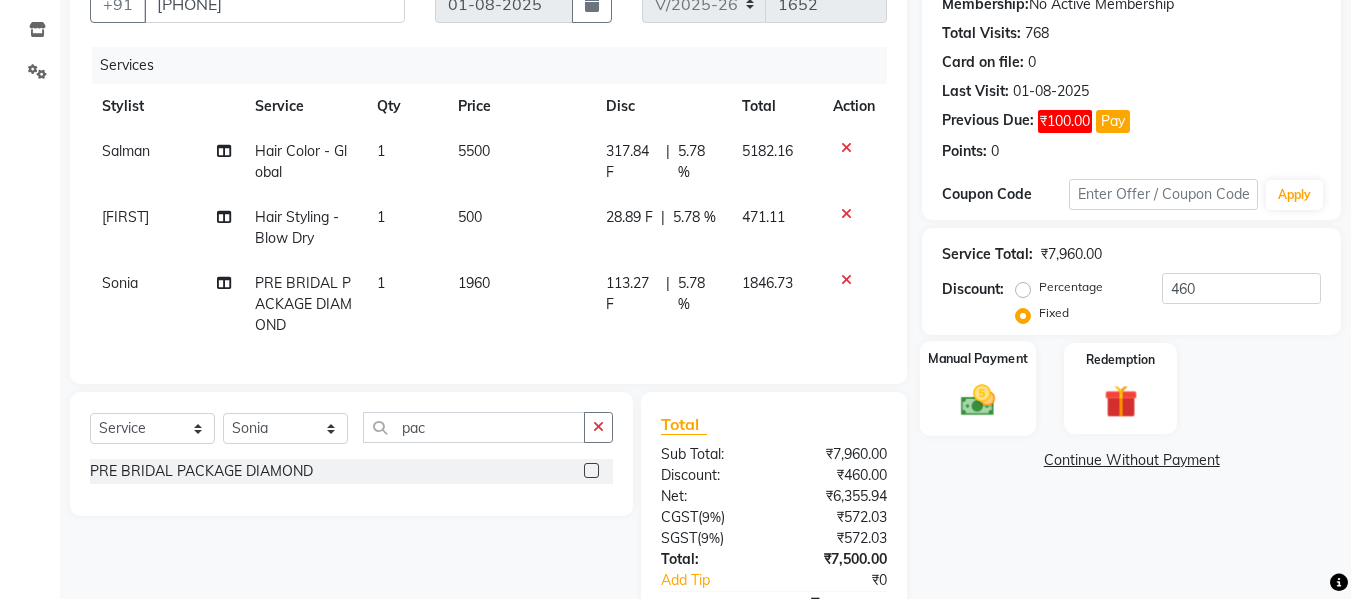 click 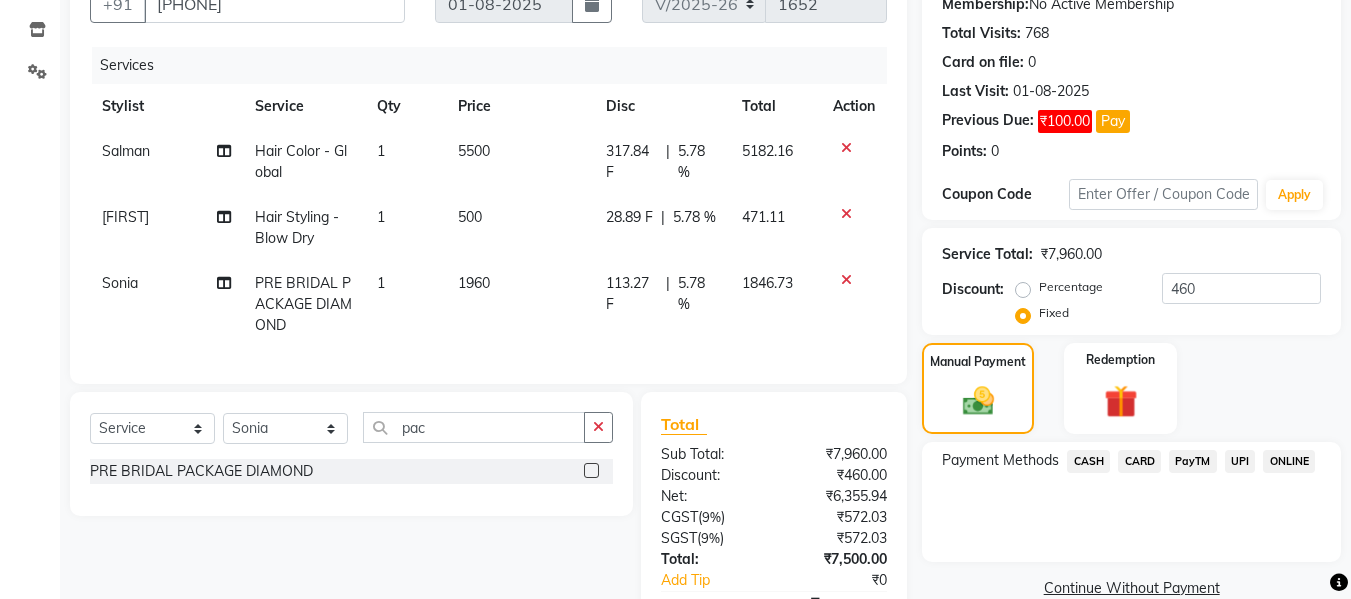 click on "CASH" 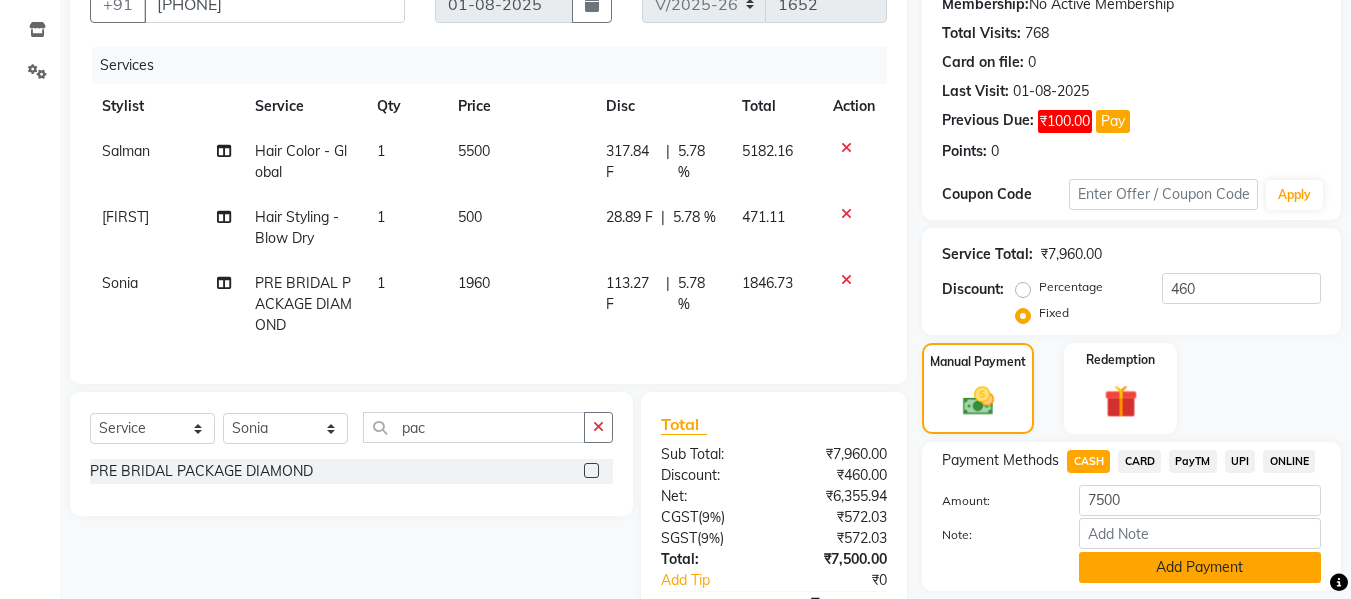 click on "Add Payment" 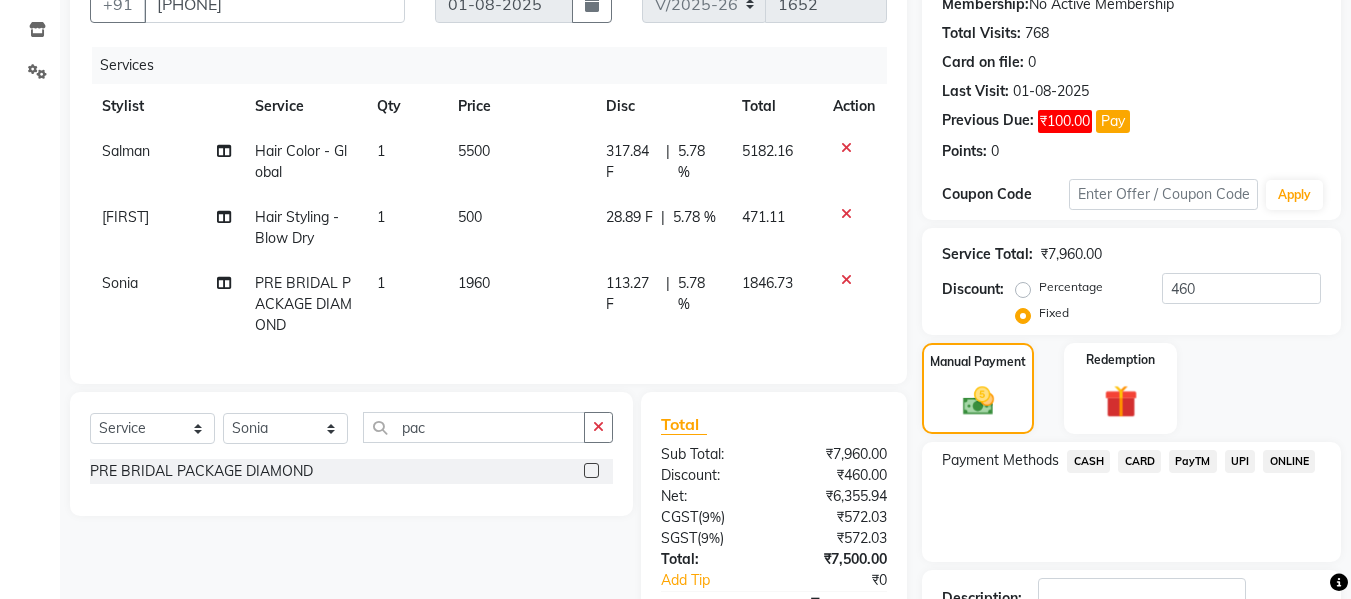 scroll, scrollTop: 404, scrollLeft: 0, axis: vertical 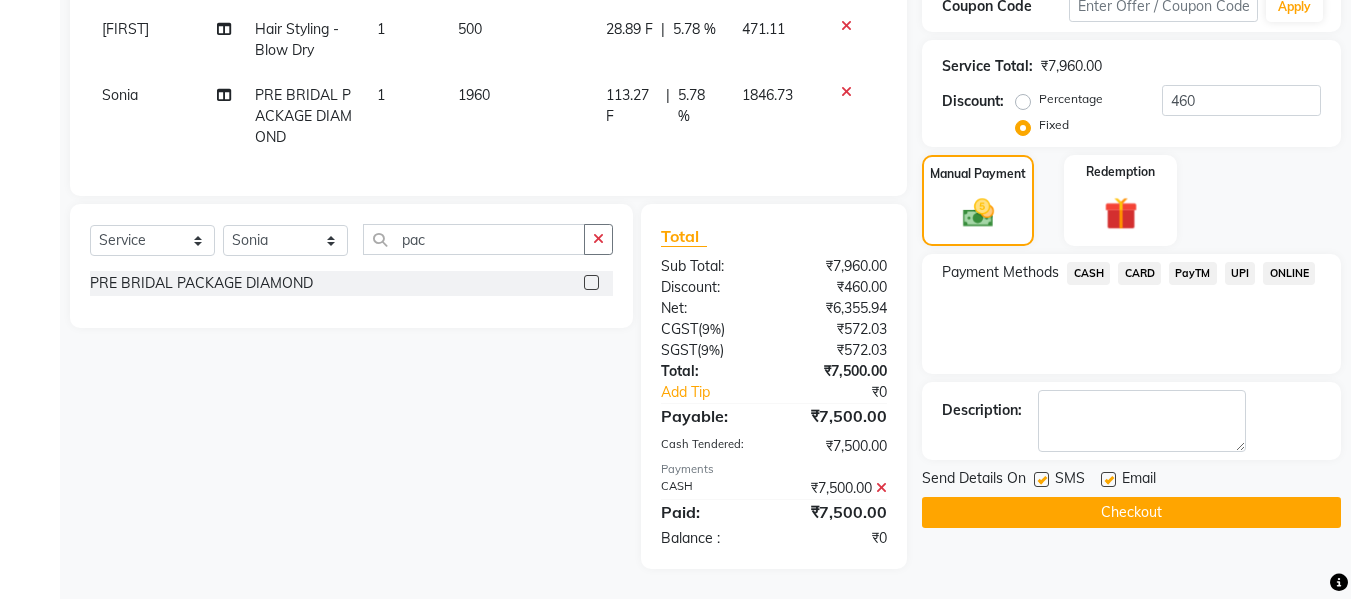 click on "Checkout" 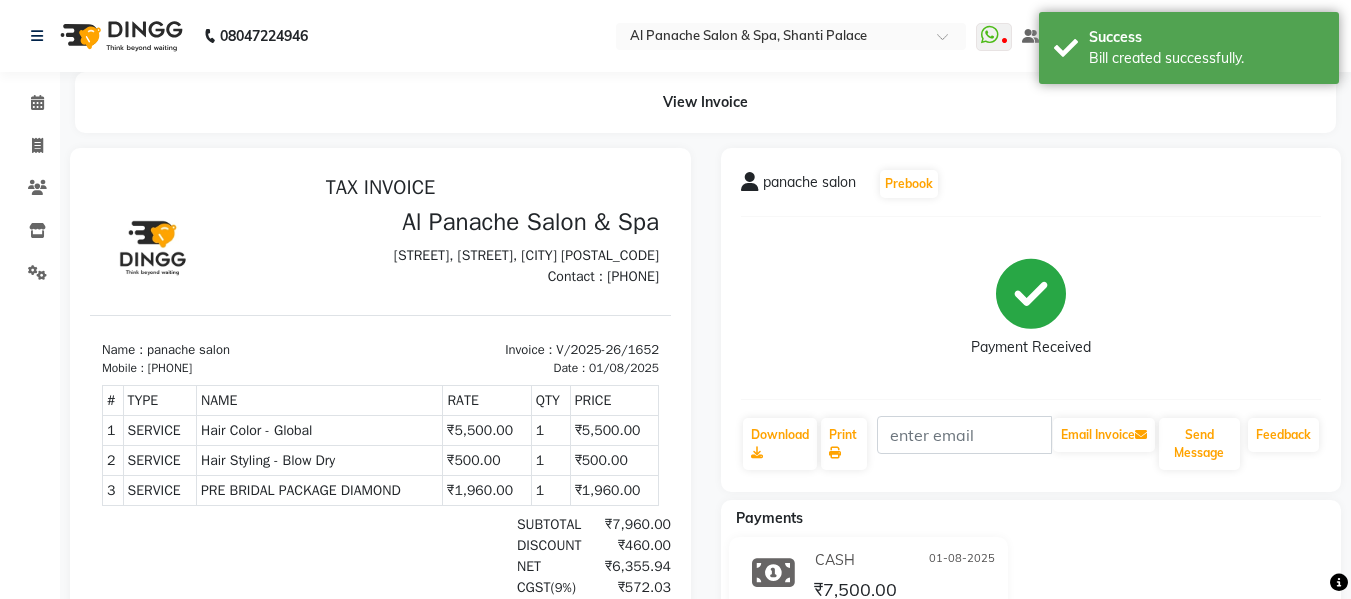 scroll, scrollTop: 0, scrollLeft: 0, axis: both 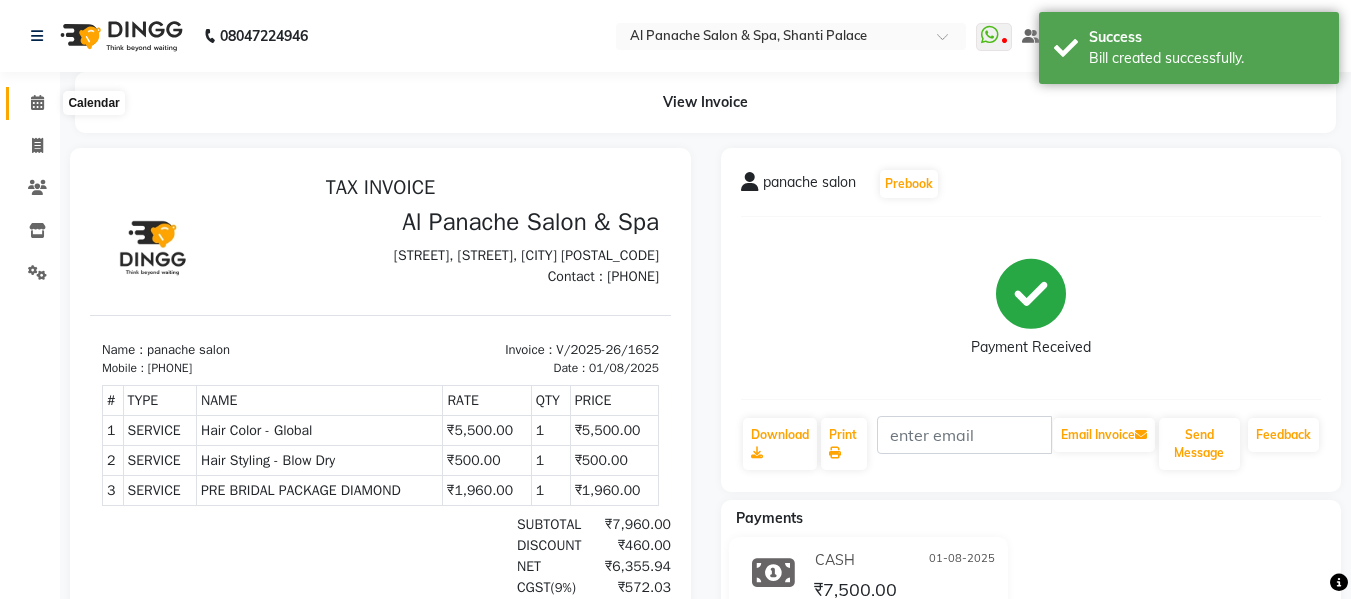 click 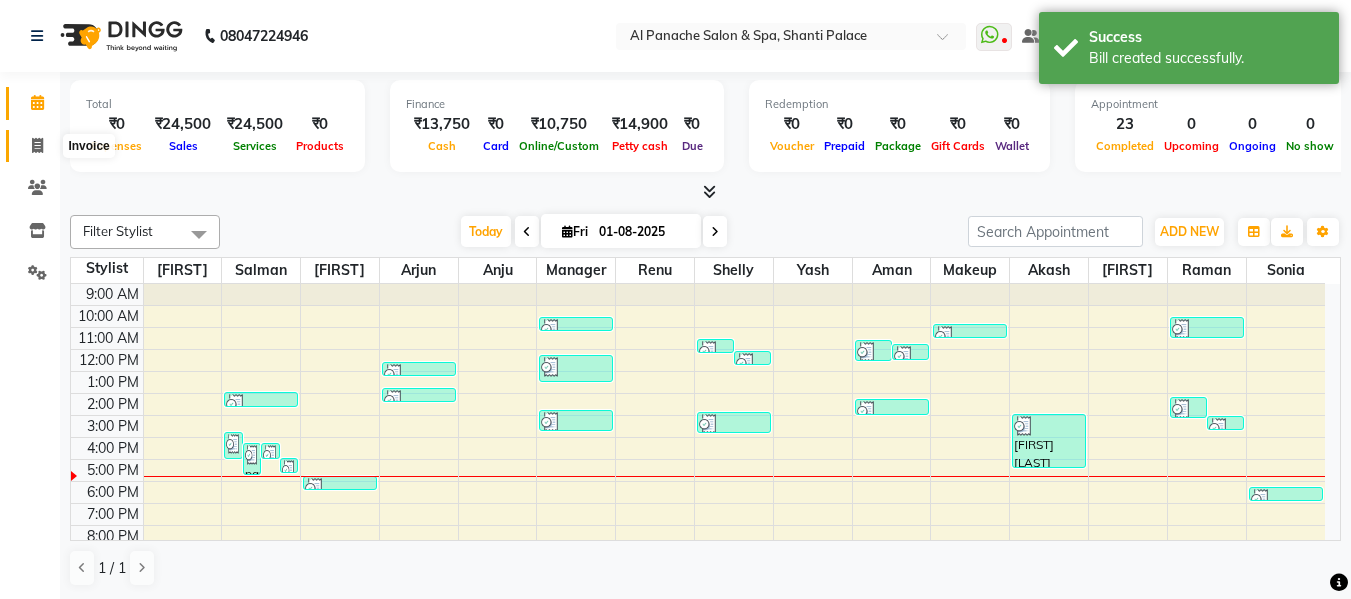 click 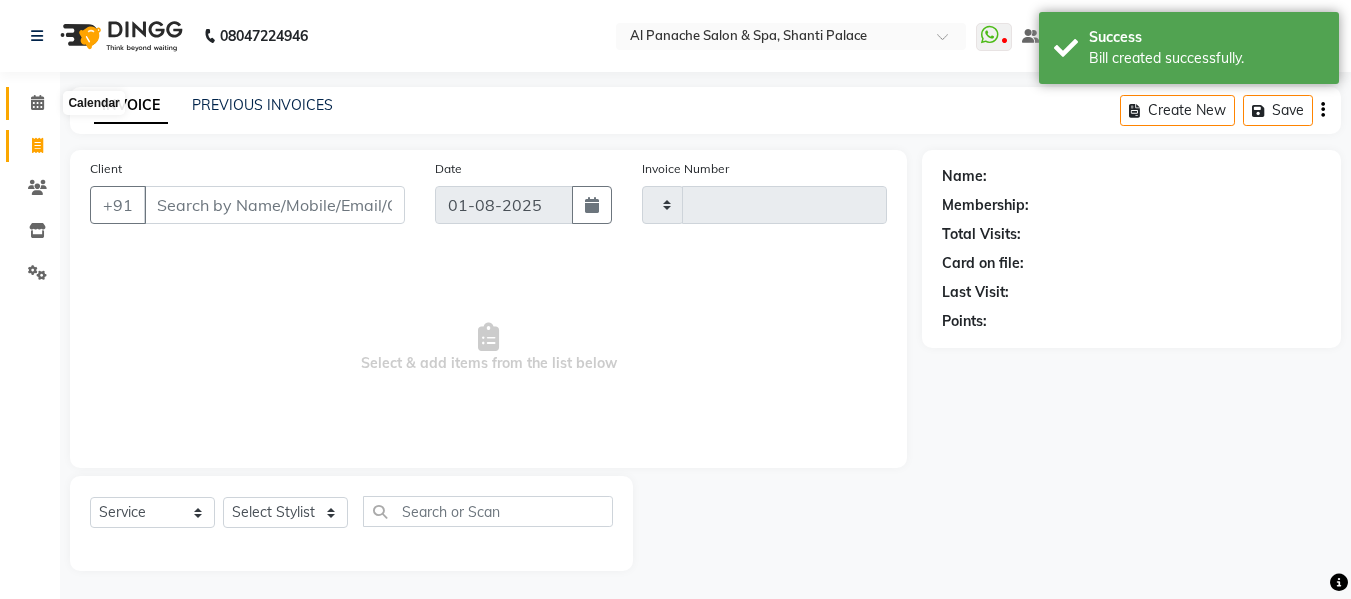type on "1653" 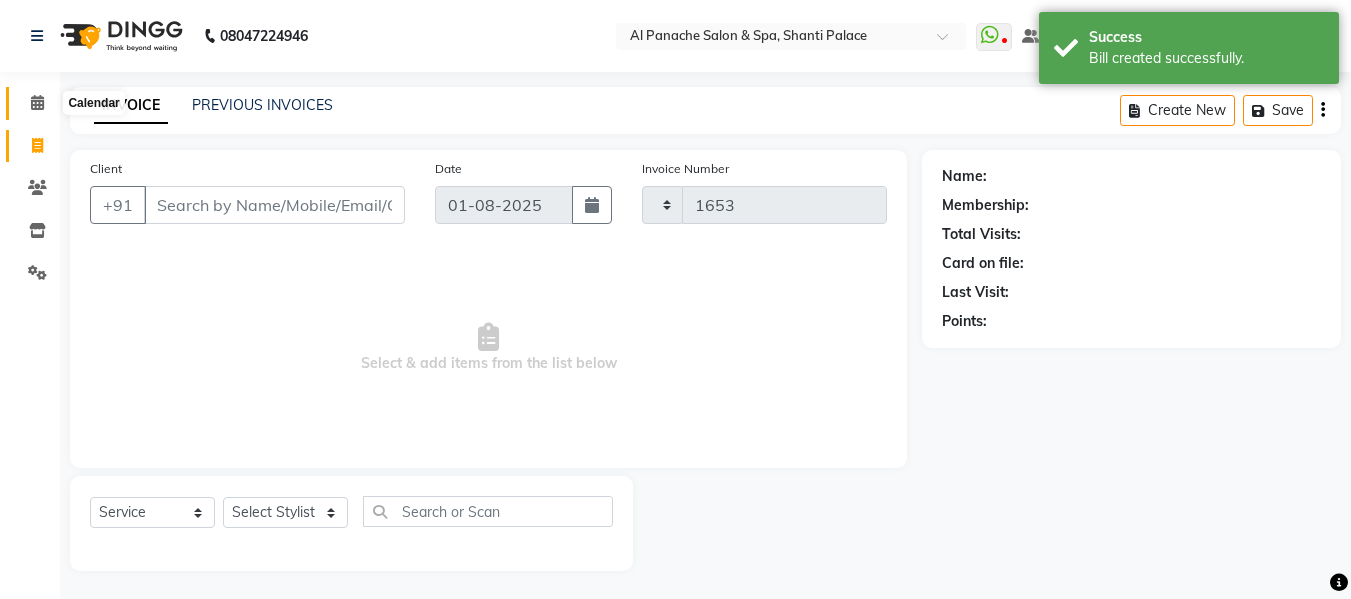 select on "751" 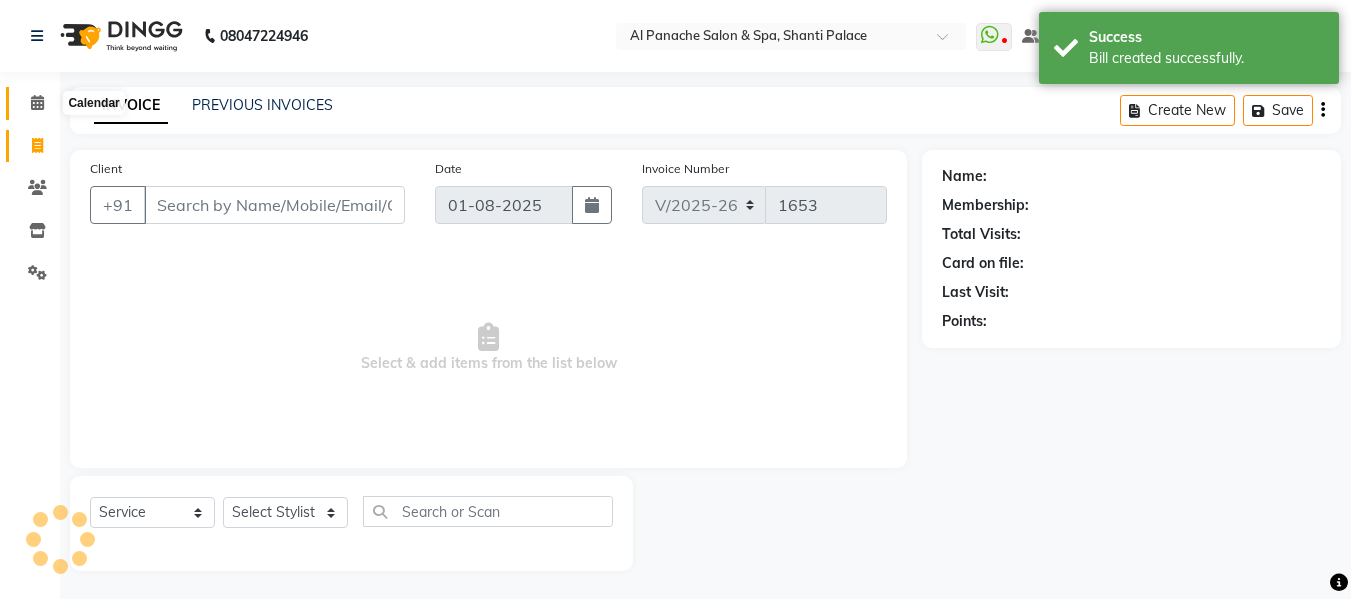 click 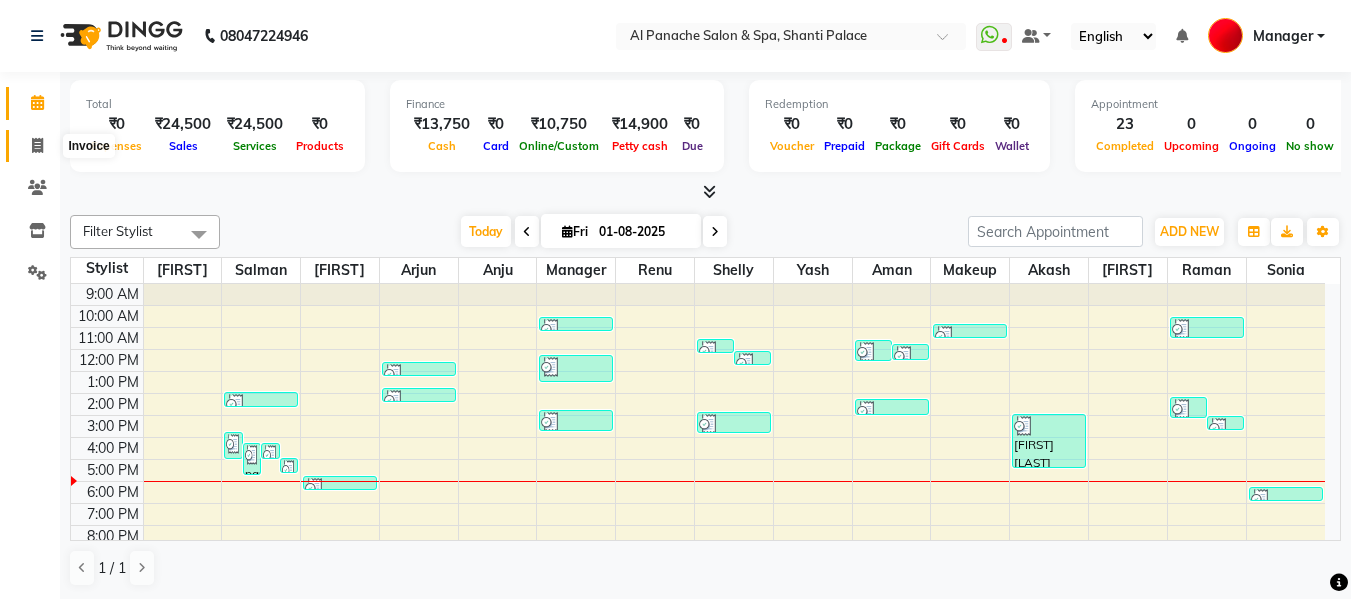 click 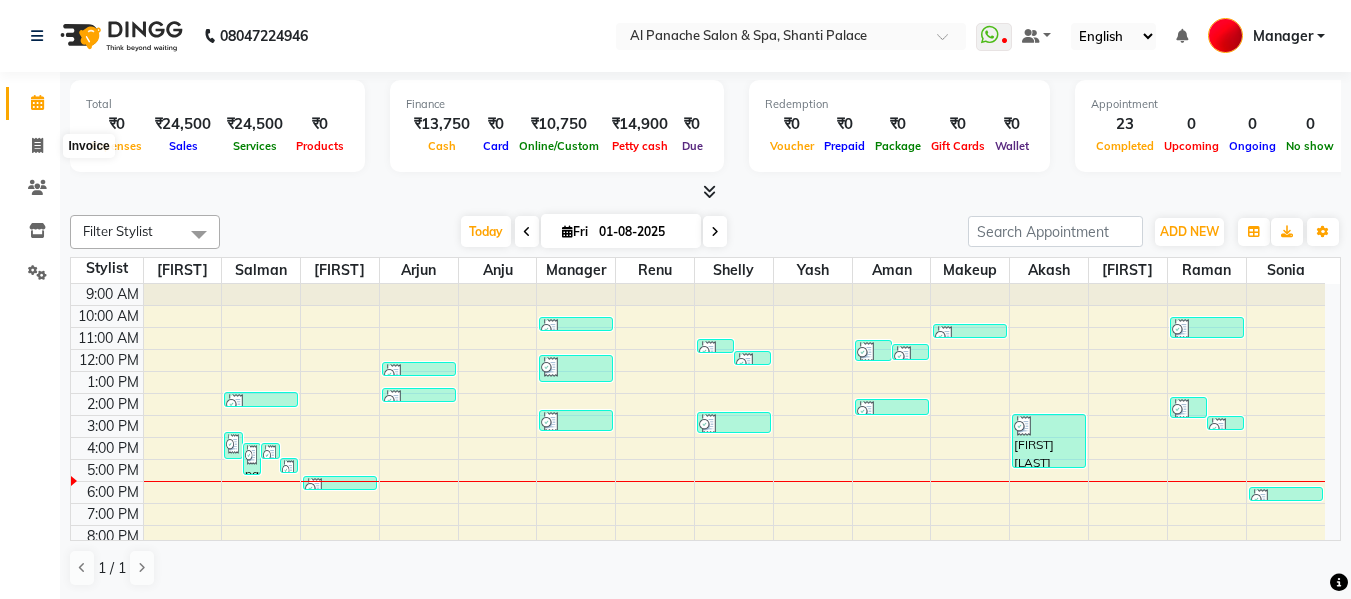 select on "service" 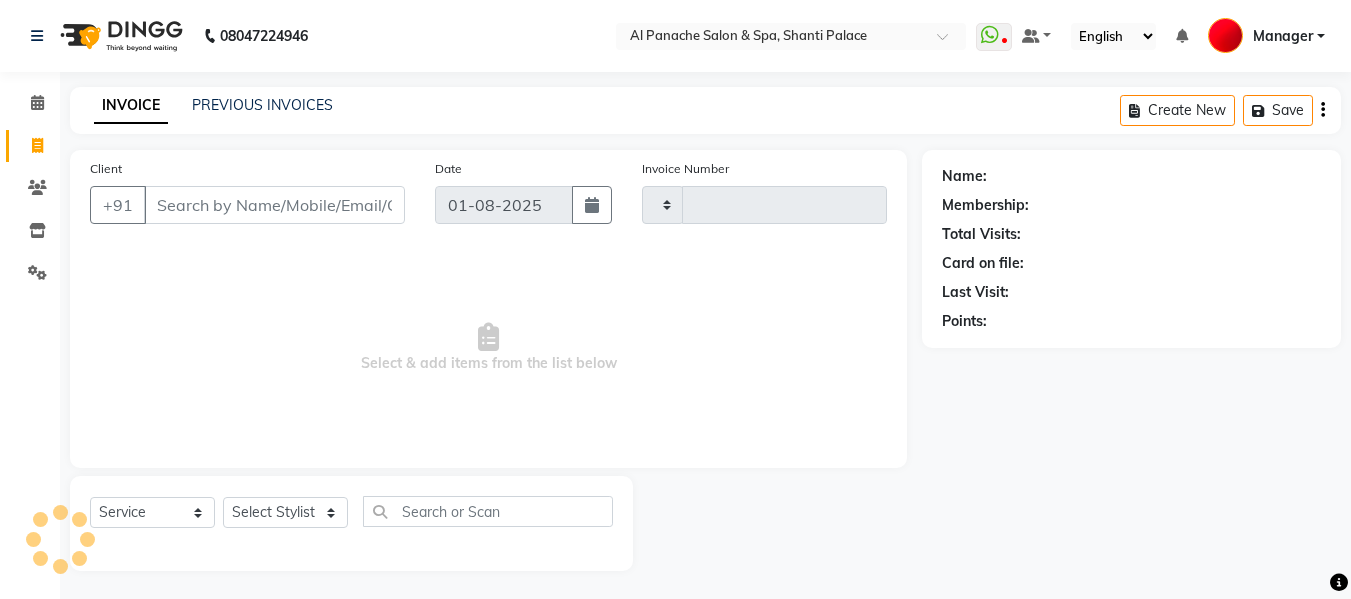 type on "1653" 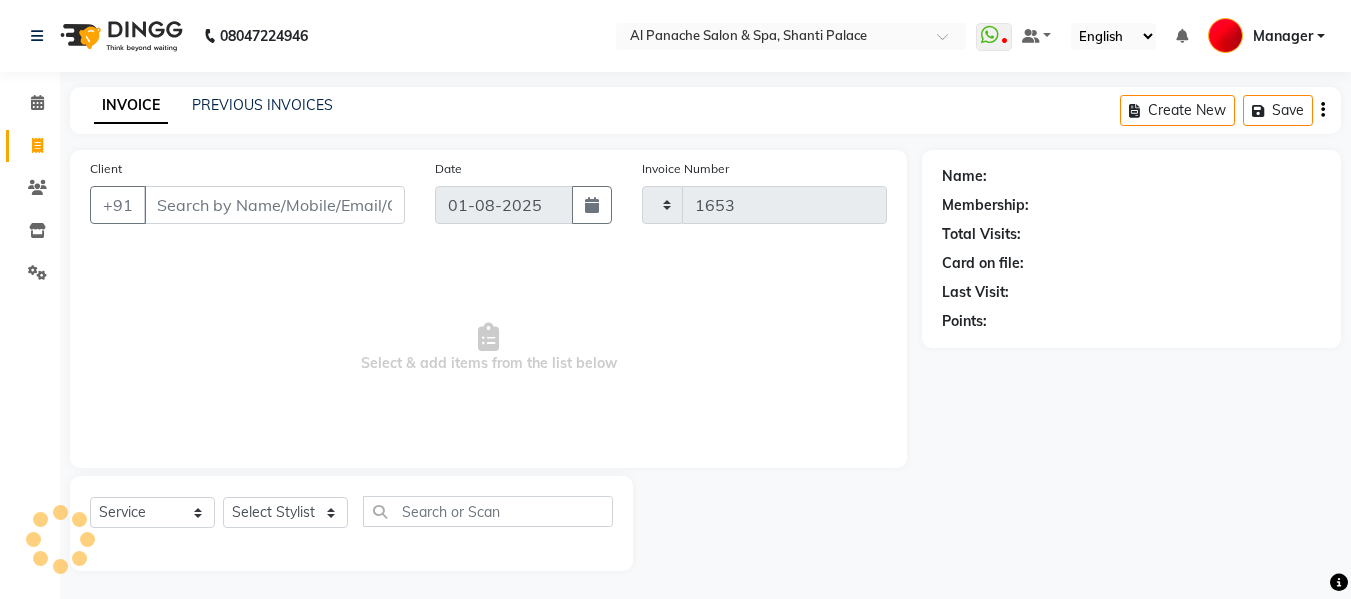 select on "751" 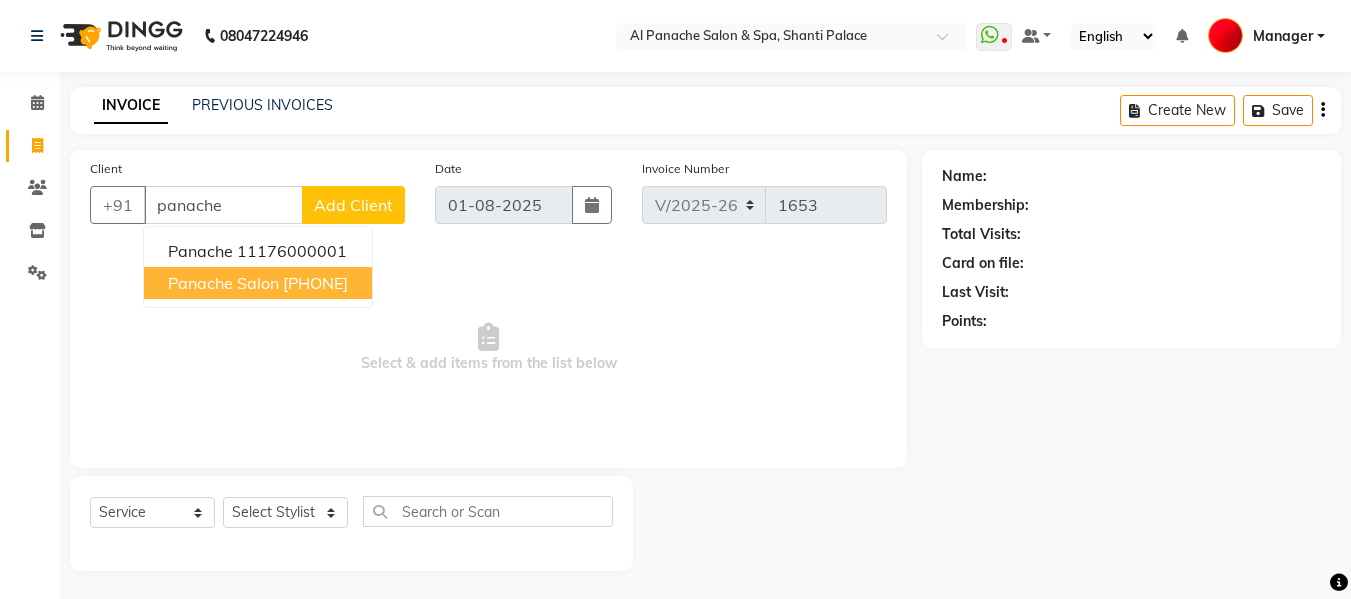 click on "panache salon" at bounding box center [223, 283] 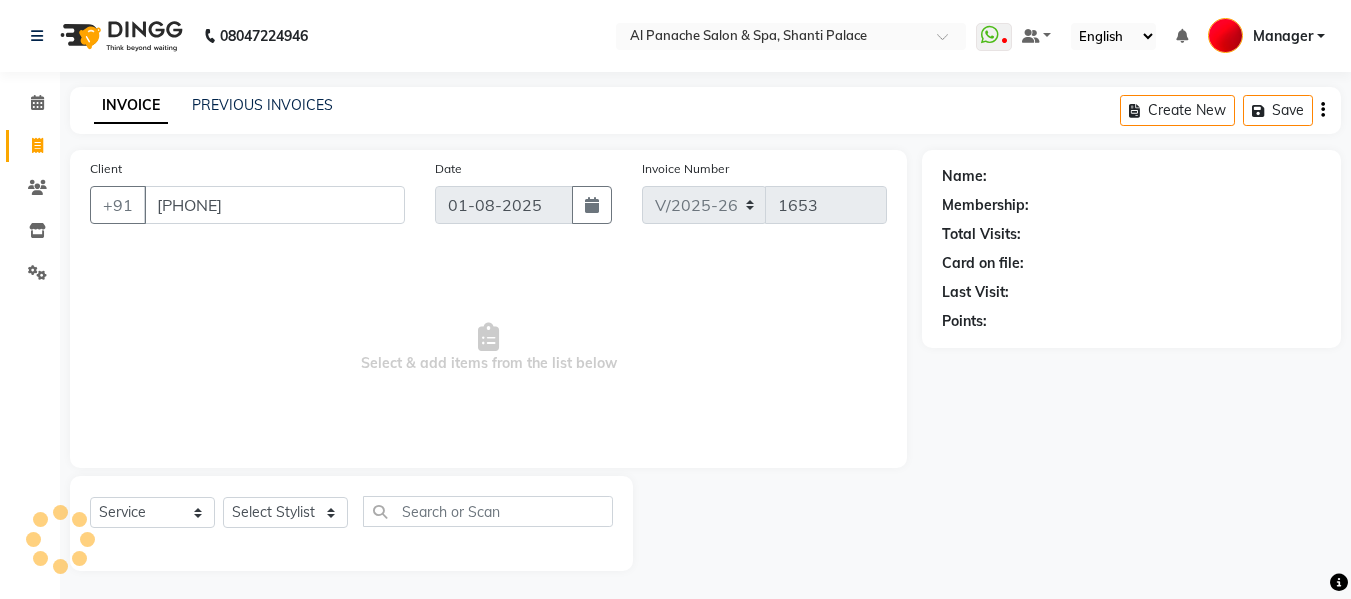 type on "[PHONE]" 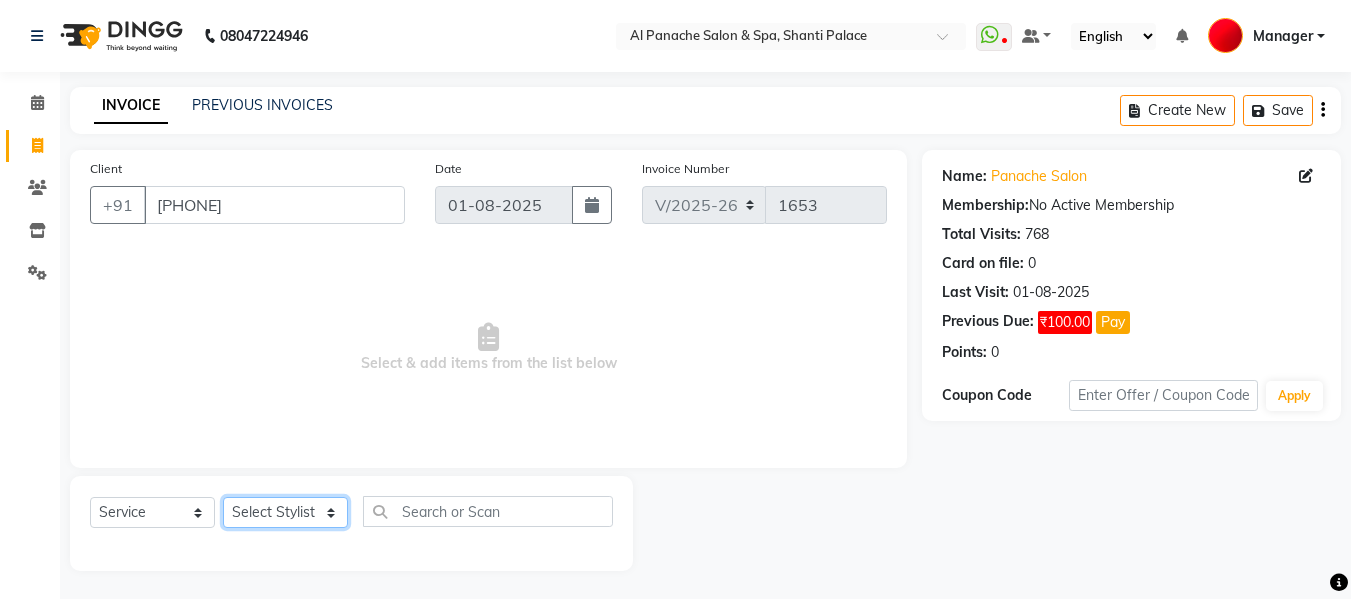 click on "Select Stylist Akash Aman anju Arjun AShu Bhavna Dhadwal Guneek Makeup Manager Raman Renu Salman Shelly shushma Sonia yash" 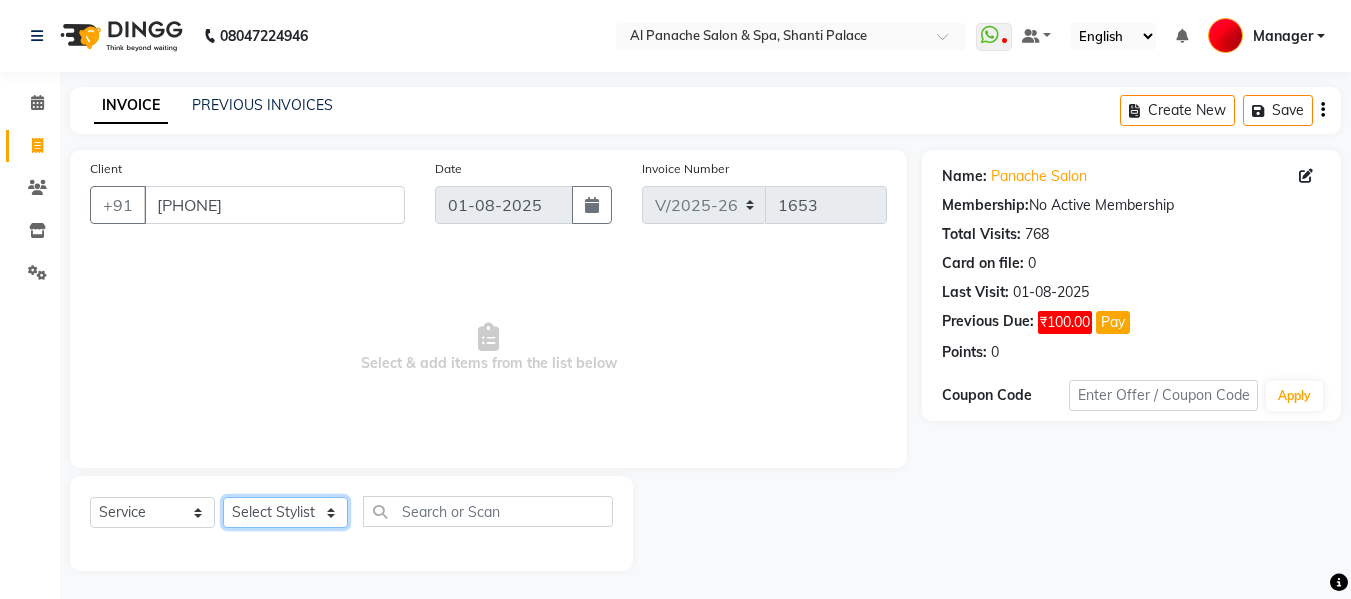 select on "50647" 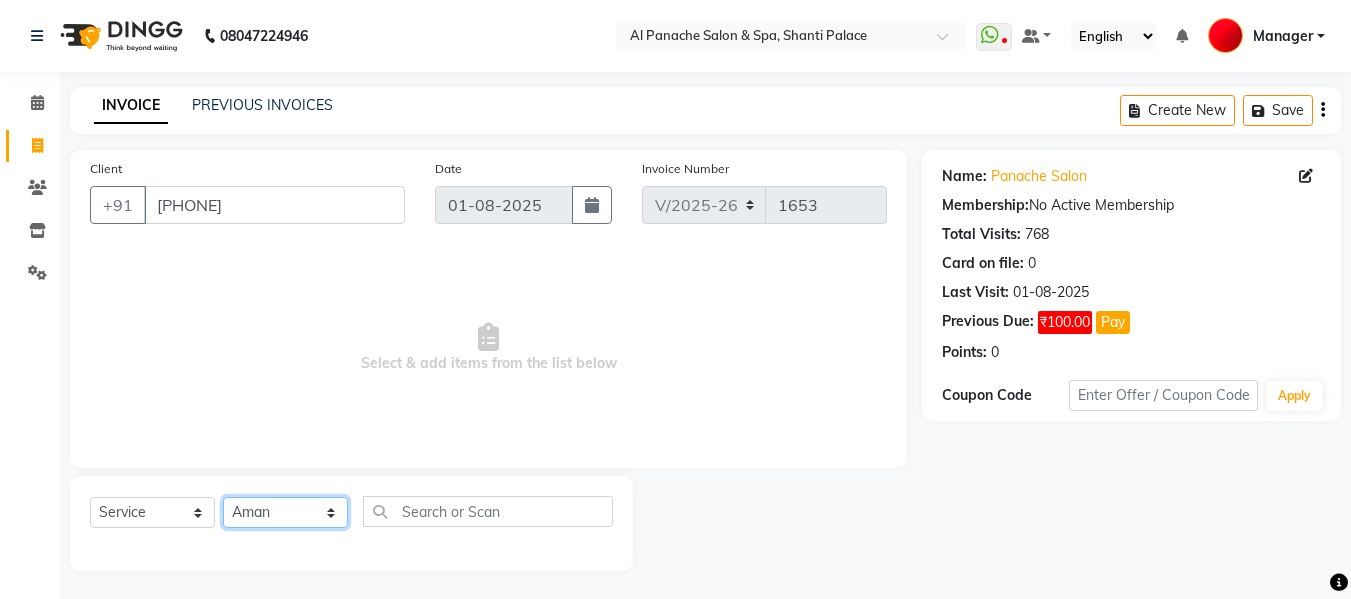 click on "Select Stylist Akash Aman anju Arjun AShu Bhavna Dhadwal Guneek Makeup Manager Raman Renu Salman Shelly shushma Sonia yash" 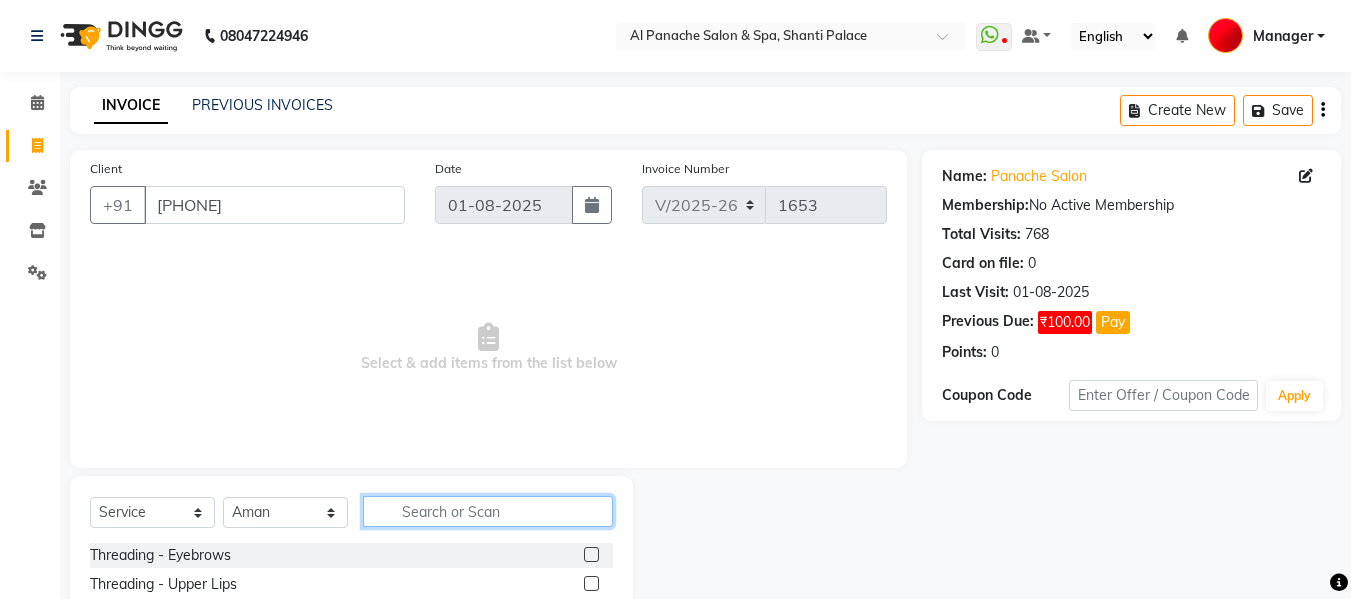 click 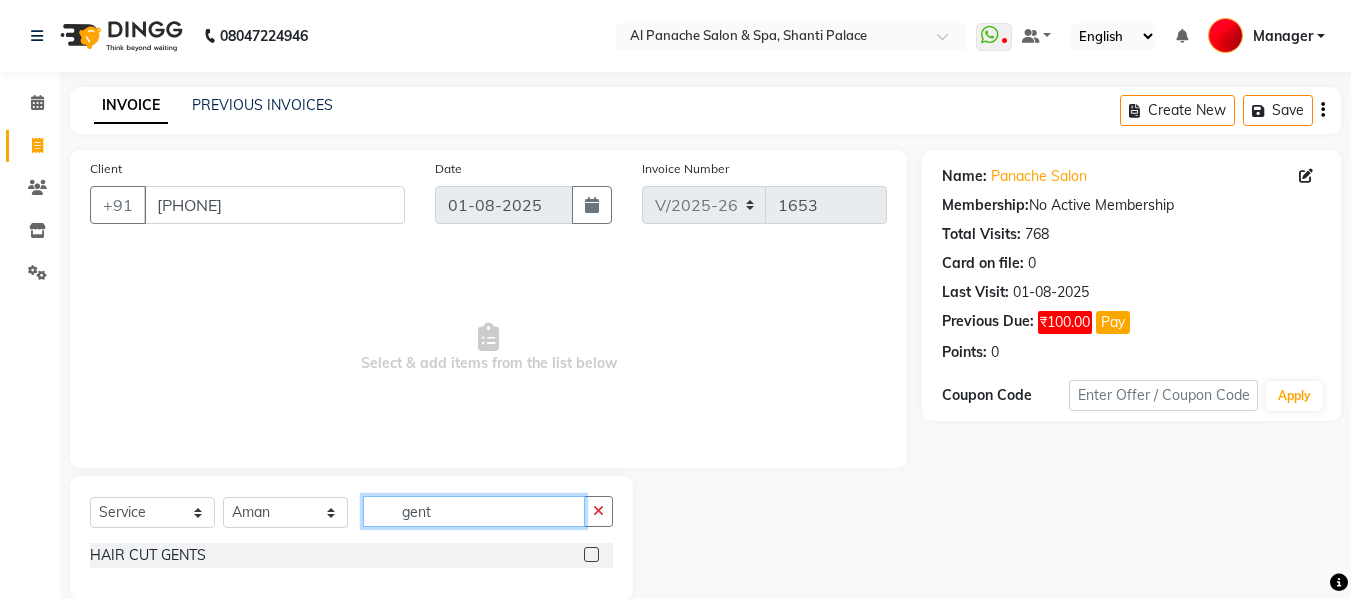 type on "gent" 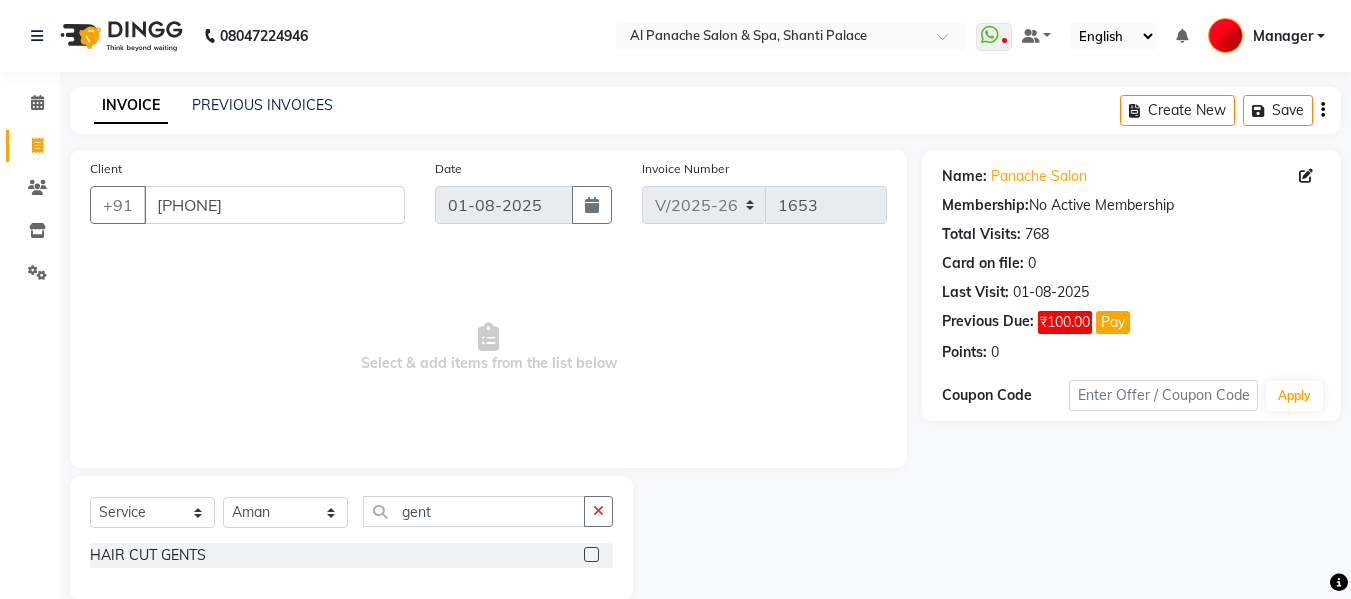 click 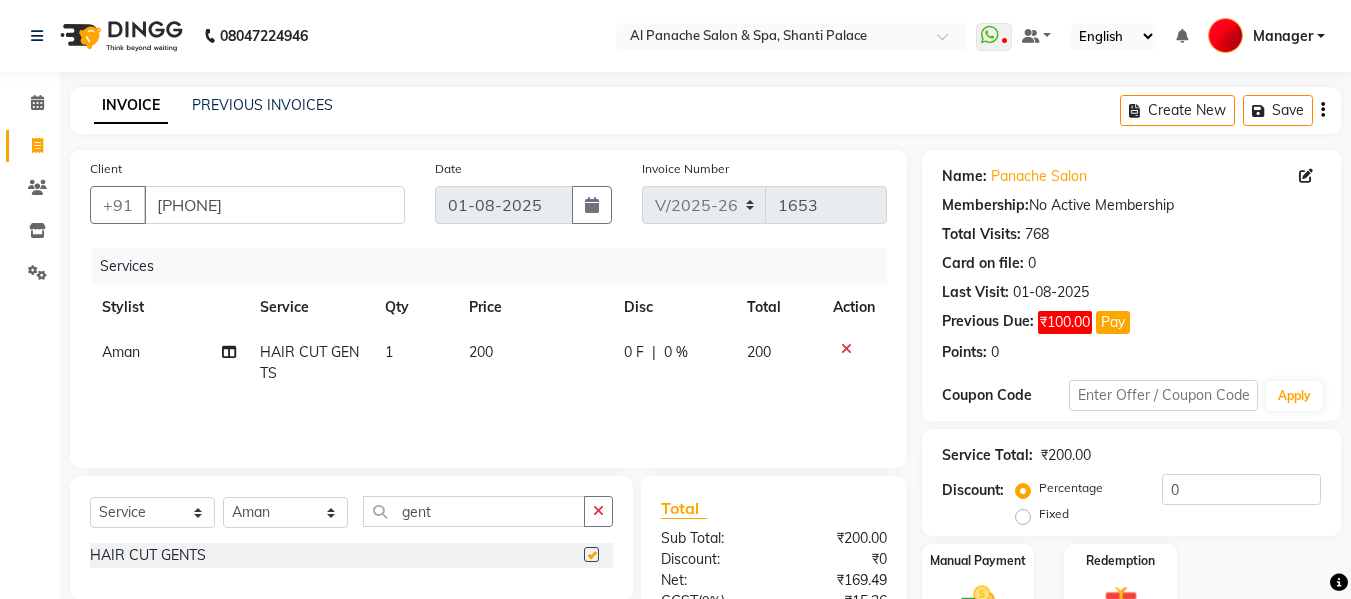 checkbox on "false" 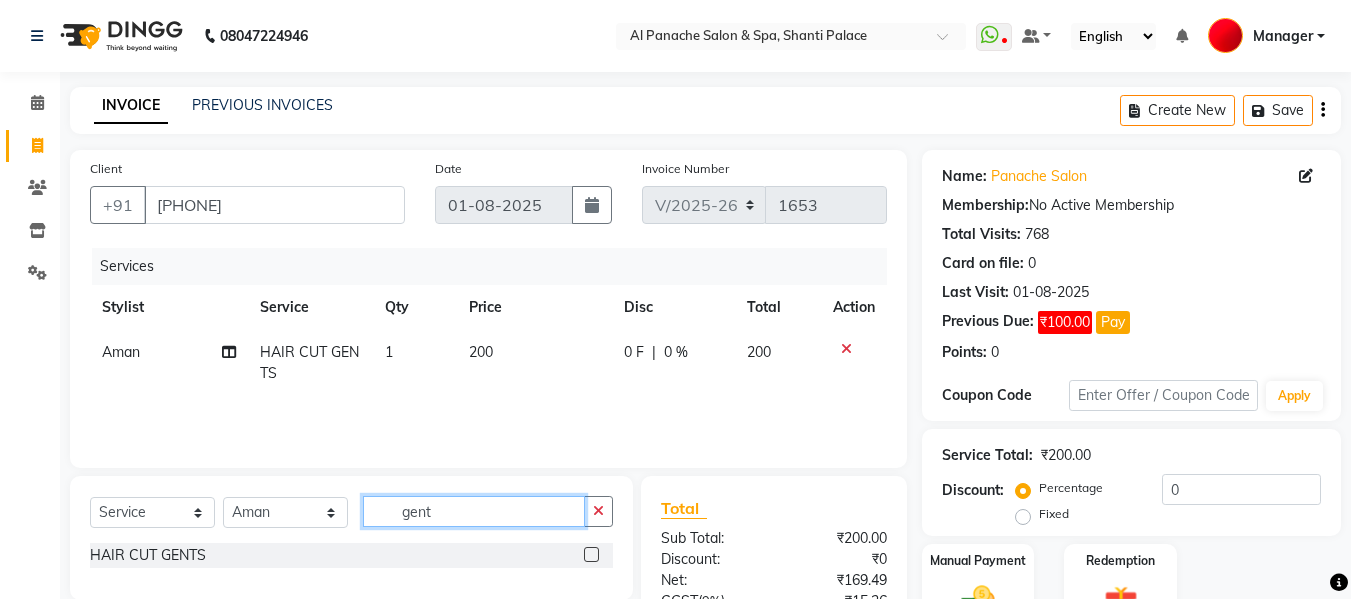click on "gent" 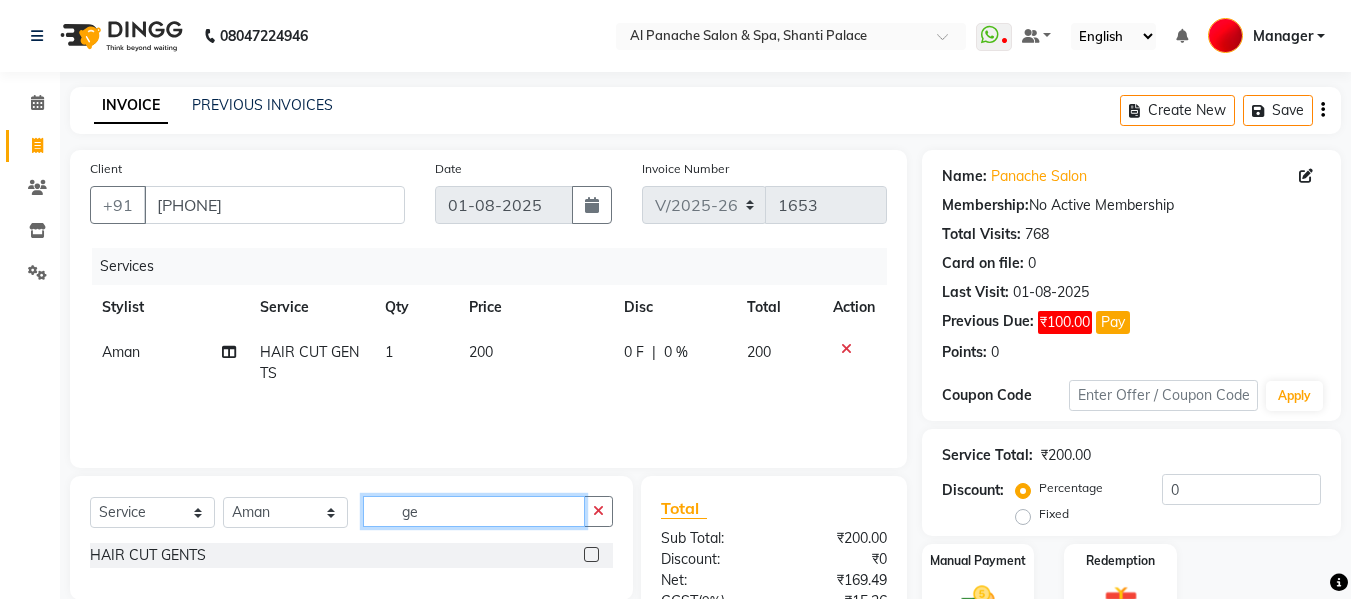 type on "g" 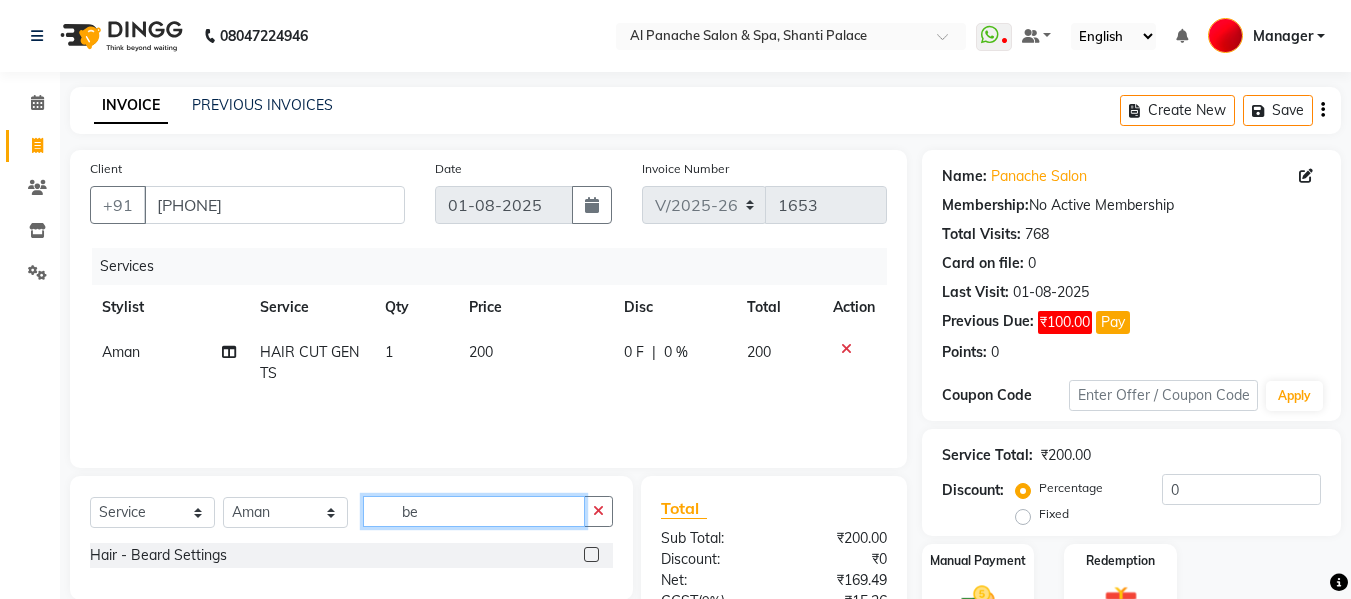 type on "be" 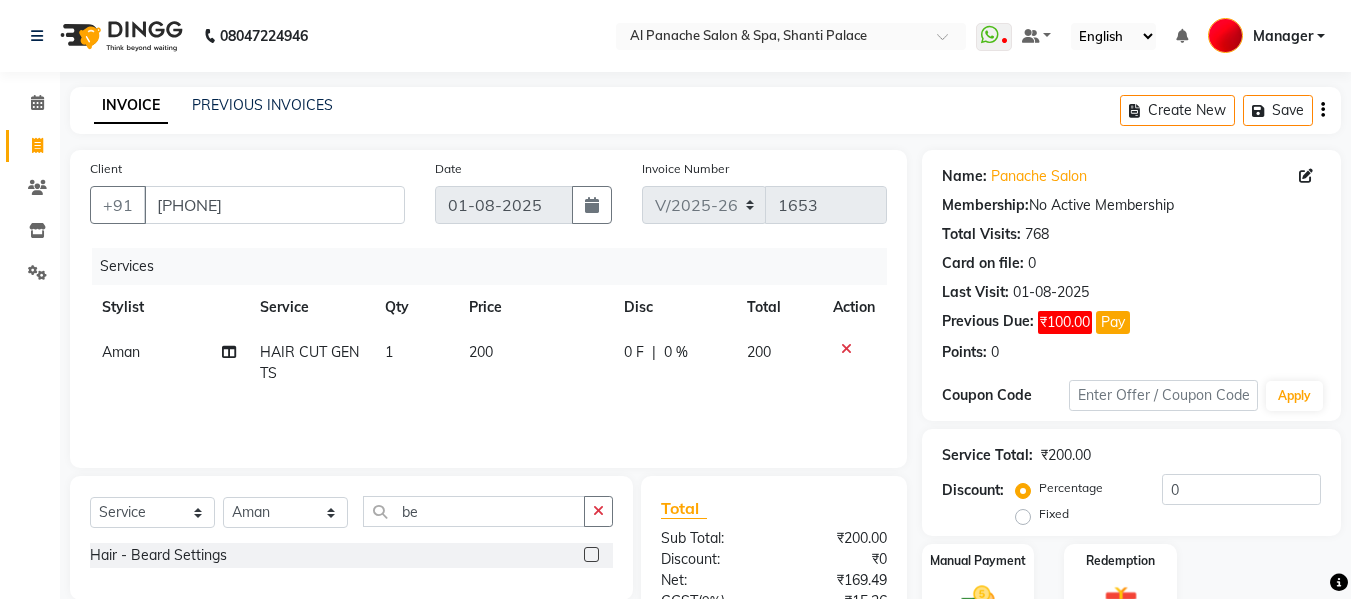 click 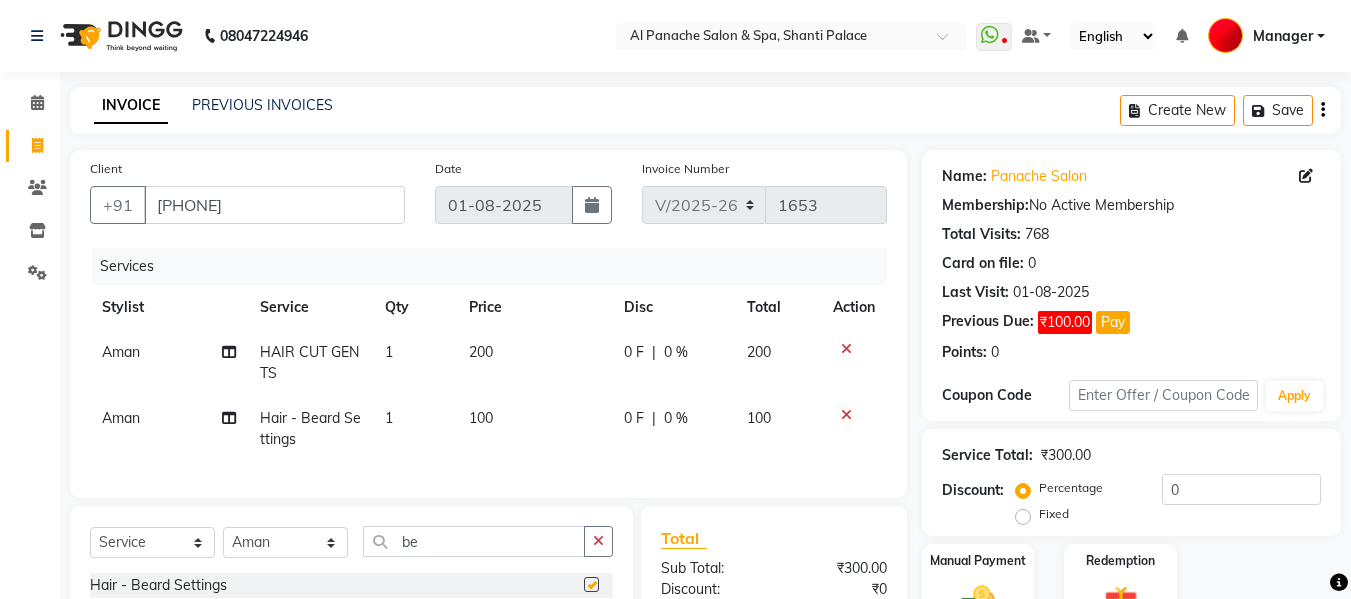 checkbox on "false" 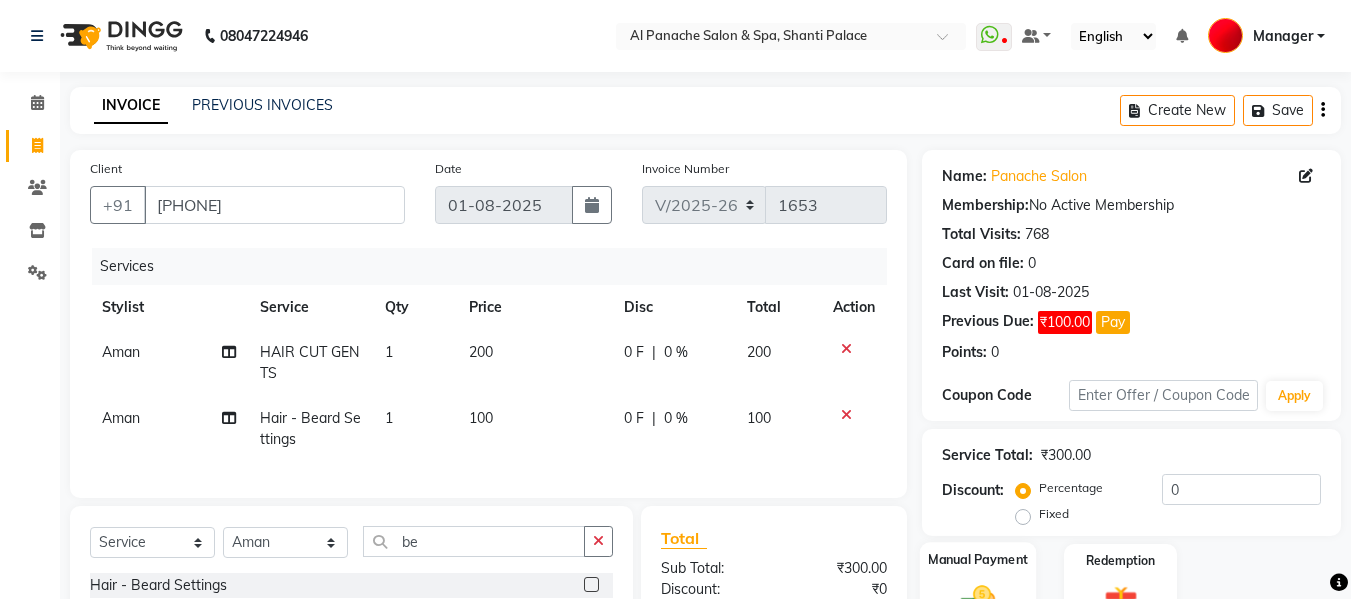 click on "Manual Payment" 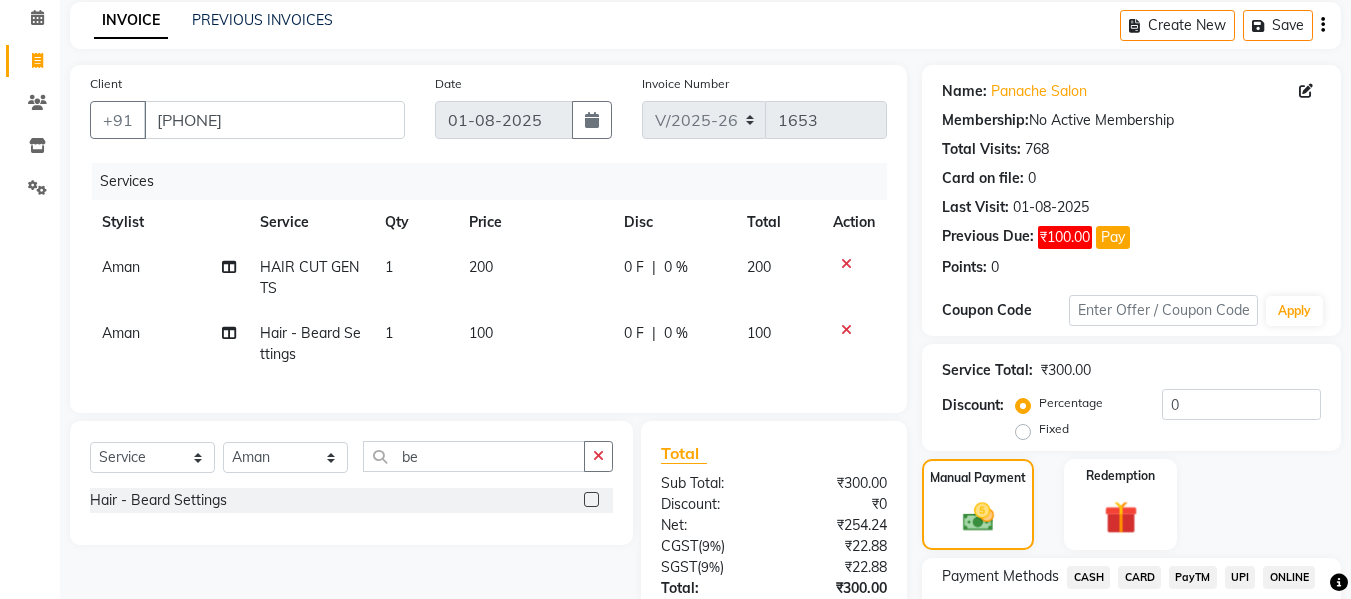 scroll, scrollTop: 246, scrollLeft: 0, axis: vertical 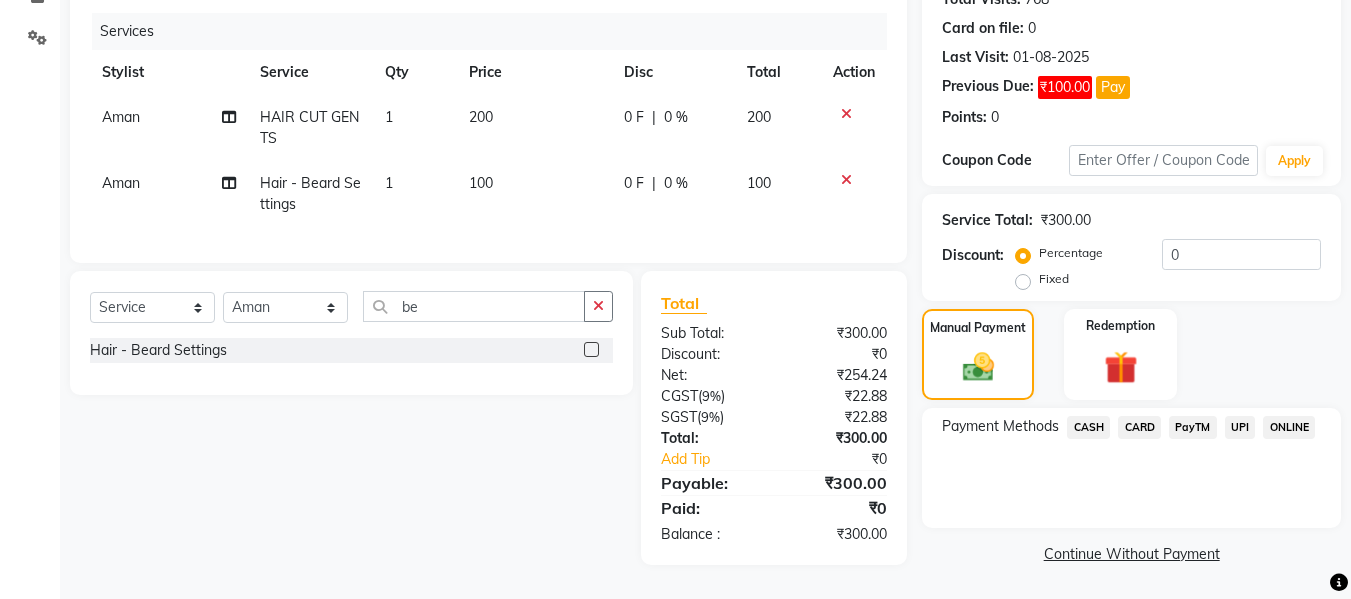 click on "CASH" 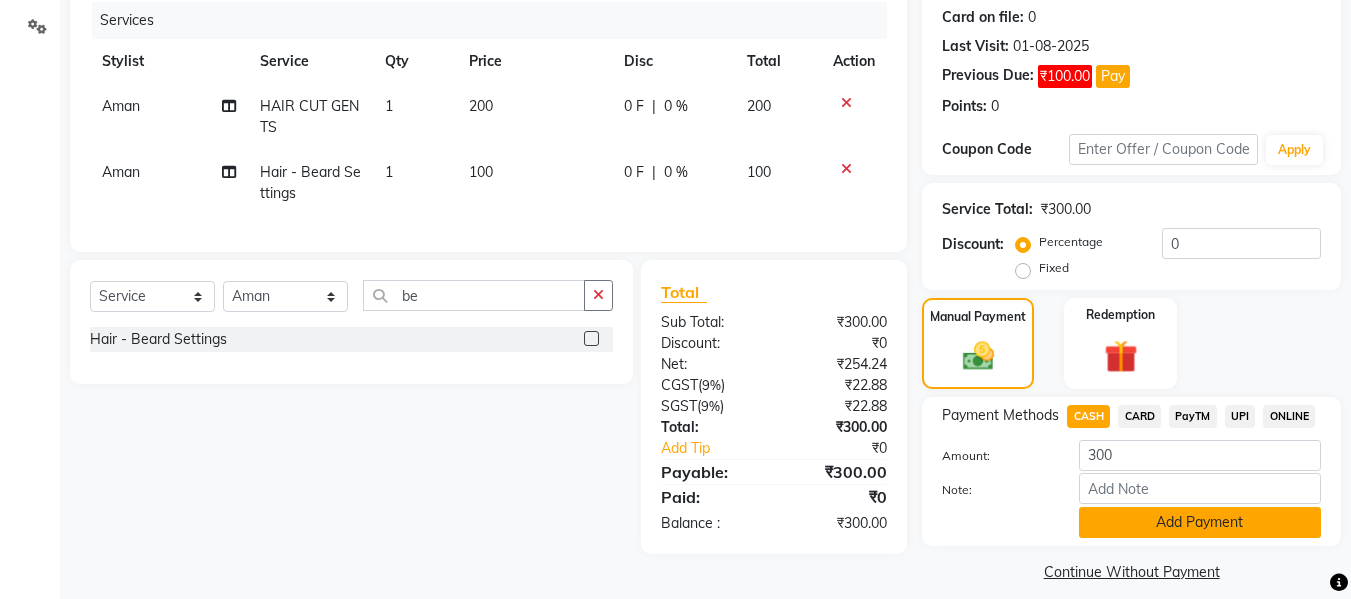 click on "Add Payment" 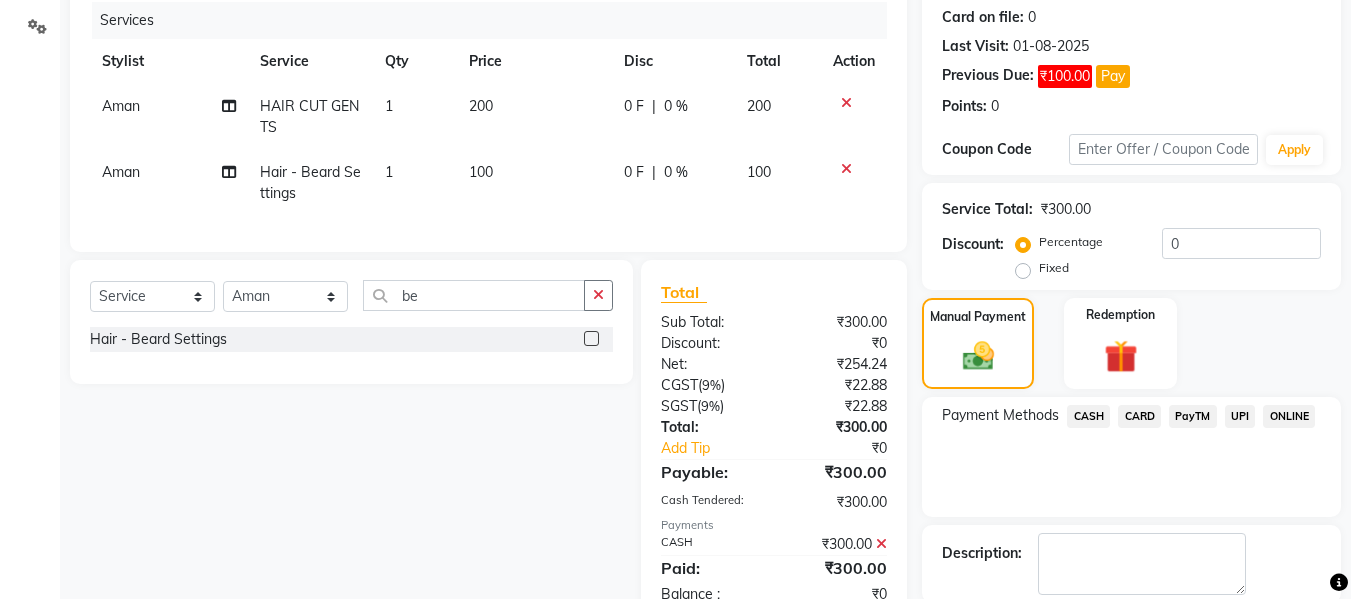 scroll, scrollTop: 348, scrollLeft: 0, axis: vertical 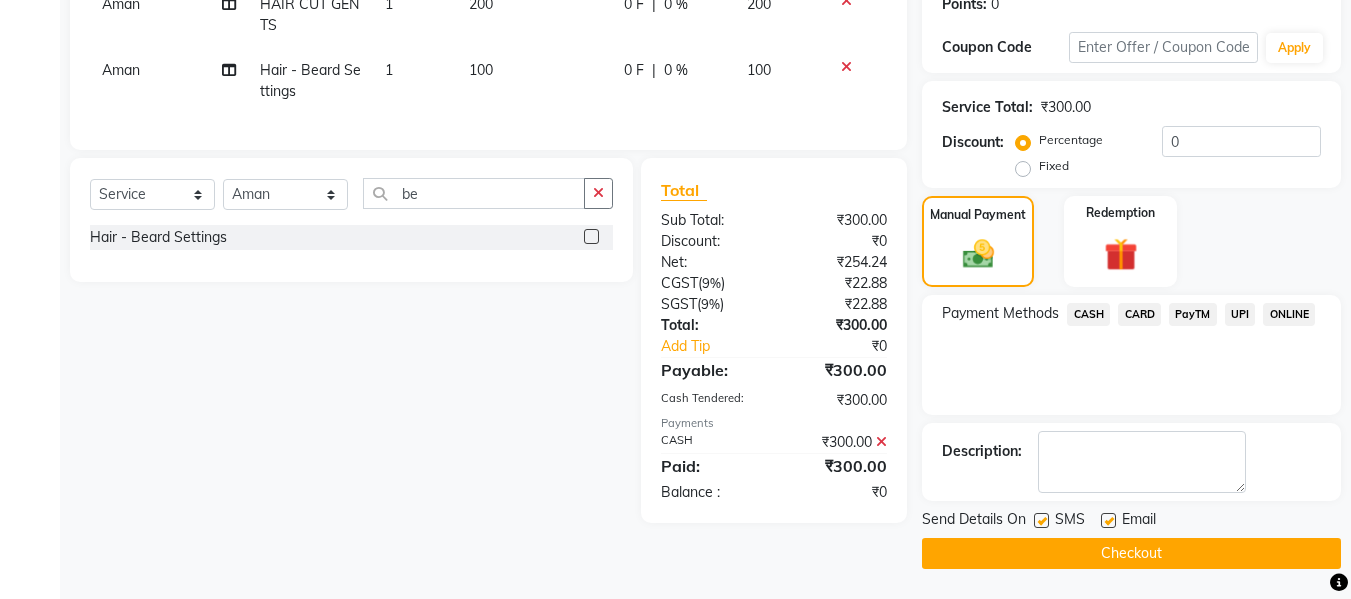click on "Checkout" 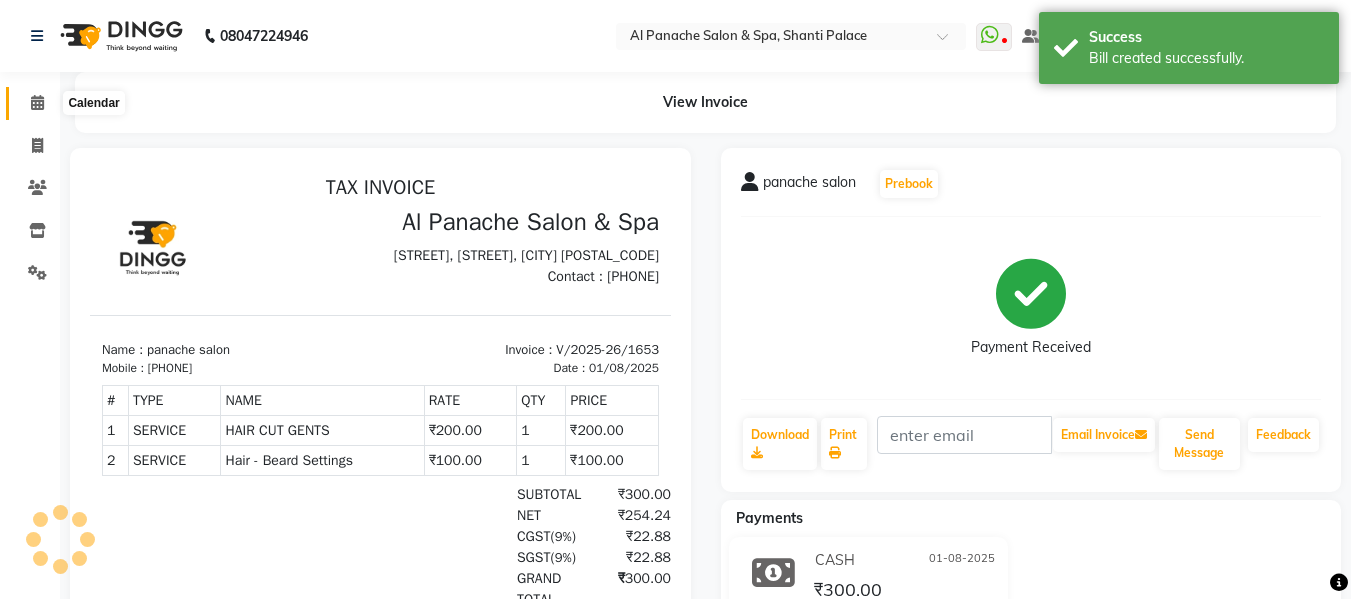 scroll, scrollTop: 0, scrollLeft: 0, axis: both 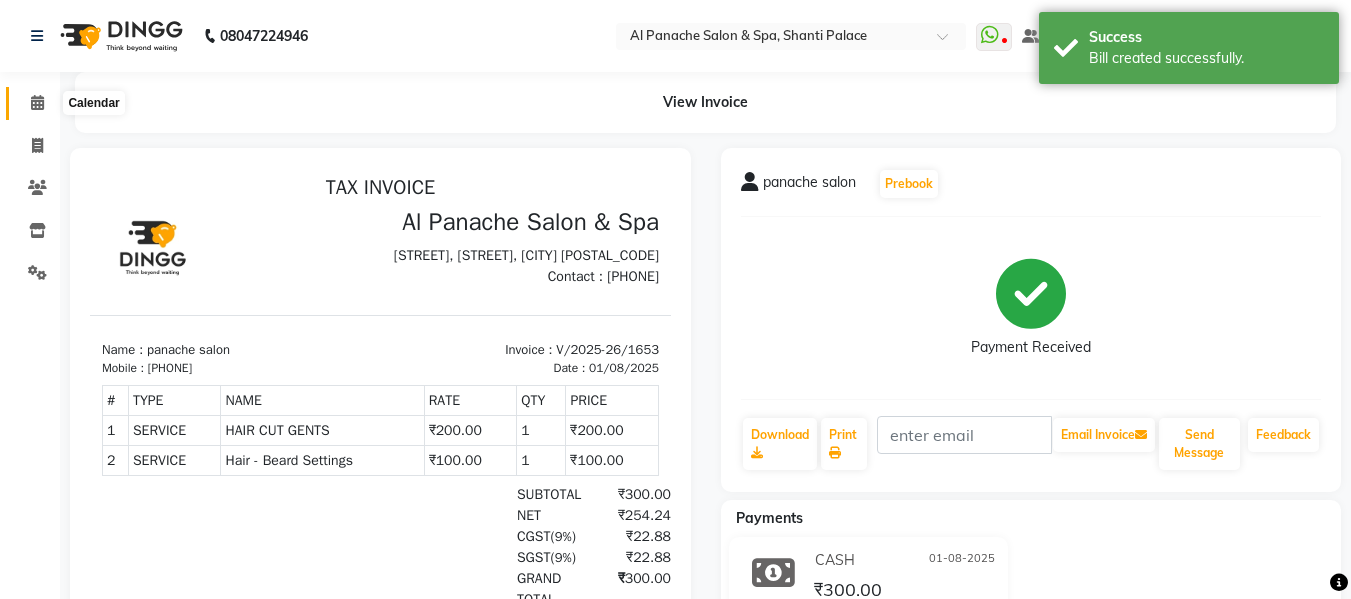 click 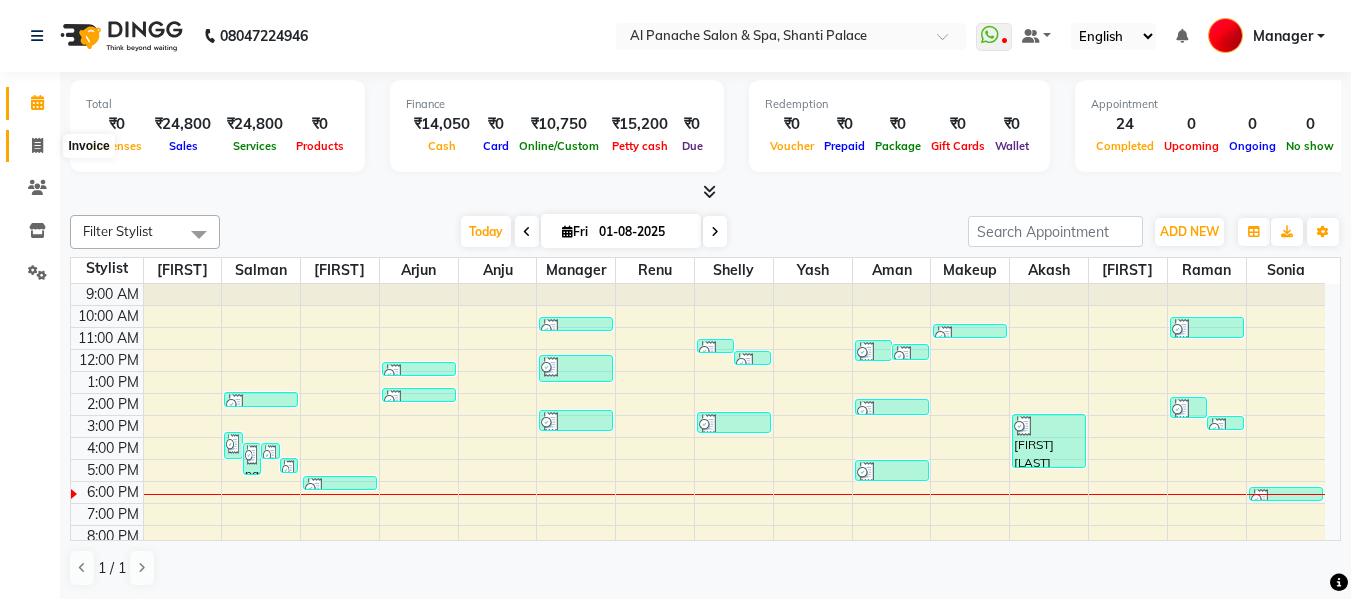 click 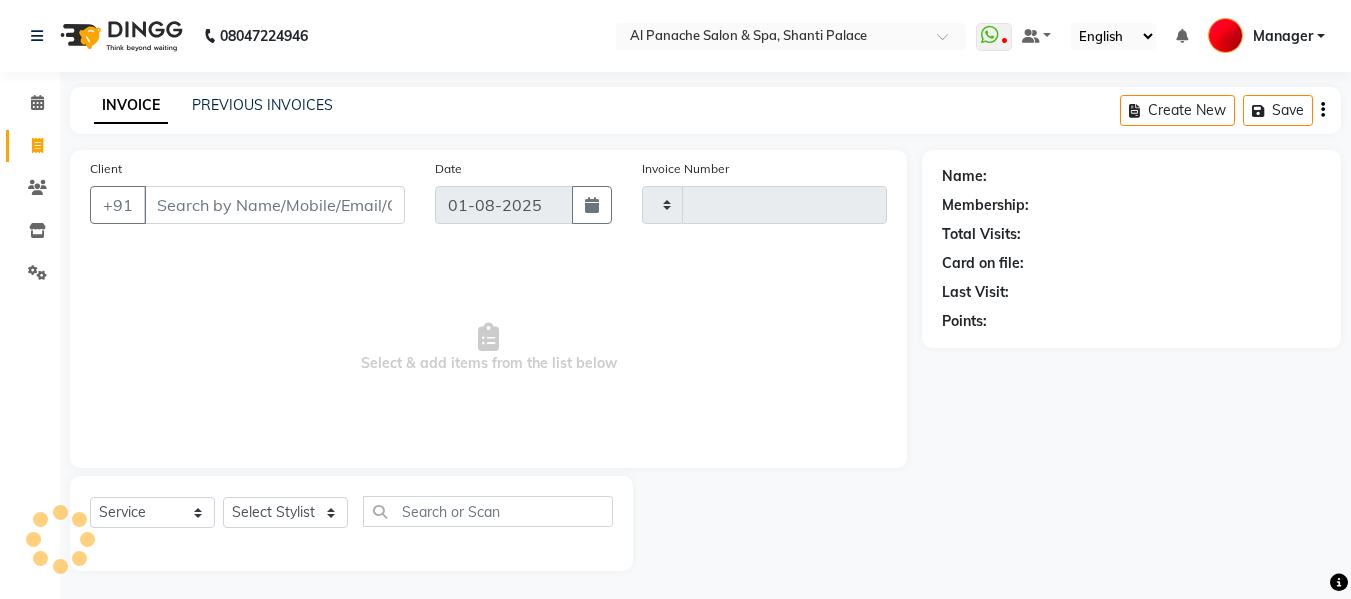 click on "Client" at bounding box center (274, 205) 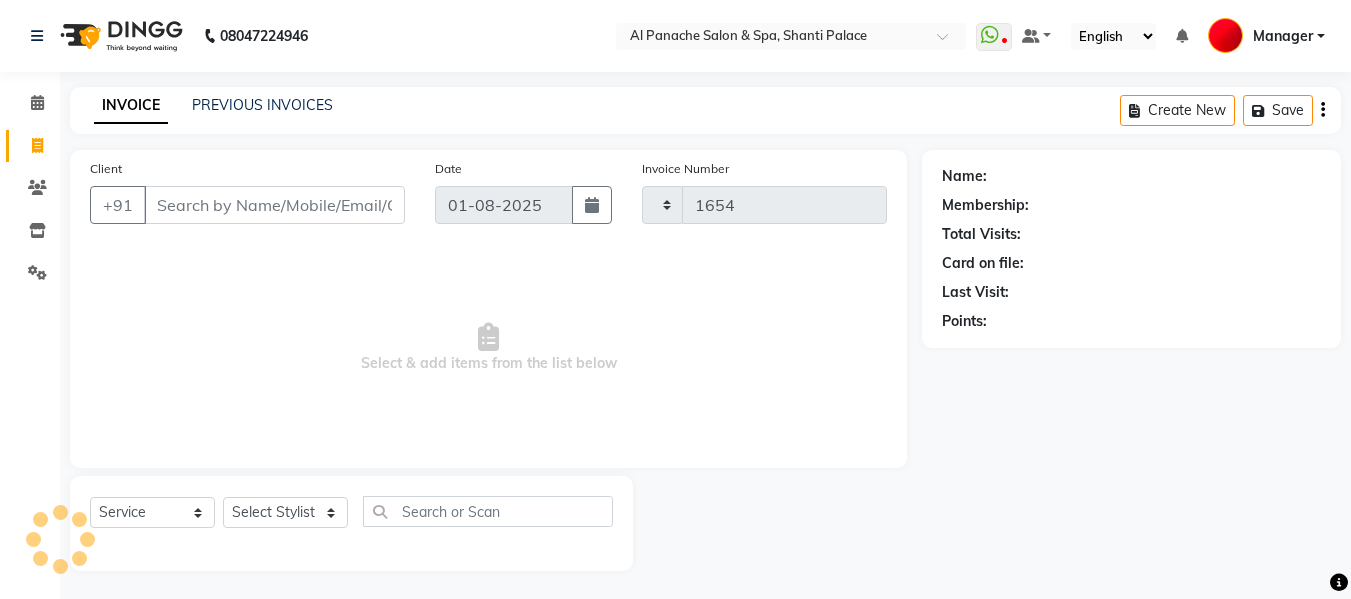 select on "751" 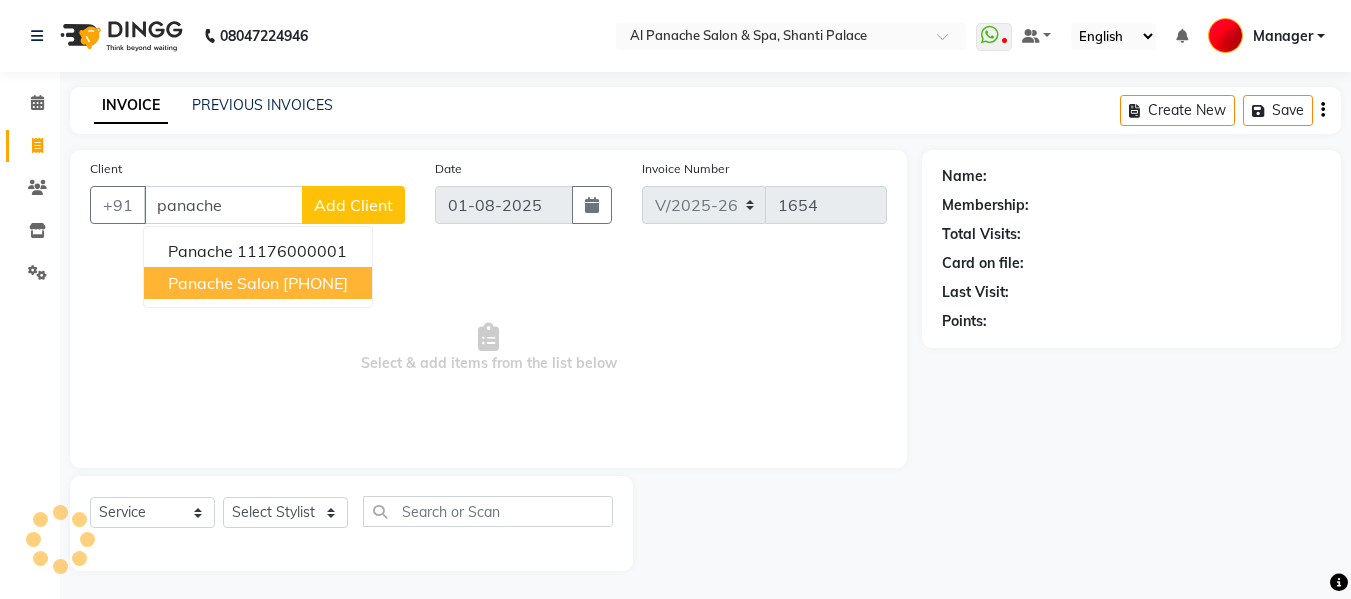 click on "panache salon  9858967272" at bounding box center (258, 283) 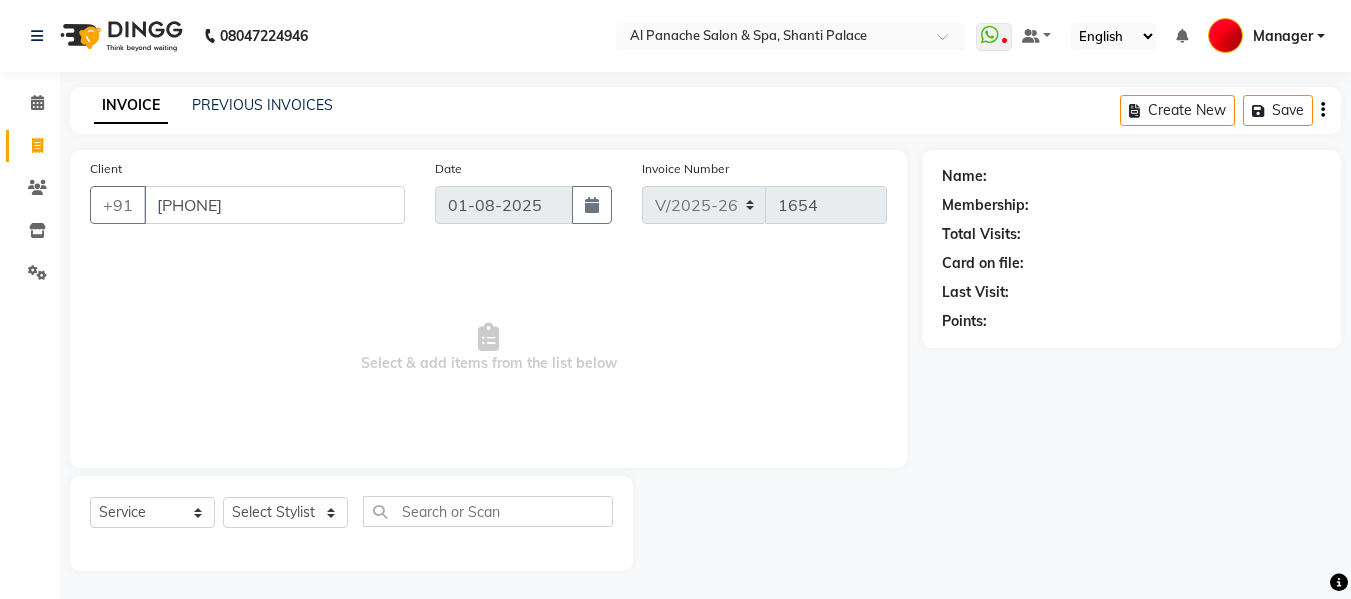 type on "[PHONE]" 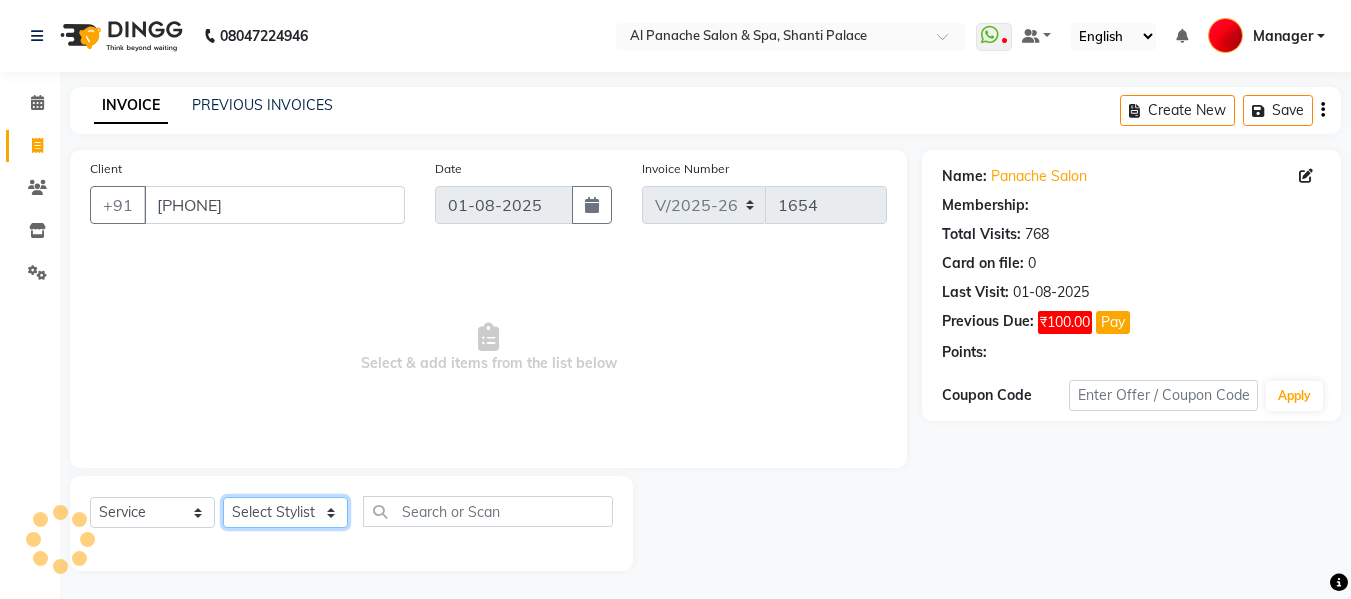 click on "Select Stylist Akash Aman anju Arjun AShu Bhavna Dhadwal Guneek Makeup Manager Raman Renu Salman Shelly shushma Sonia yash" 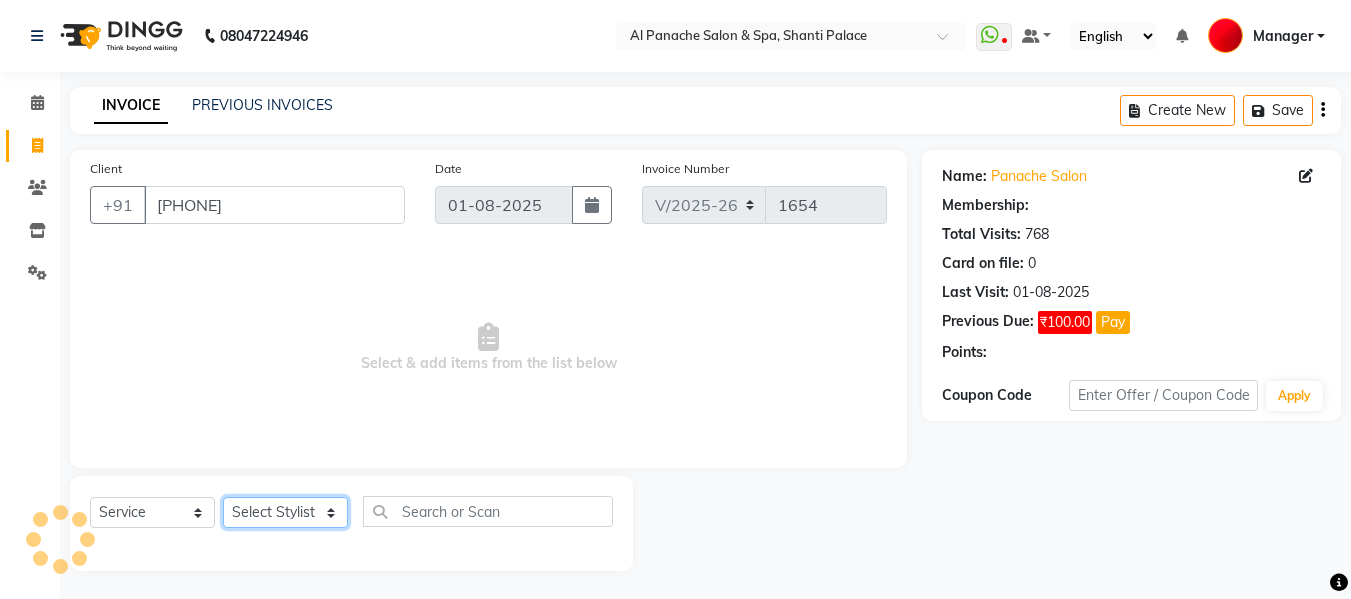 select on "63849" 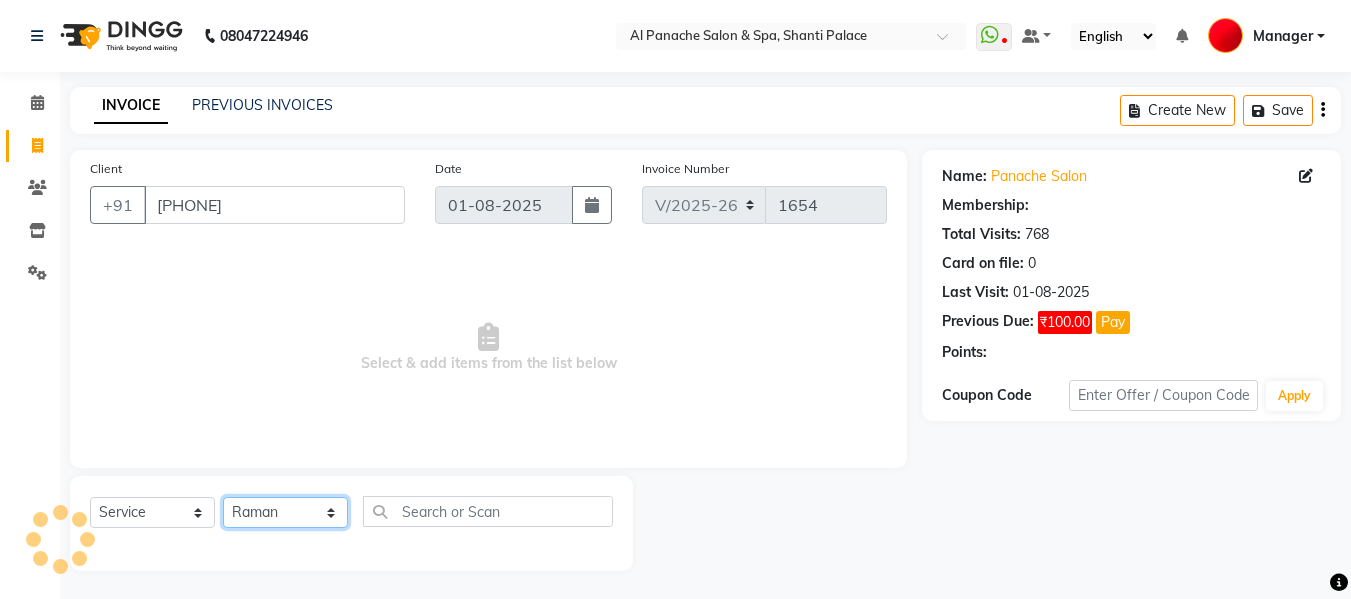 click on "Select Stylist Akash Aman anju Arjun AShu Bhavna Dhadwal Guneek Makeup Manager Raman Renu Salman Shelly shushma Sonia yash" 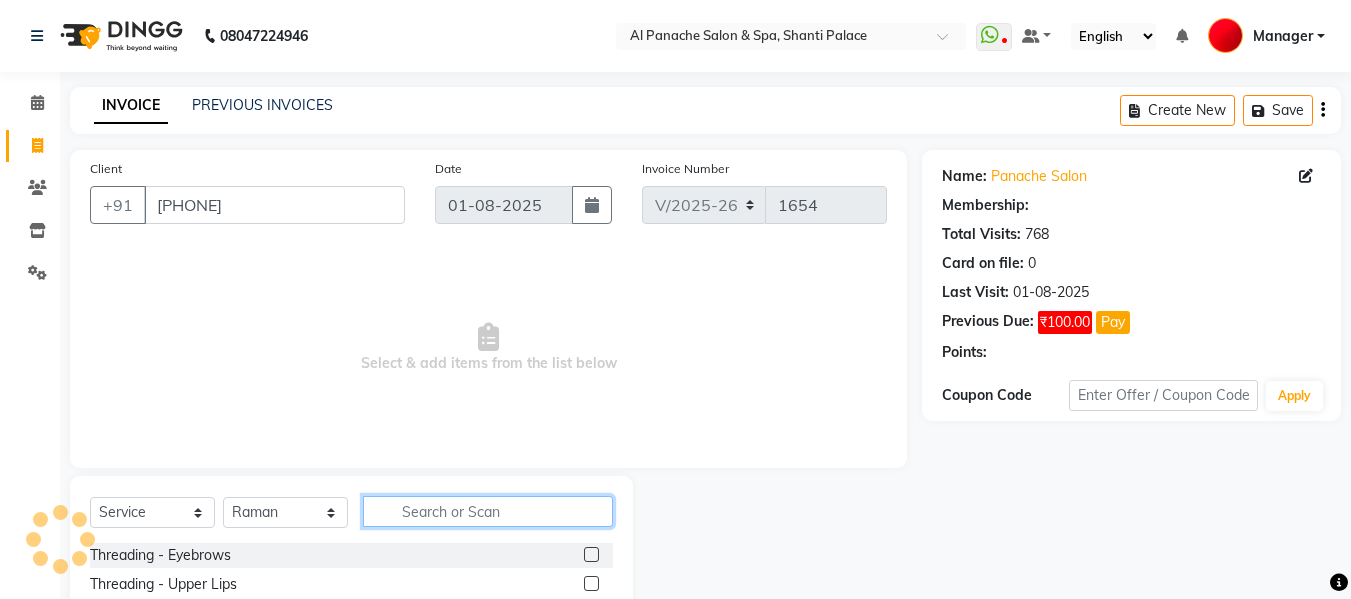 click 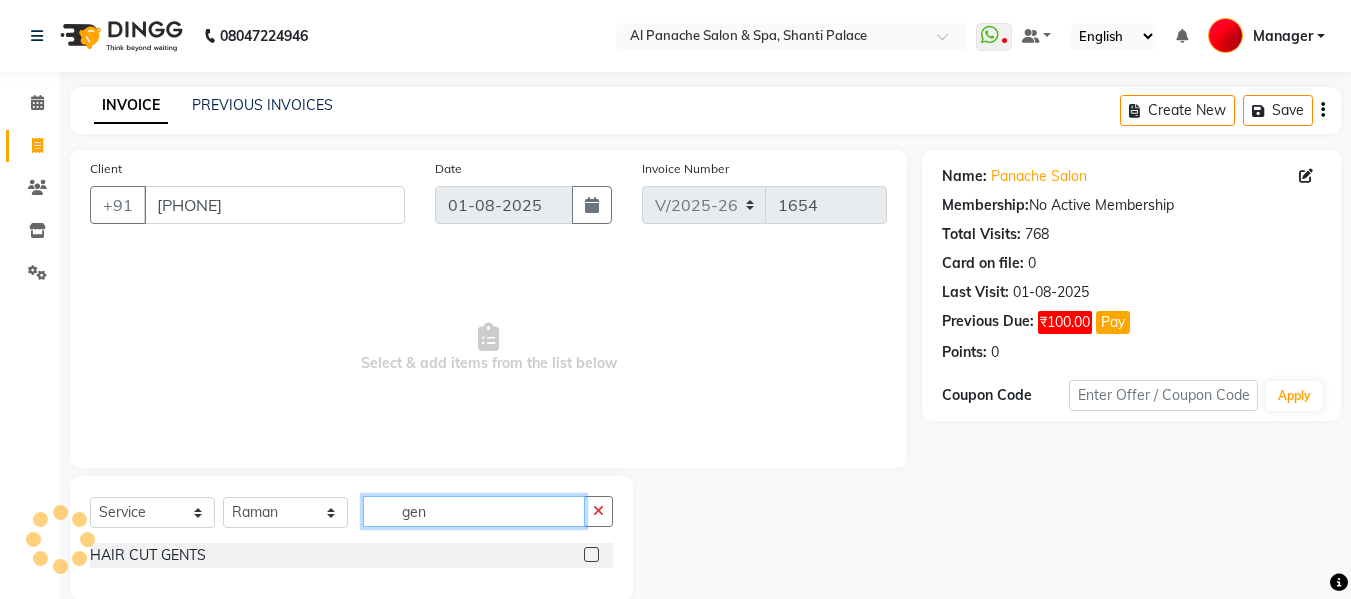 type on "gen" 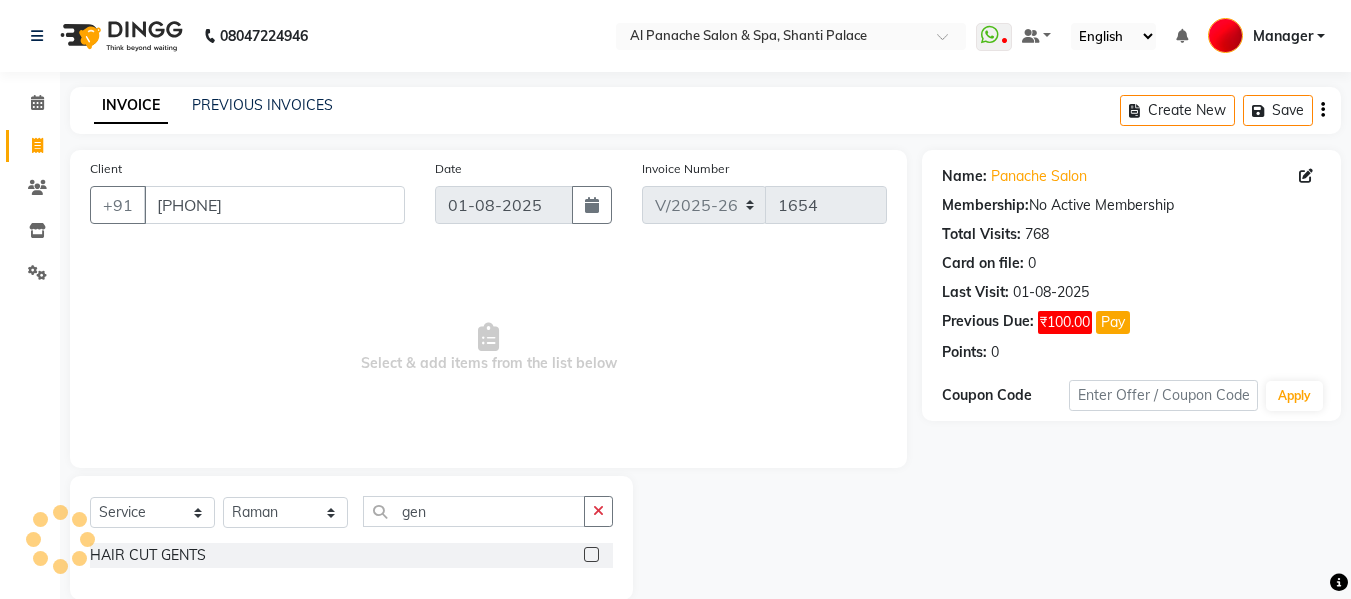 click 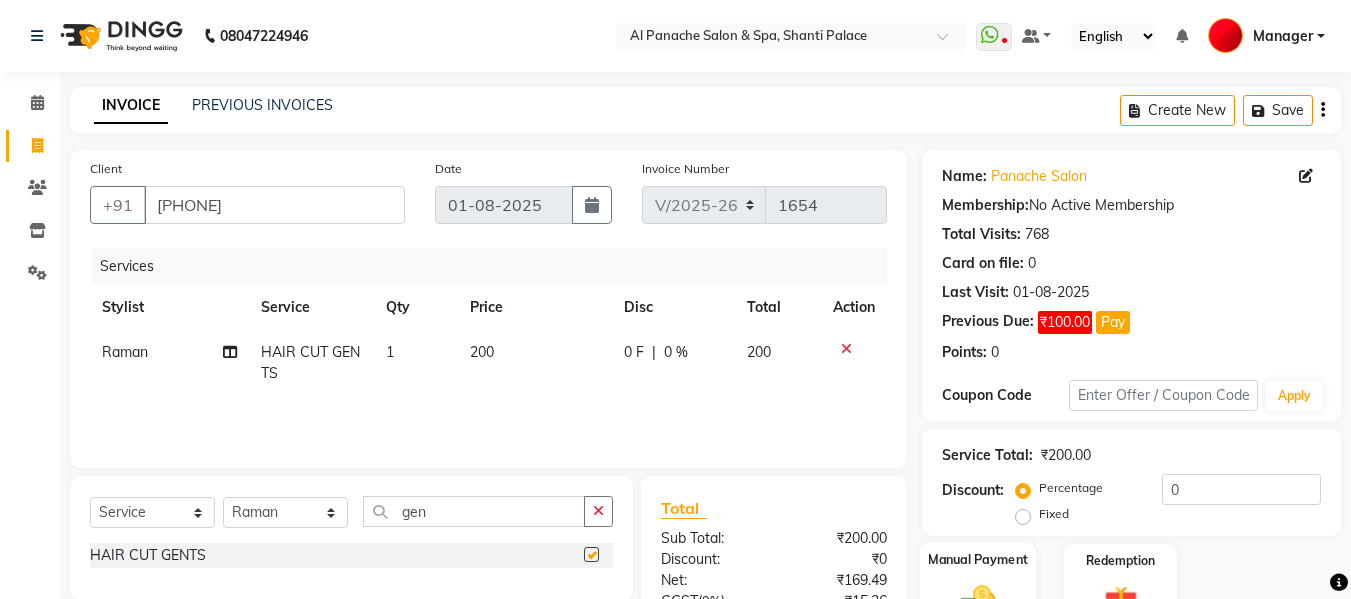checkbox on "false" 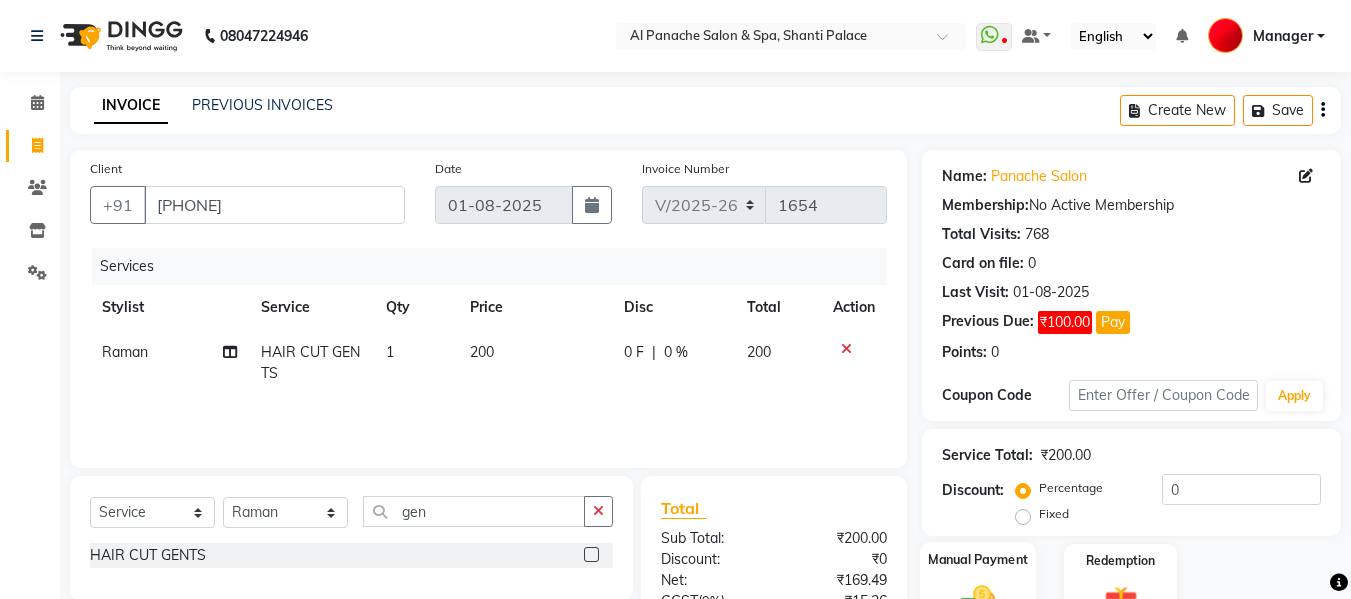 click 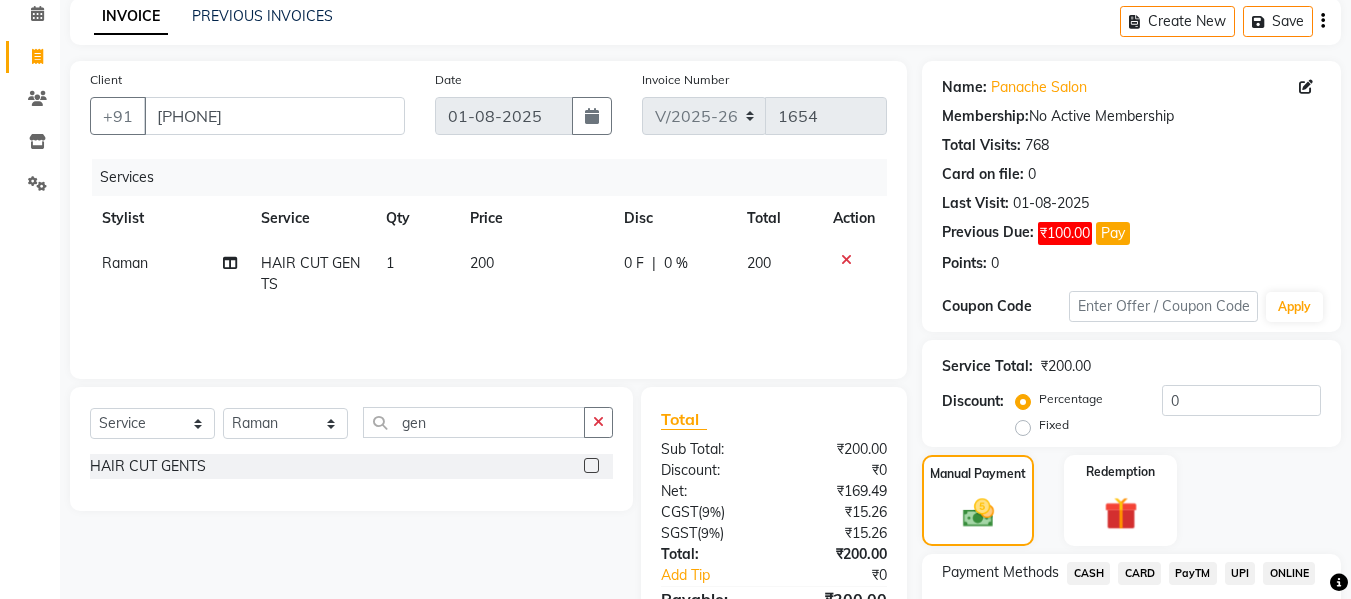 scroll, scrollTop: 235, scrollLeft: 0, axis: vertical 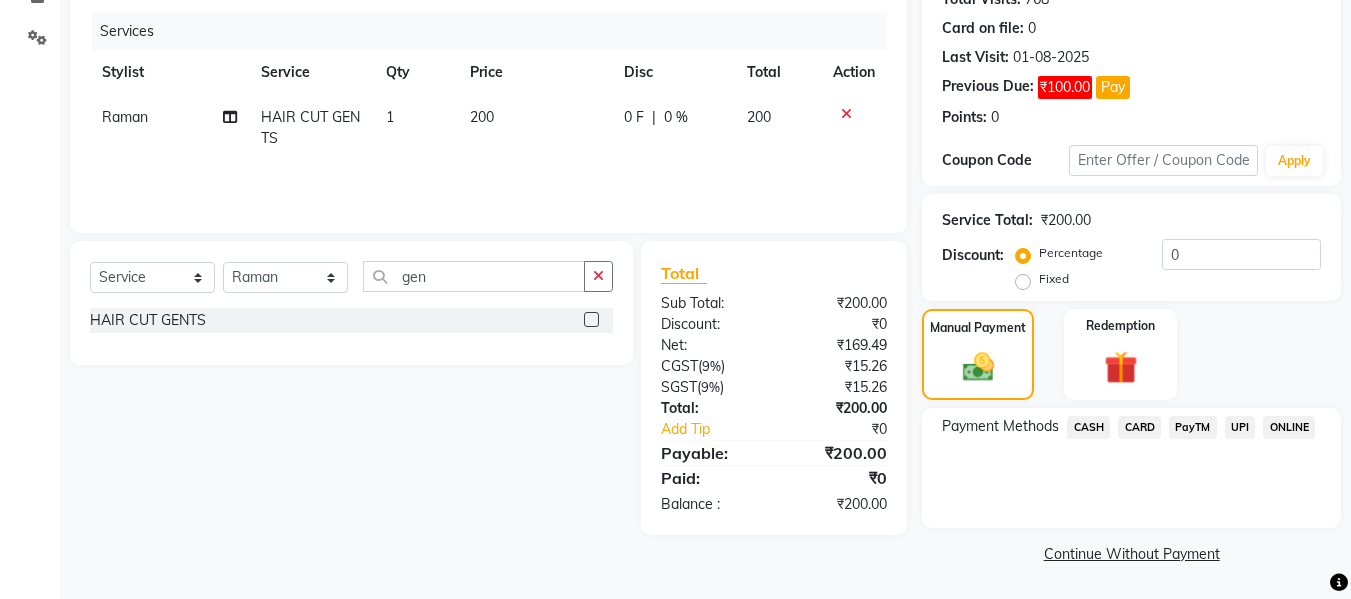 click on "UPI" 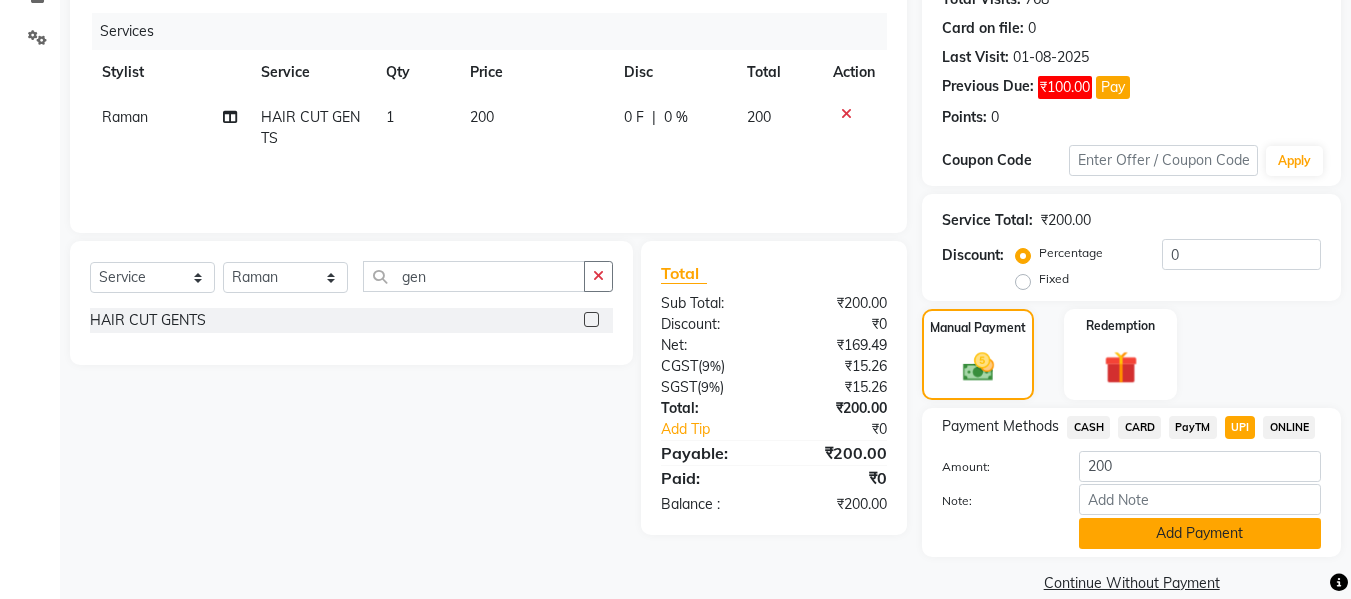 click on "Add Payment" 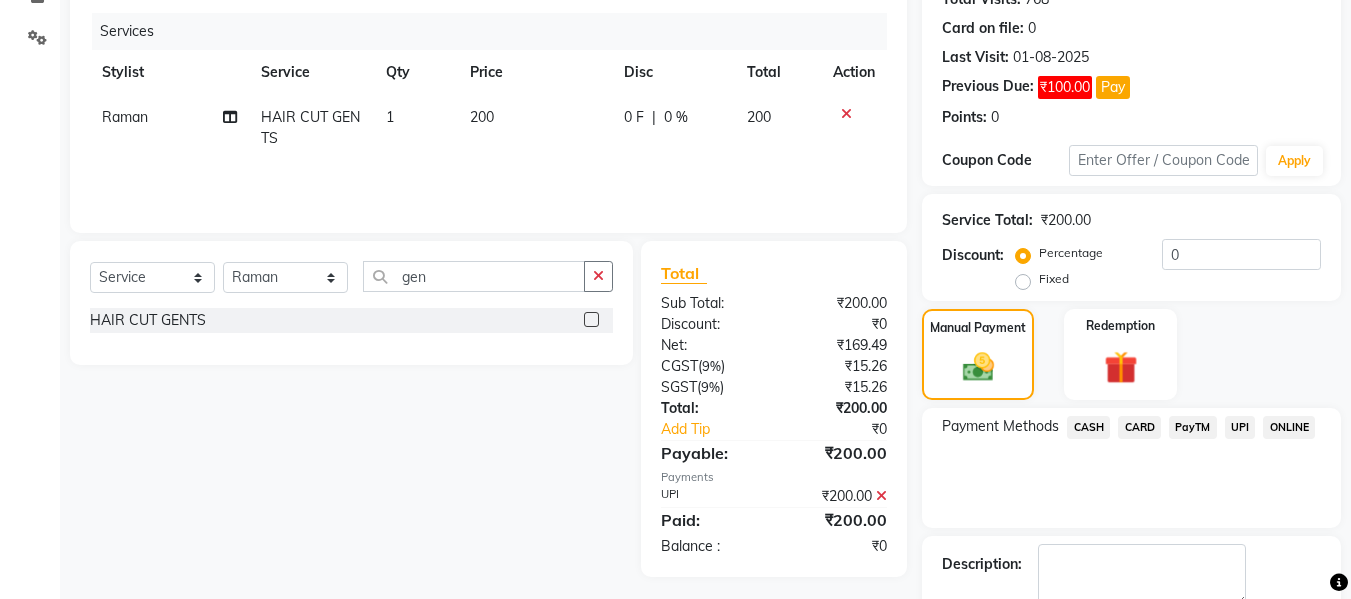 scroll, scrollTop: 348, scrollLeft: 0, axis: vertical 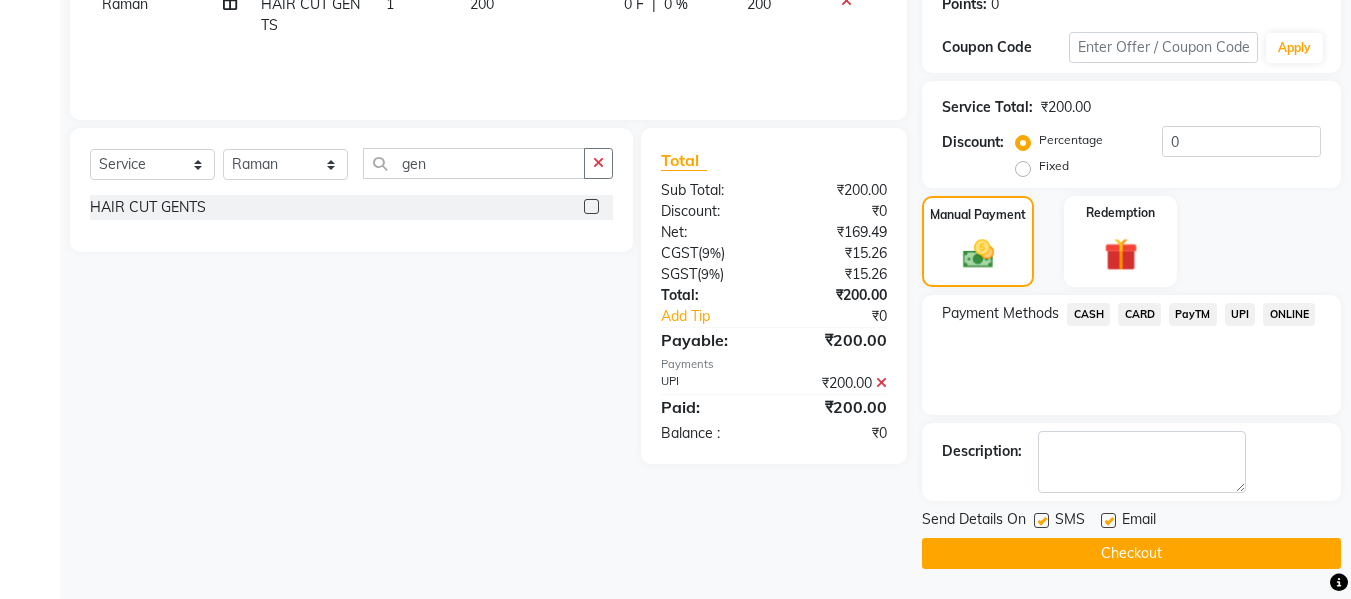 click on "Checkout" 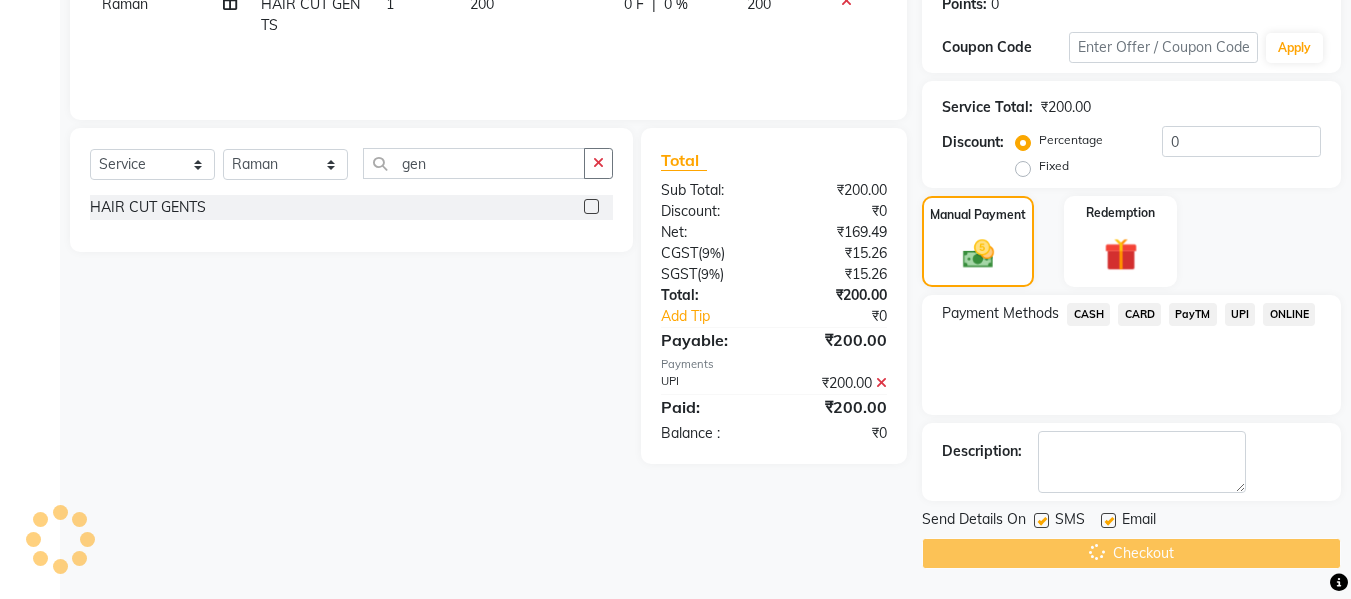 scroll, scrollTop: 0, scrollLeft: 0, axis: both 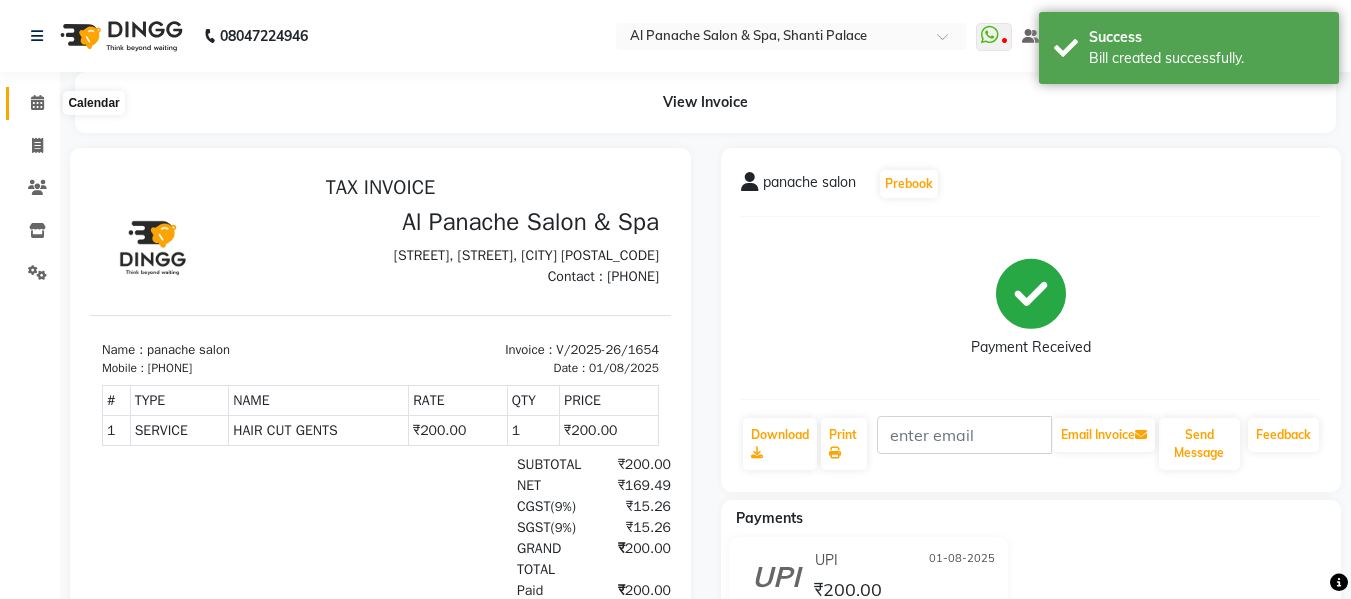 click 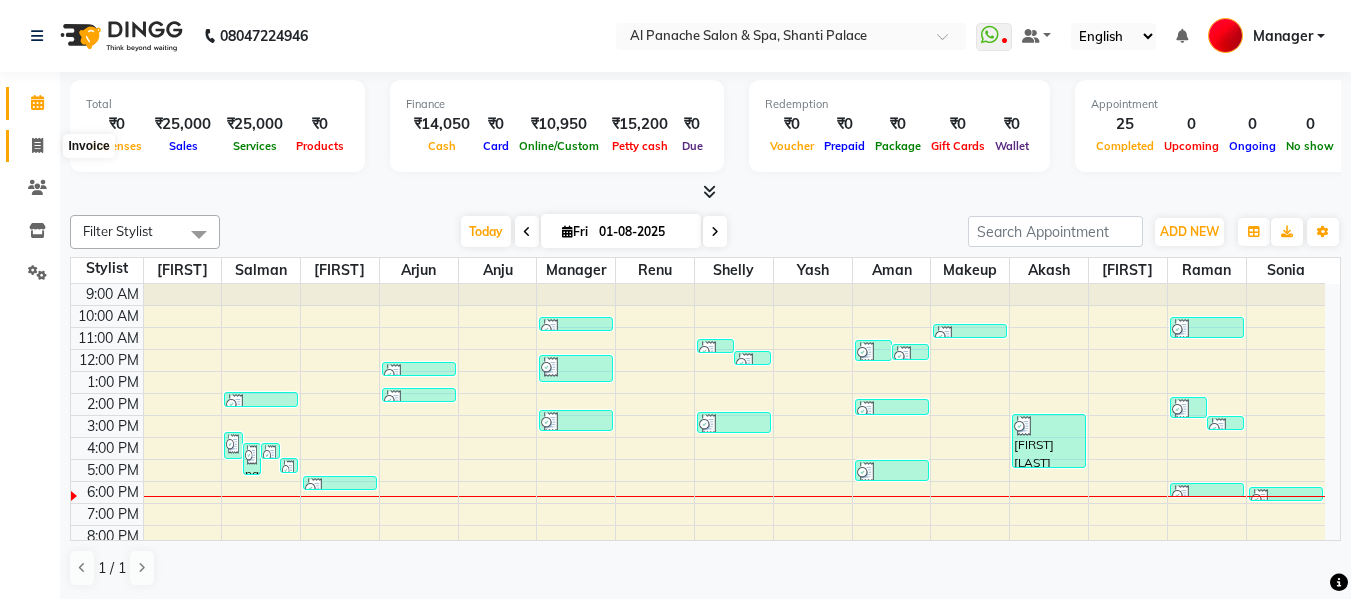 click 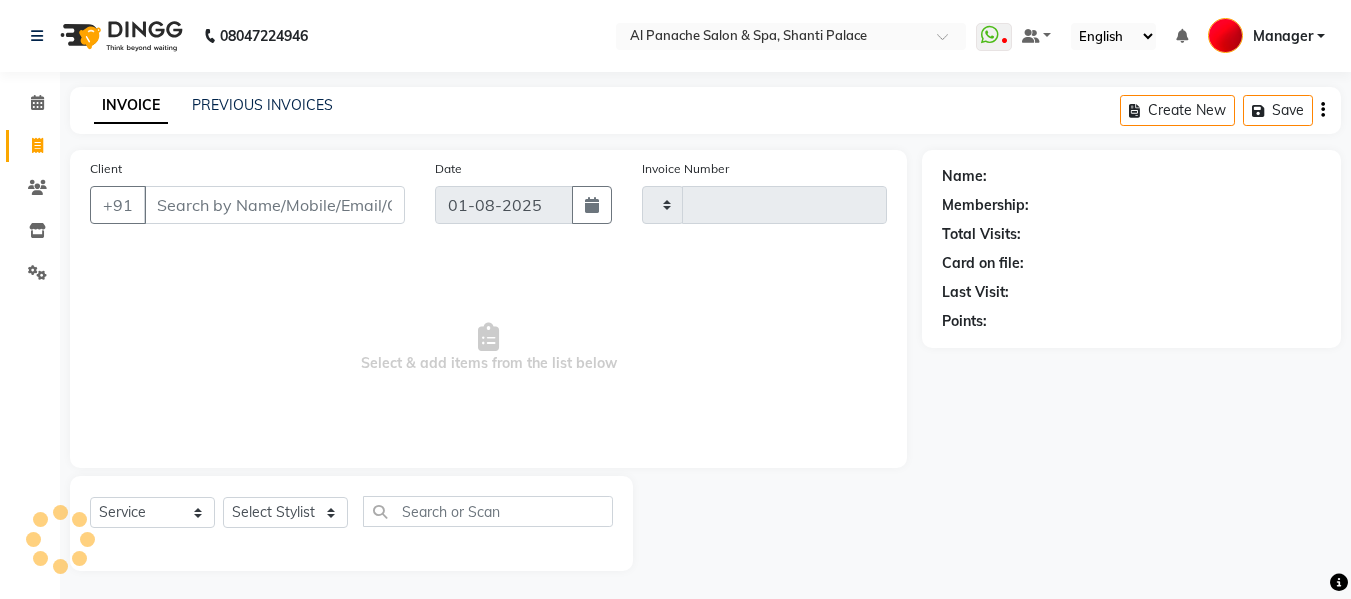 type on "1655" 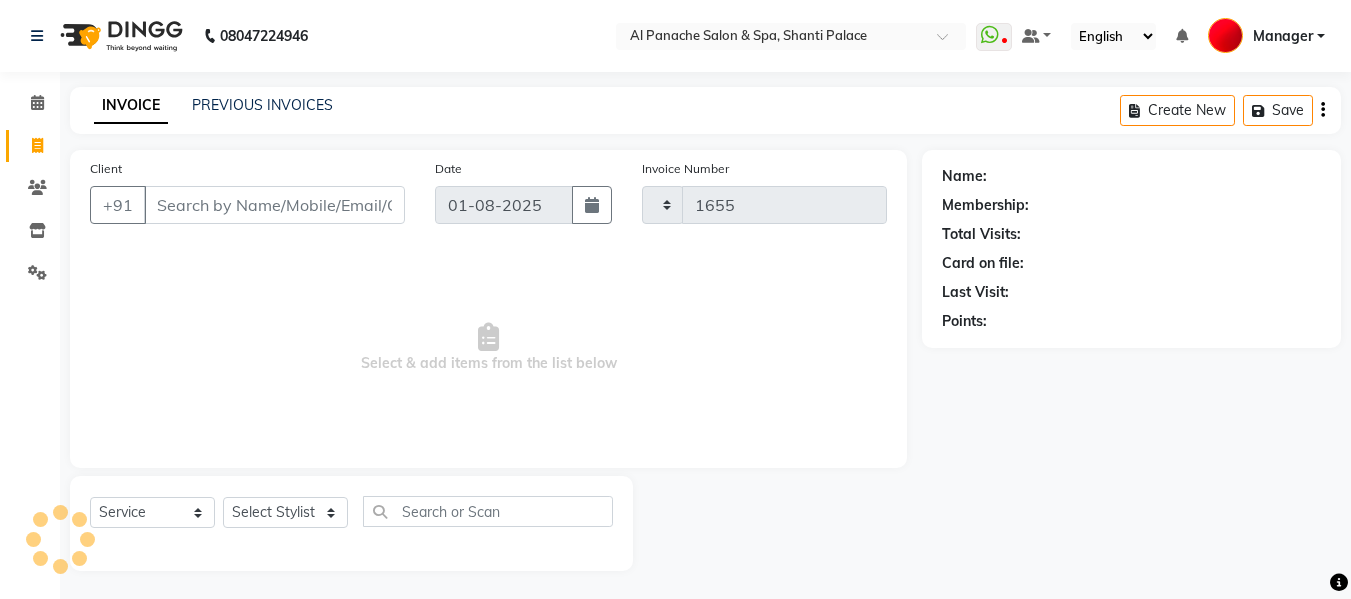 select on "751" 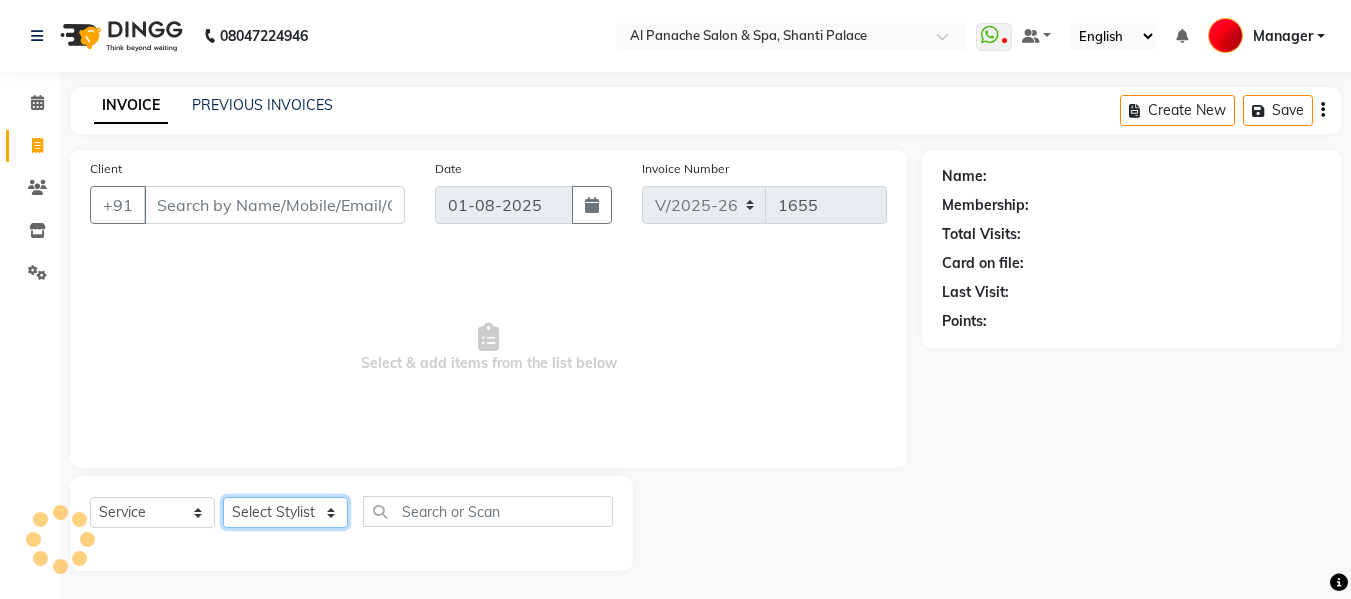 click on "Select Stylist" 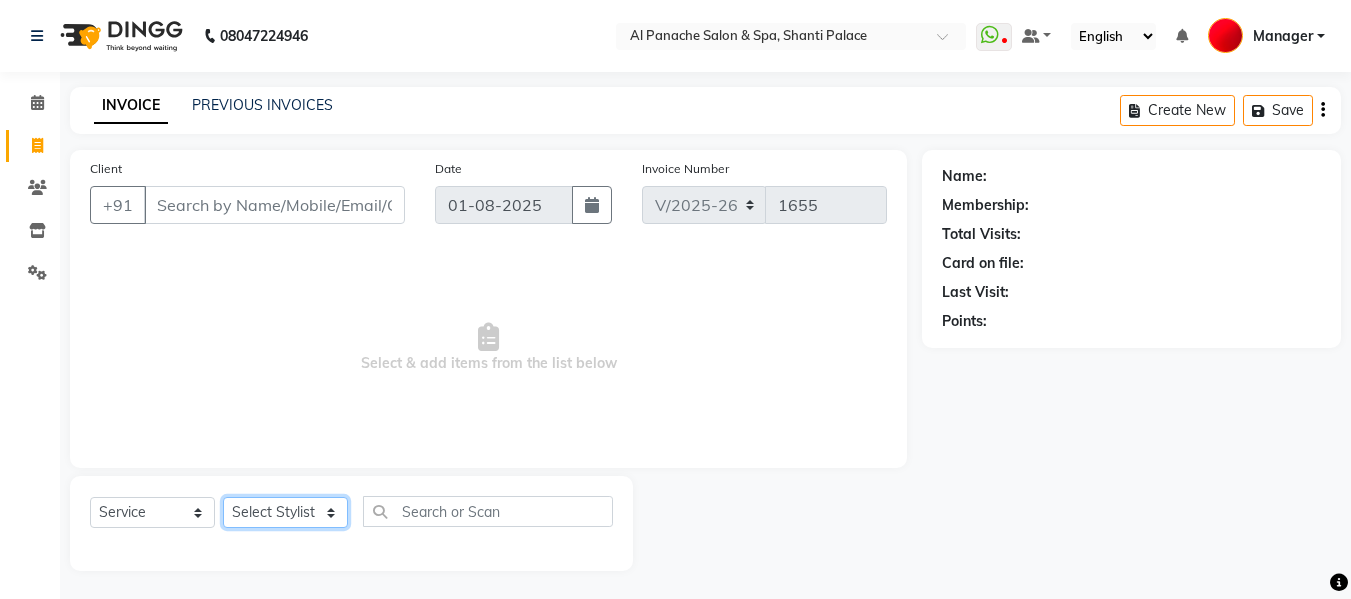 select on "50647" 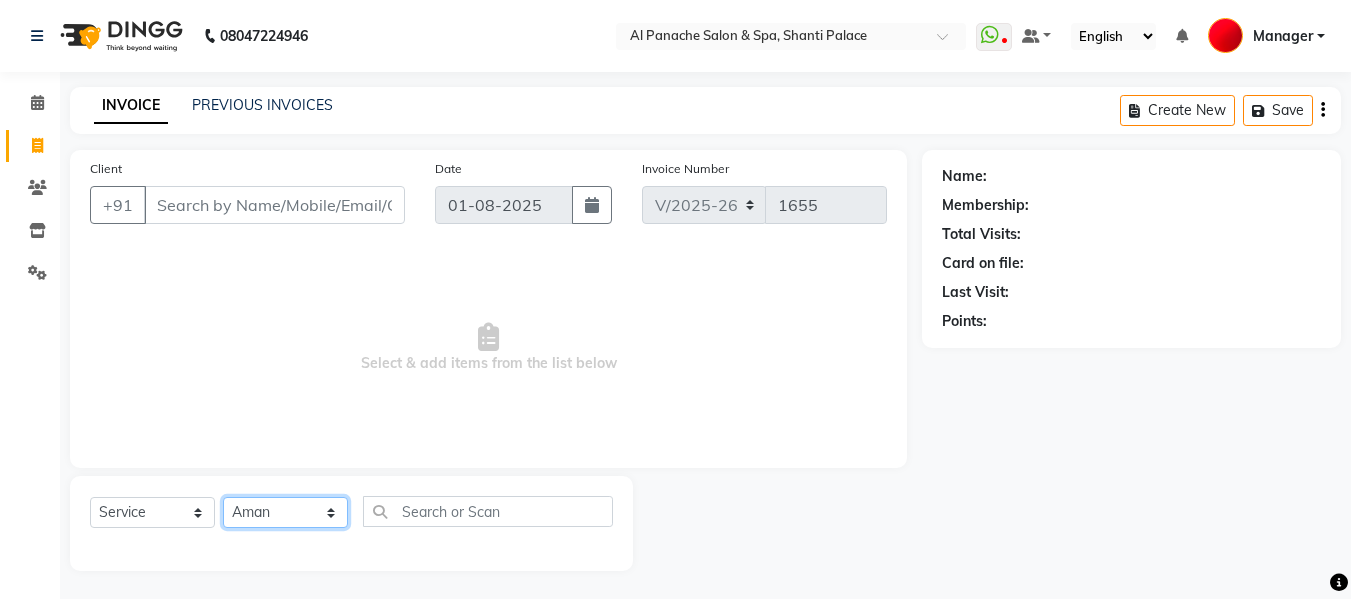 click on "Select Stylist Akash Aman anju Arjun AShu Bhavna Dhadwal Guneek Makeup Manager Raman Renu Salman Shelly shushma Sonia yash" 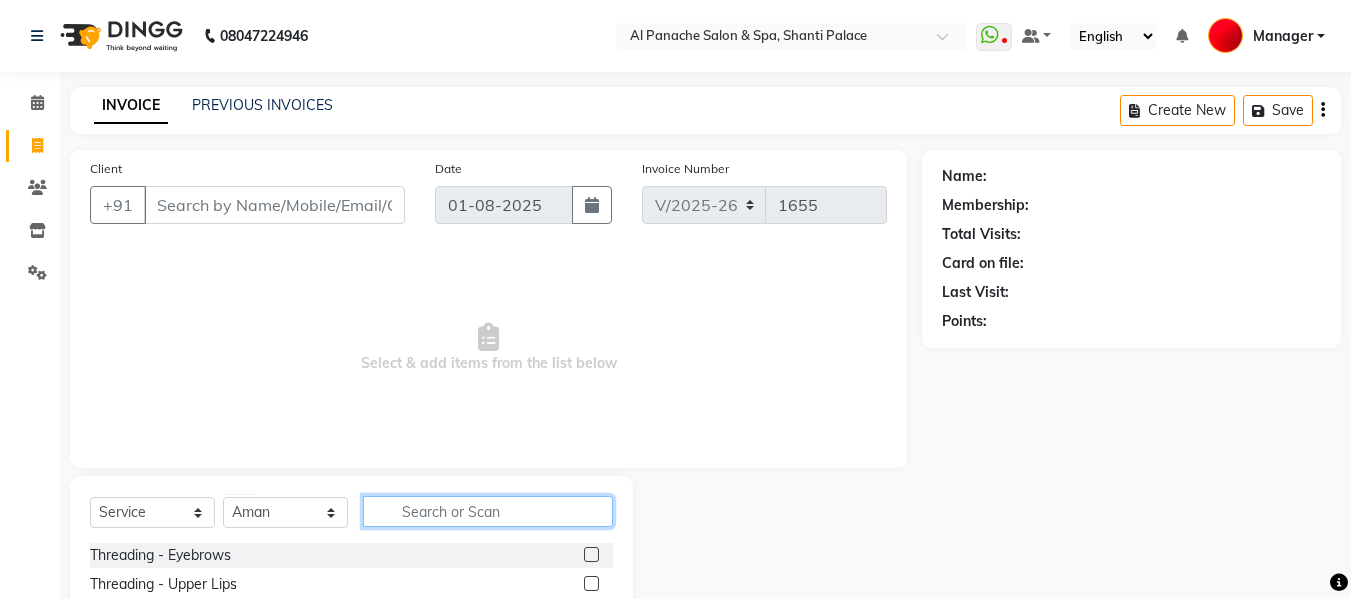click 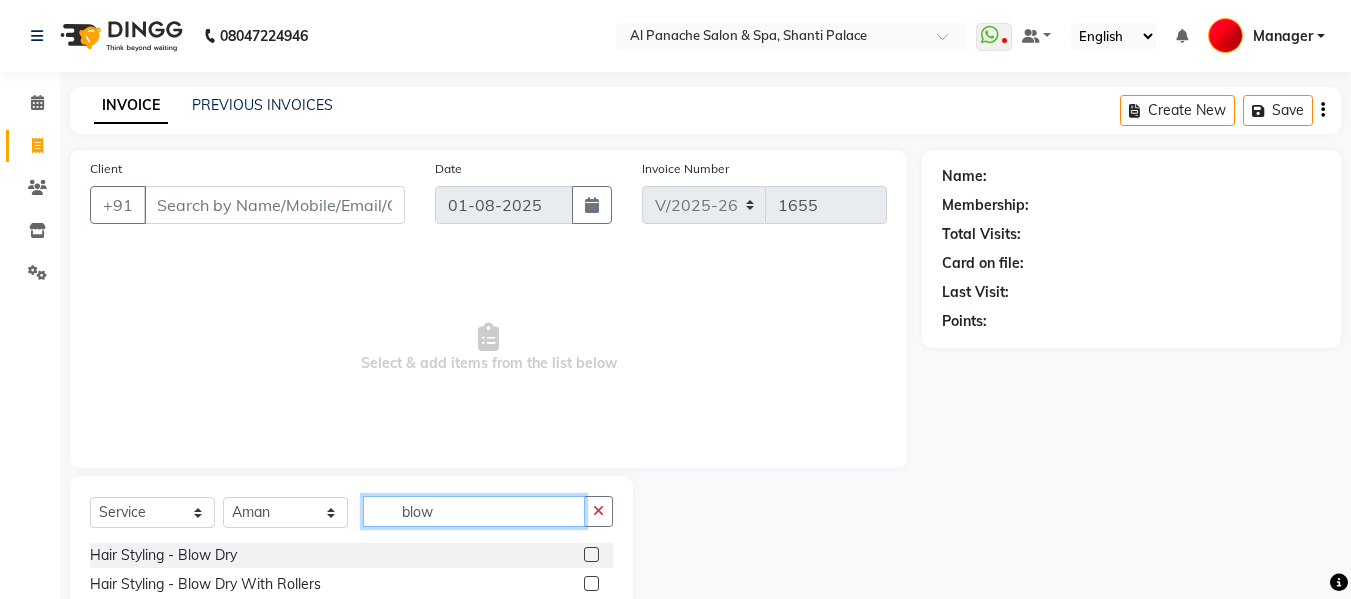 type on "blow" 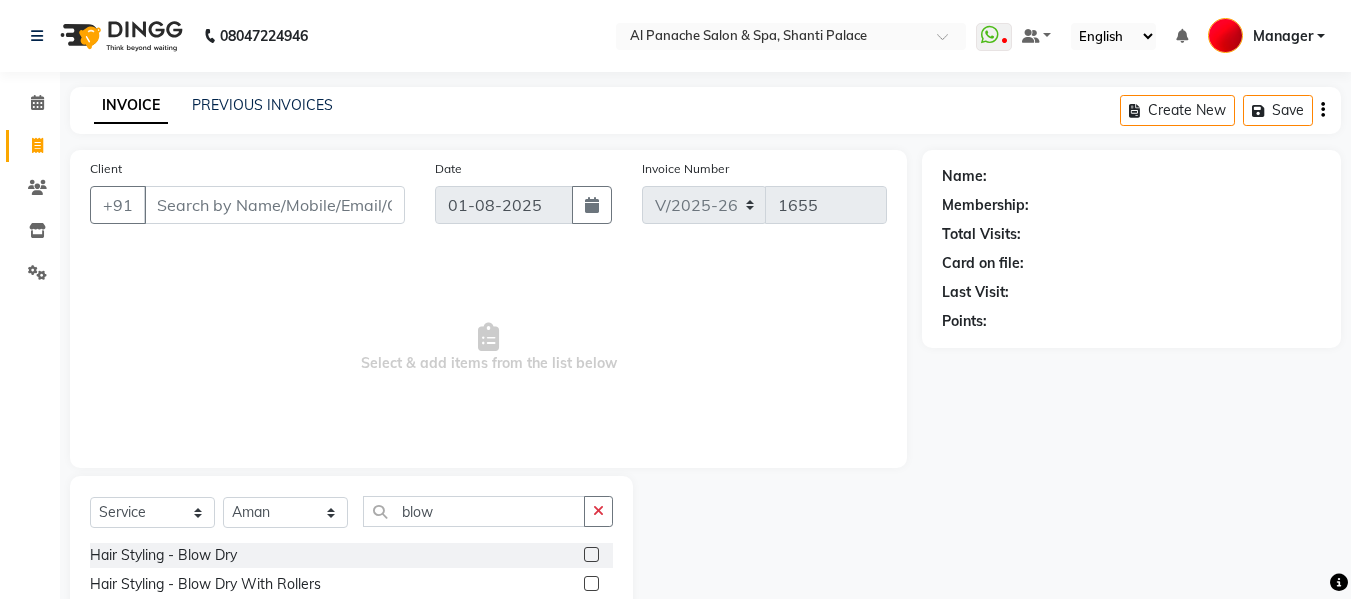 click 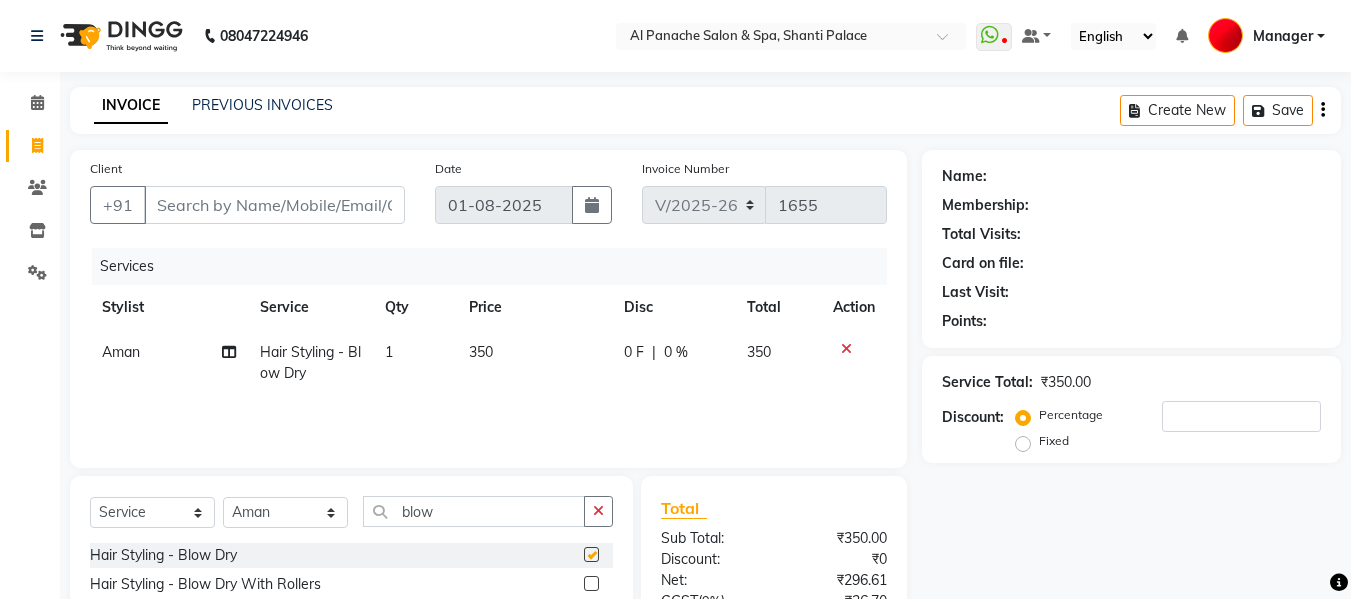 checkbox on "false" 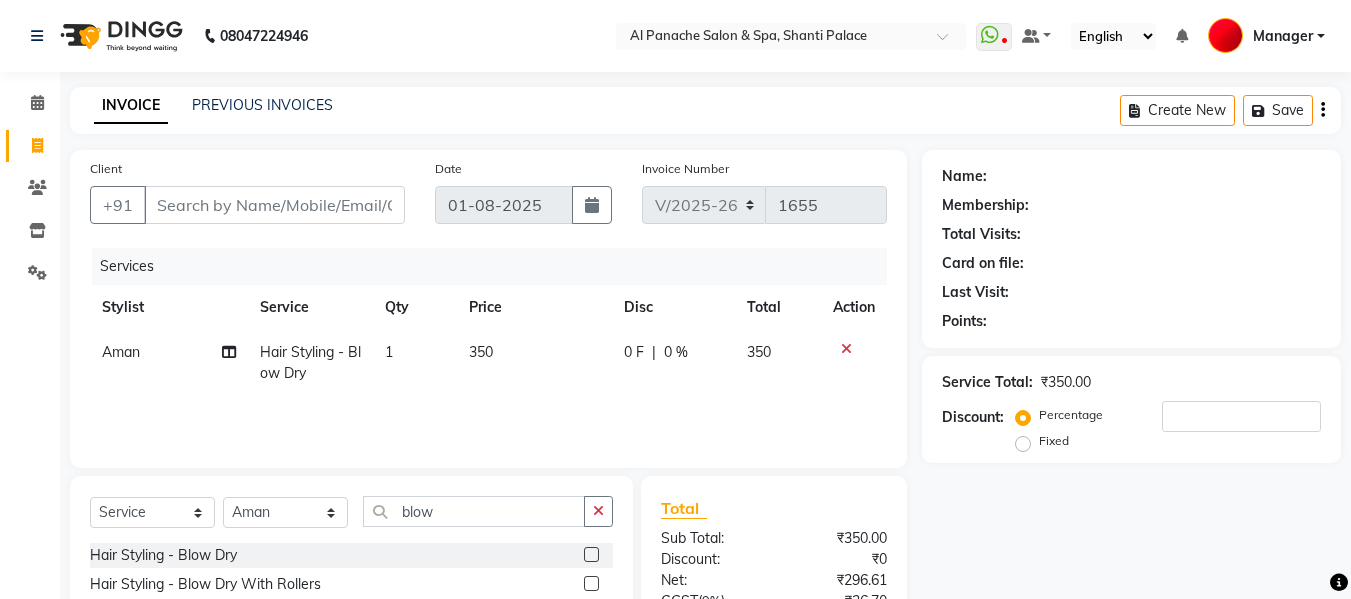 click on "350" 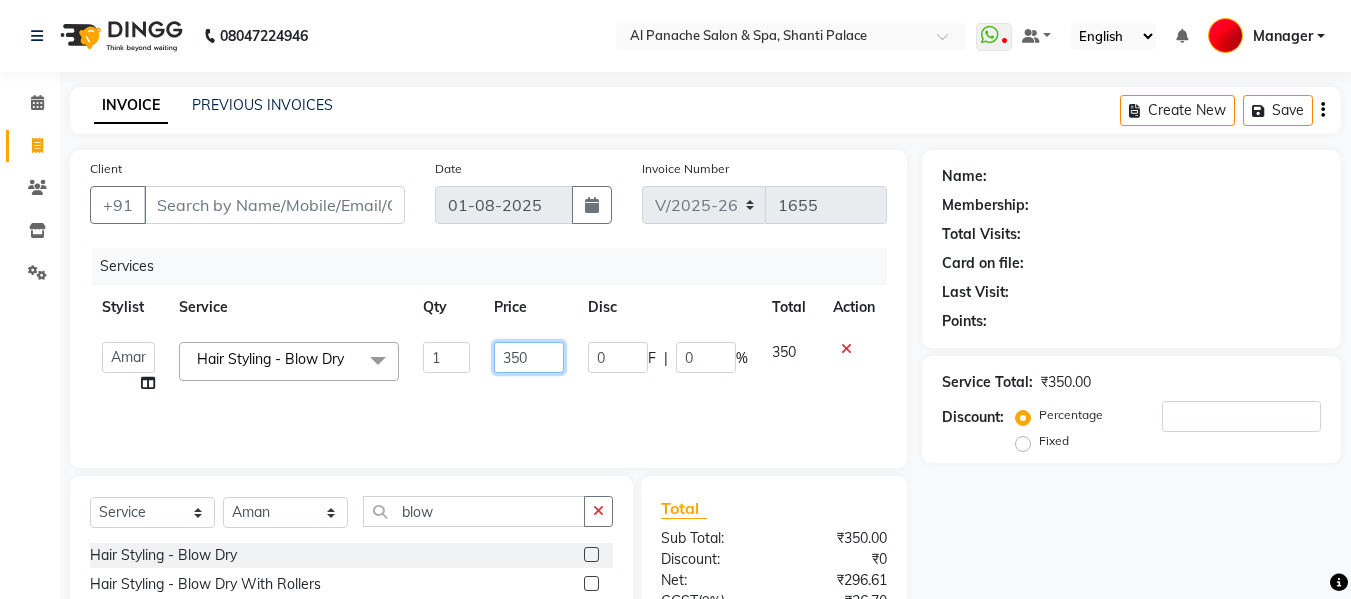 click on "350" 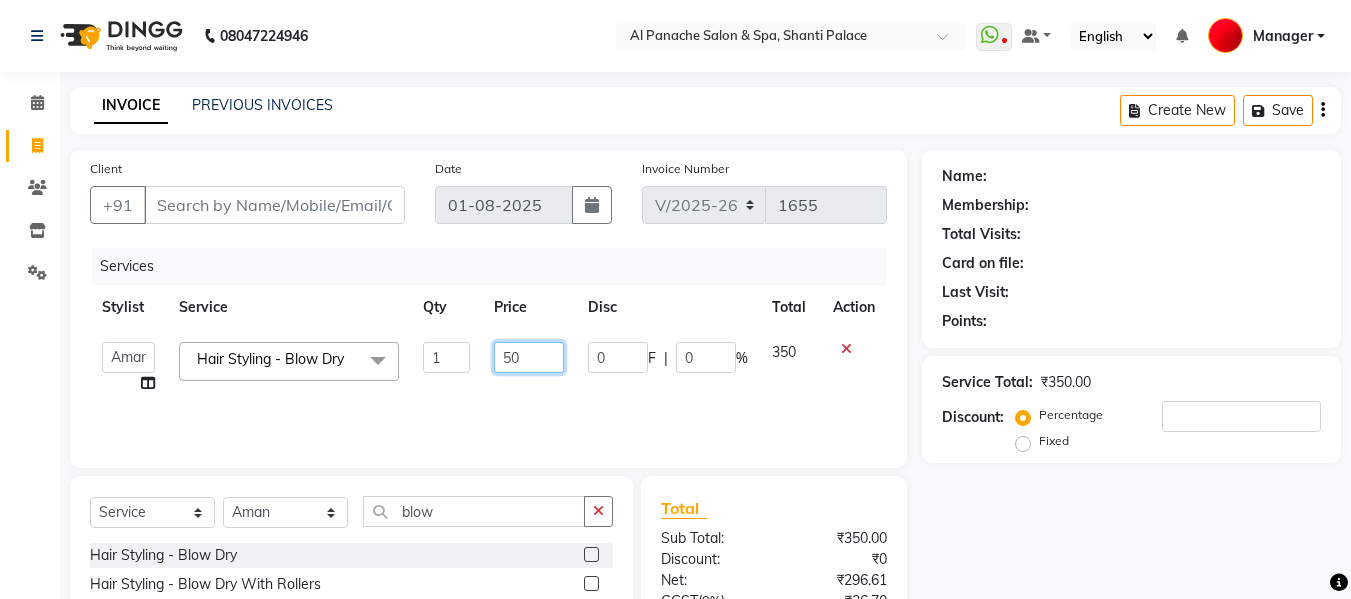 type on "500" 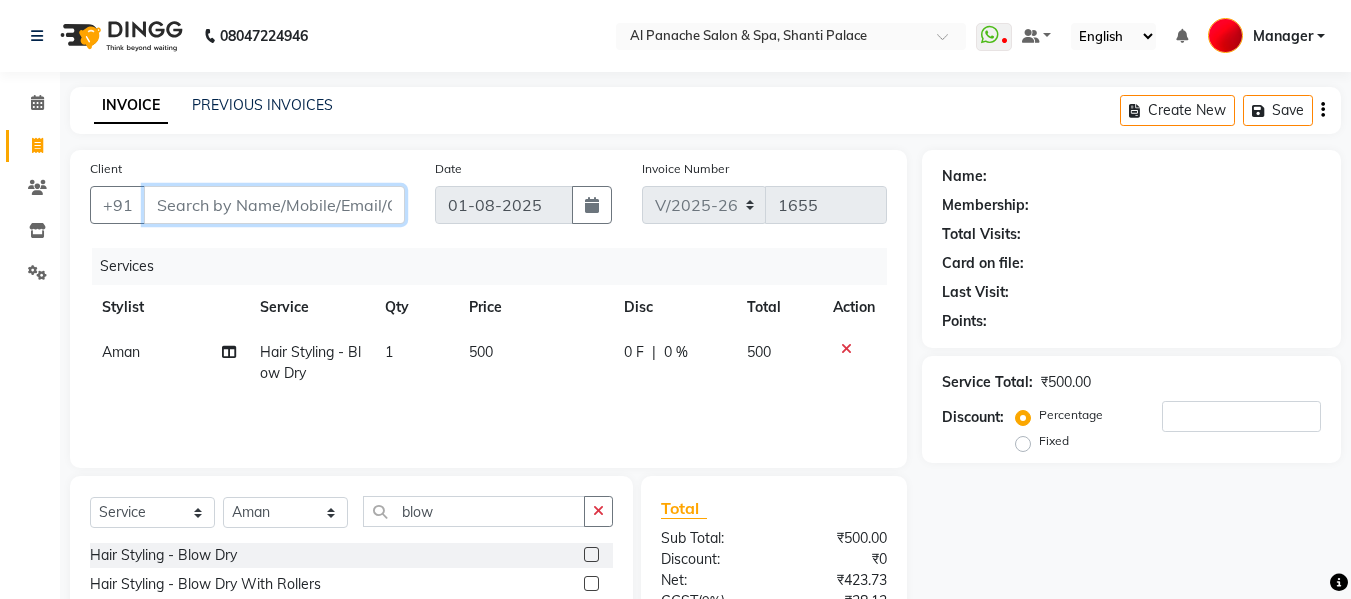 click on "Client" at bounding box center [274, 205] 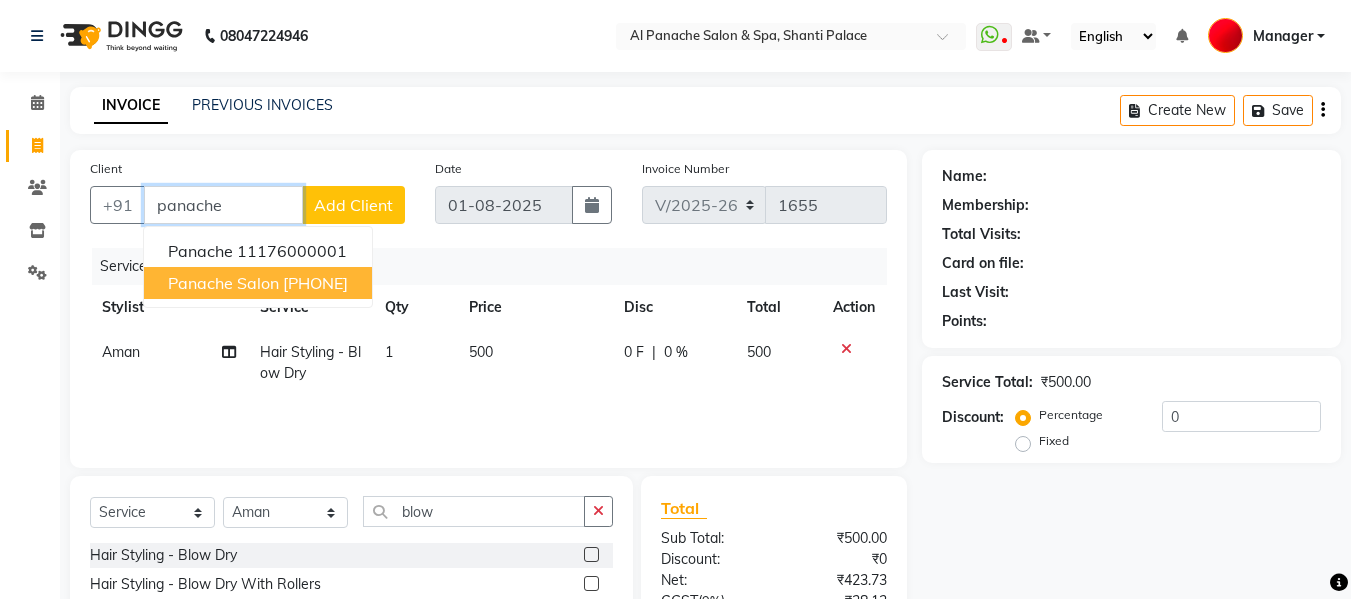 click on "[PHONE]" at bounding box center [315, 283] 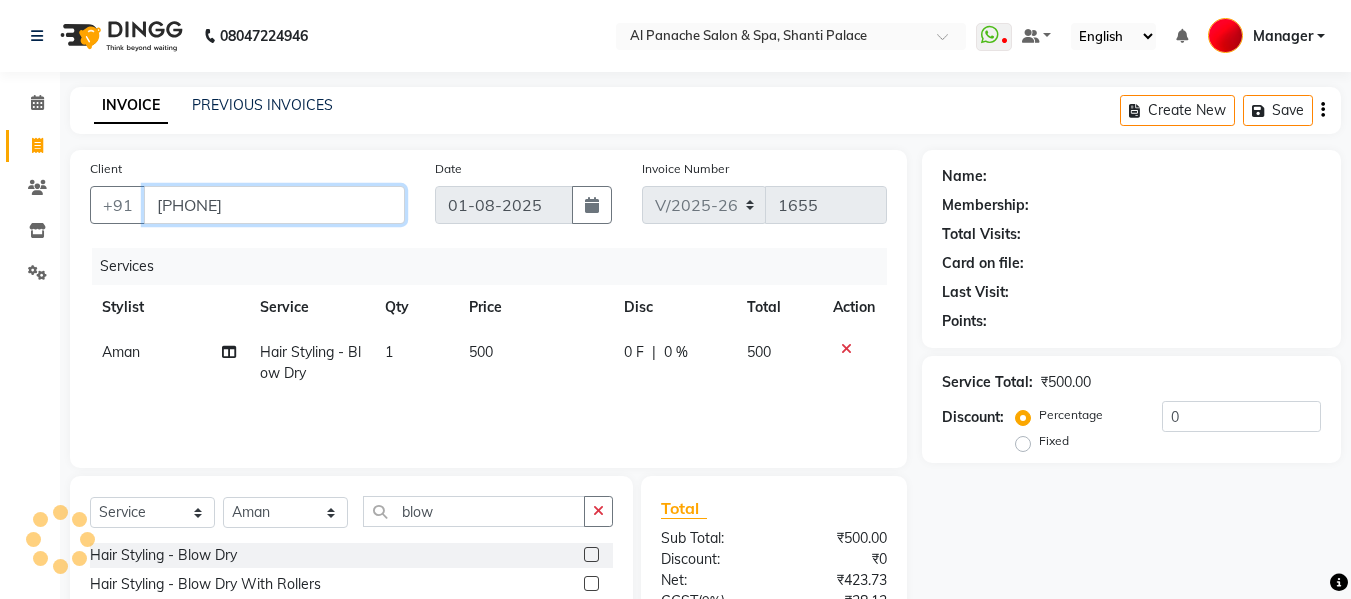 type on "[PHONE]" 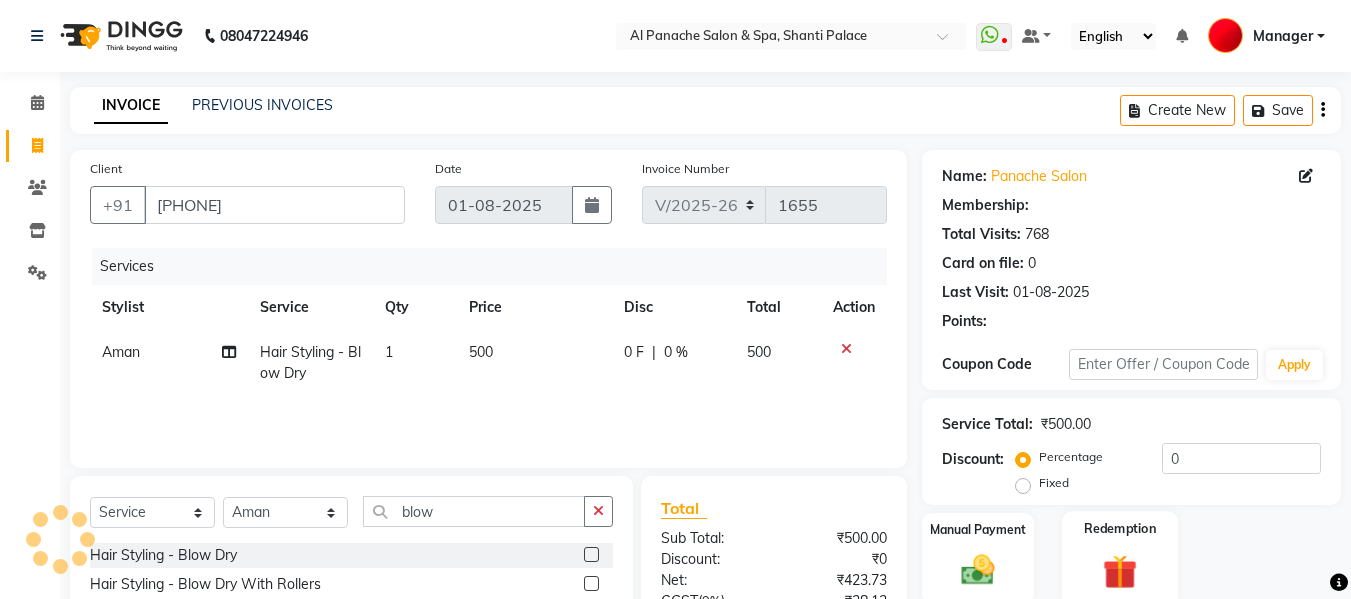 scroll, scrollTop: 201, scrollLeft: 0, axis: vertical 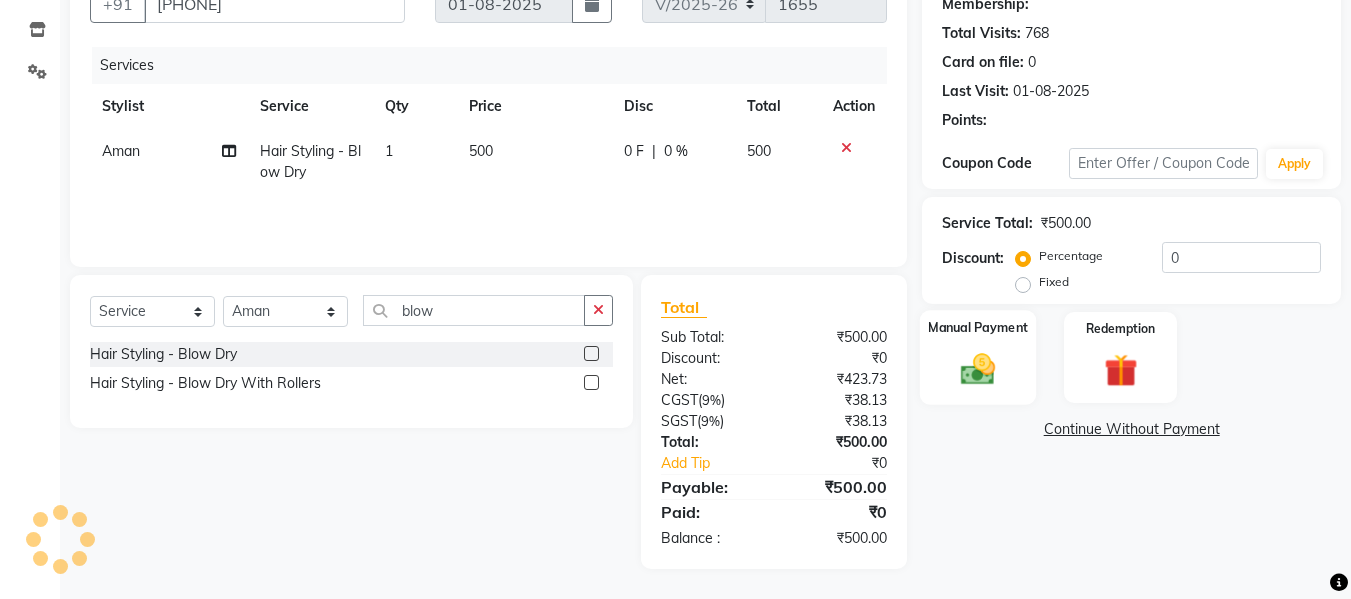 click 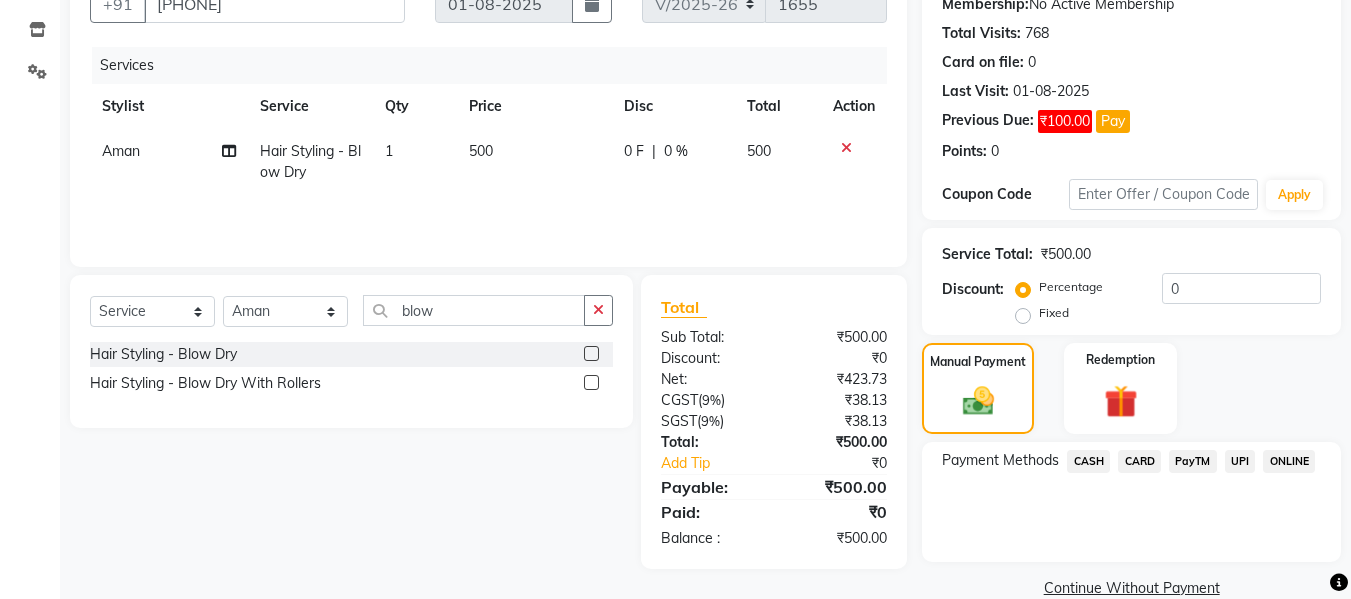 click on "CASH" 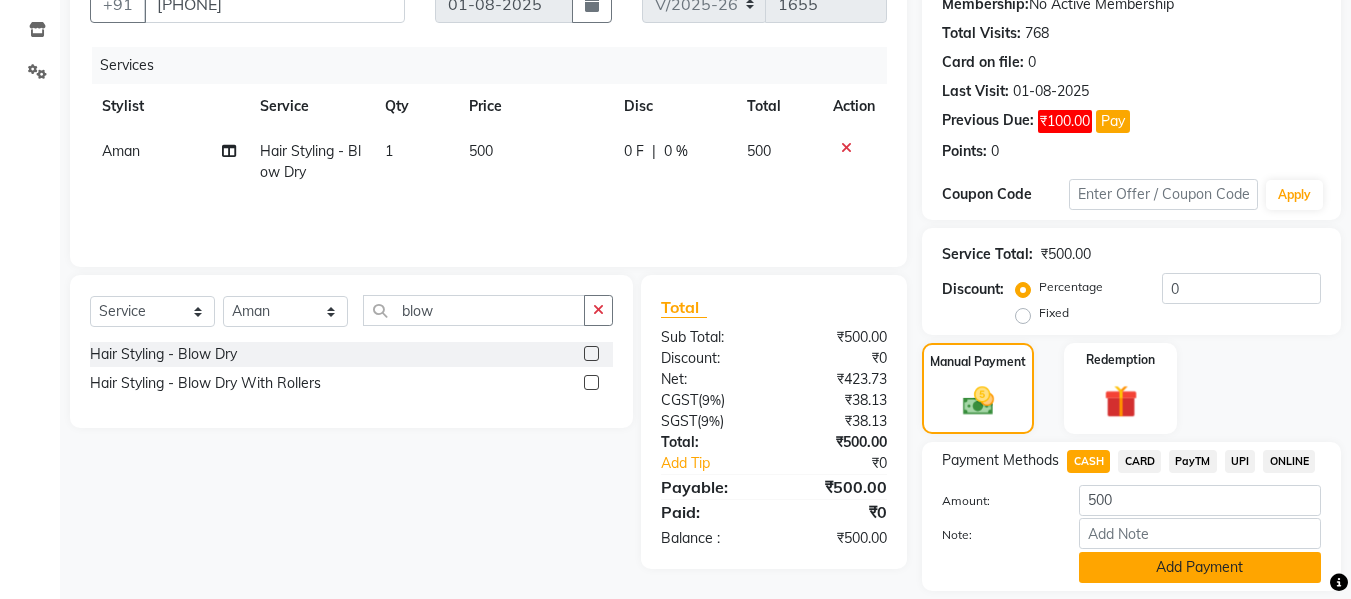 click on "Add Payment" 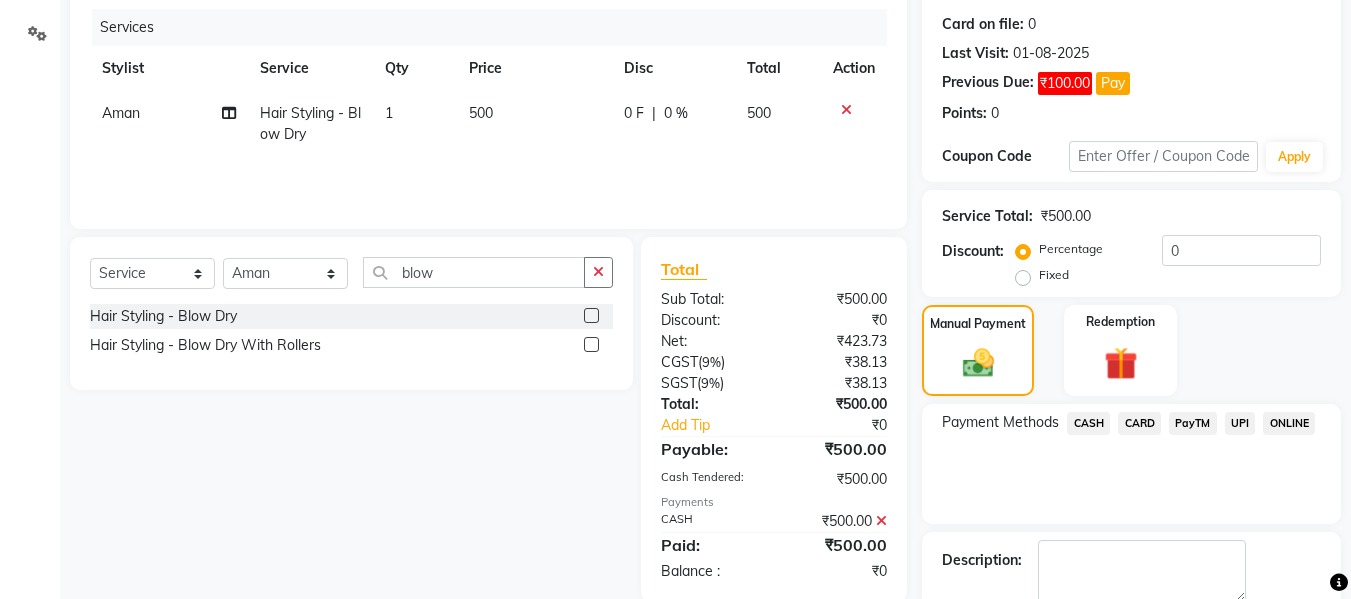 scroll, scrollTop: 348, scrollLeft: 0, axis: vertical 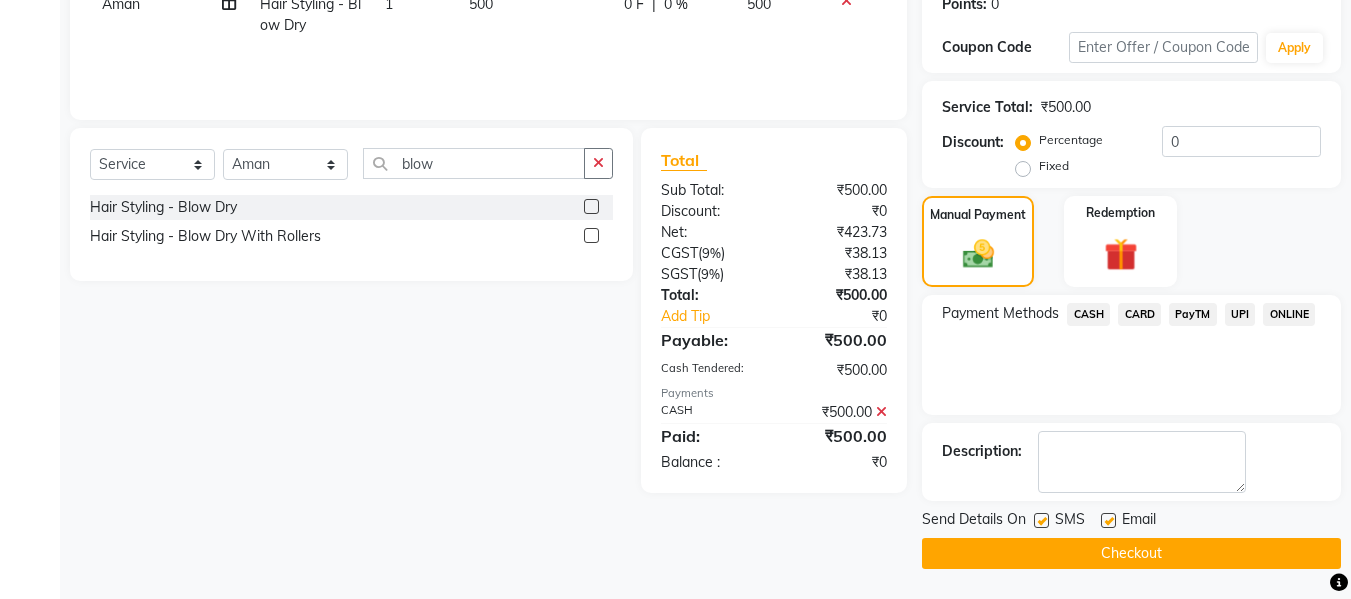 click on "Checkout" 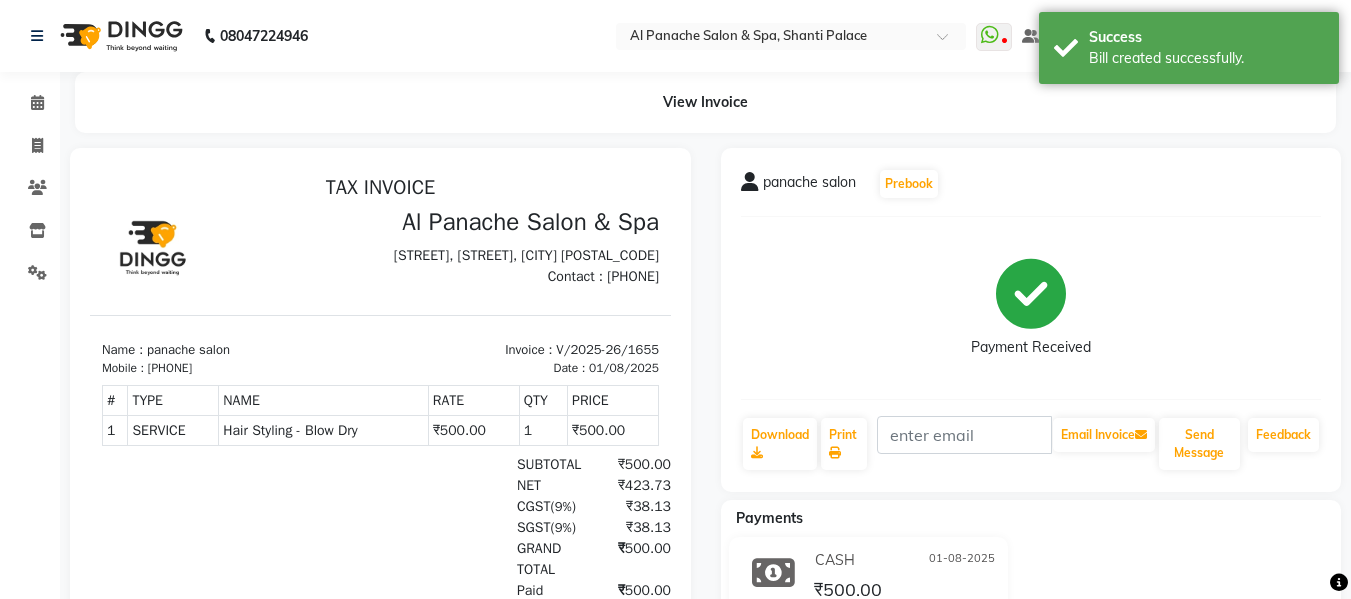 scroll, scrollTop: 0, scrollLeft: 0, axis: both 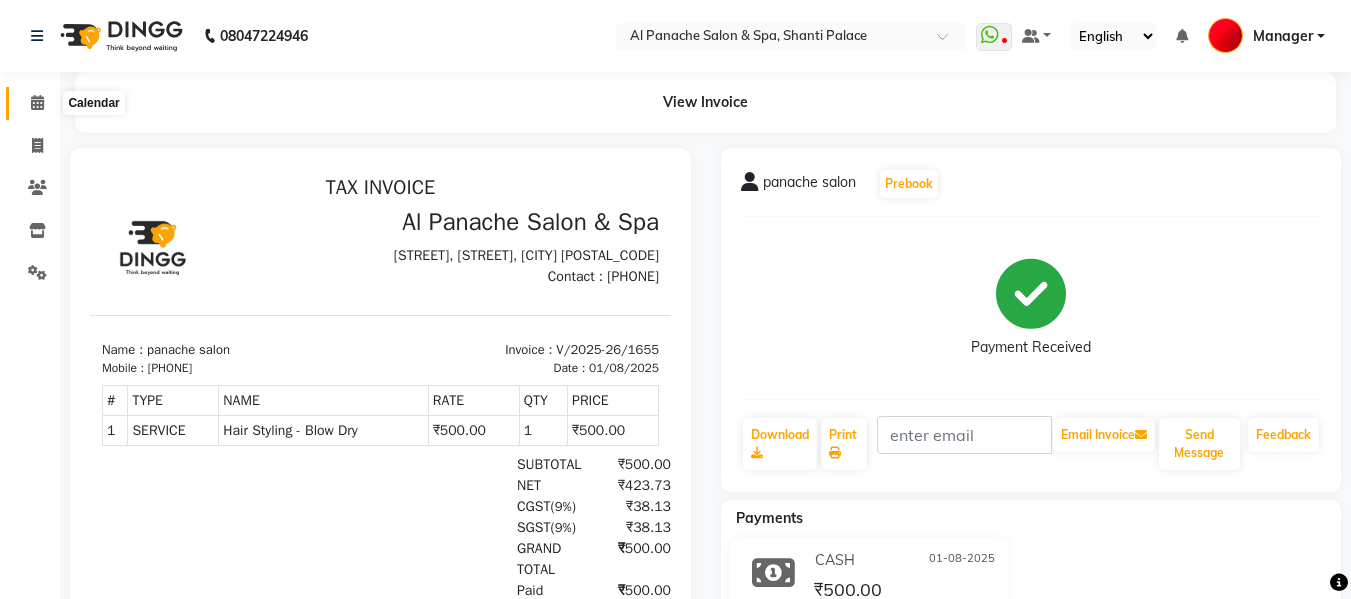 click 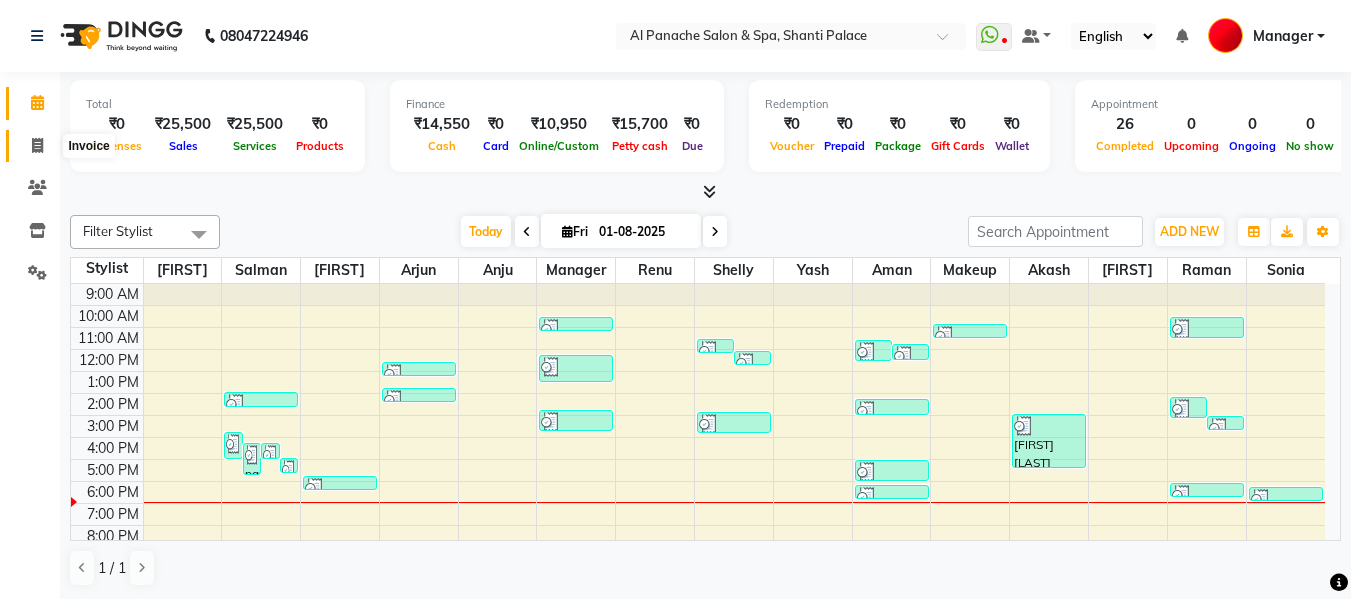 click 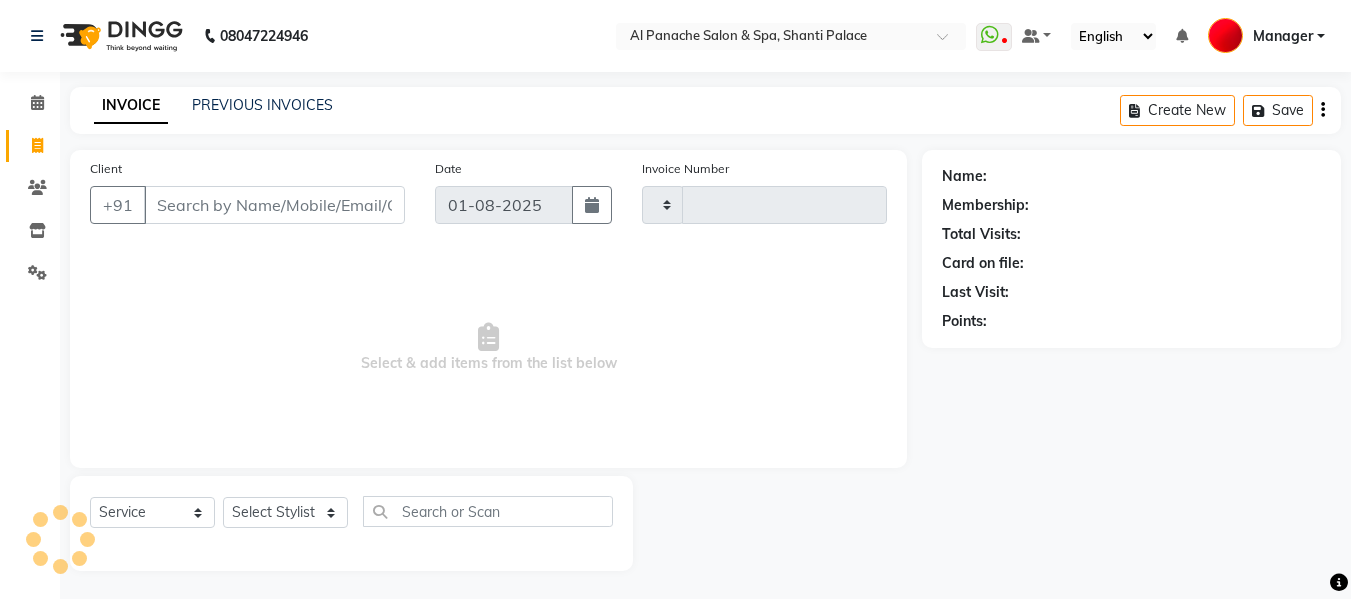 type on "1656" 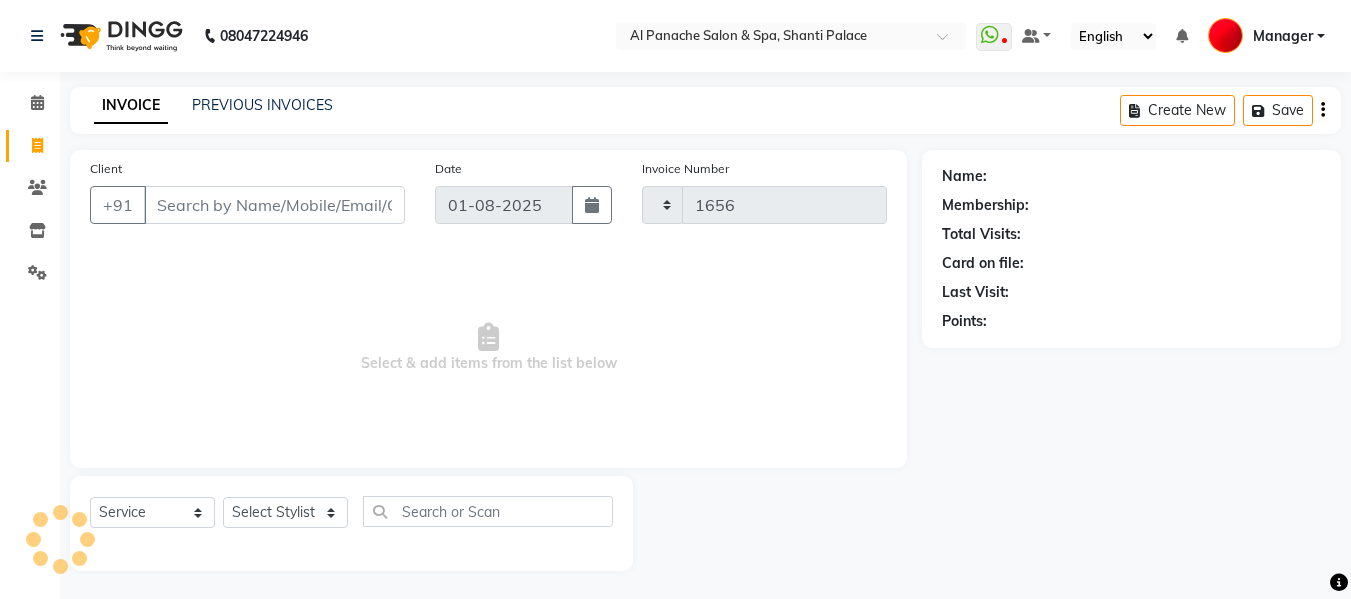 select on "751" 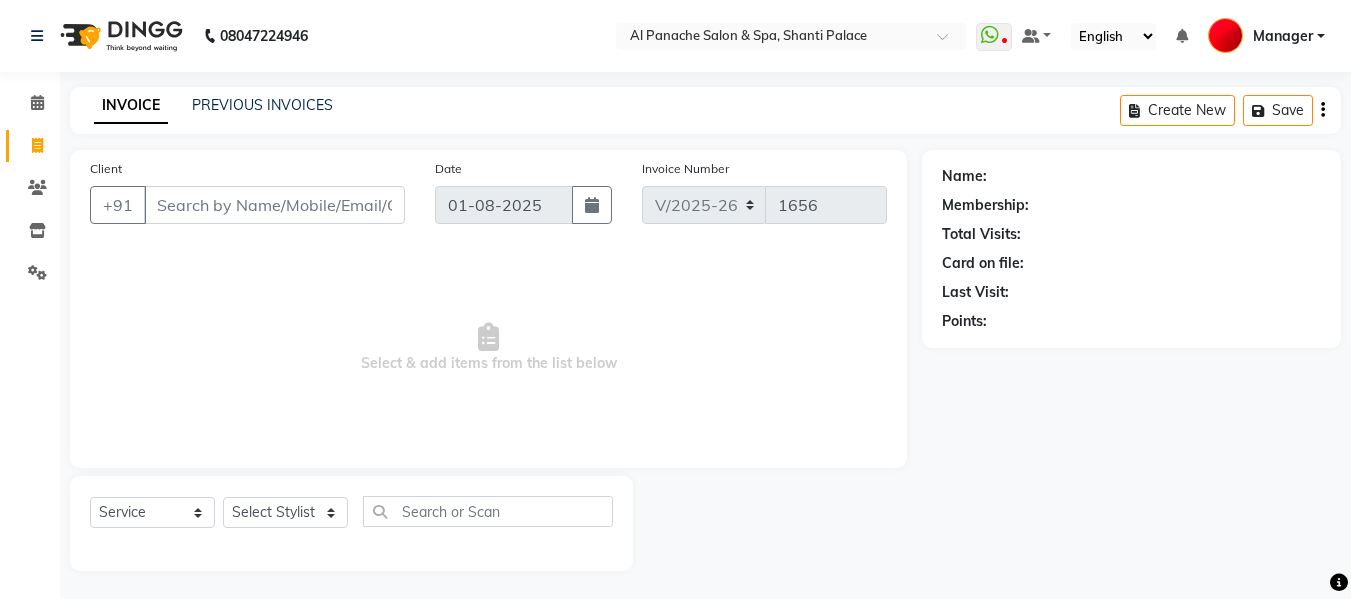 click on "Client" at bounding box center (274, 205) 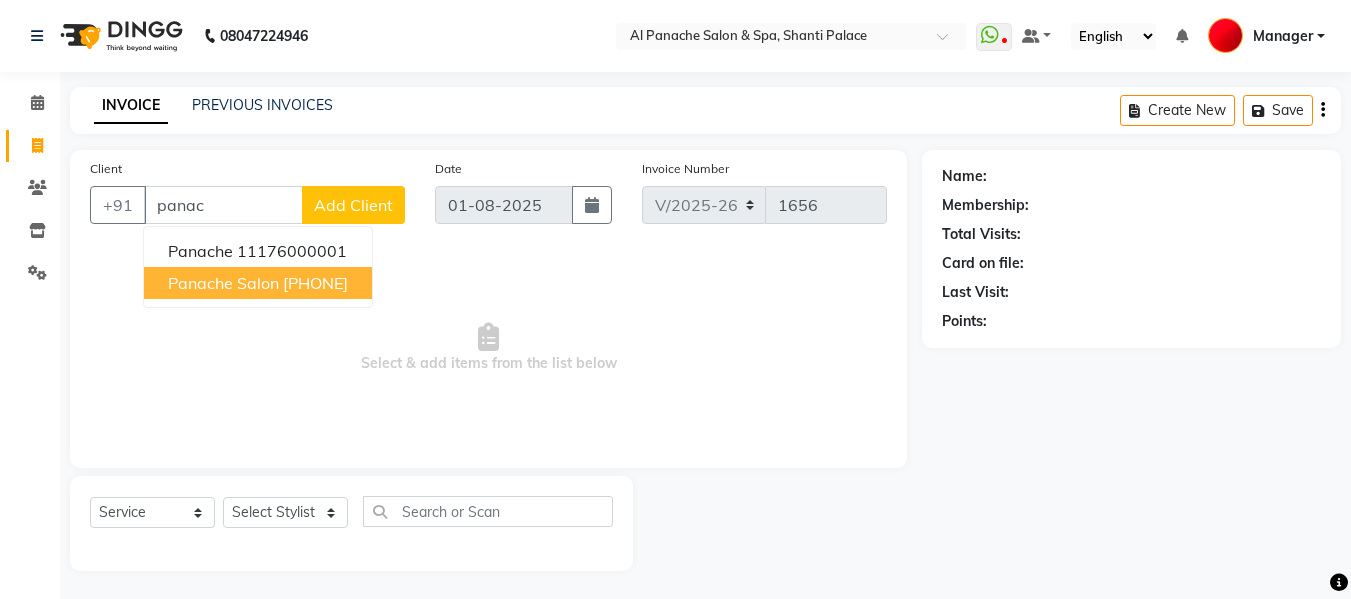 click on "[PHONE]" at bounding box center [315, 283] 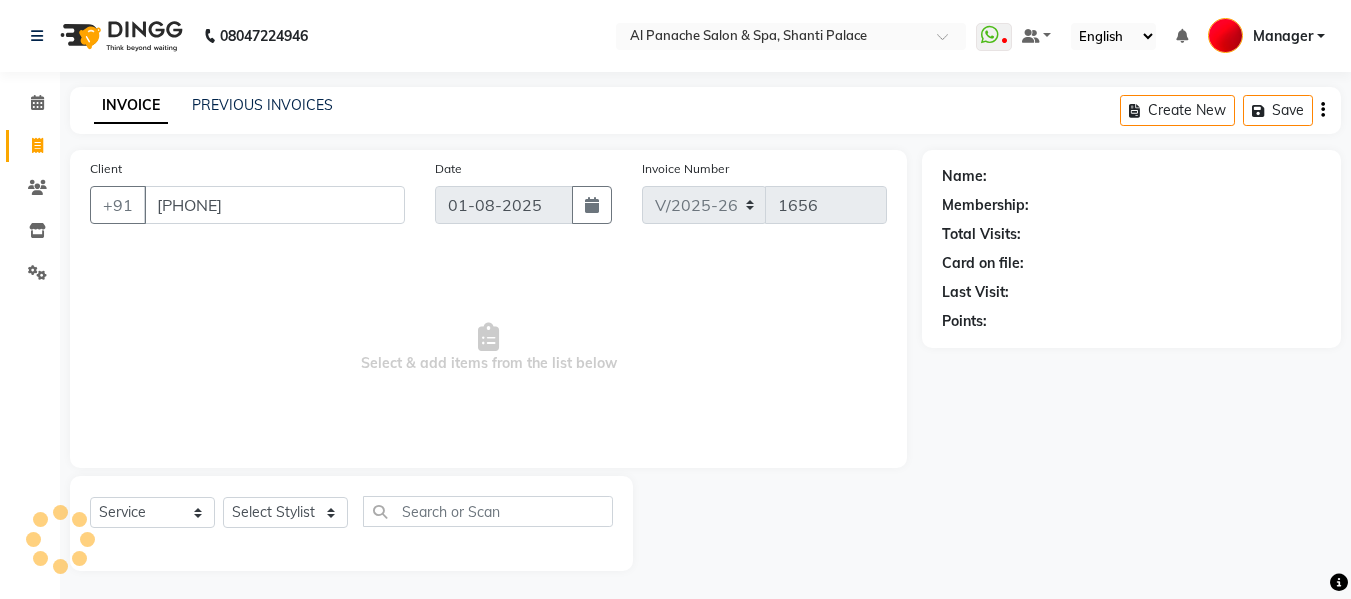 type on "[PHONE]" 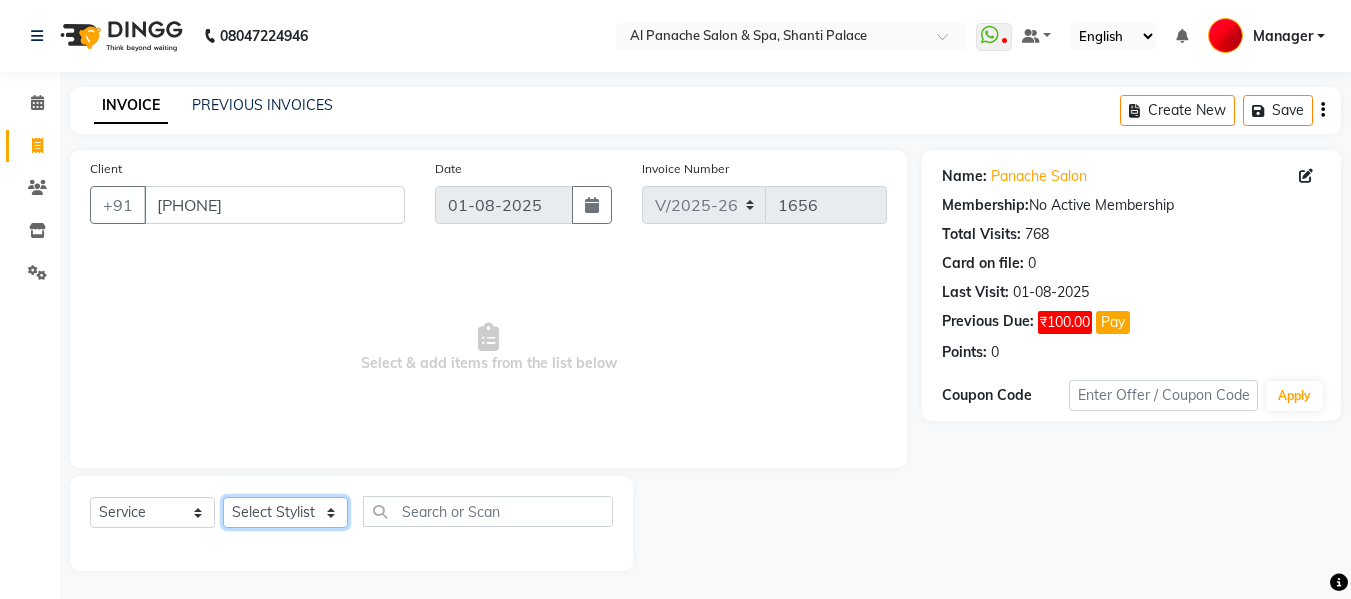 click on "Select Stylist Akash Aman anju Arjun AShu Bhavna Dhadwal Guneek Makeup Manager Raman Renu Salman Shelly shushma Sonia yash" 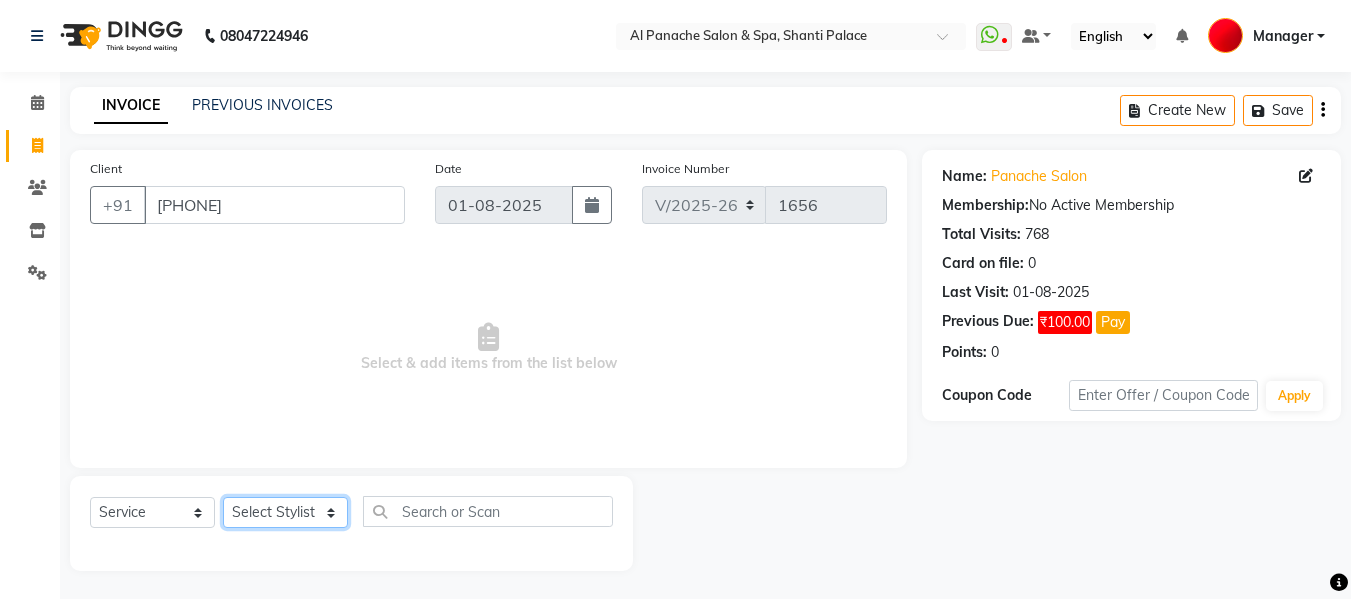 select on "63849" 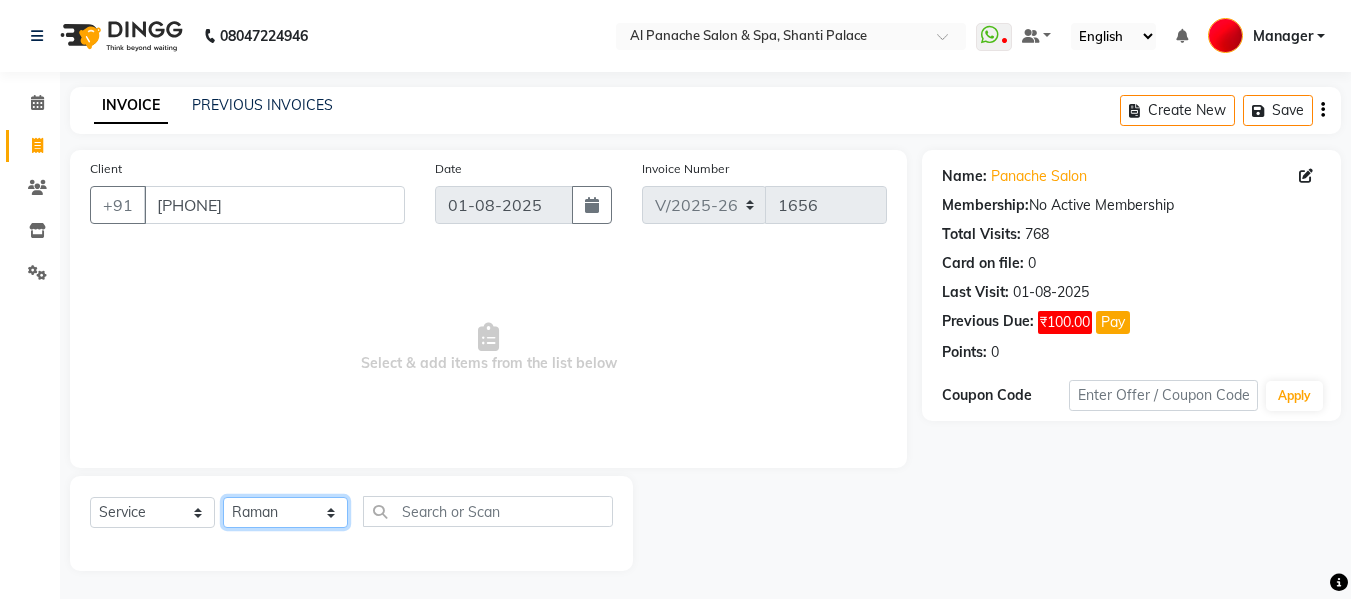 click on "Select Stylist Akash Aman anju Arjun AShu Bhavna Dhadwal Guneek Makeup Manager Raman Renu Salman Shelly shushma Sonia yash" 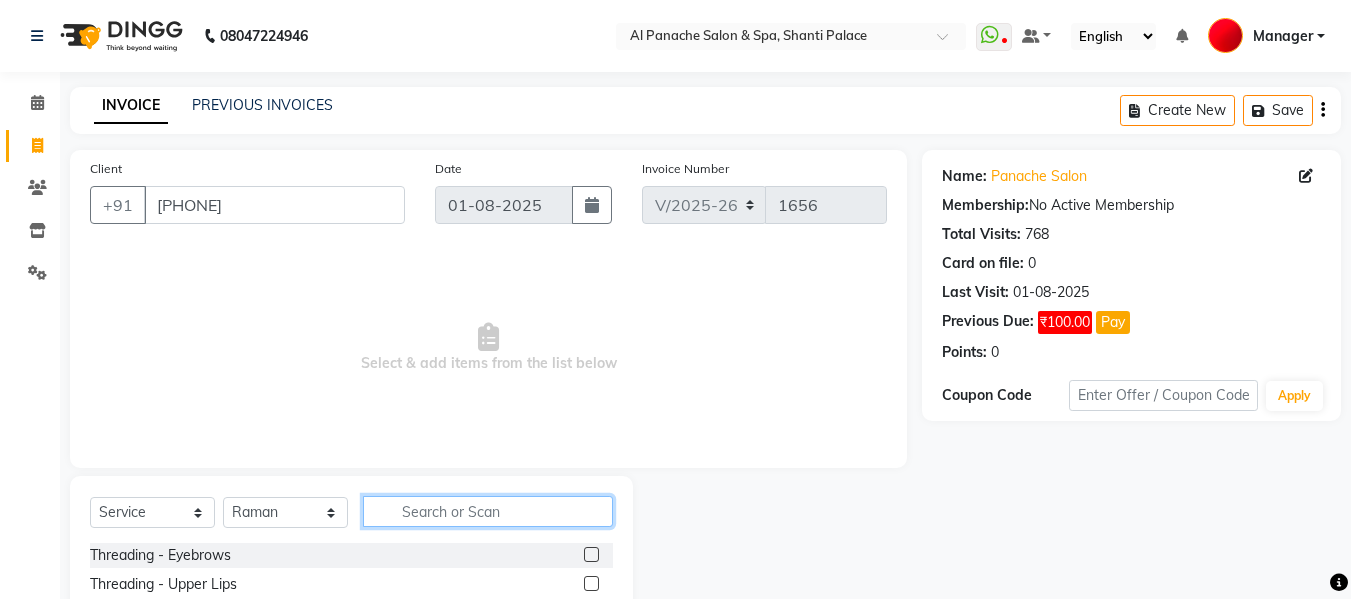 click 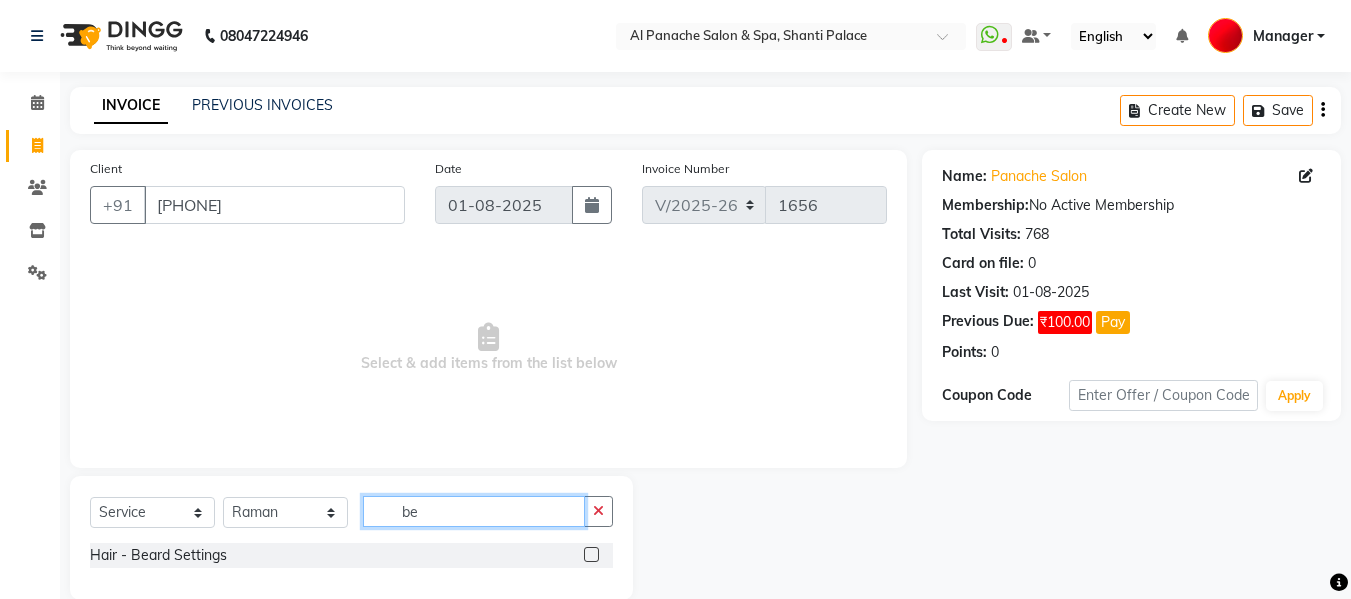 type on "be" 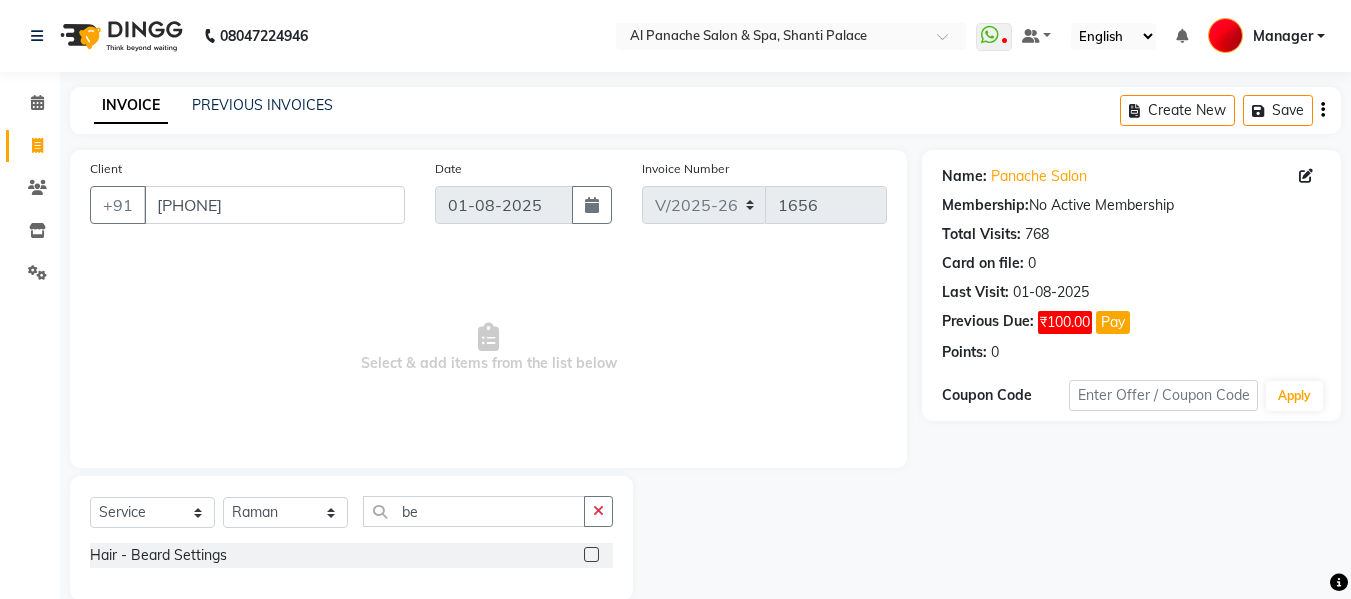 click 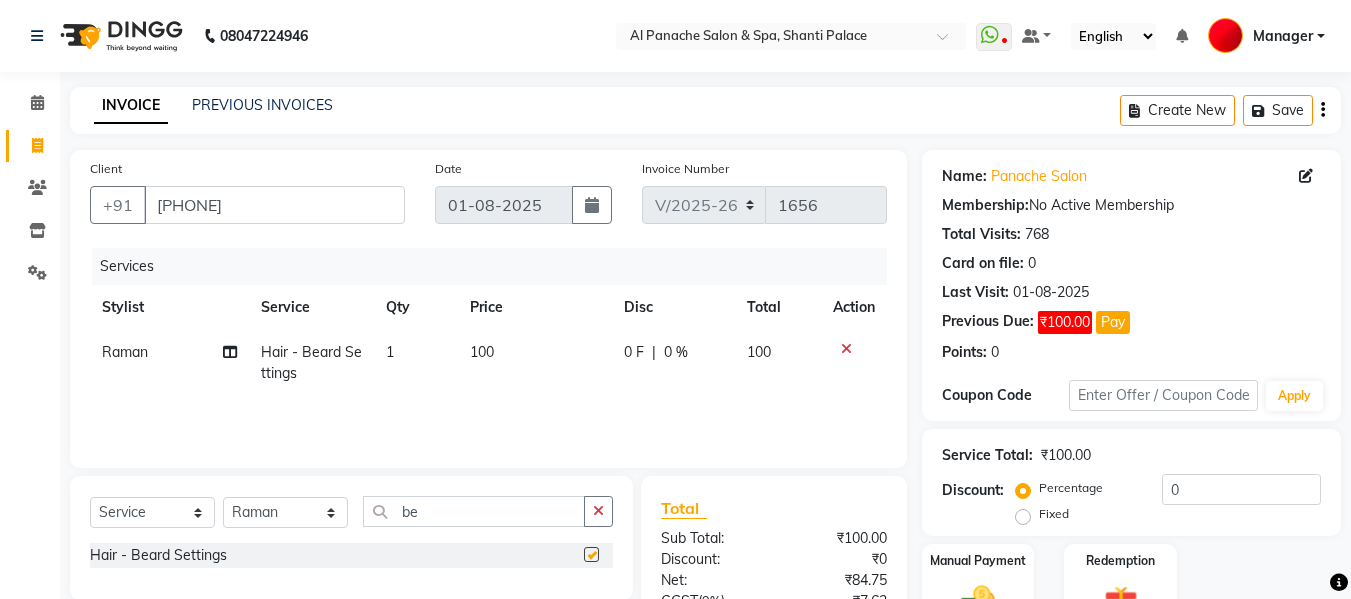 checkbox on "false" 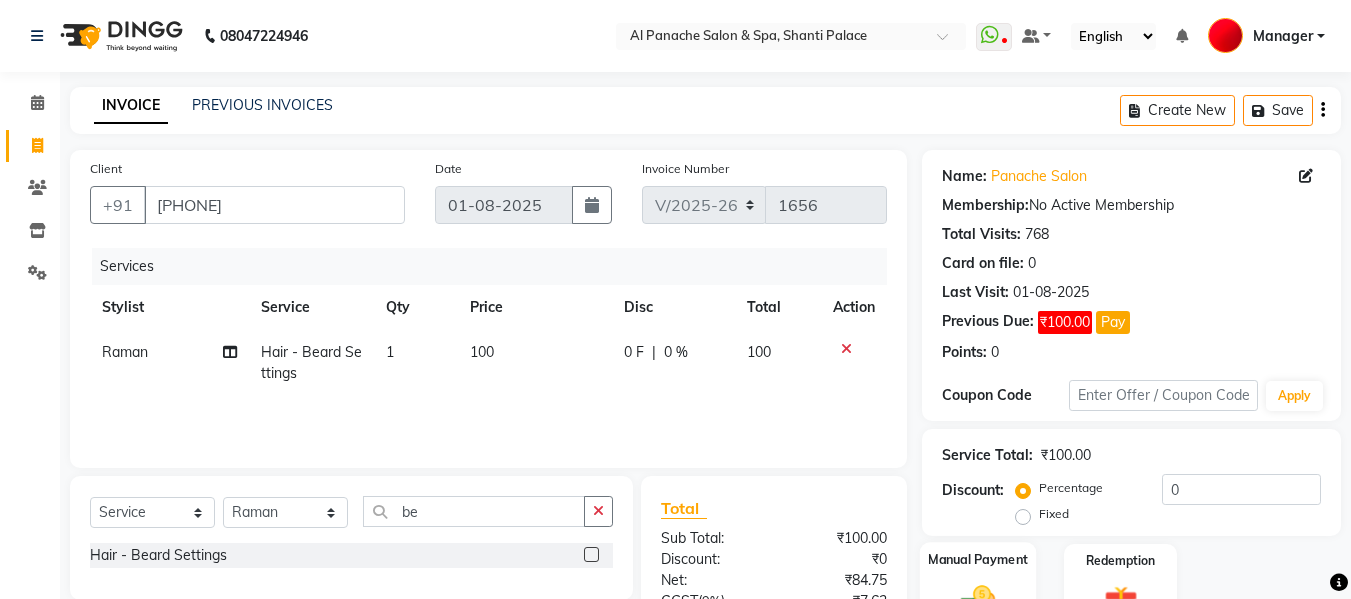 click on "Manual Payment" 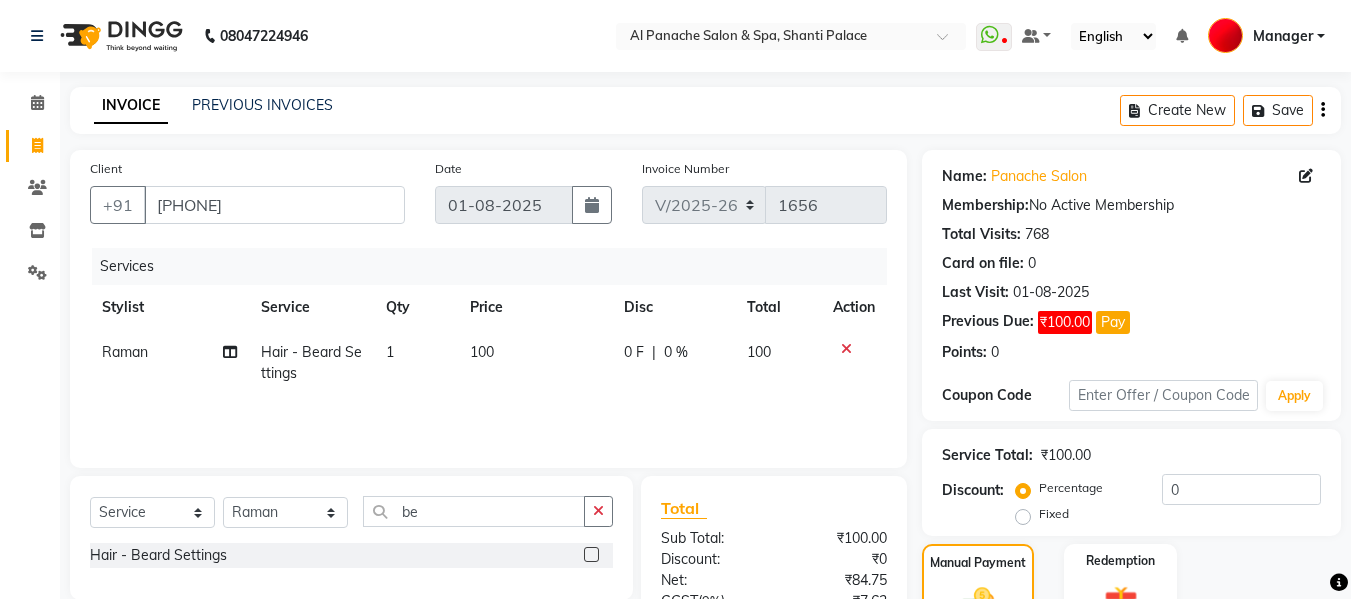 scroll, scrollTop: 235, scrollLeft: 0, axis: vertical 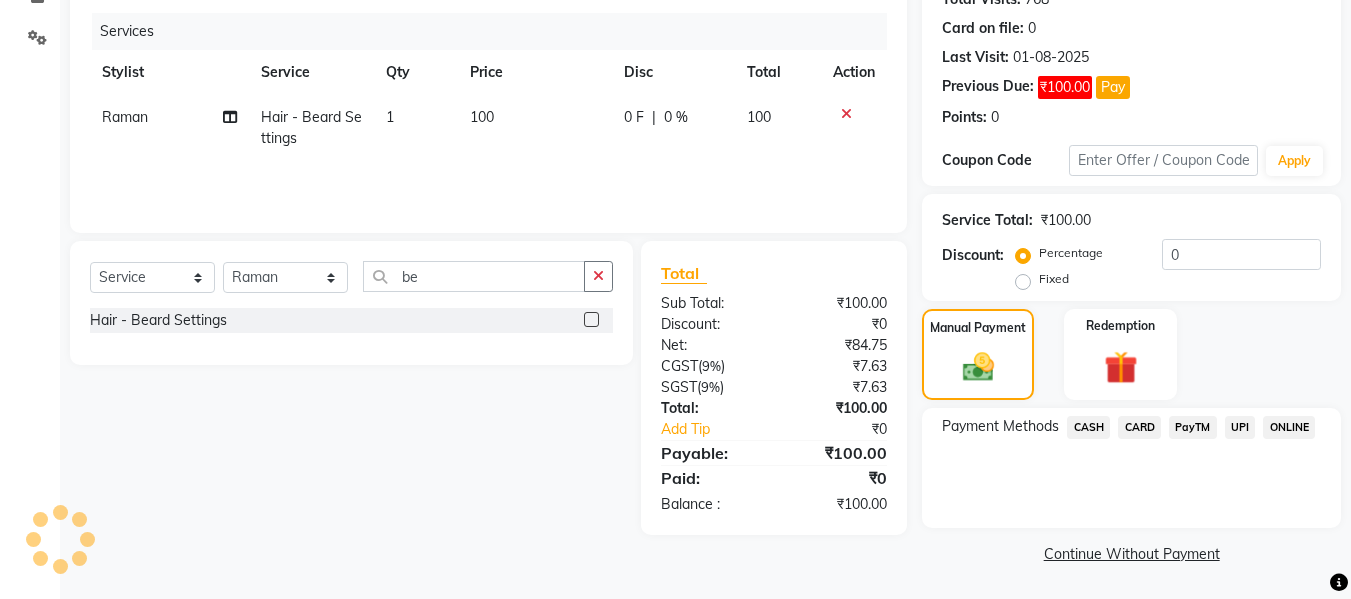 click on "CASH" 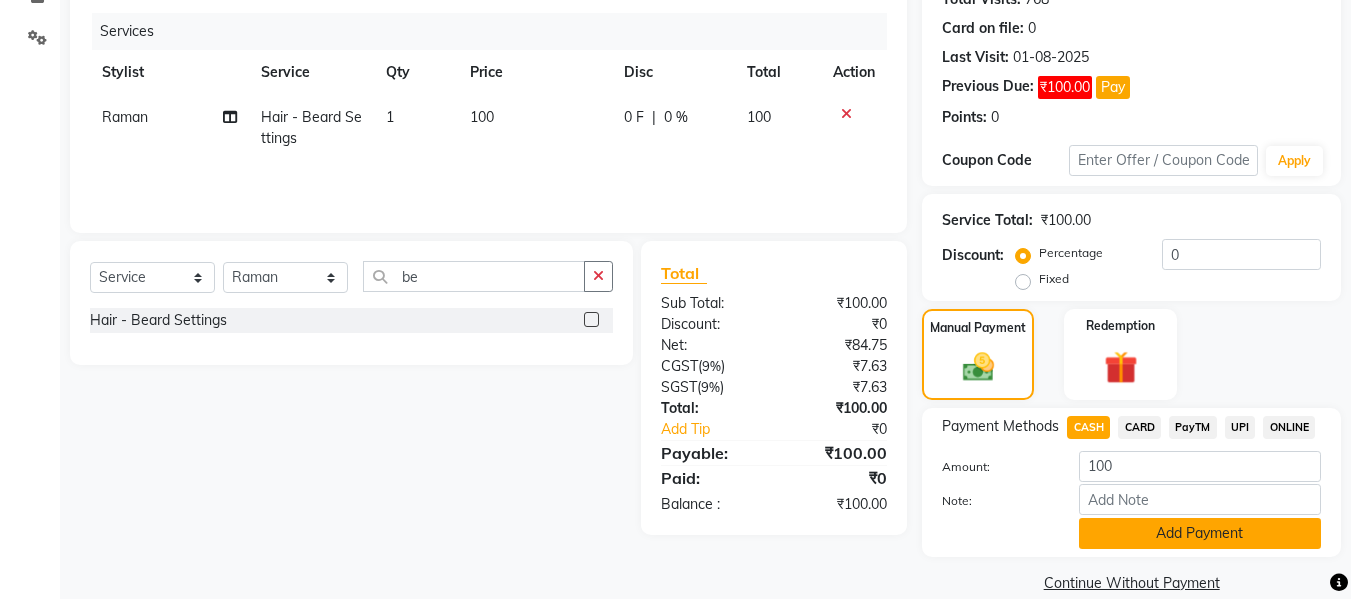 click on "Add Payment" 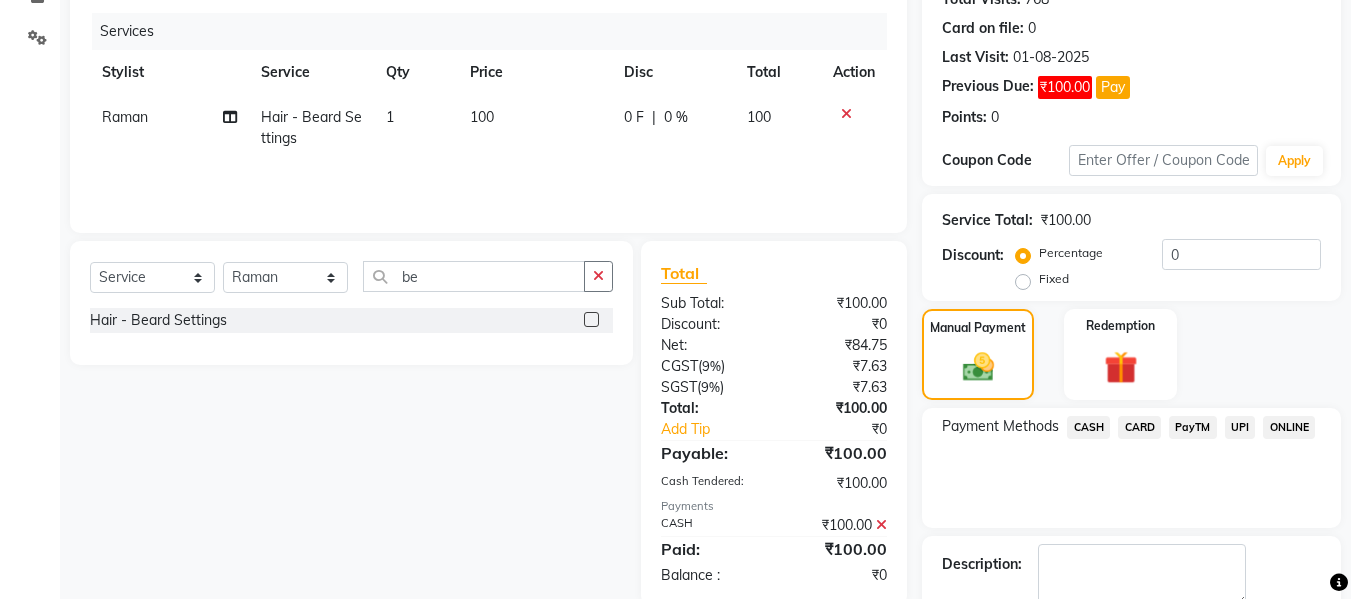 scroll, scrollTop: 348, scrollLeft: 0, axis: vertical 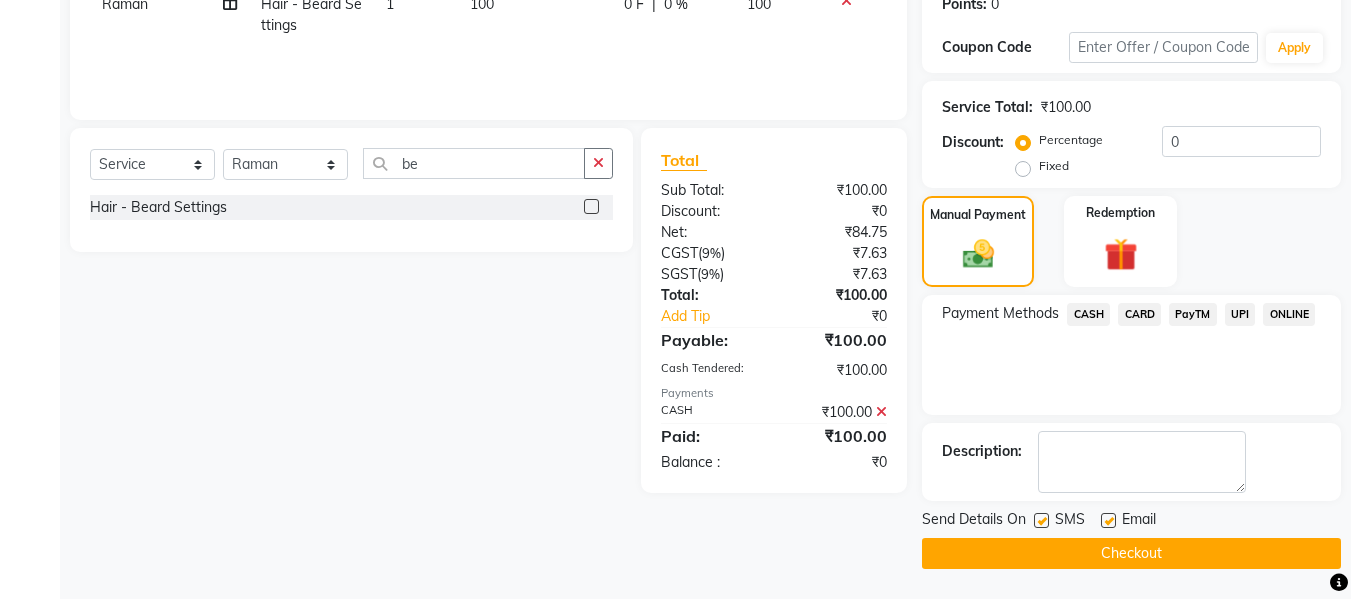 click on "Checkout" 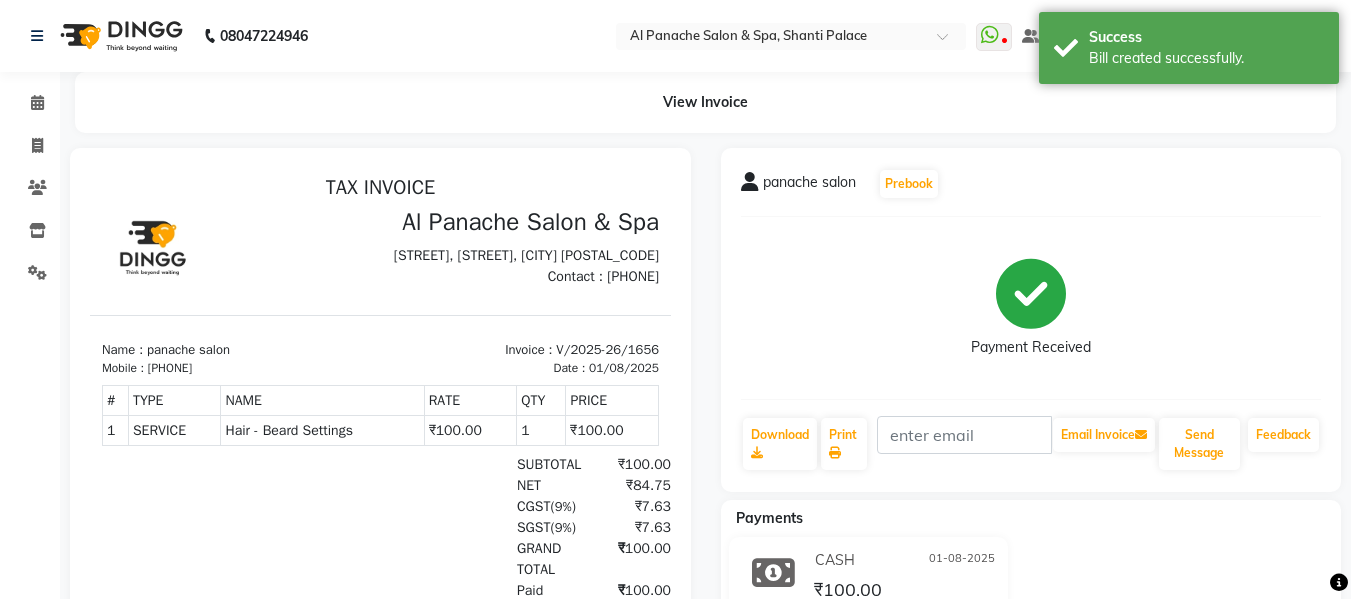 scroll, scrollTop: 0, scrollLeft: 0, axis: both 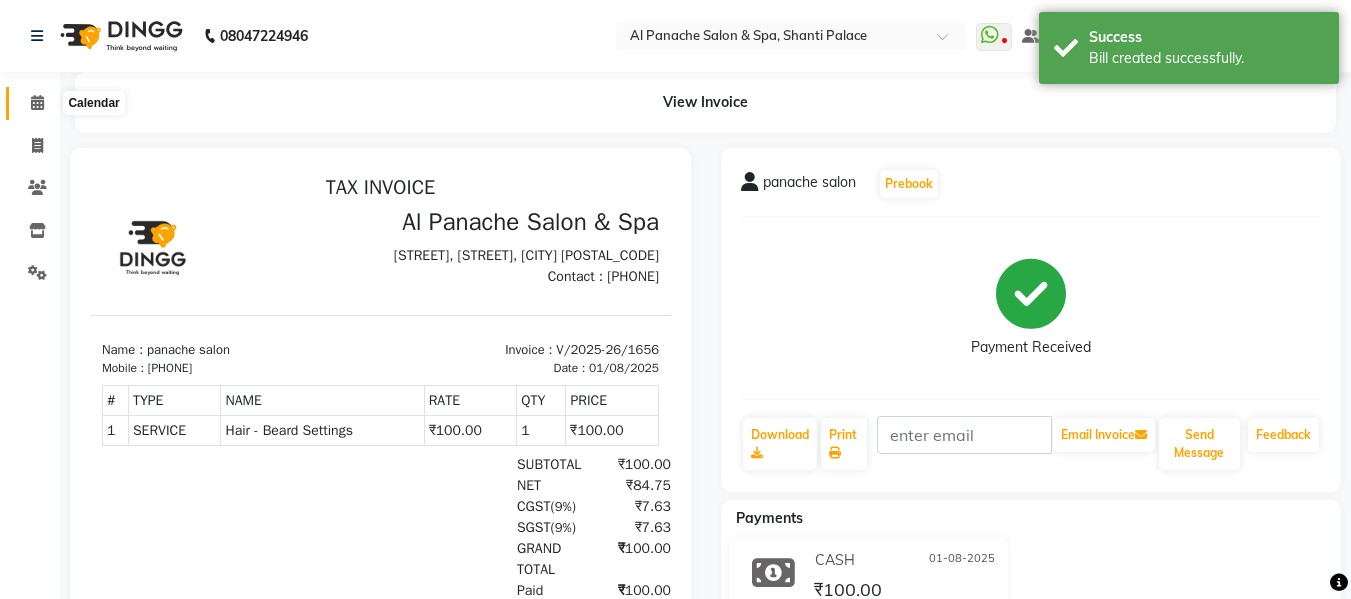click 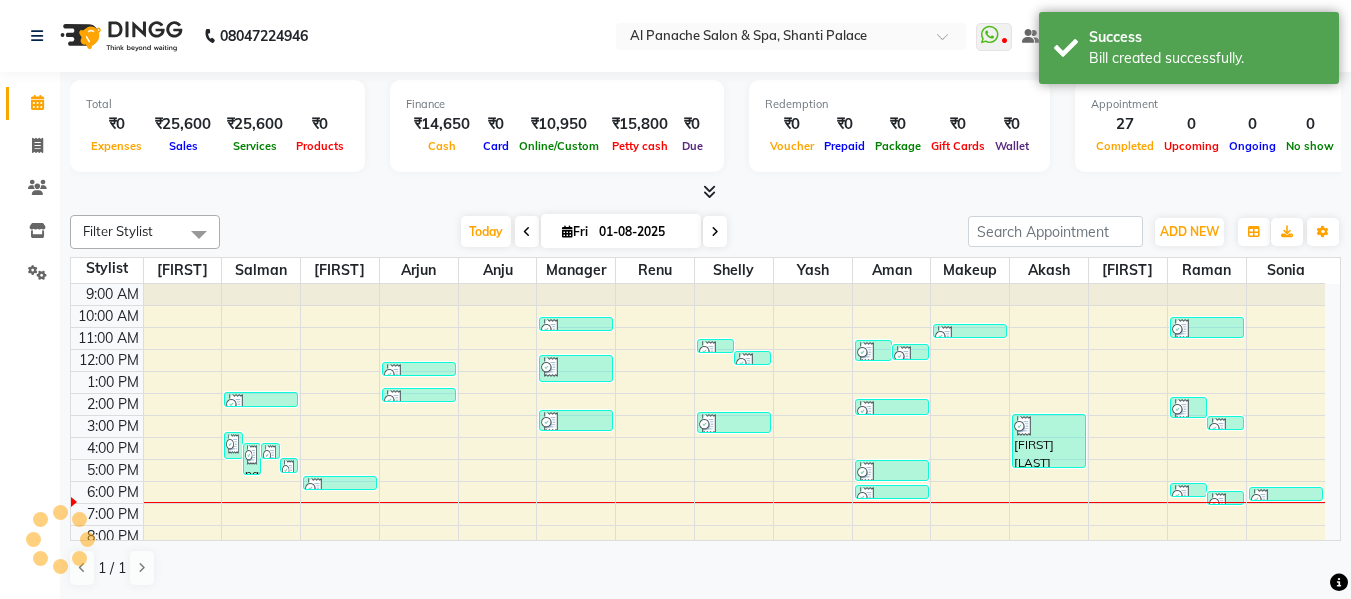 scroll, scrollTop: 0, scrollLeft: 0, axis: both 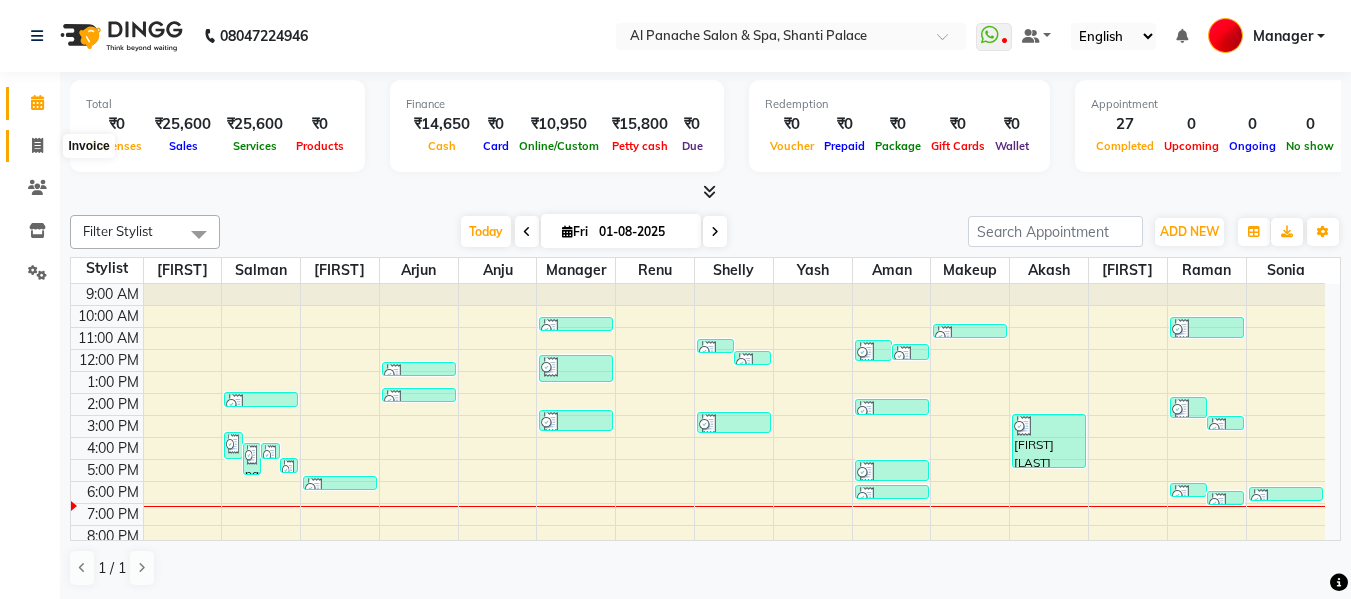 click 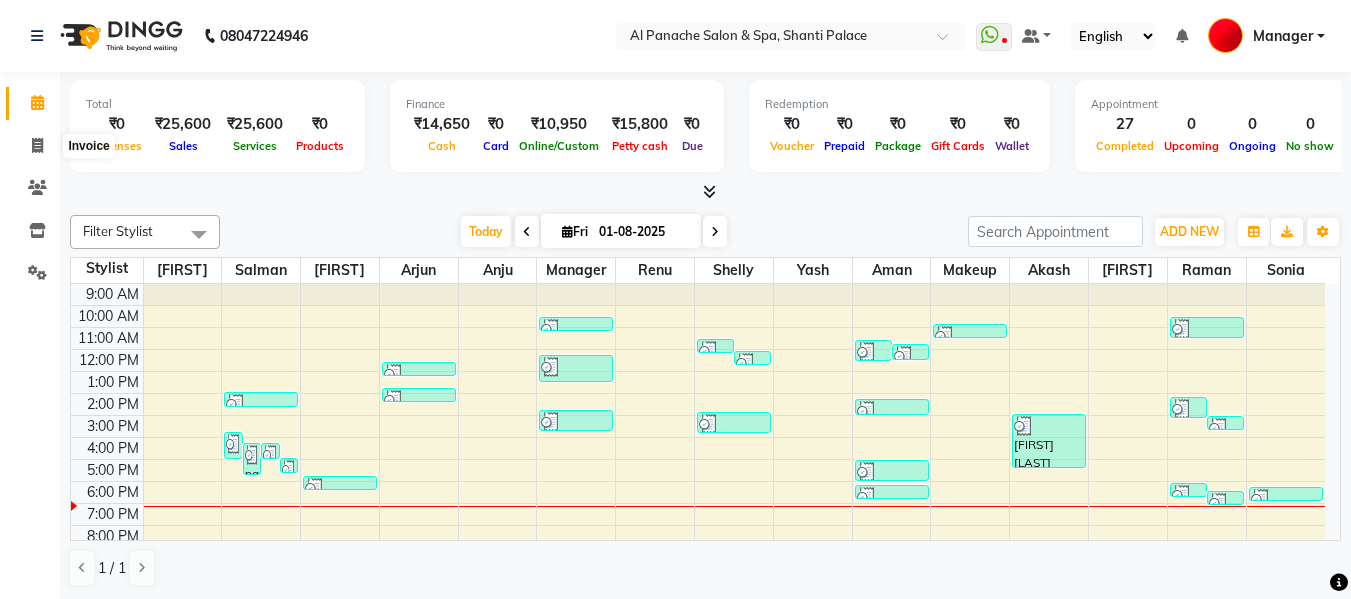 select on "service" 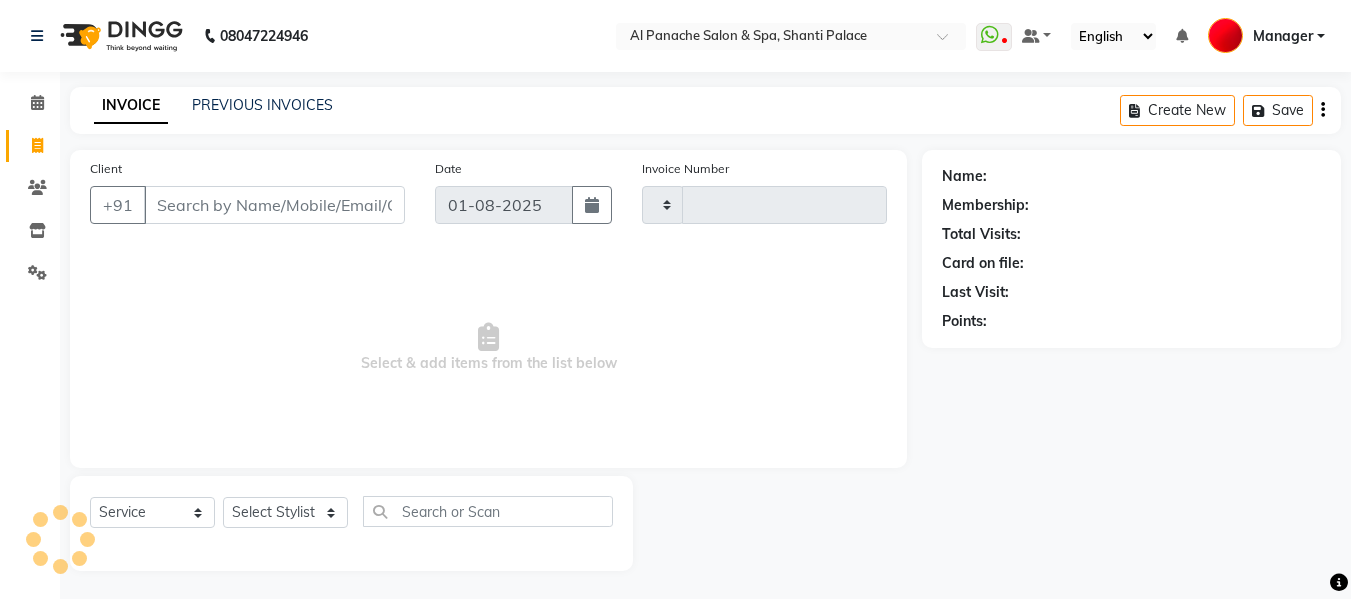 type on "1657" 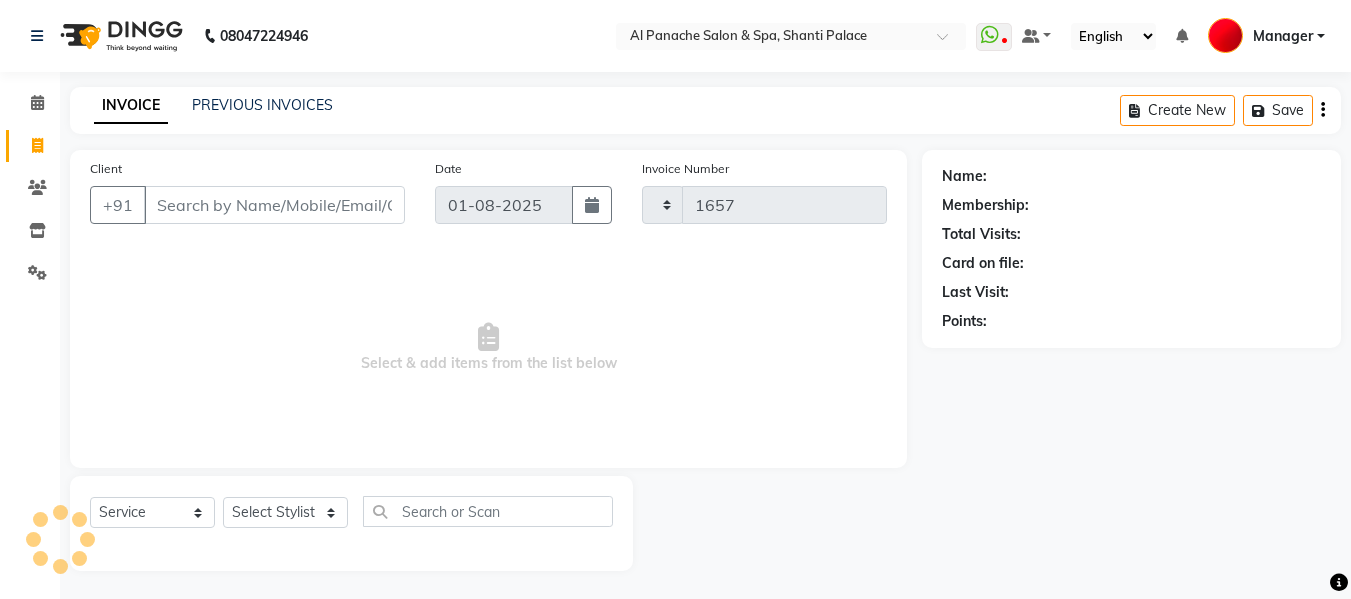 select on "751" 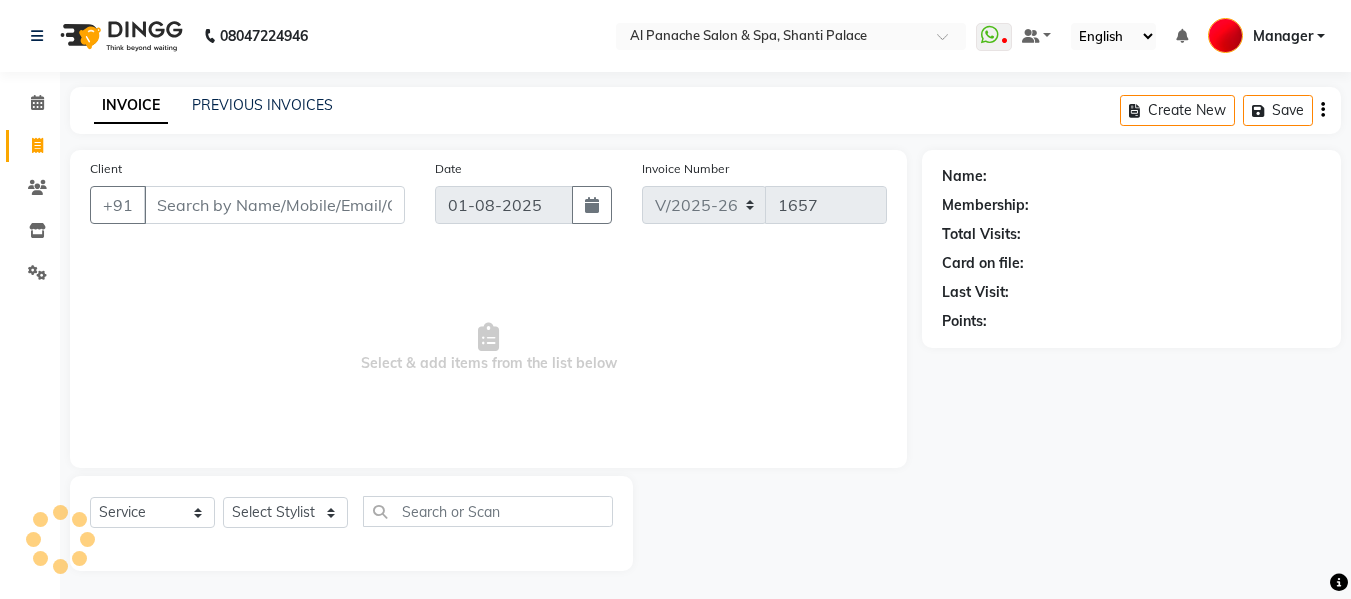 click on "Client" at bounding box center [274, 205] 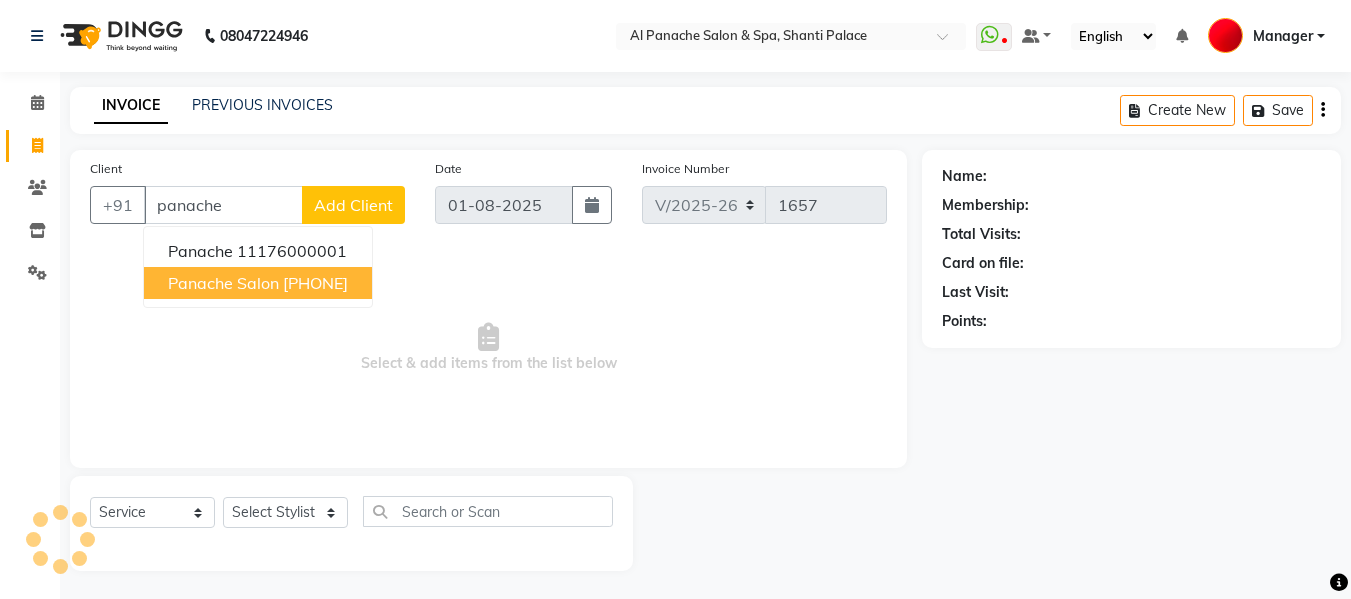click on "panache salon" at bounding box center [223, 283] 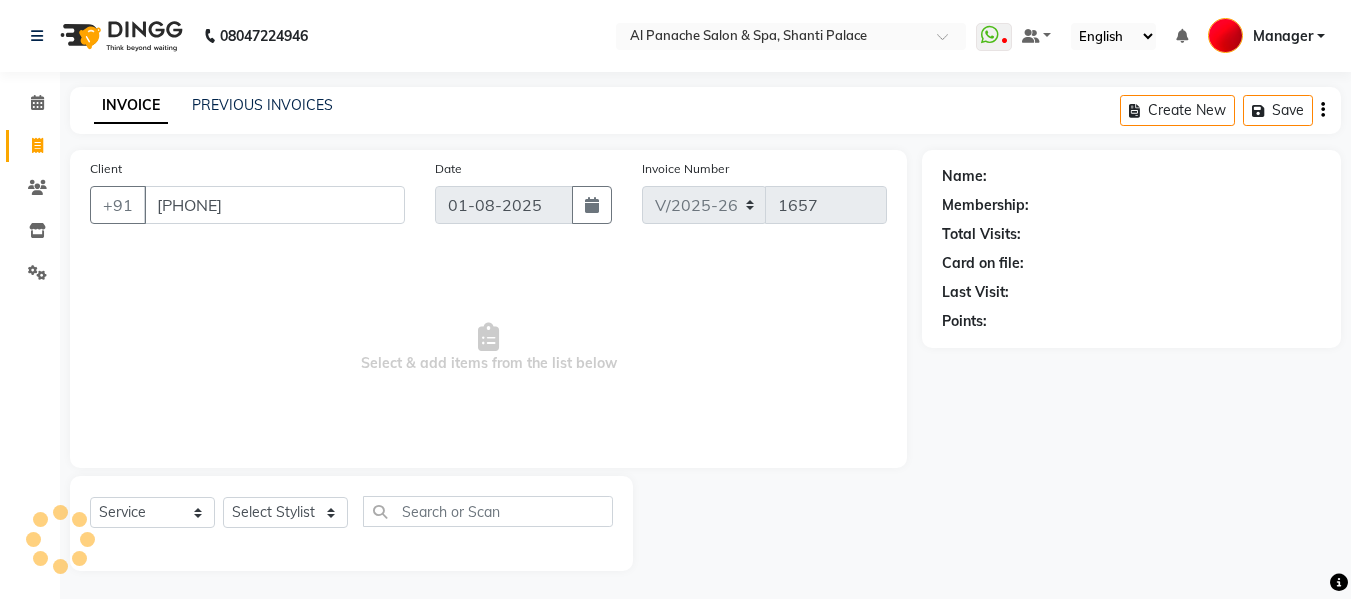 type on "[PHONE]" 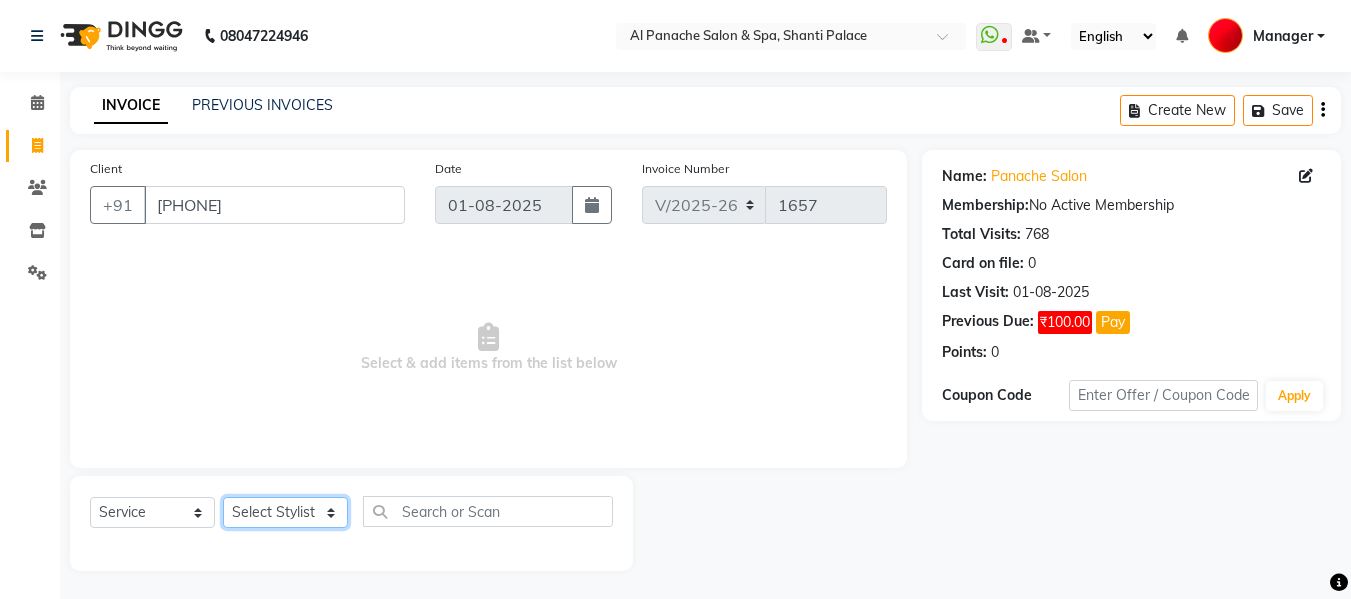 click on "Select Stylist Akash Aman anju Arjun AShu Bhavna Dhadwal Guneek Makeup Manager Raman Renu Salman Shelly shushma Sonia yash" 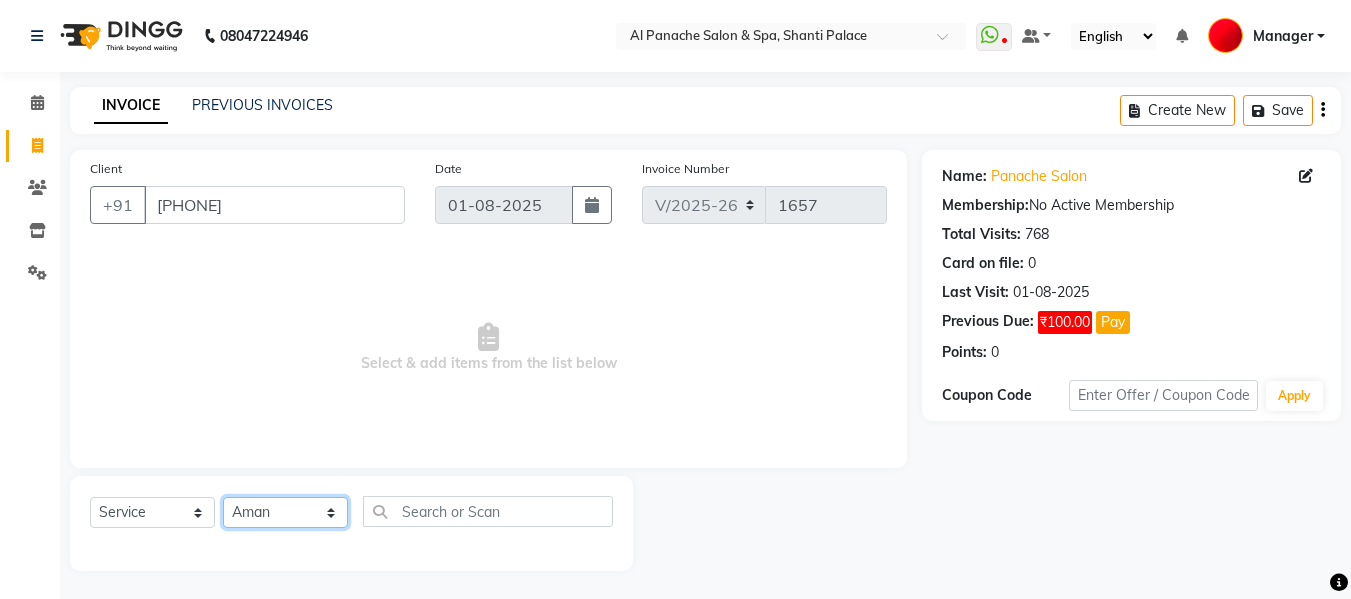 click on "Select Stylist Akash Aman anju Arjun AShu Bhavna Dhadwal Guneek Makeup Manager Raman Renu Salman Shelly shushma Sonia yash" 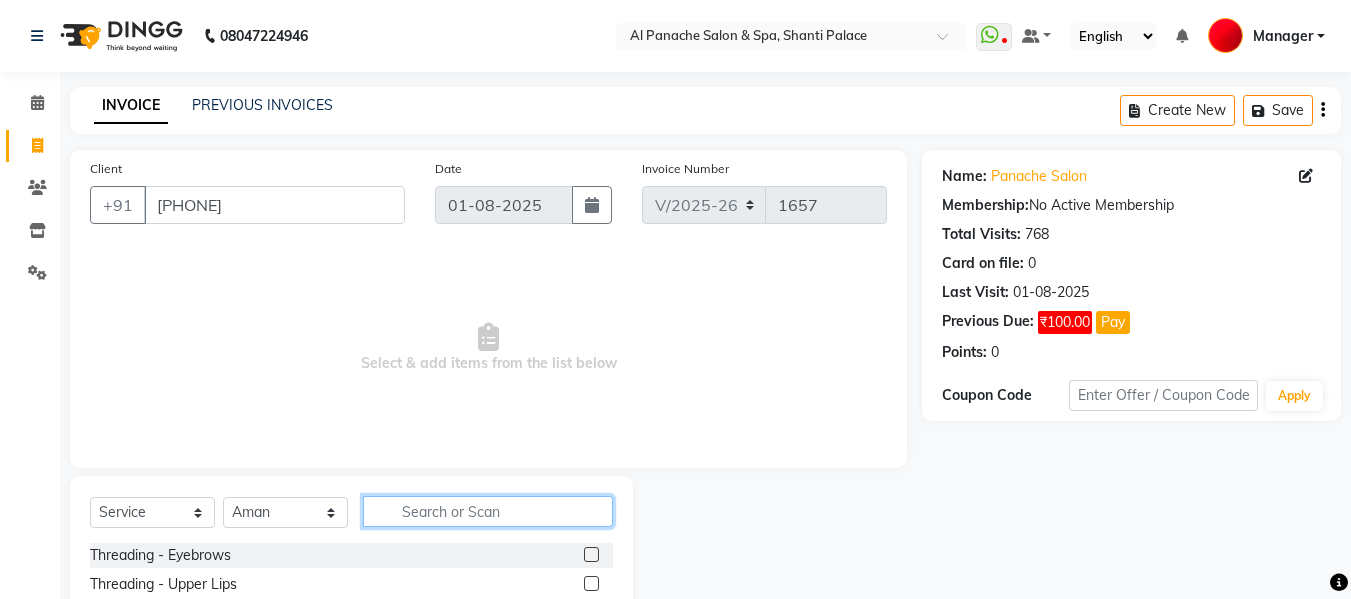 click 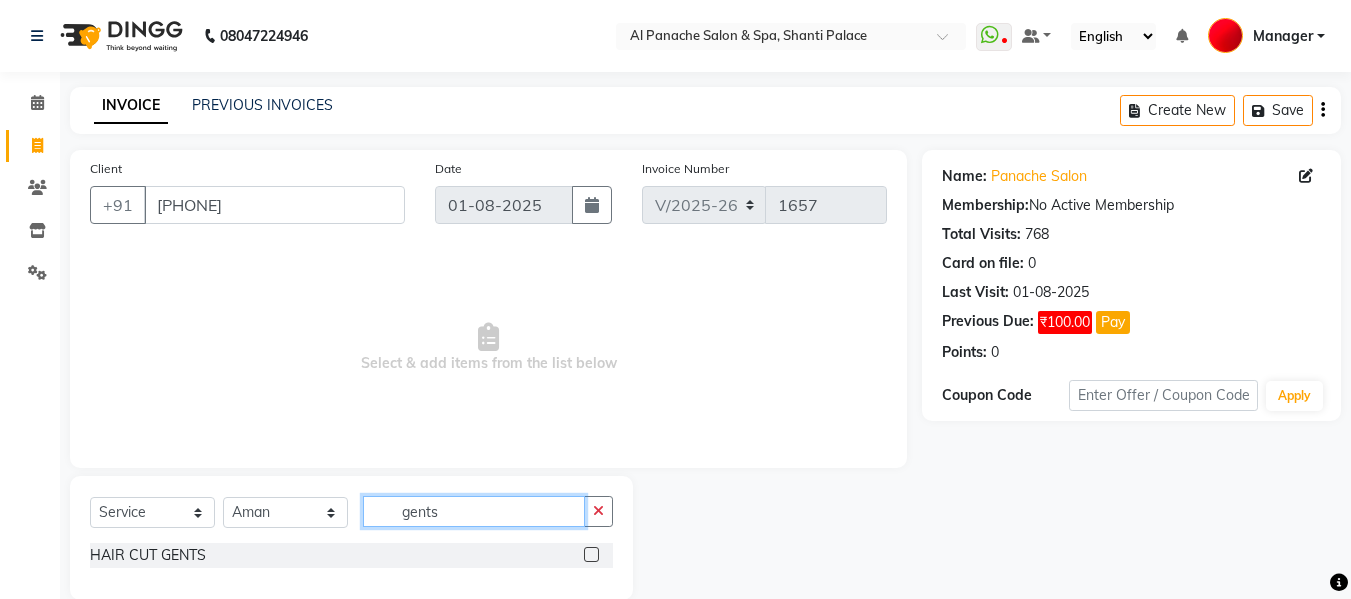 type on "gents" 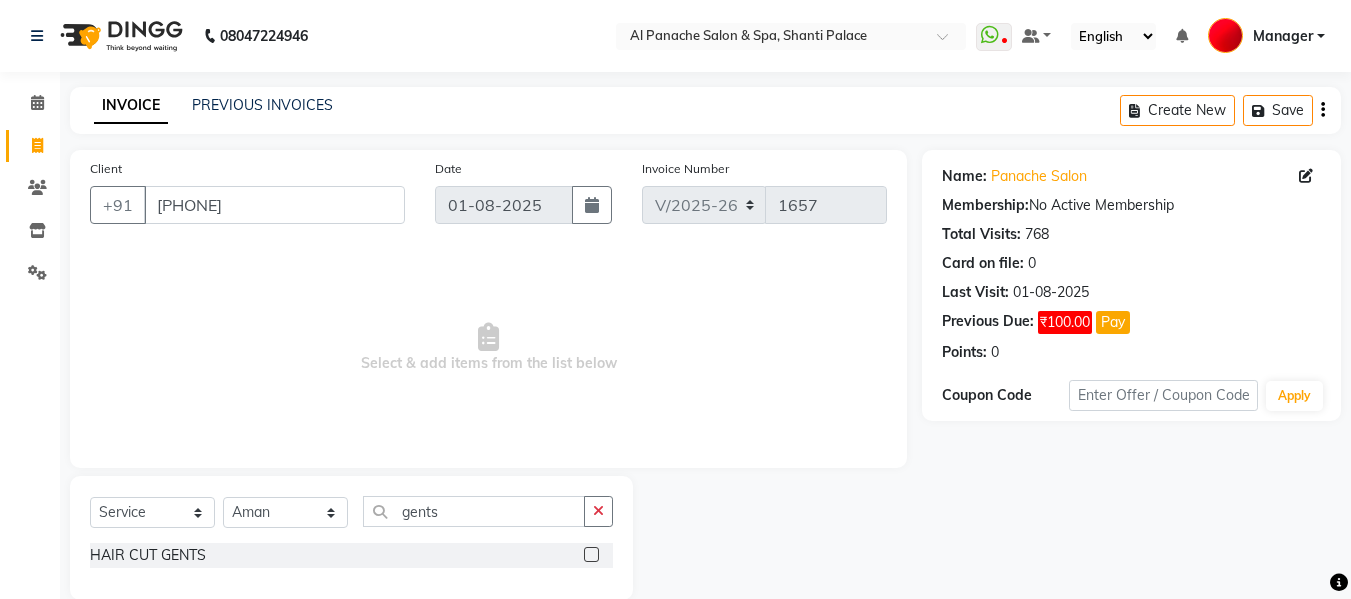 click 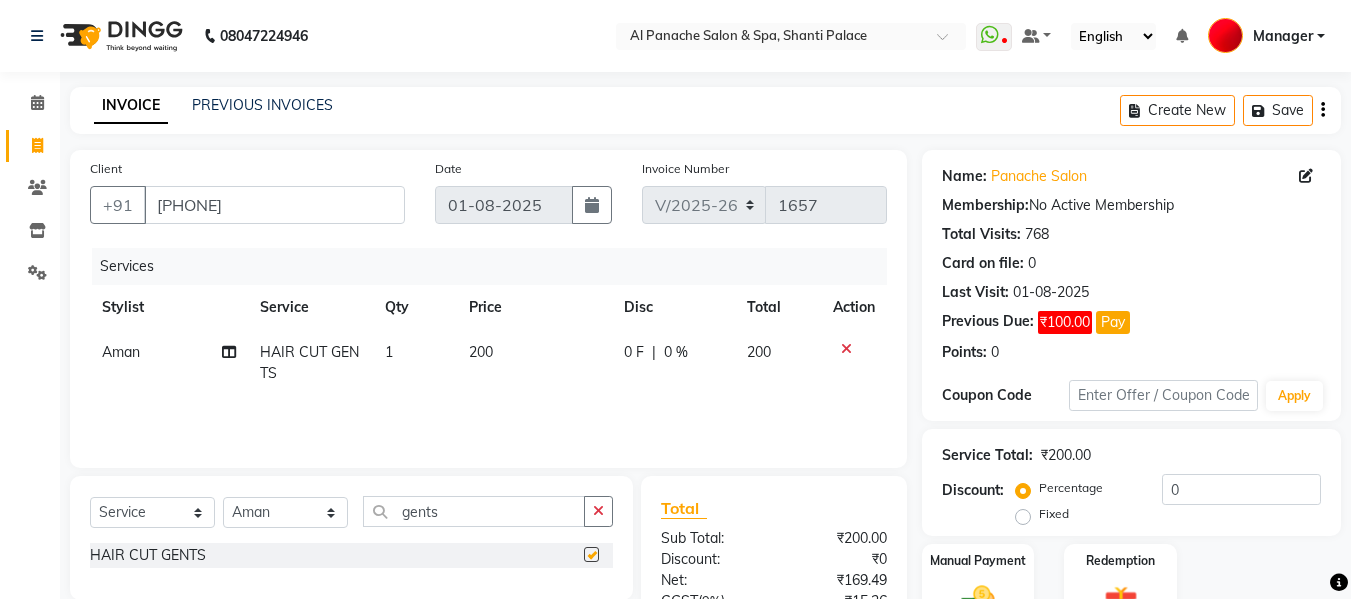 checkbox on "false" 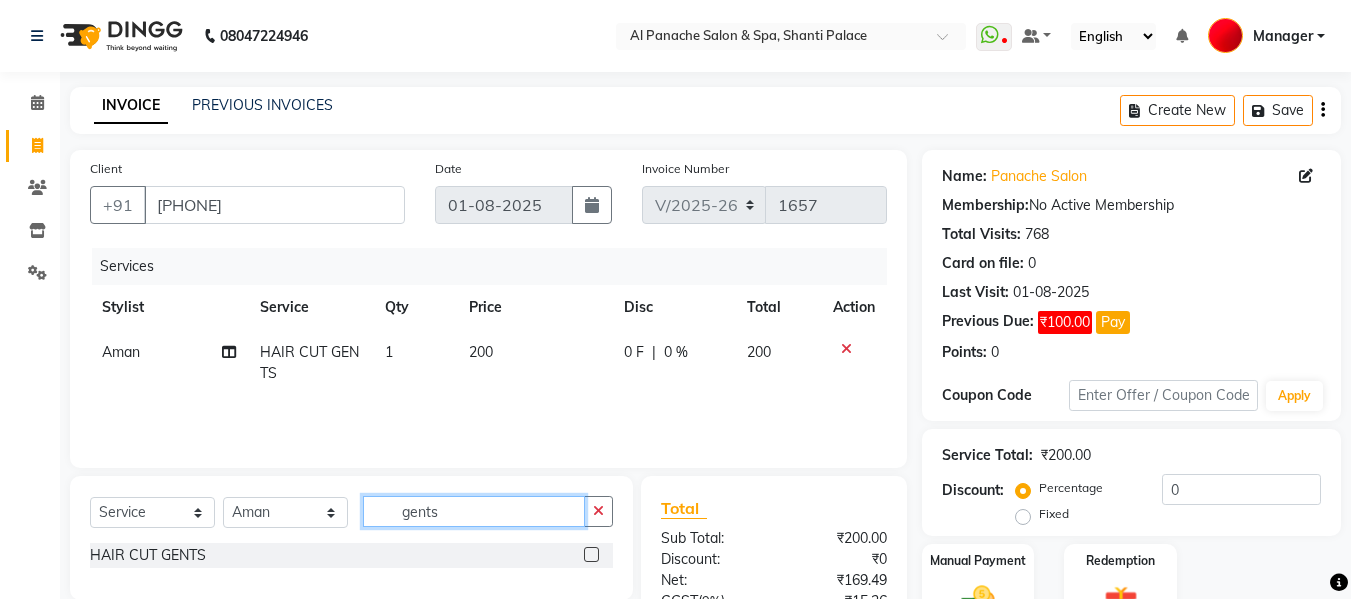 click on "gents" 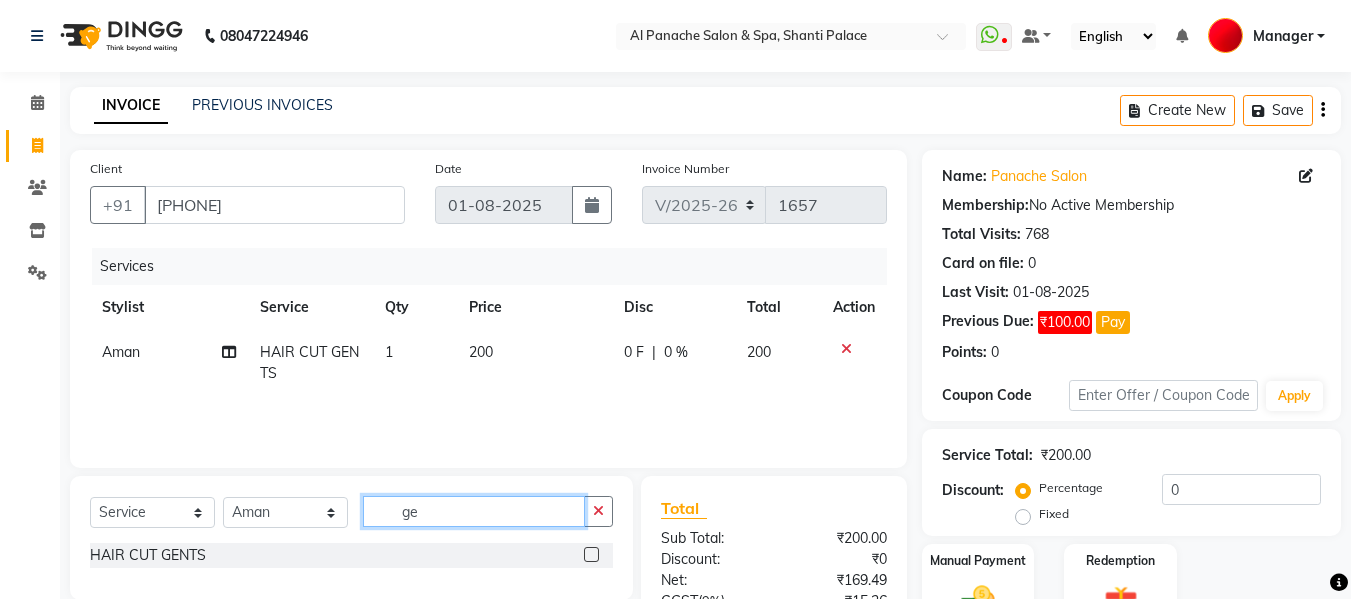 type on "g" 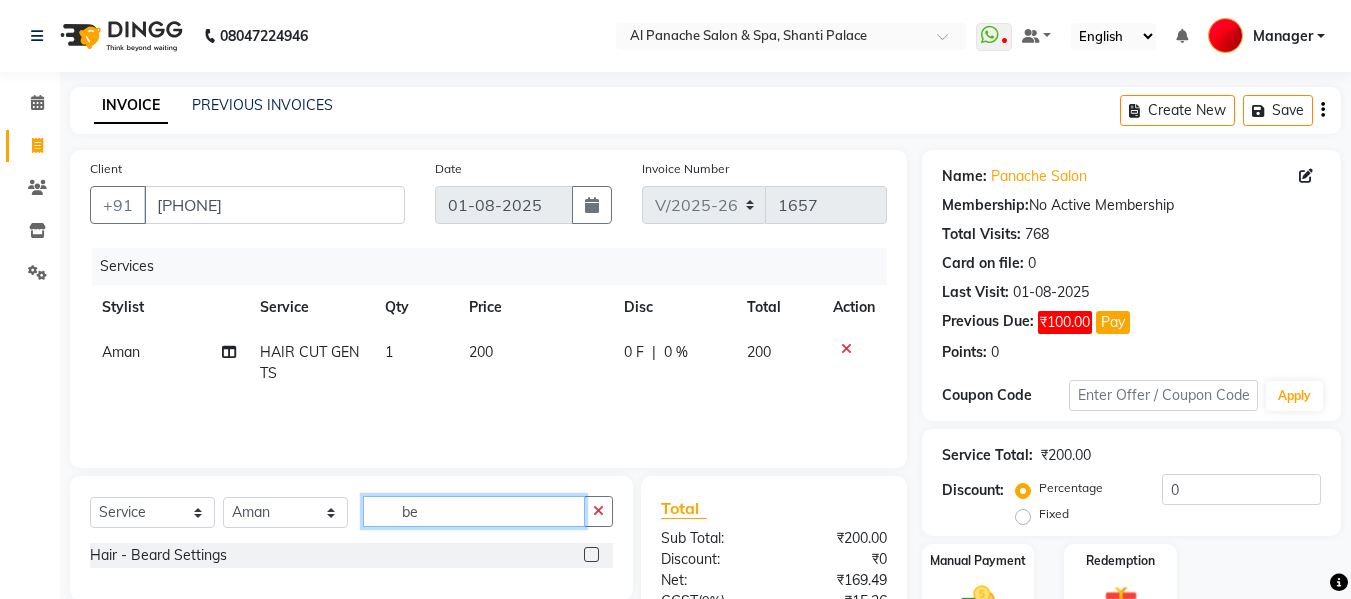 type on "be" 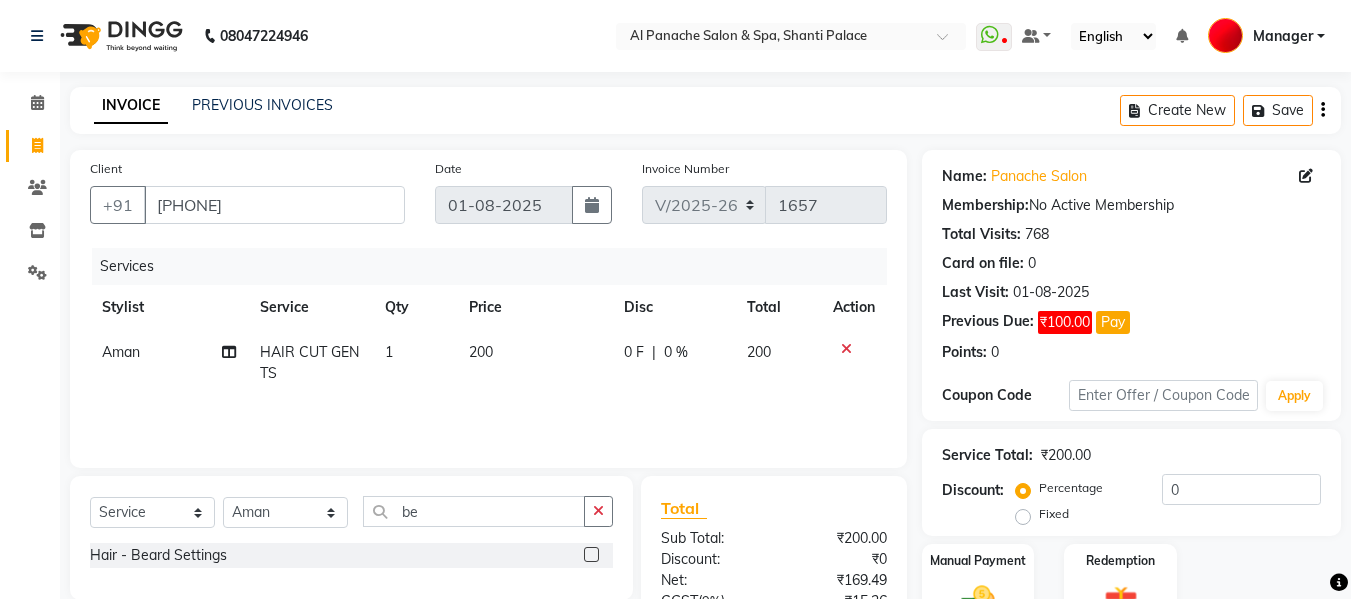 click 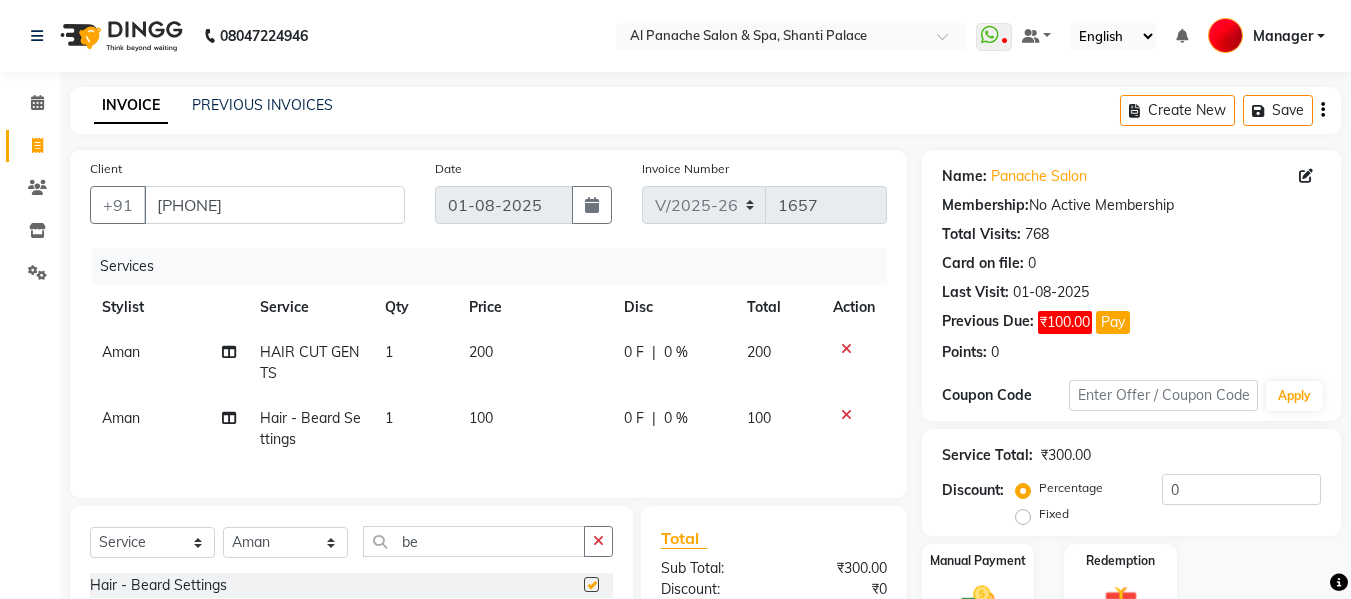 checkbox on "false" 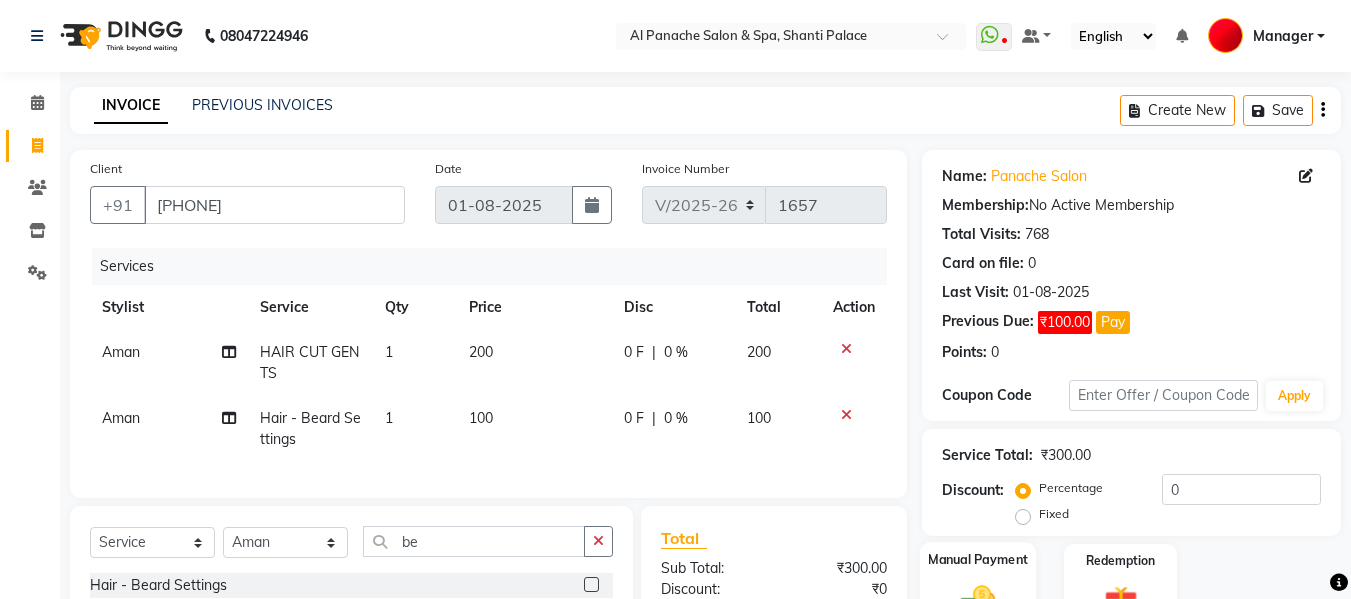 click on "Manual Payment" 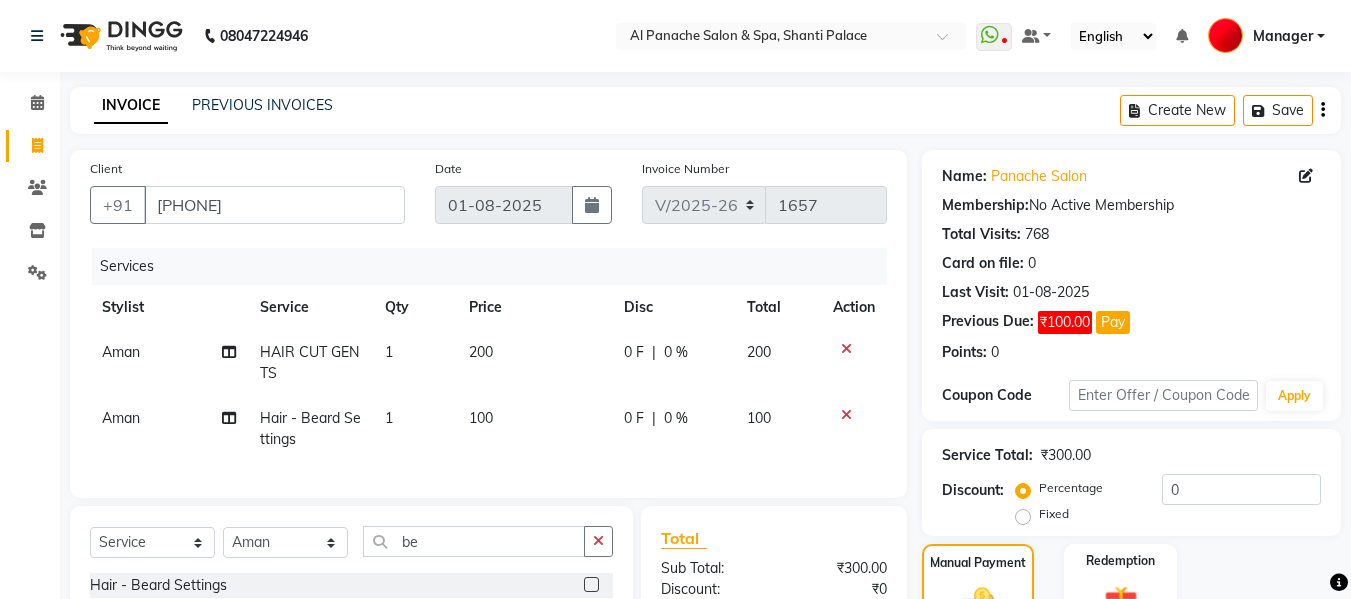 scroll, scrollTop: 246, scrollLeft: 0, axis: vertical 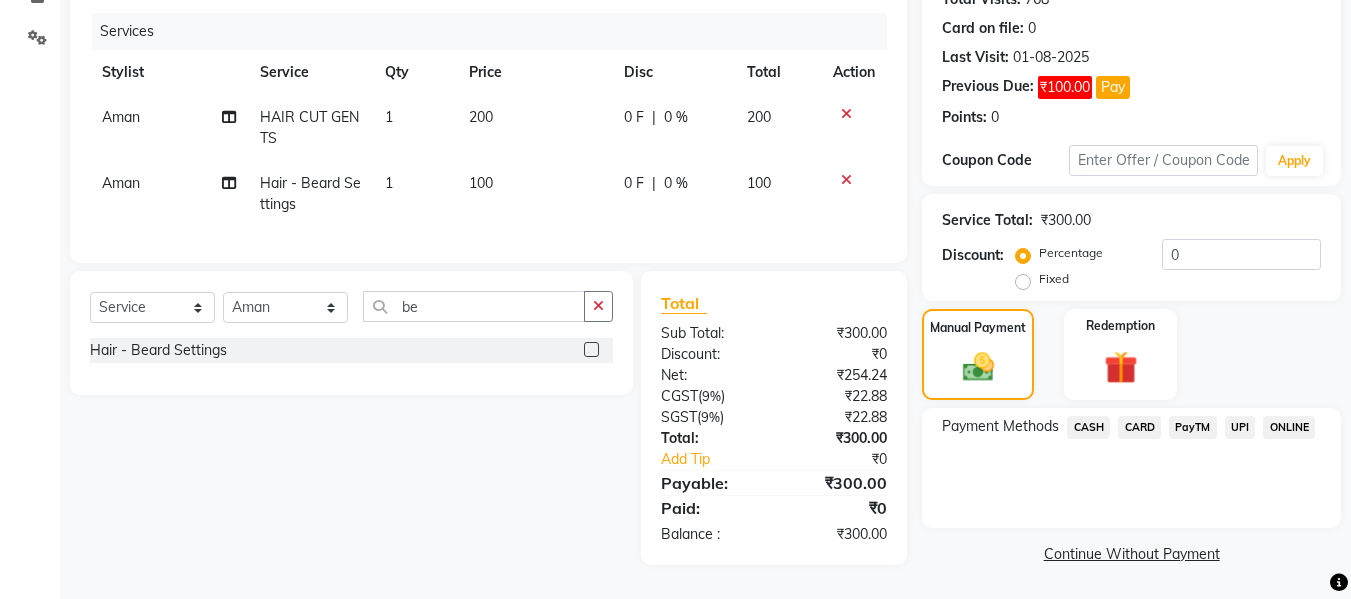 click on "UPI" 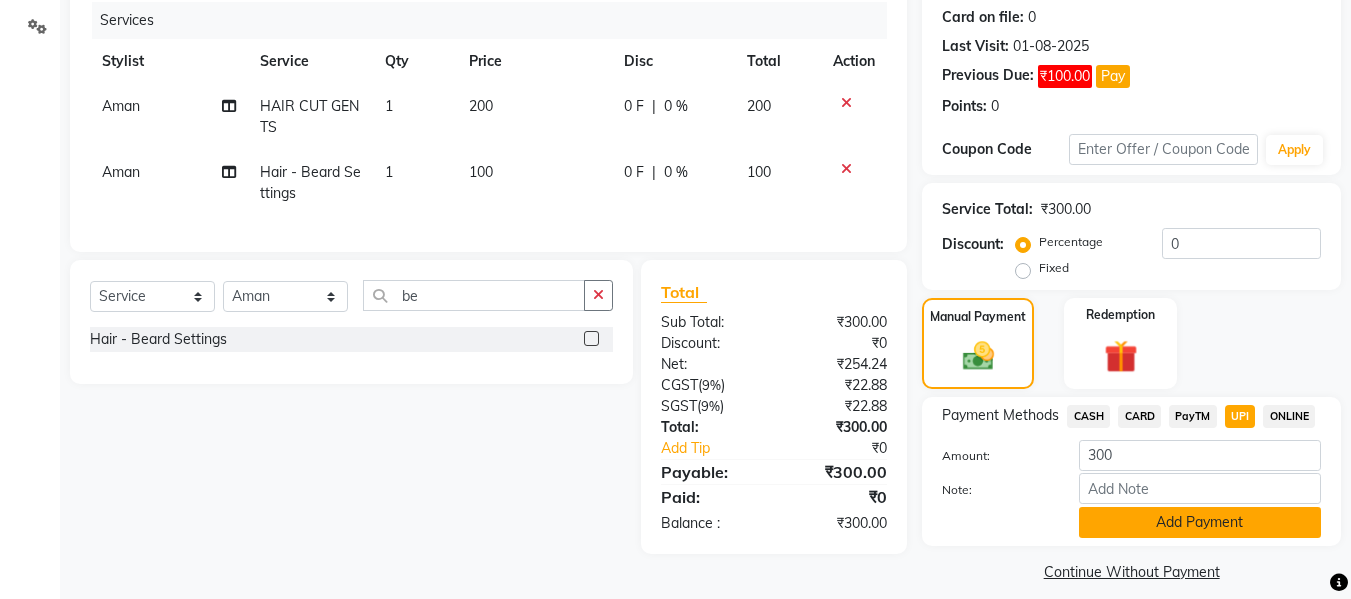 click on "Add Payment" 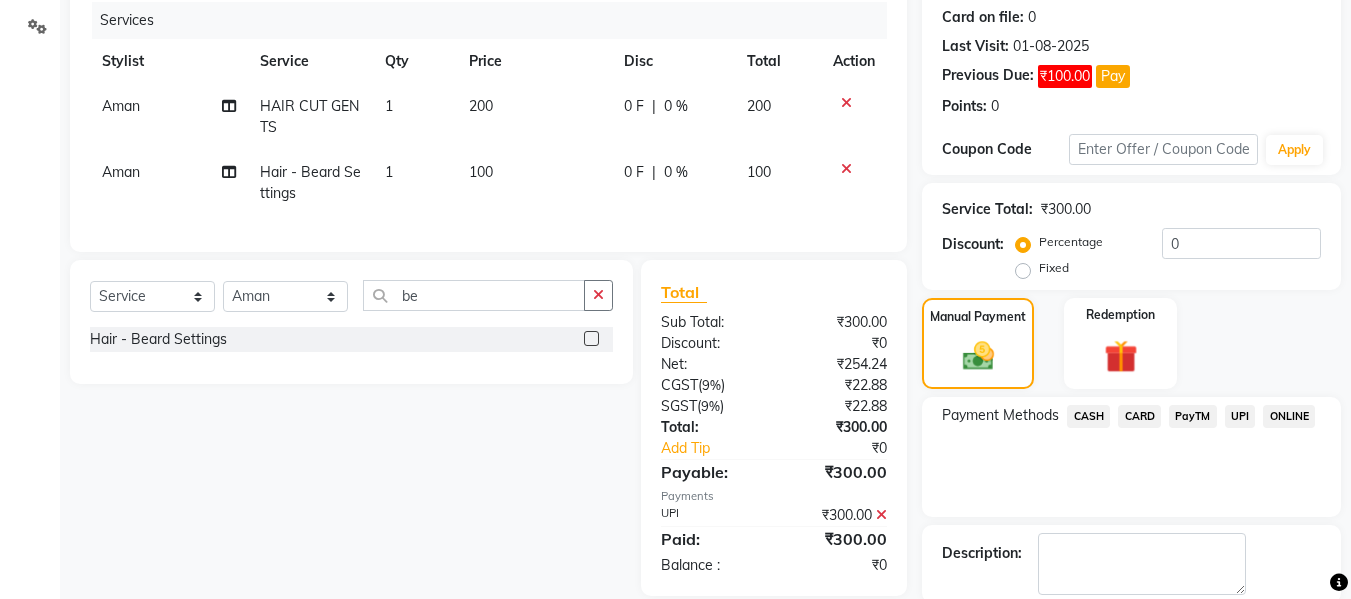 scroll, scrollTop: 348, scrollLeft: 0, axis: vertical 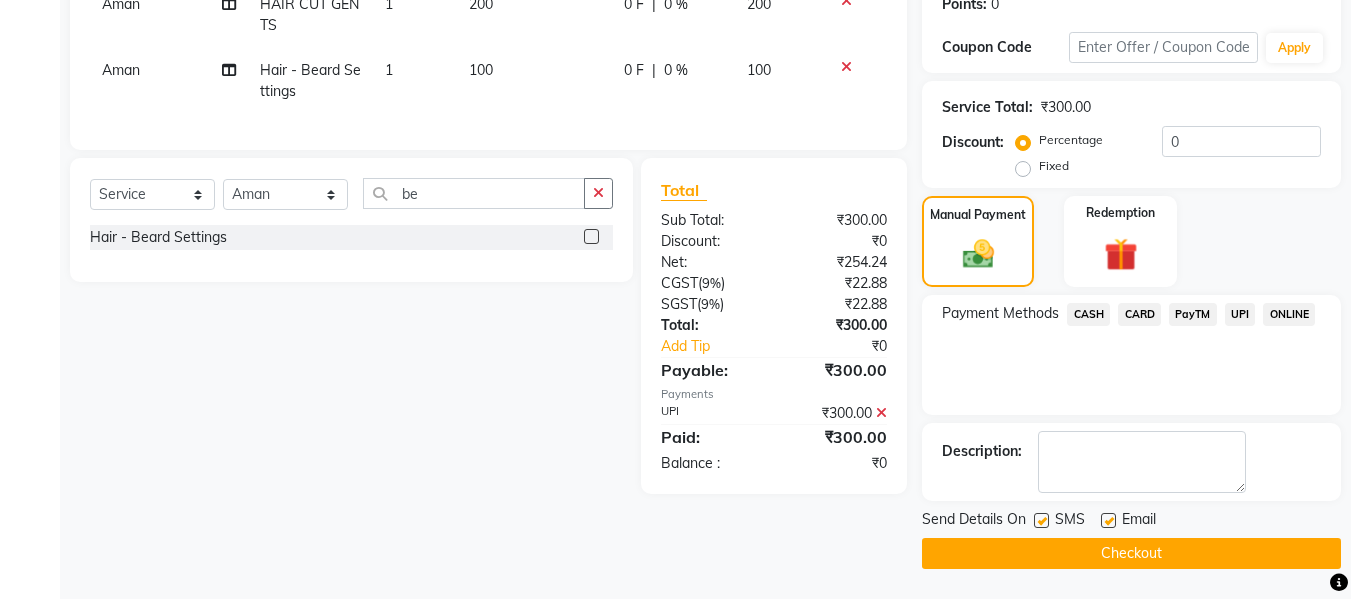 click on "Checkout" 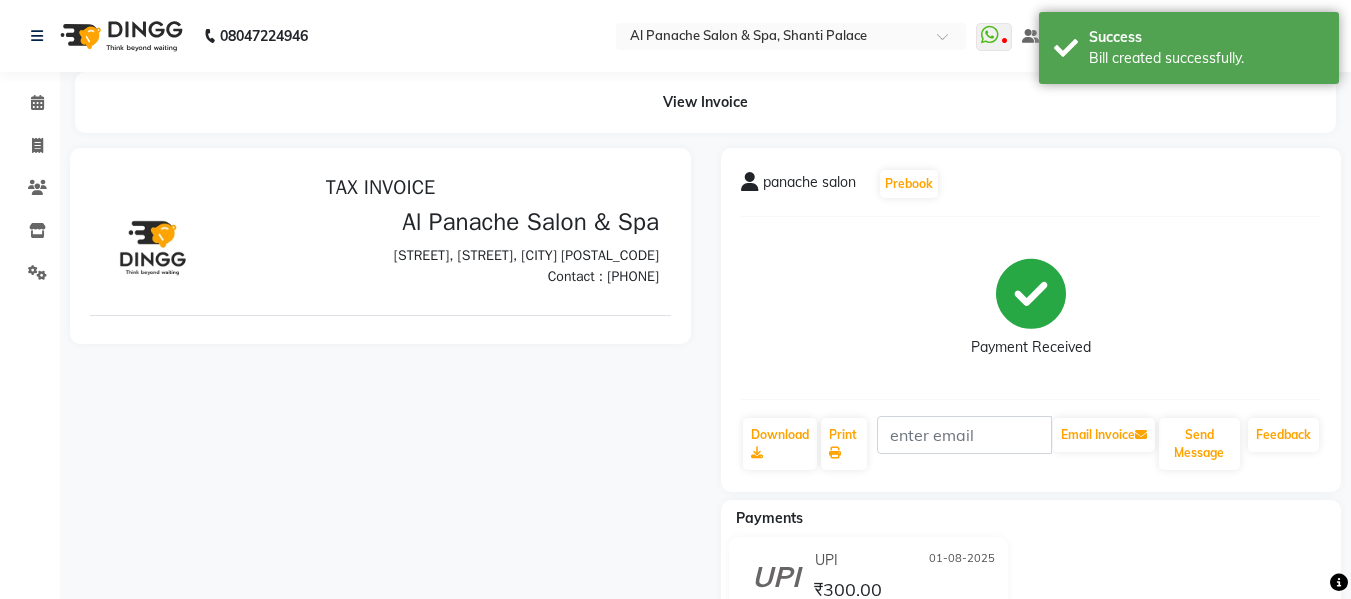 scroll, scrollTop: 0, scrollLeft: 0, axis: both 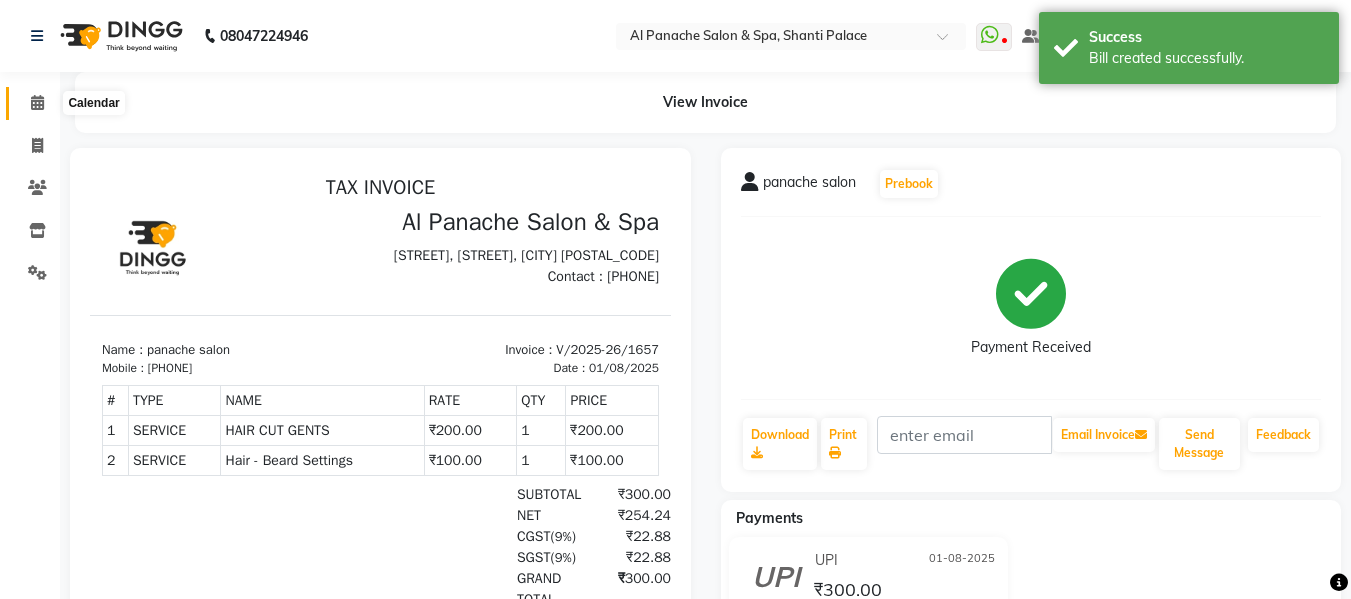 click 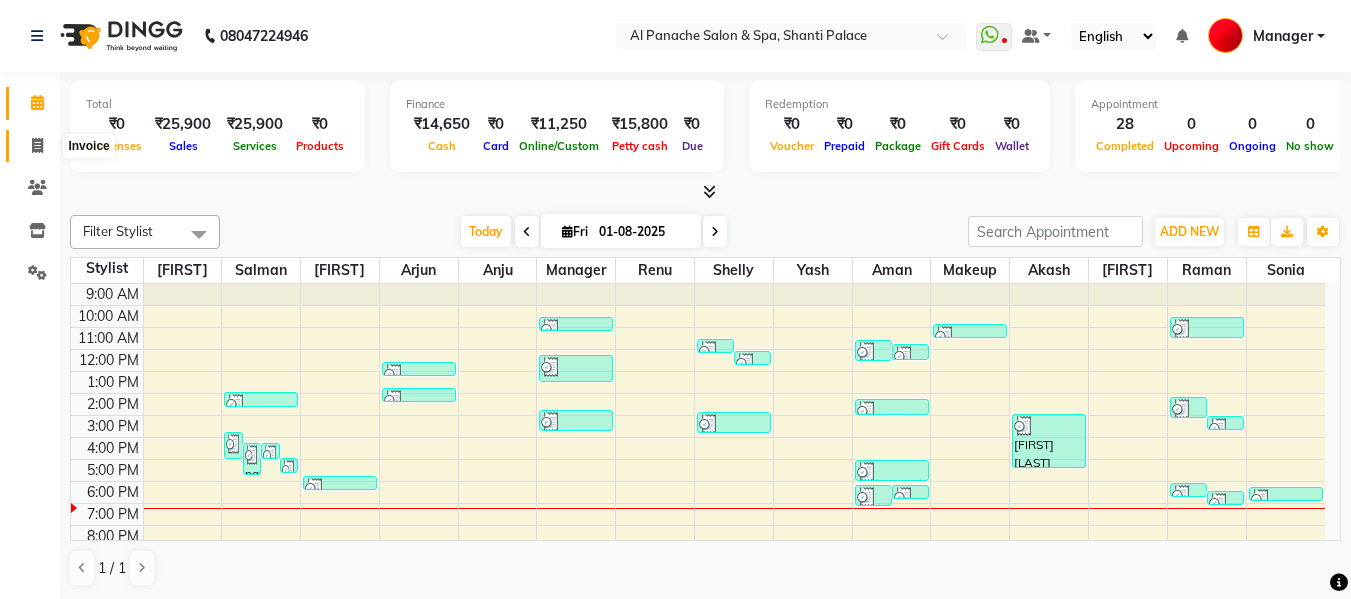 click 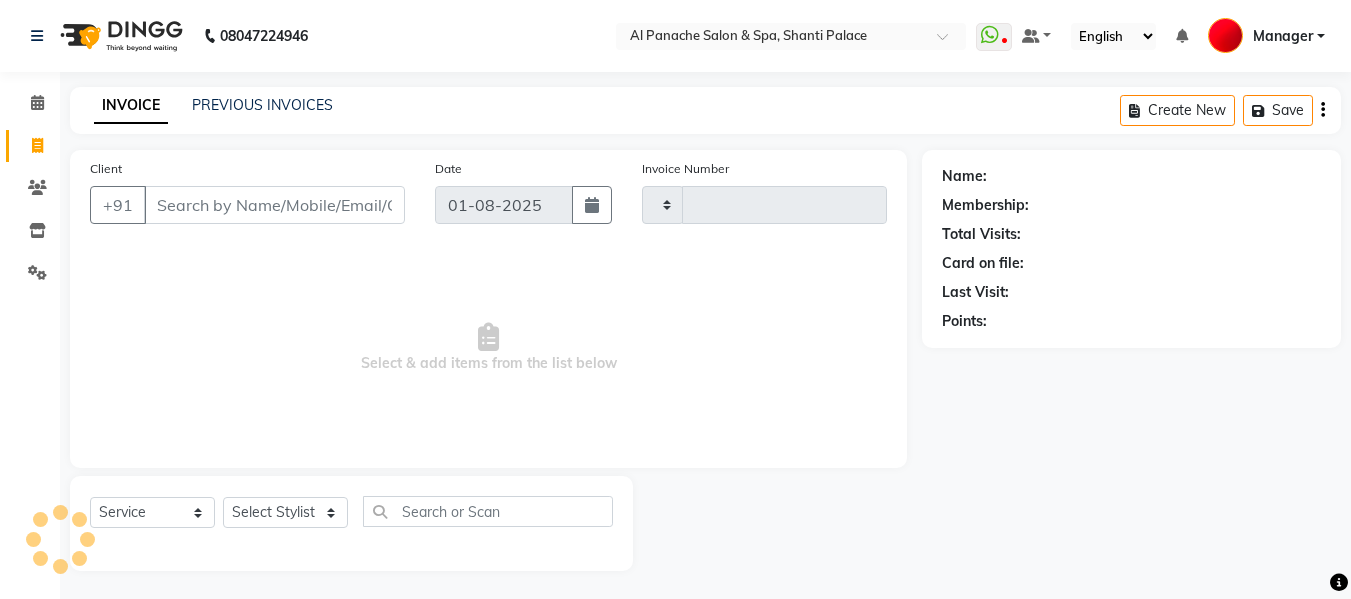 type on "1658" 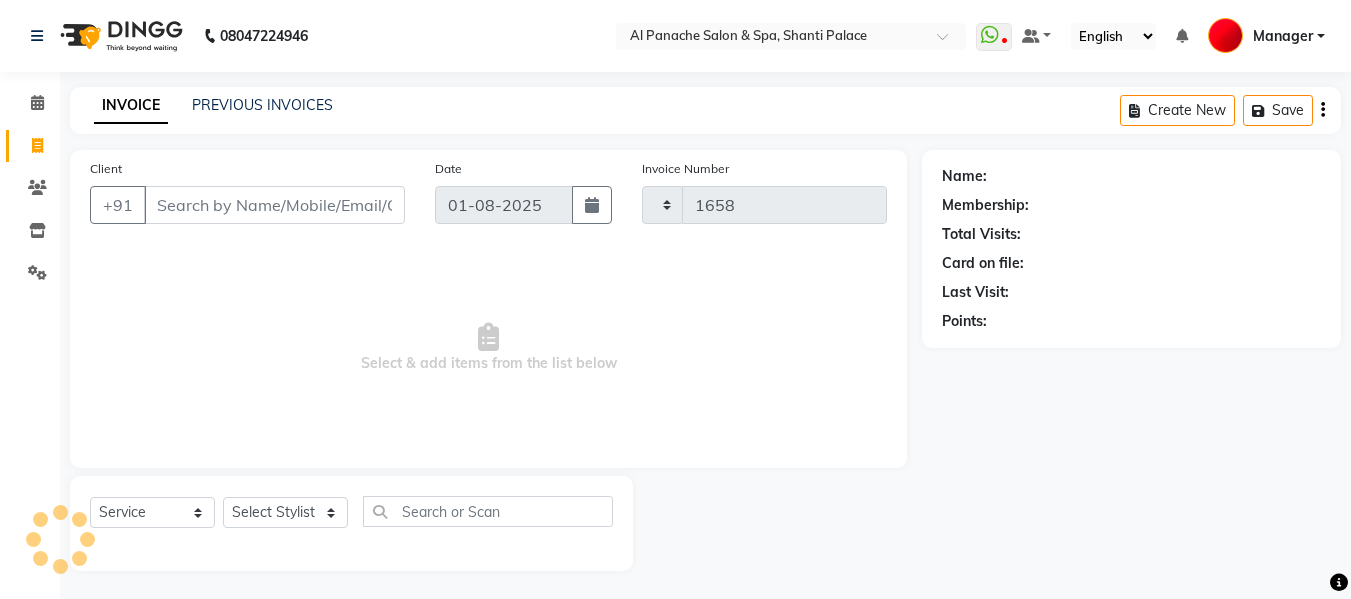 select on "751" 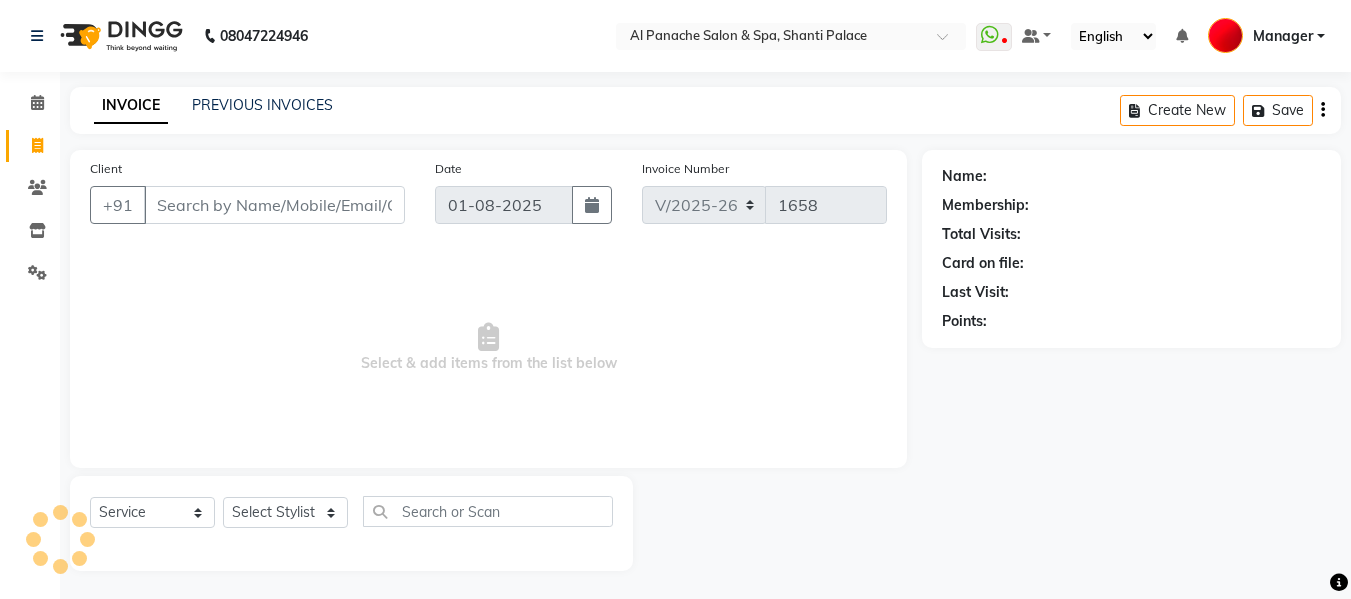 click on "Client" at bounding box center (274, 205) 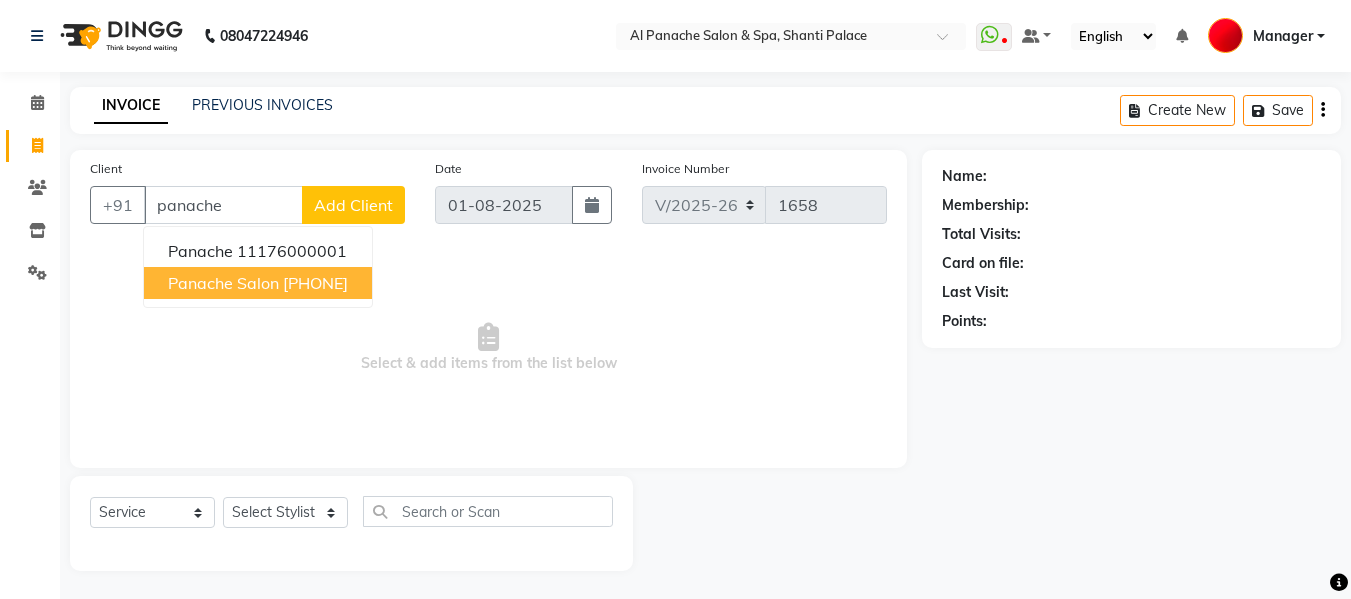 click on "[PHONE]" at bounding box center [315, 283] 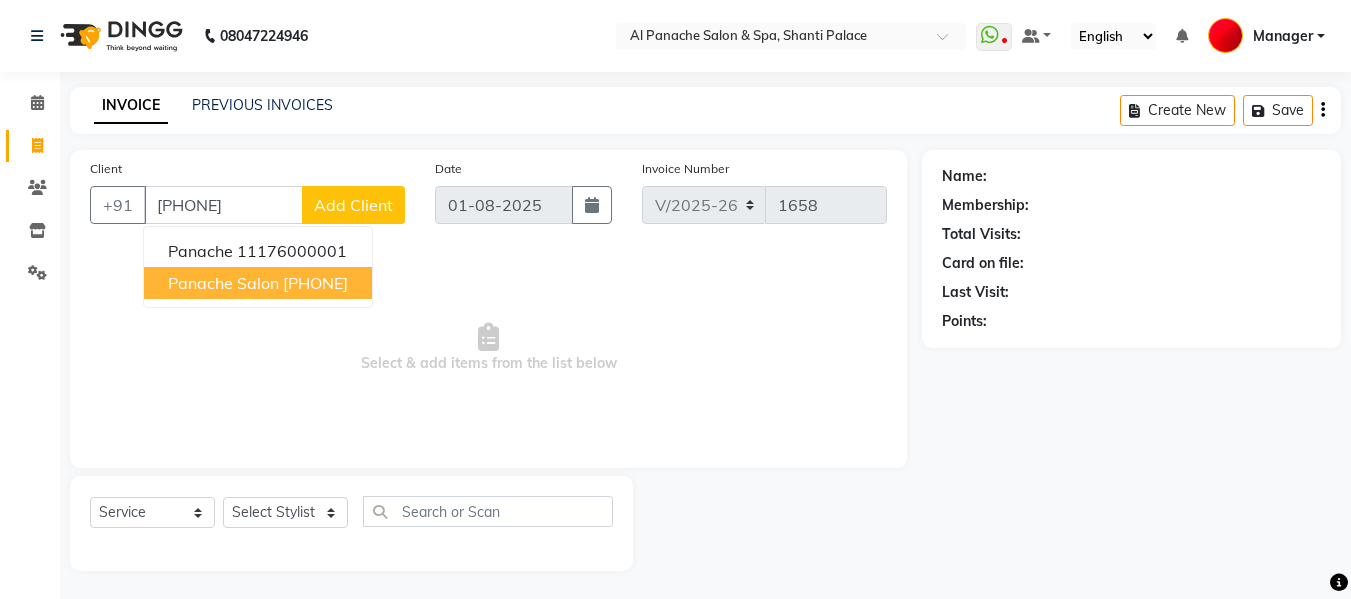 type on "[PHONE]" 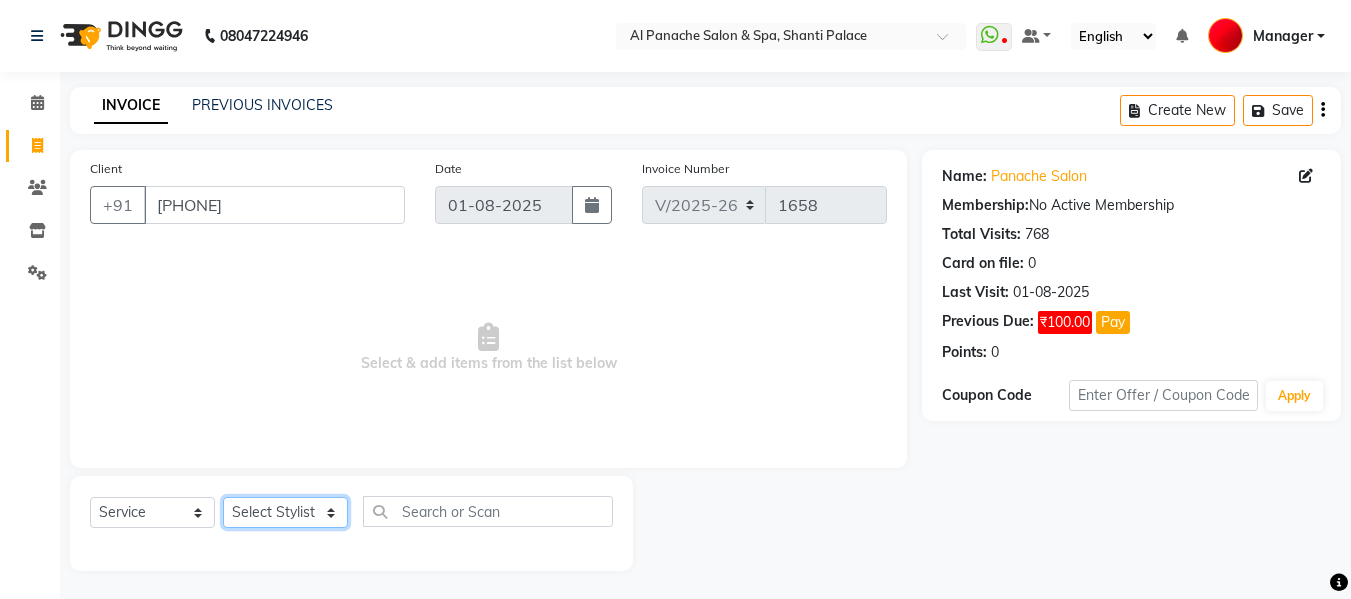 click on "Select Stylist Akash Aman anju Arjun AShu Bhavna Dhadwal Guneek Makeup Manager Raman Renu Salman Shelly shushma Sonia yash" 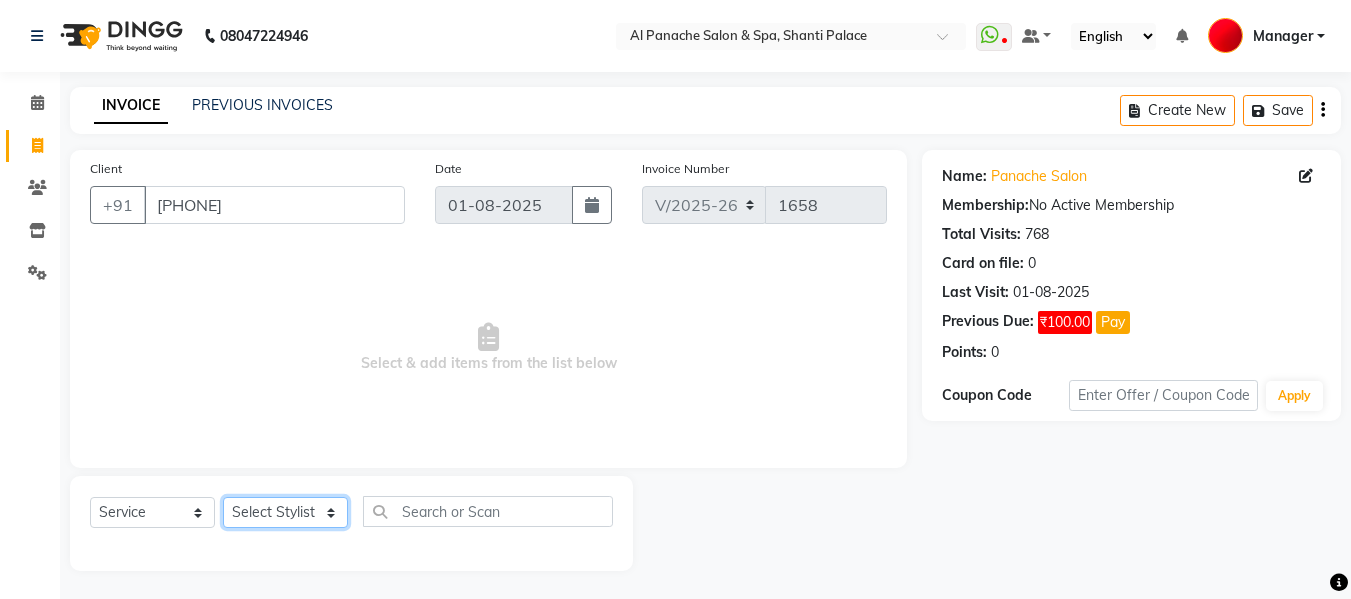 select on "63849" 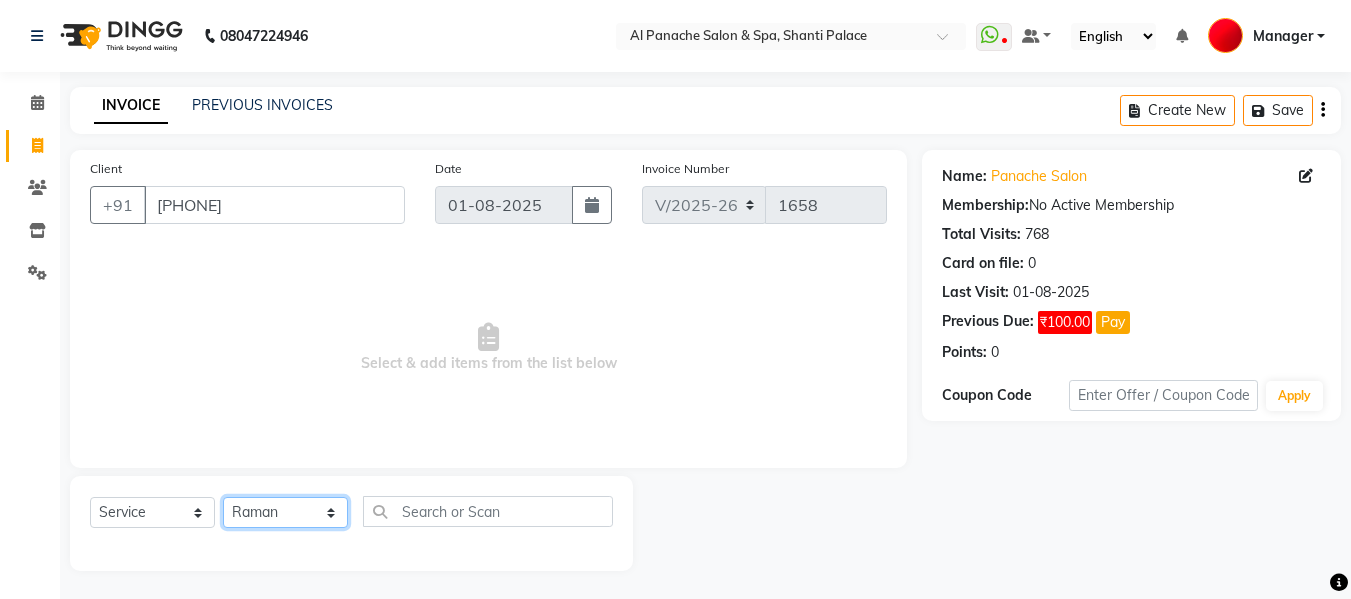 click on "Select Stylist Akash Aman anju Arjun AShu Bhavna Dhadwal Guneek Makeup Manager Raman Renu Salman Shelly shushma Sonia yash" 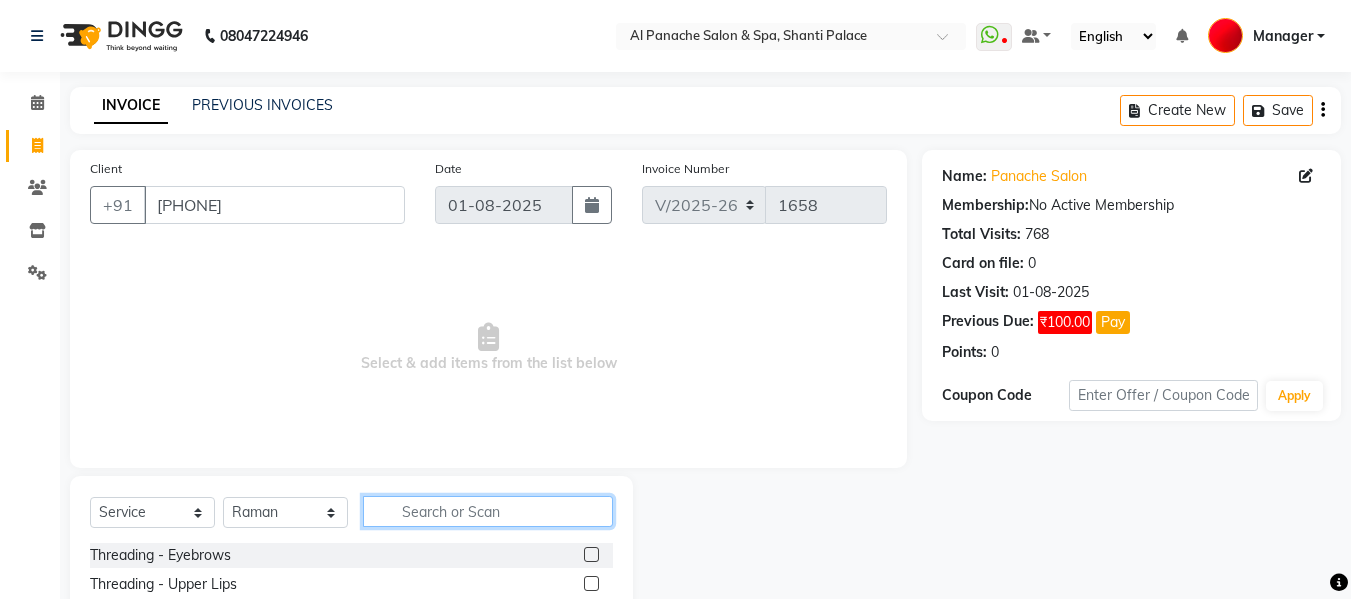 click 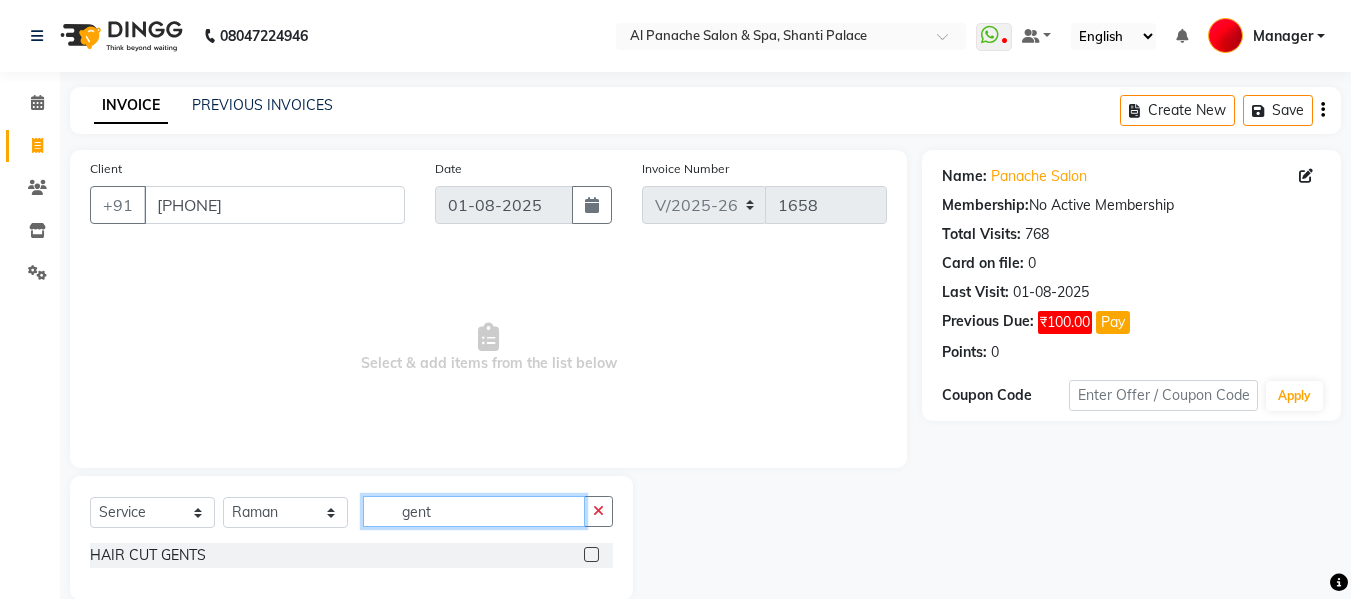 type on "gent" 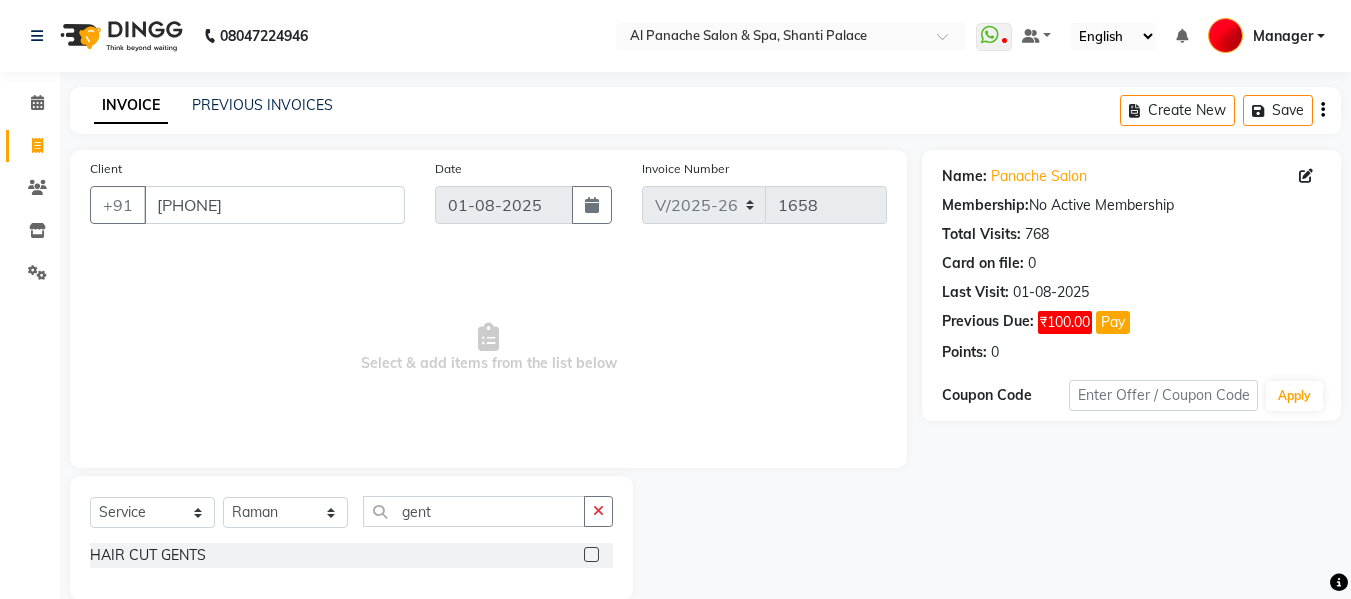 click 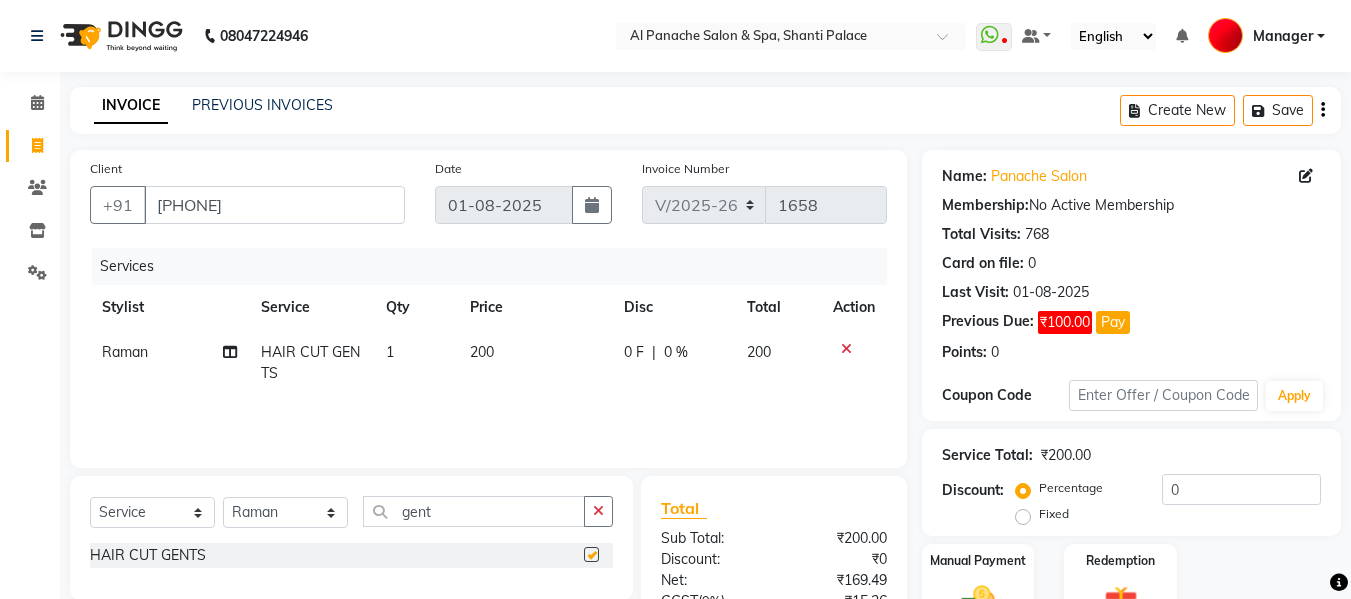 checkbox on "false" 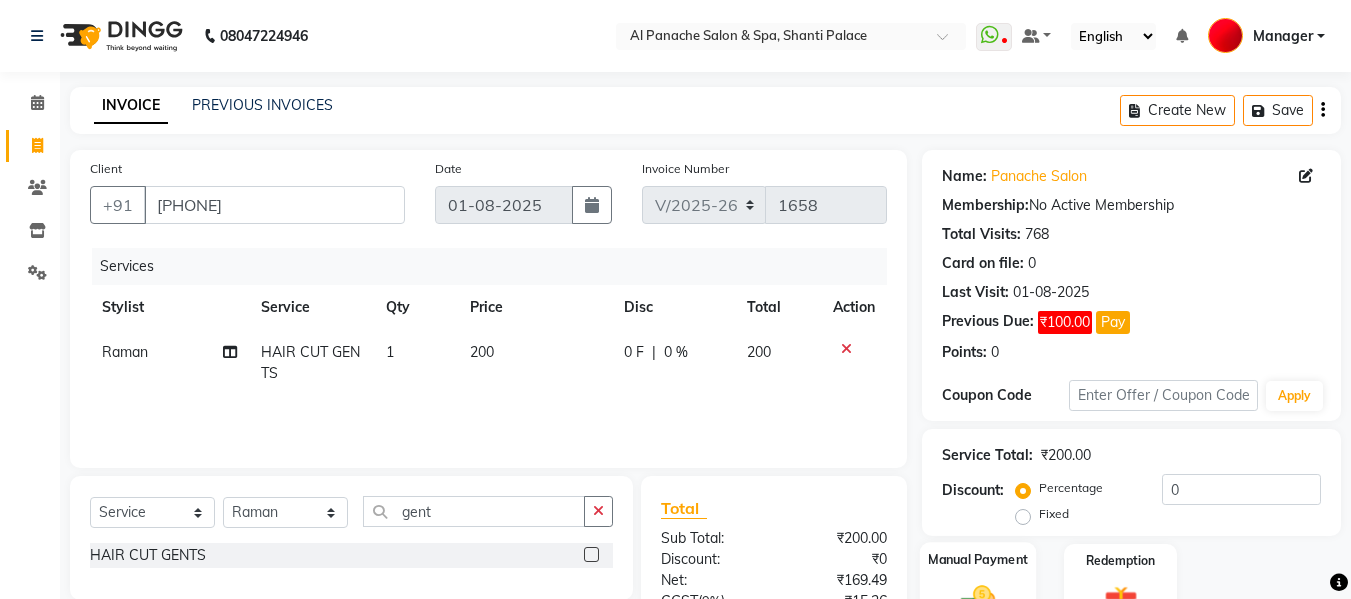 click 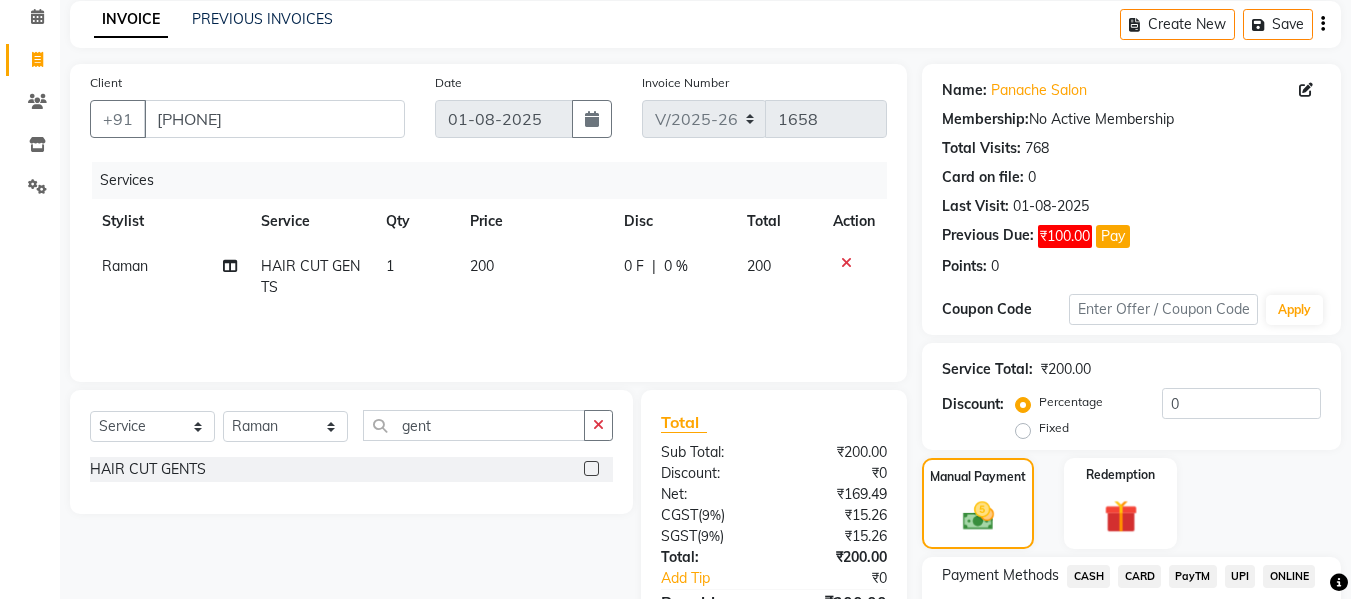 scroll, scrollTop: 235, scrollLeft: 0, axis: vertical 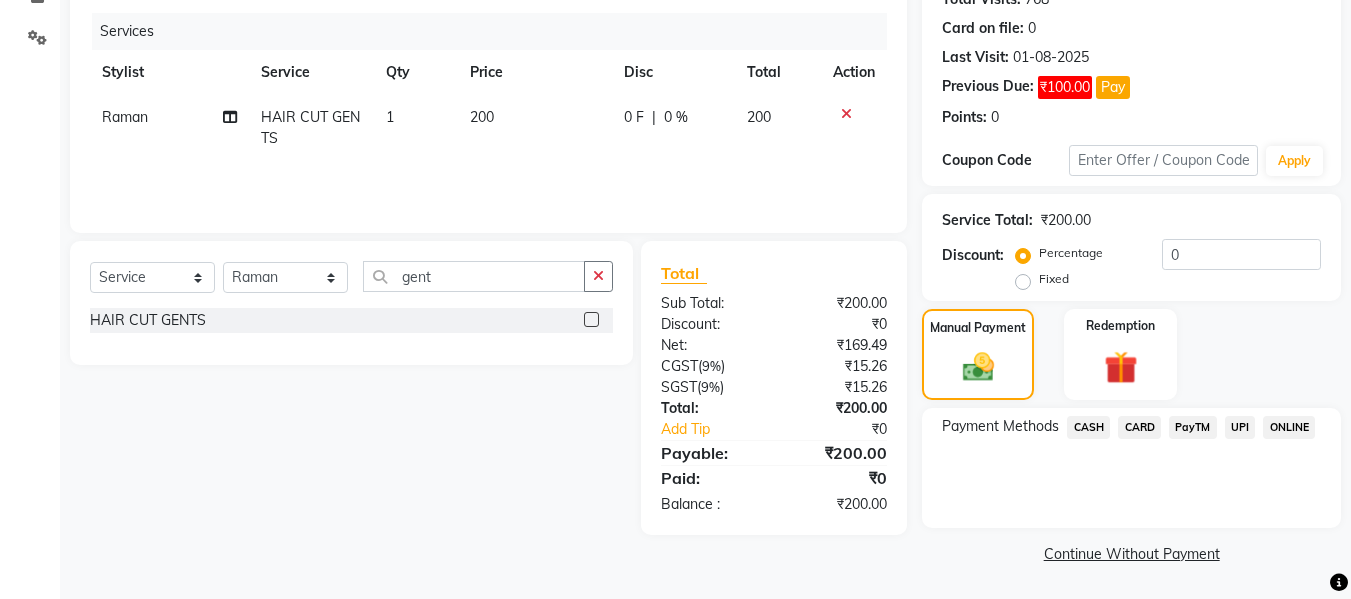 click on "CASH" 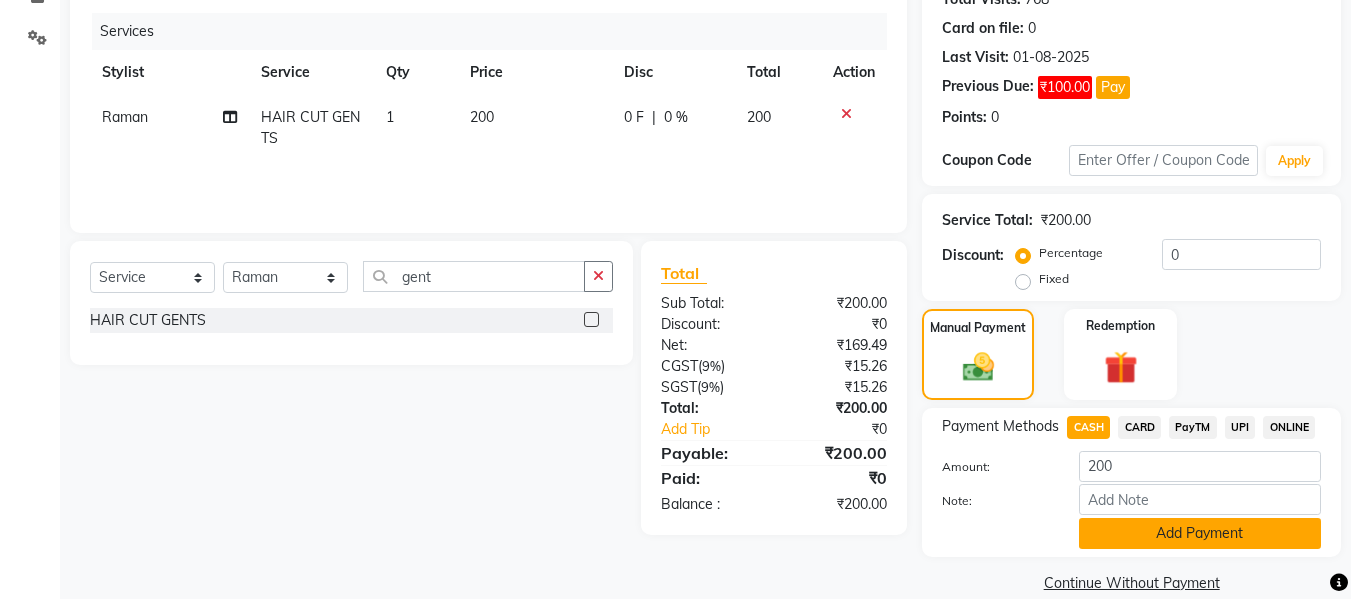 click on "Add Payment" 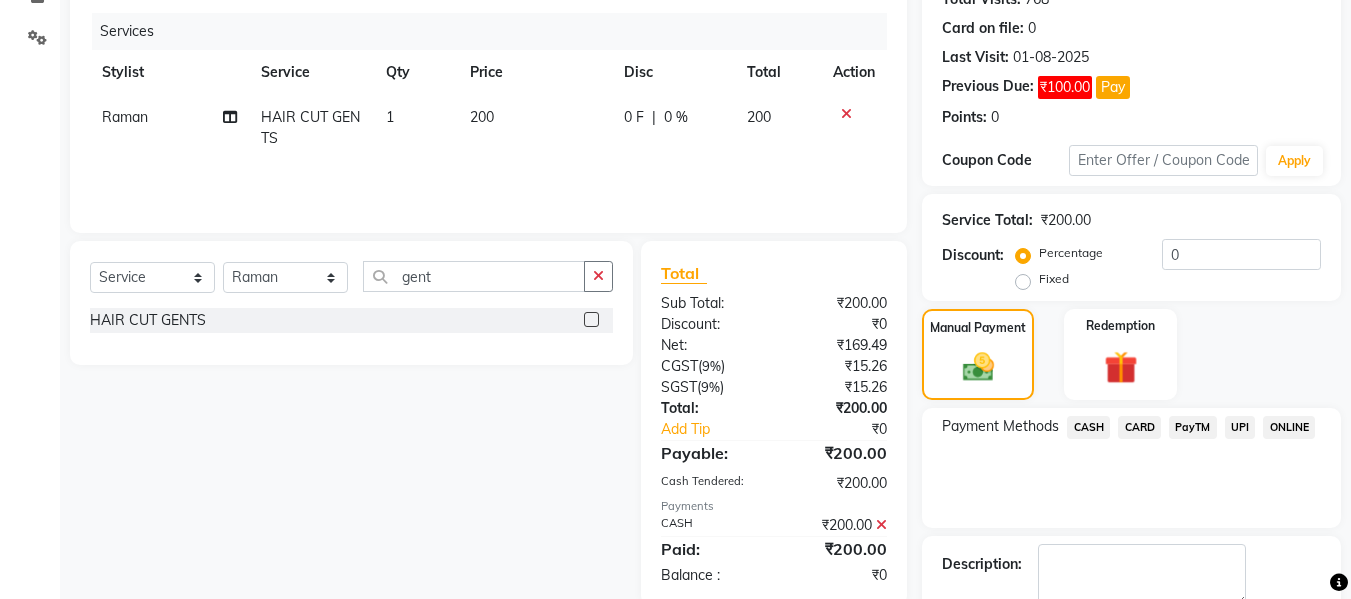 scroll, scrollTop: 348, scrollLeft: 0, axis: vertical 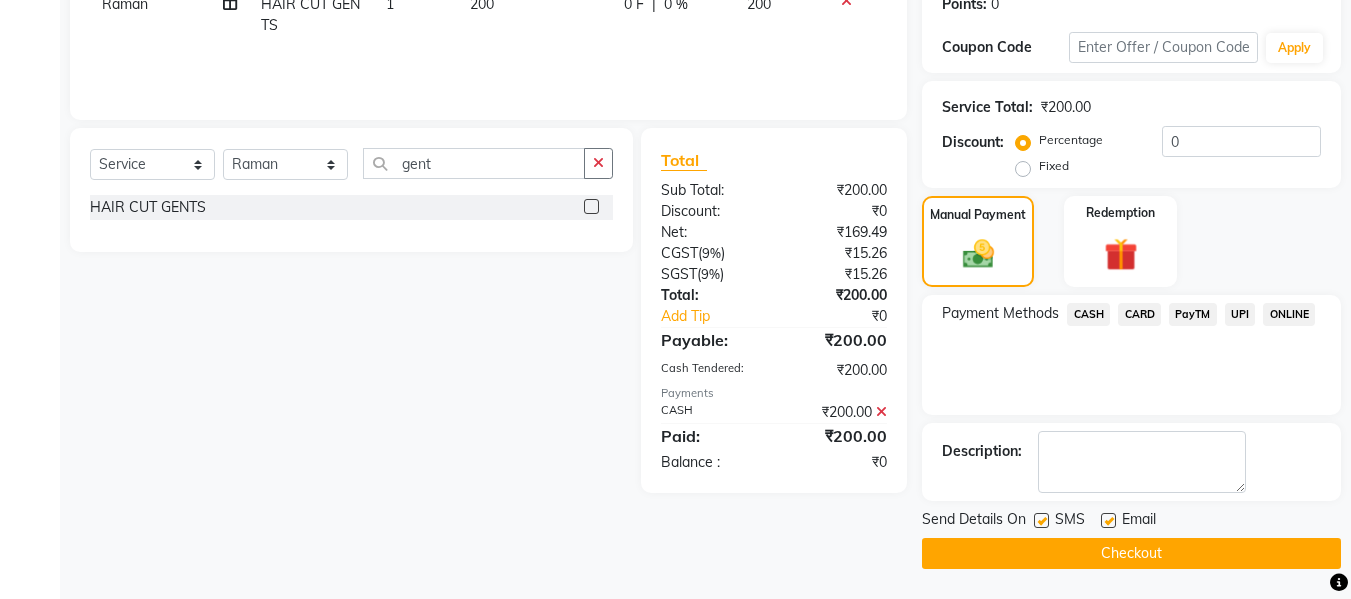 click on "Checkout" 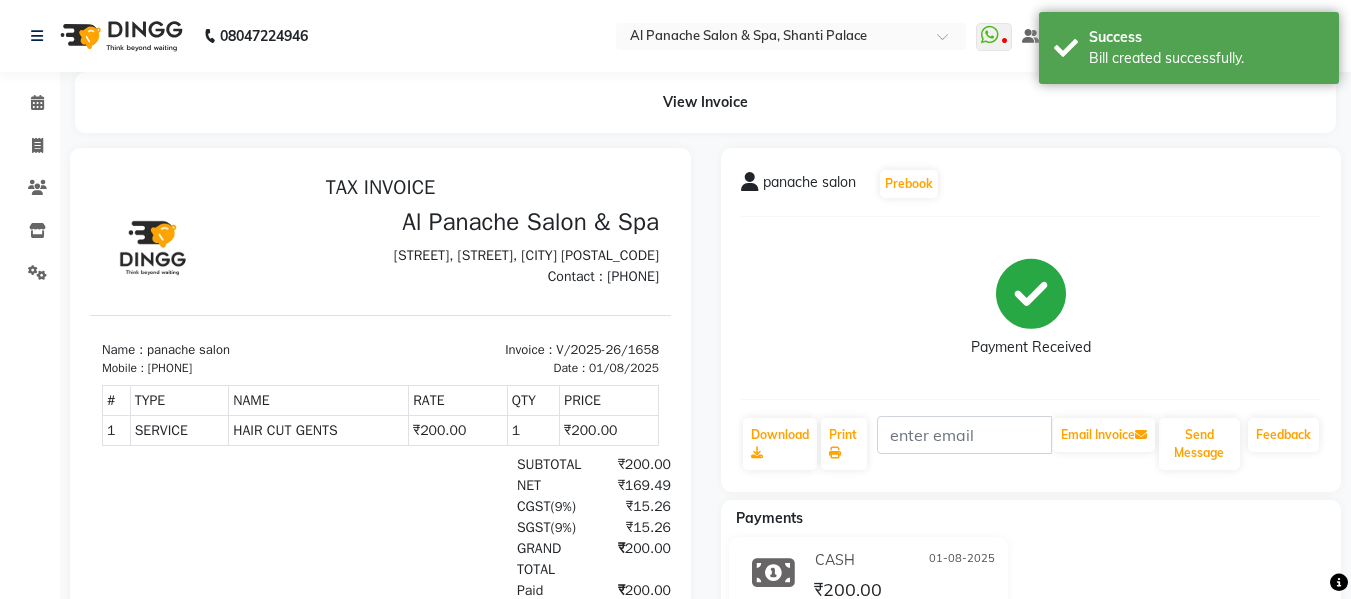 scroll, scrollTop: 0, scrollLeft: 0, axis: both 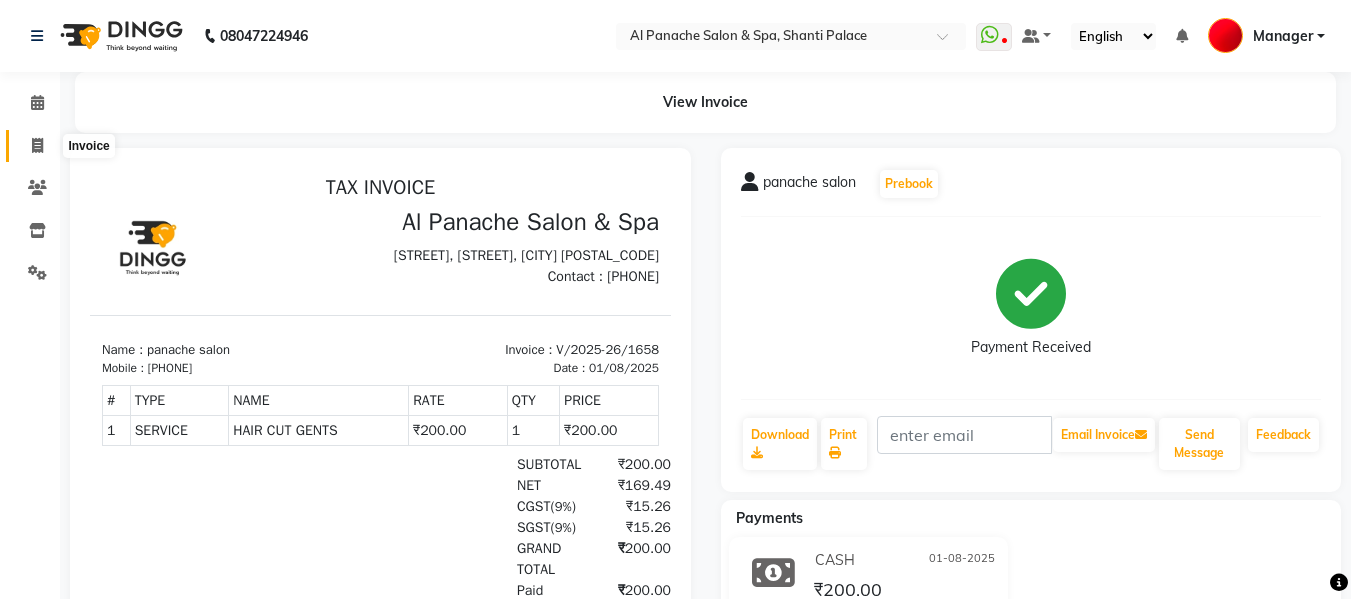 click 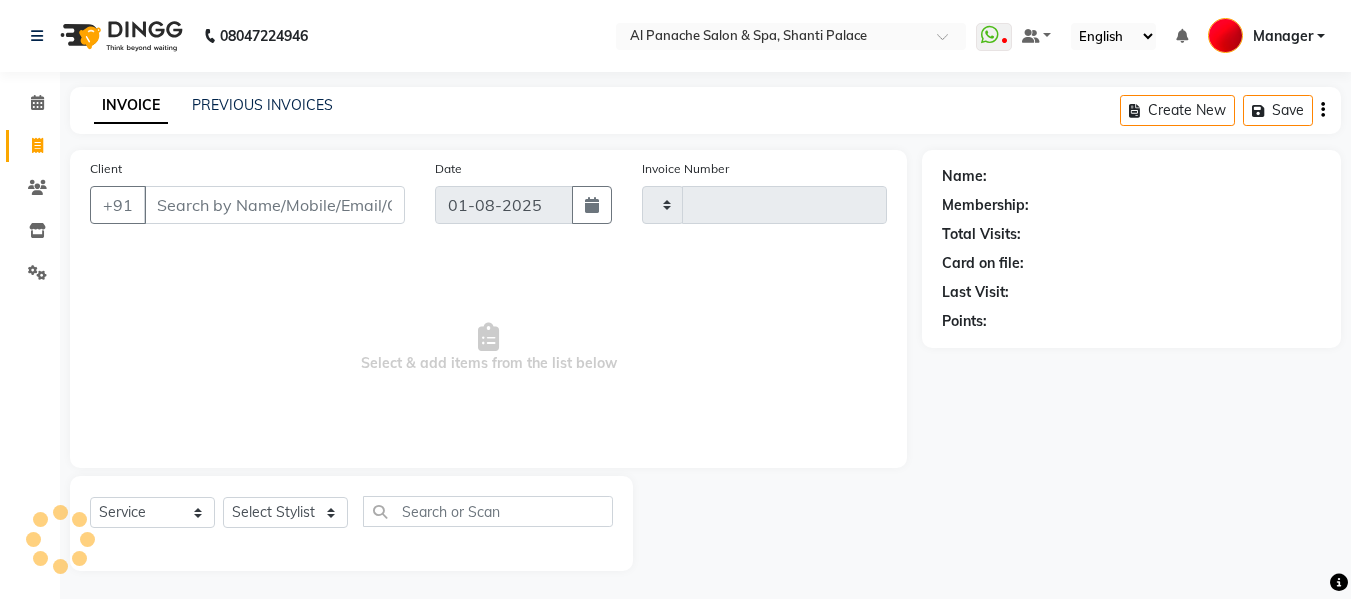 scroll, scrollTop: 2, scrollLeft: 0, axis: vertical 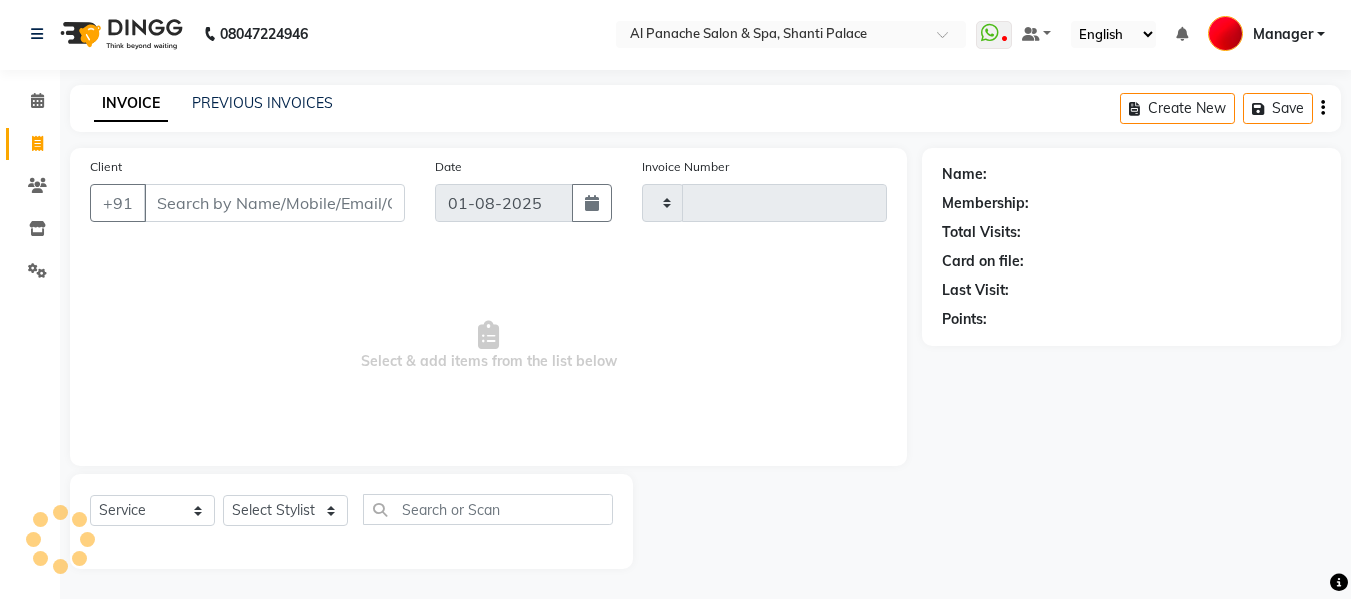 type on "1659" 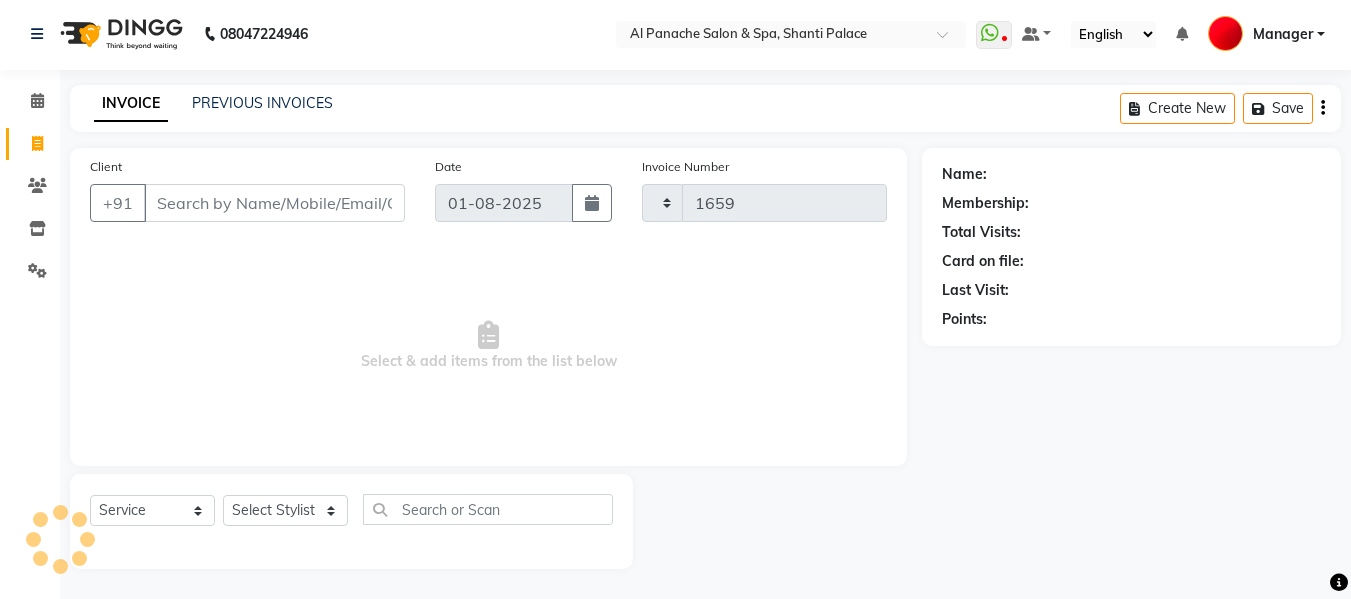 select on "751" 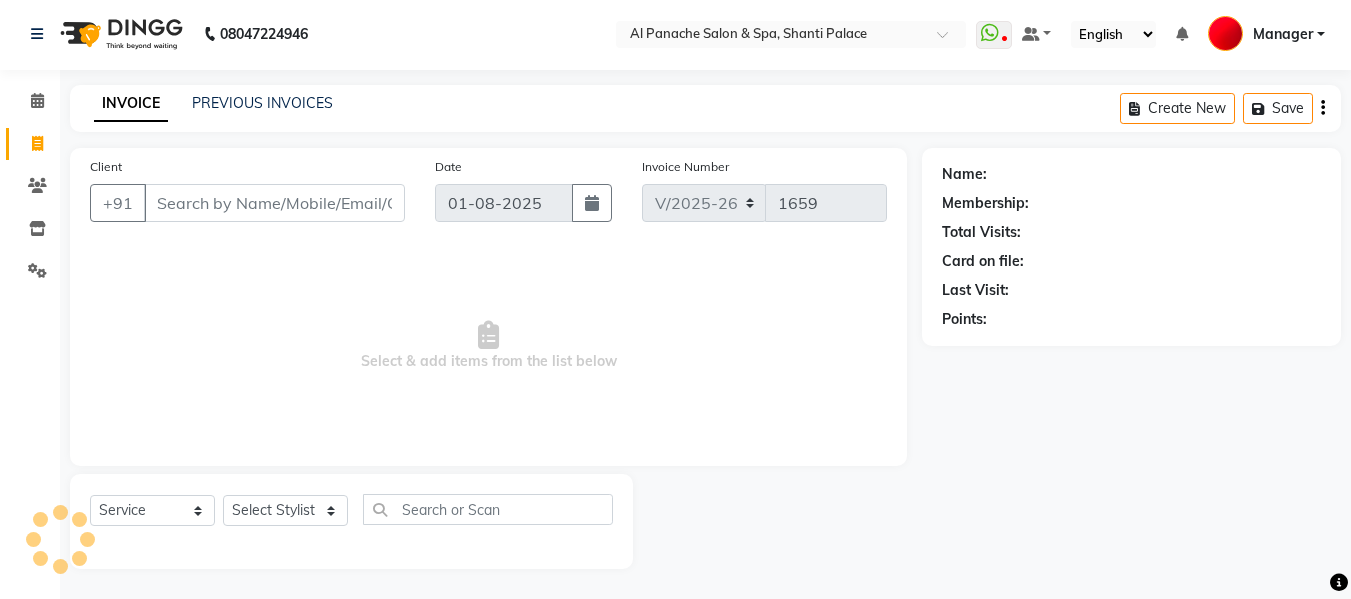 click on "Client" at bounding box center [274, 203] 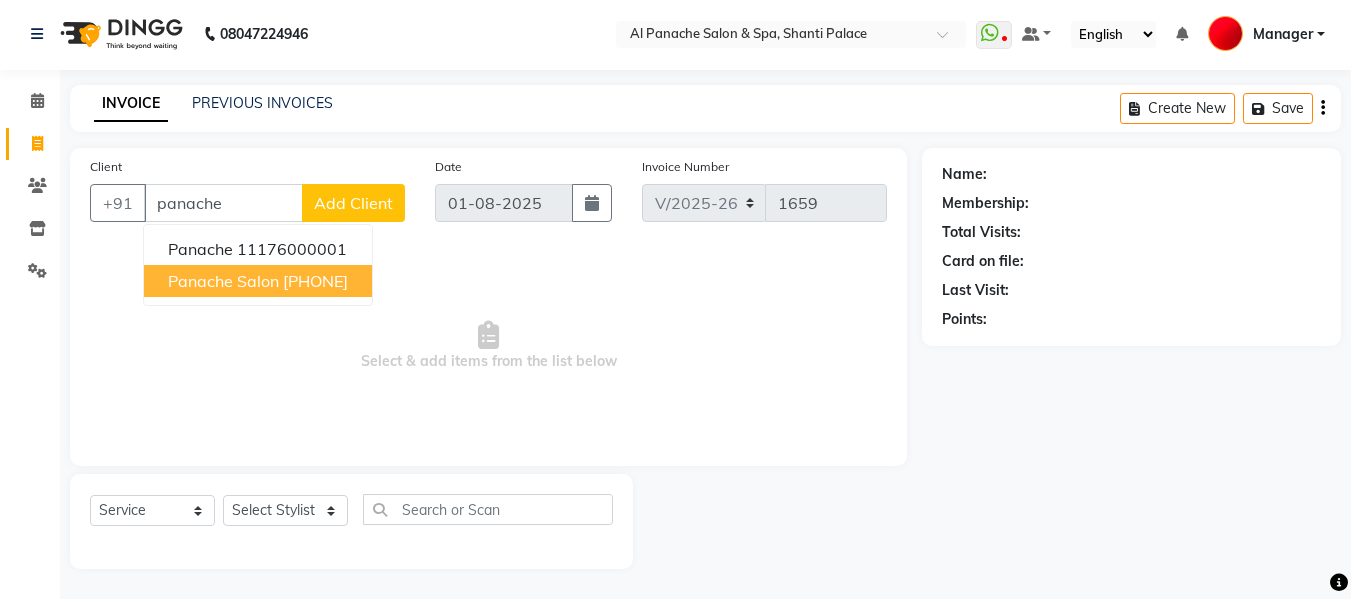 click on "panache salon" at bounding box center [223, 281] 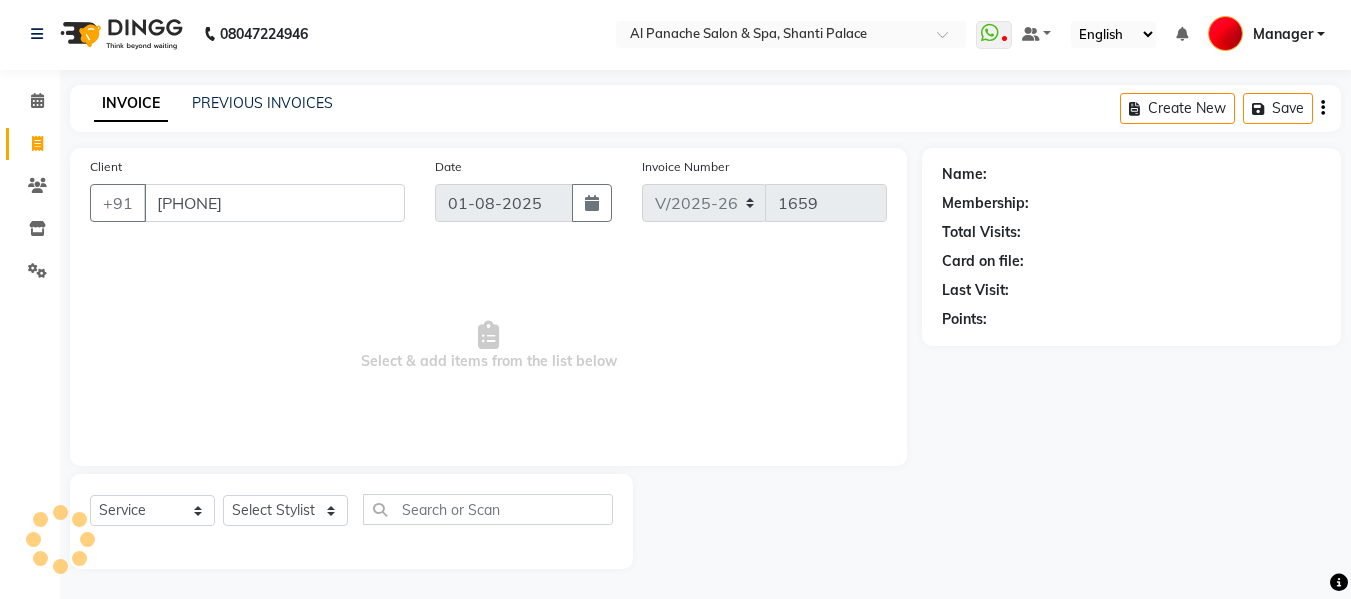 type on "[PHONE]" 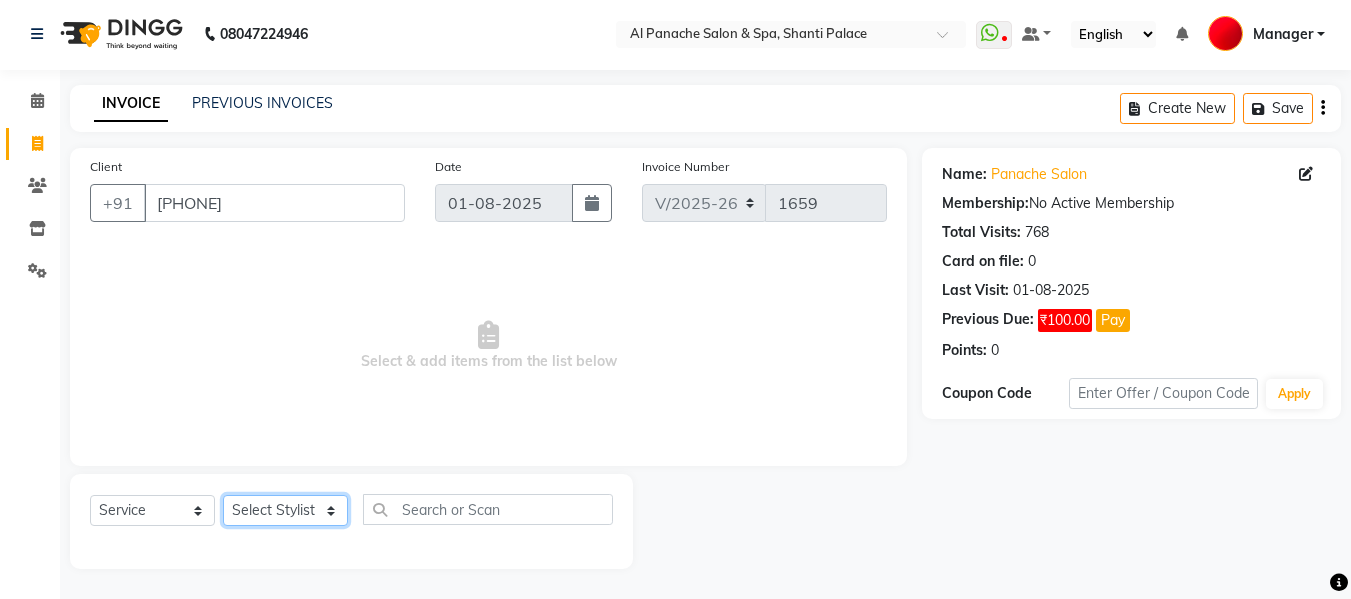 click on "Select Stylist Akash Aman anju Arjun AShu Bhavna Dhadwal Guneek Makeup Manager Raman Renu Salman Shelly shushma Sonia yash" 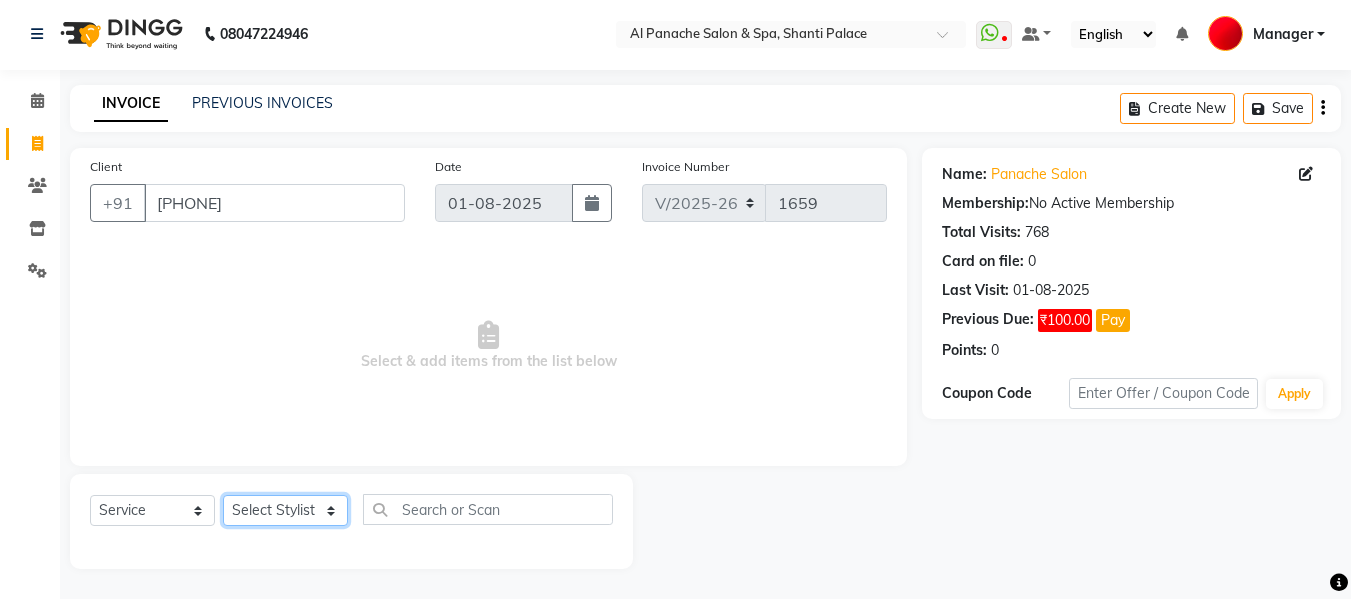 select on "66322" 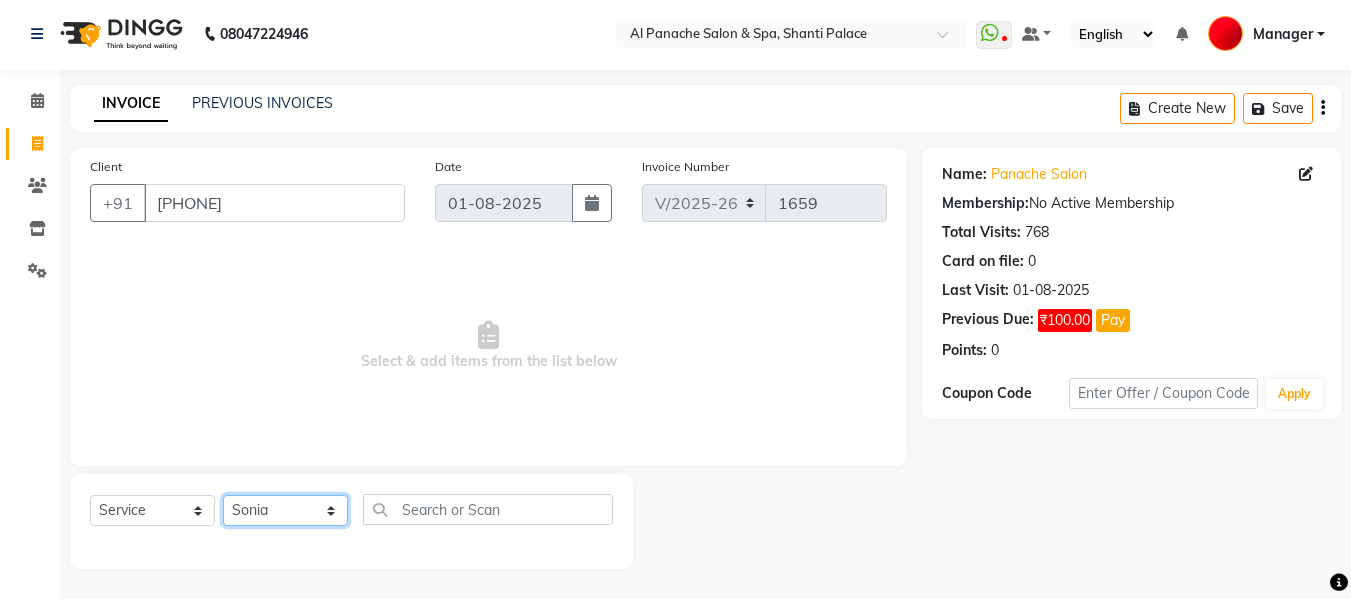click on "Select Stylist Akash Aman anju Arjun AShu Bhavna Dhadwal Guneek Makeup Manager Raman Renu Salman Shelly shushma Sonia yash" 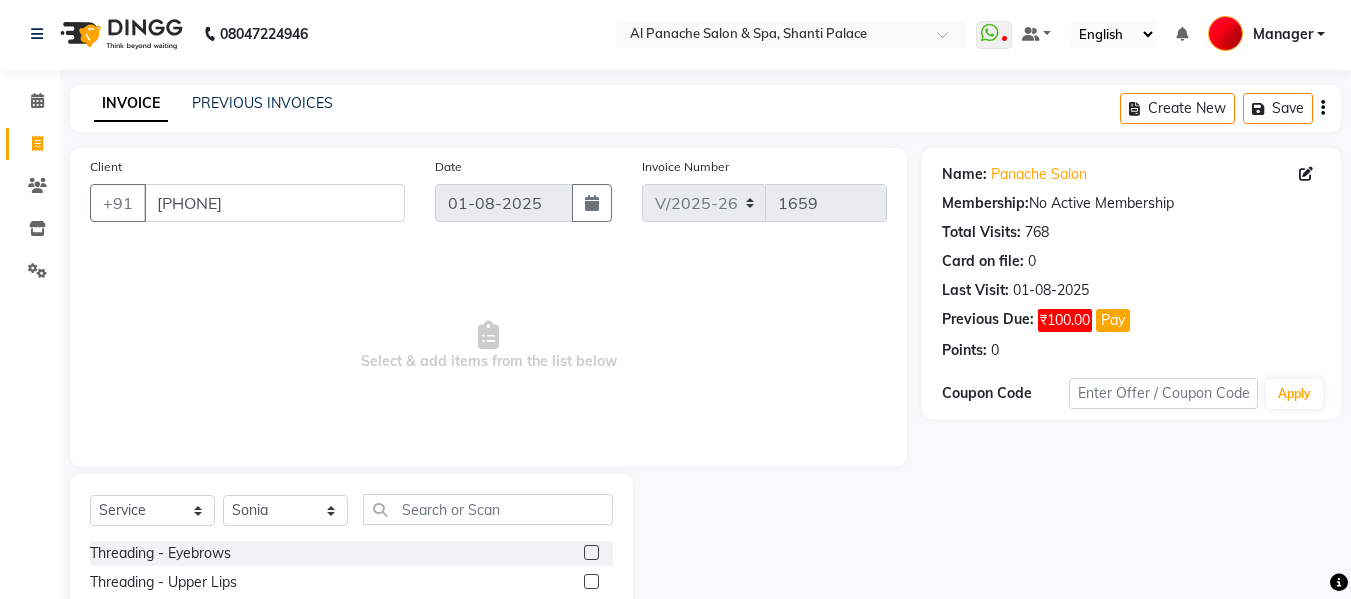 click 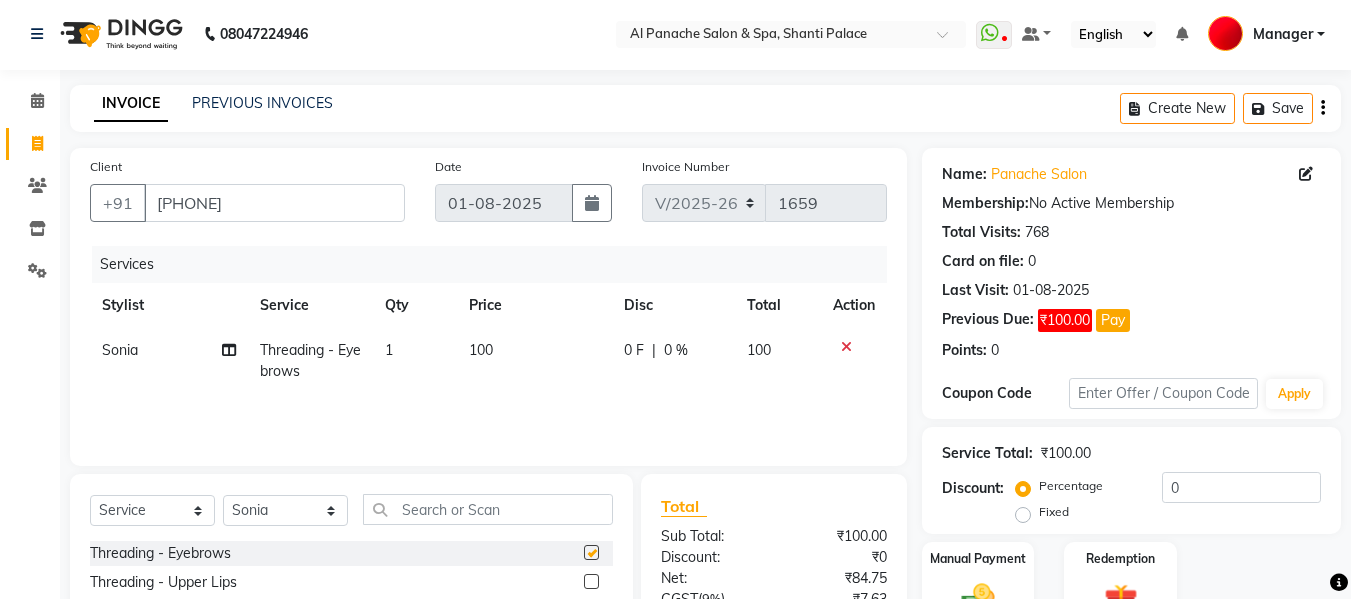 checkbox on "false" 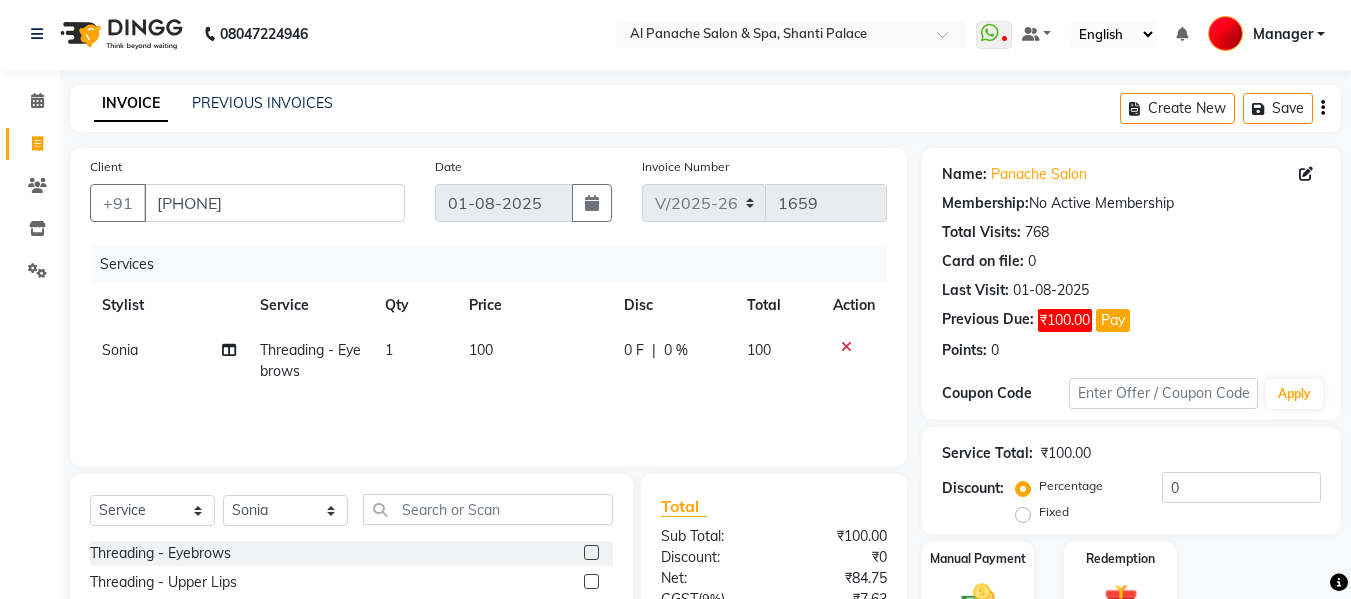 click 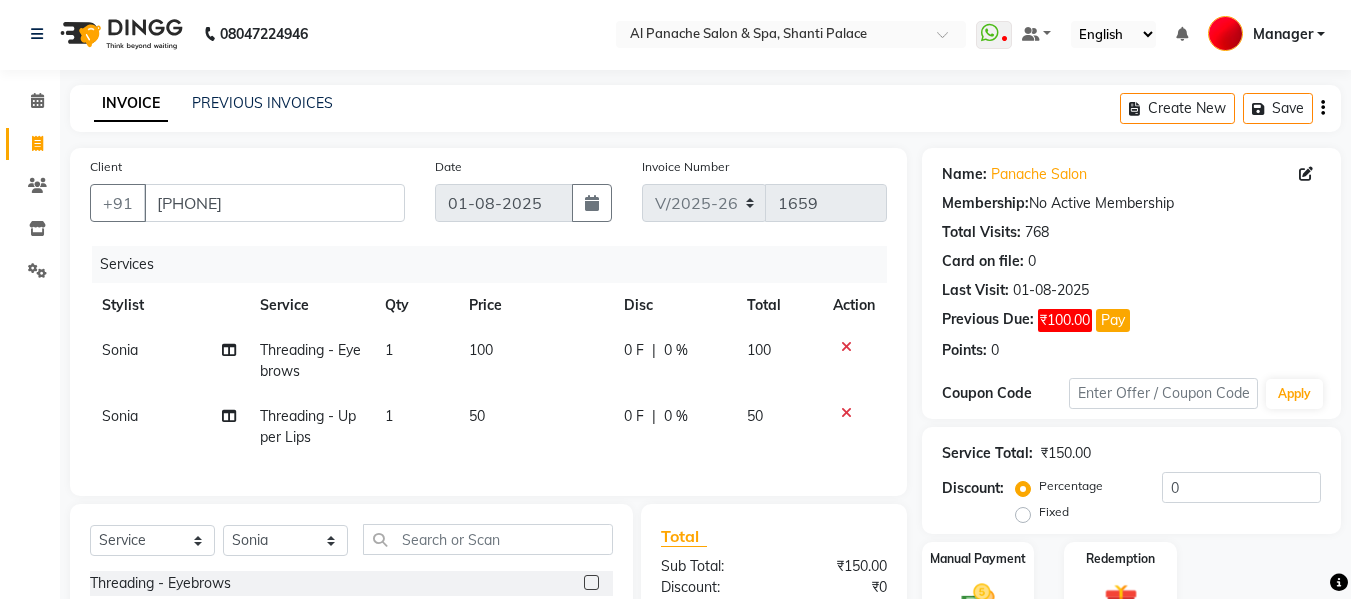 checkbox on "false" 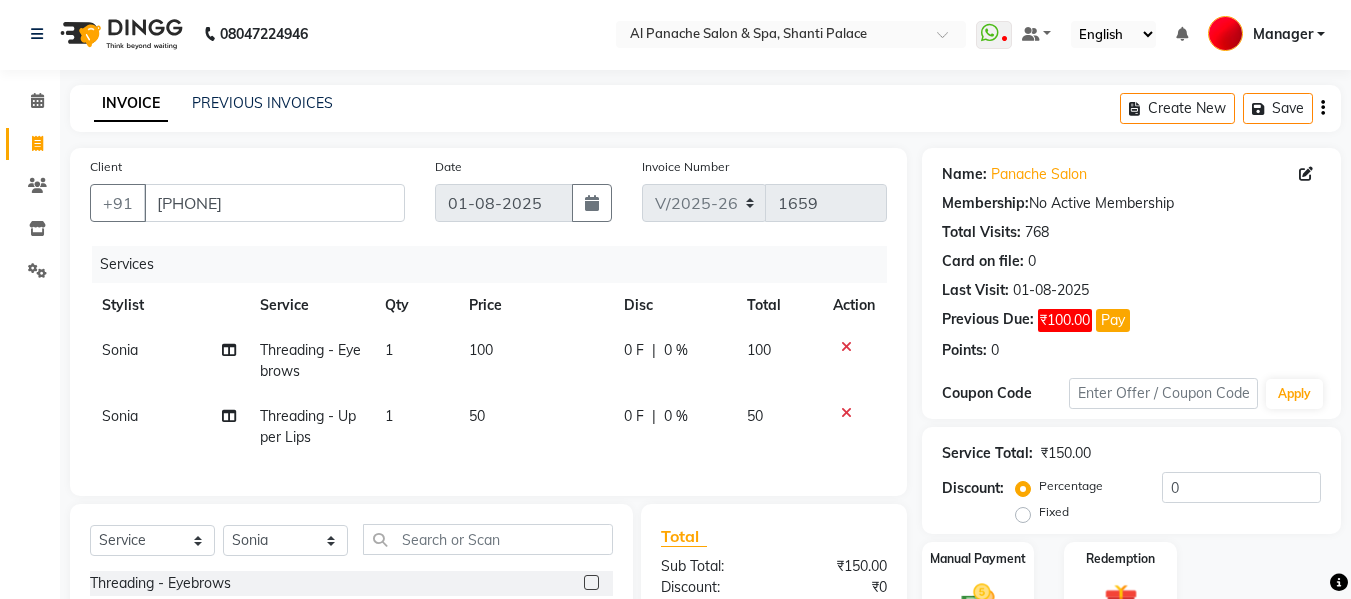 scroll, scrollTop: 247, scrollLeft: 0, axis: vertical 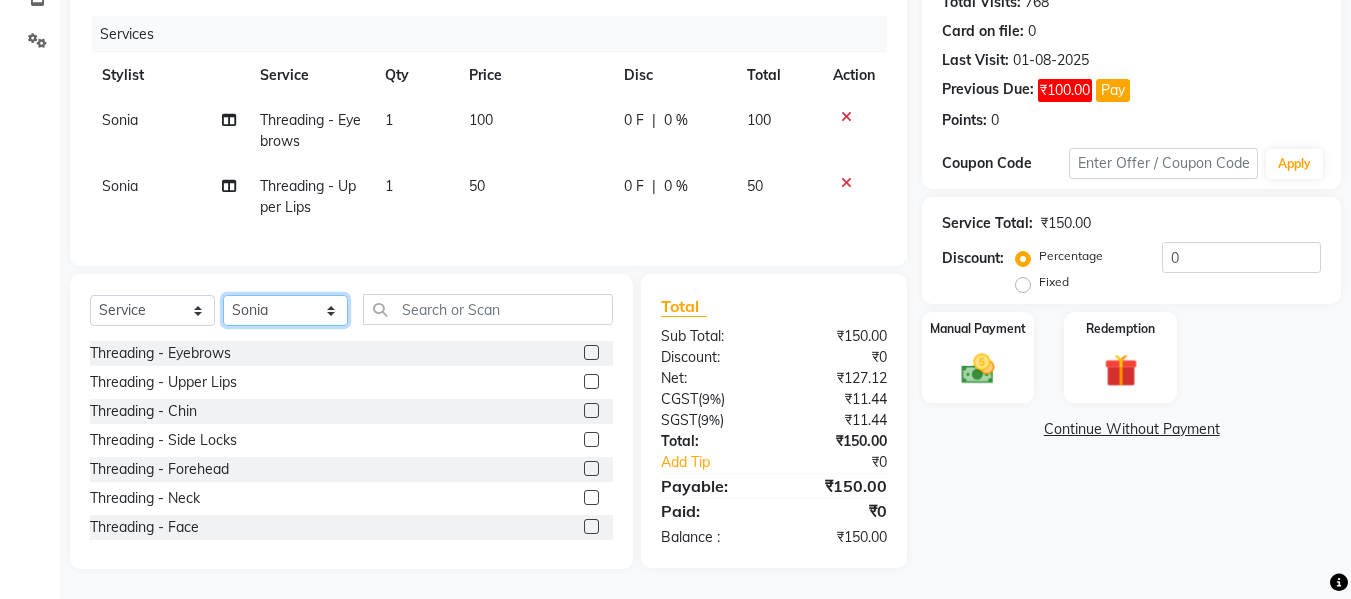 click on "Select Stylist Akash Aman anju Arjun AShu Bhavna Dhadwal Guneek Makeup Manager Raman Renu Salman Shelly shushma Sonia yash" 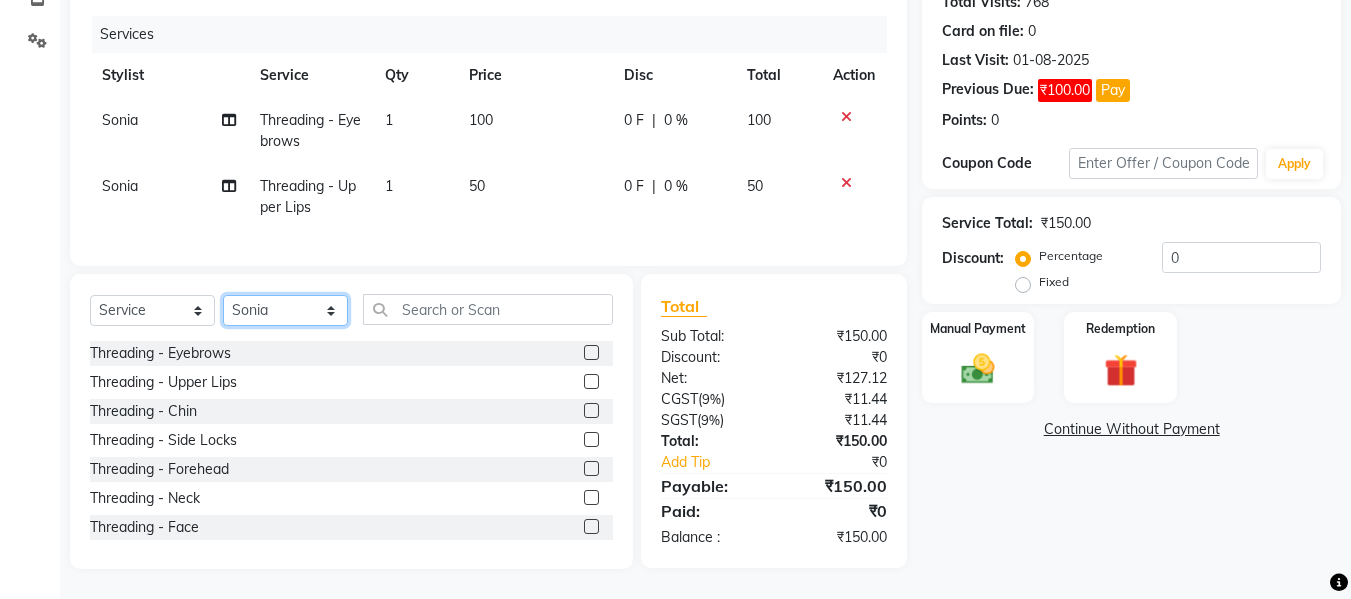 select on "31034" 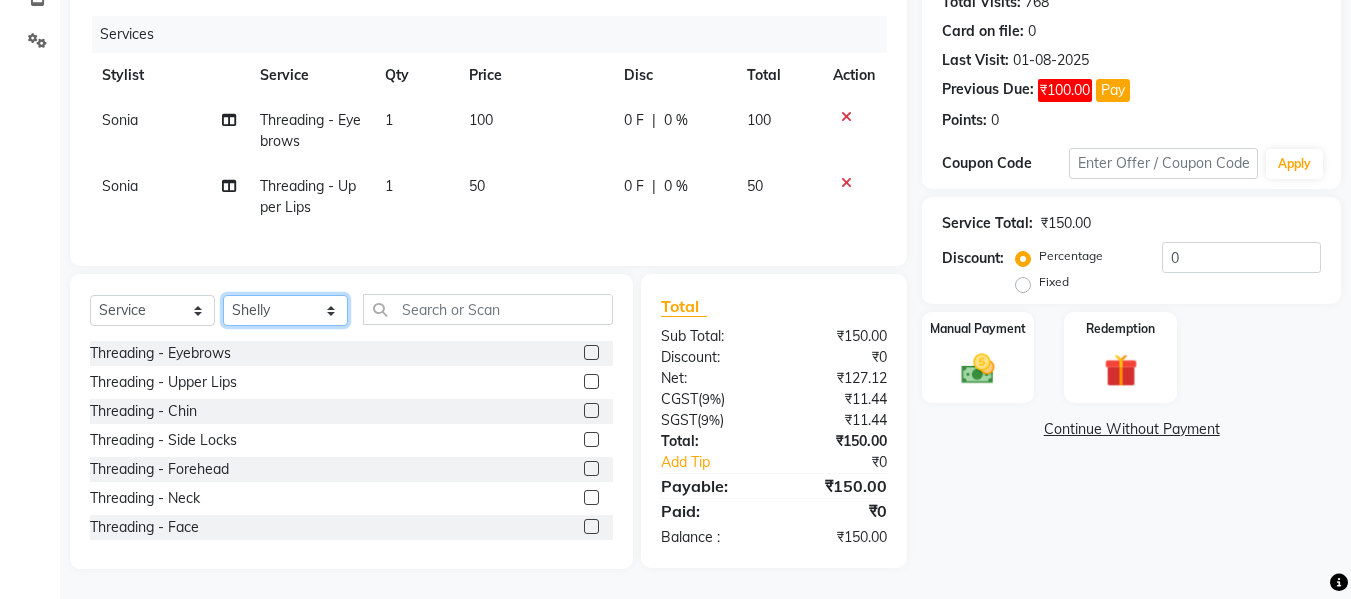 click on "Select Stylist Akash Aman anju Arjun AShu Bhavna Dhadwal Guneek Makeup Manager Raman Renu Salman Shelly shushma Sonia yash" 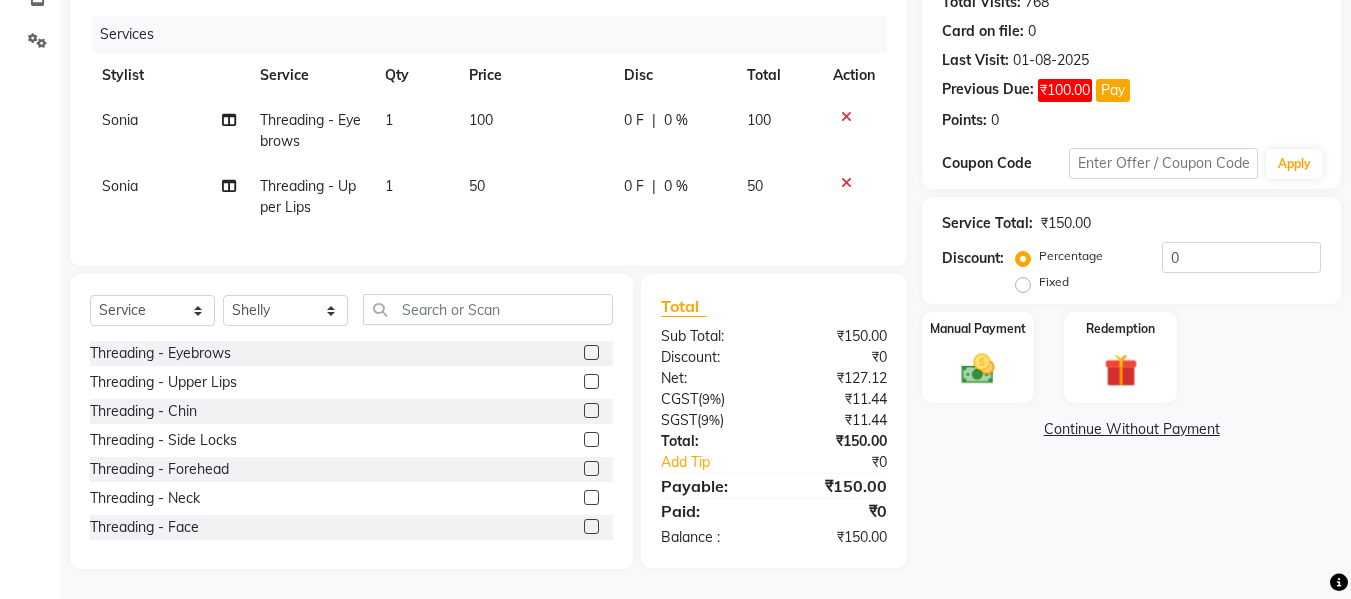 click 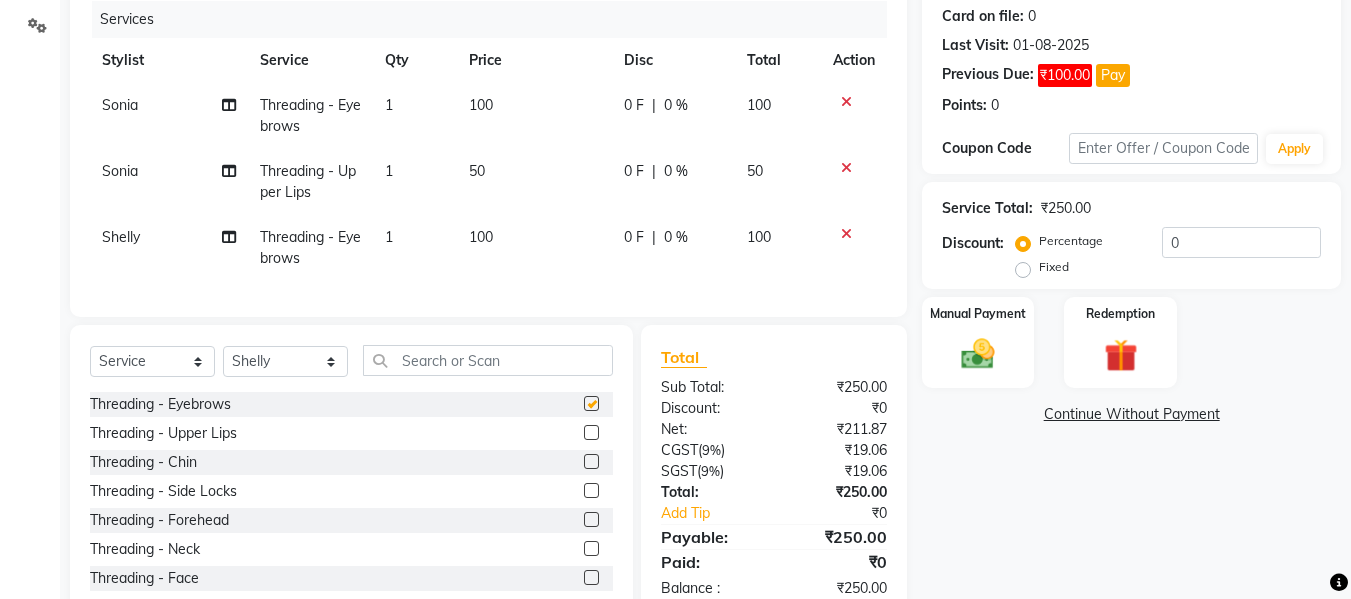 checkbox on "false" 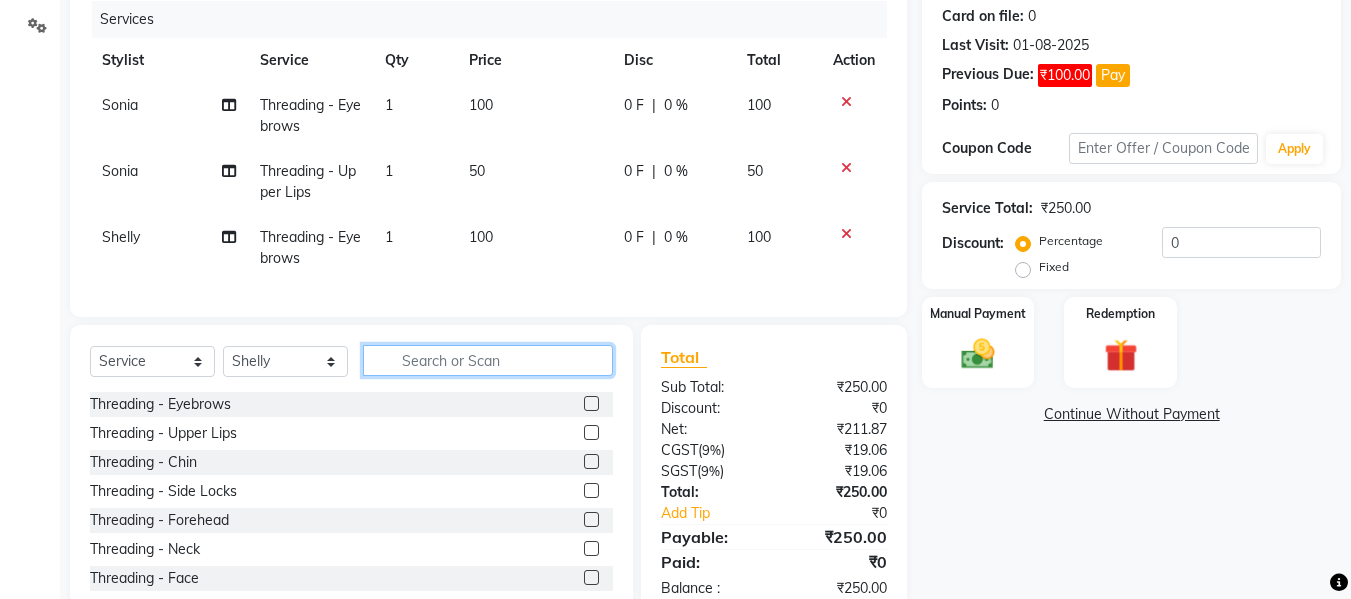 click 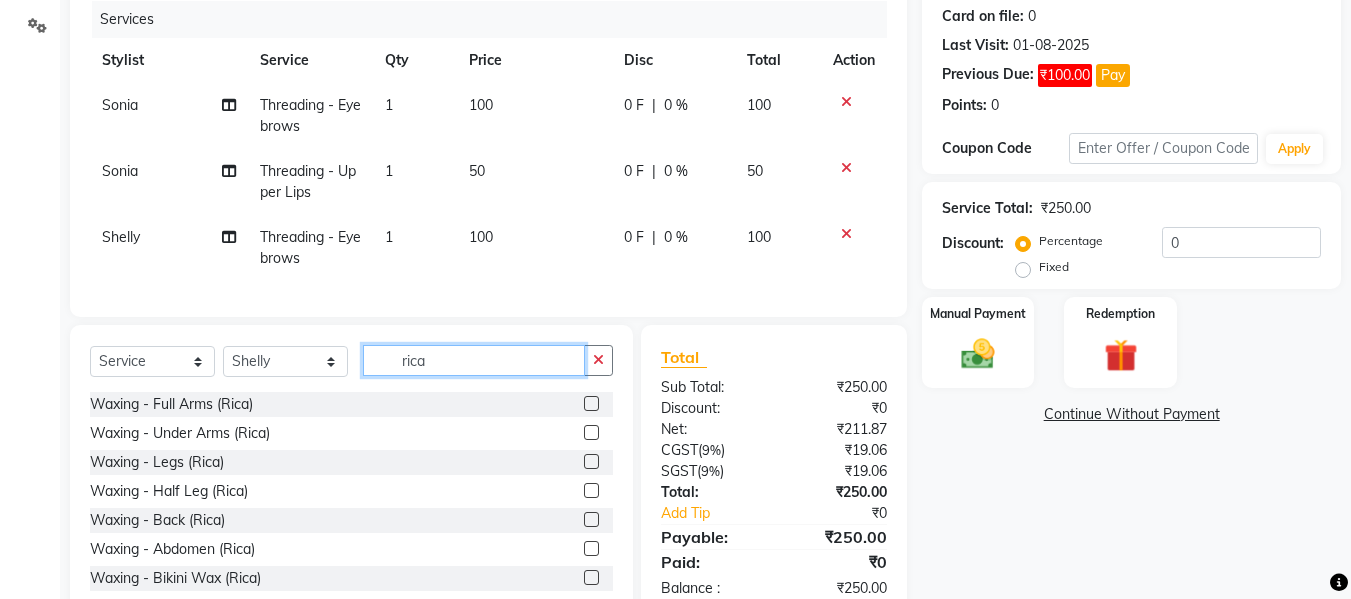 type on "rica" 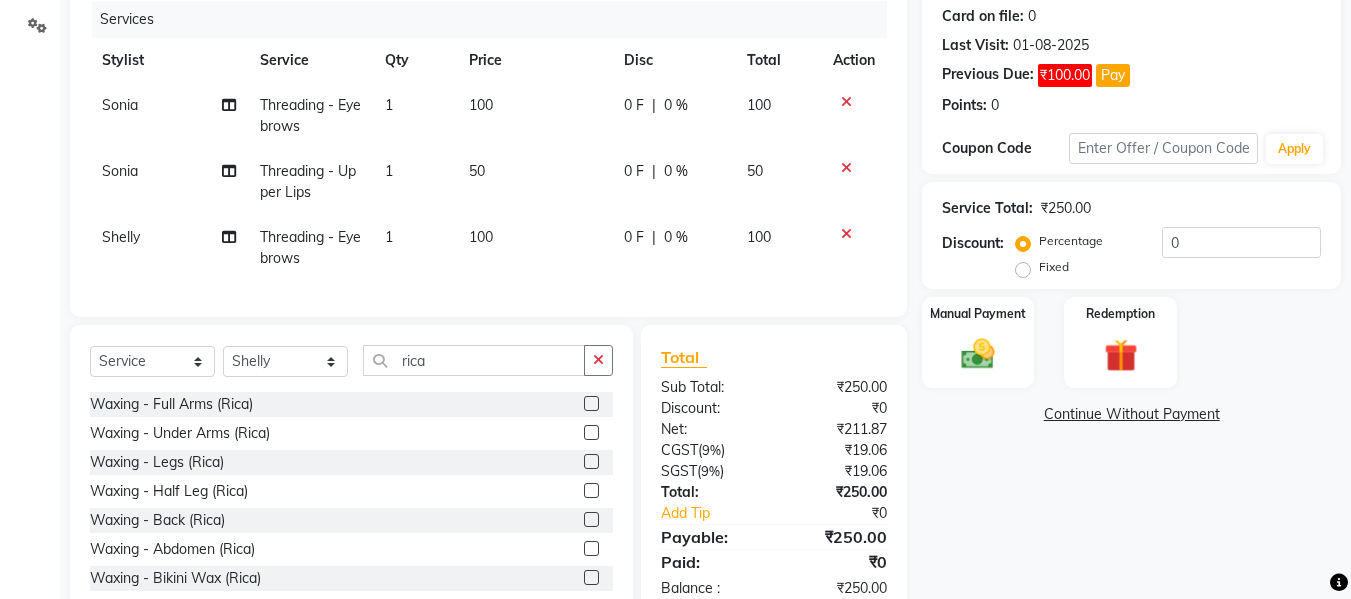 click 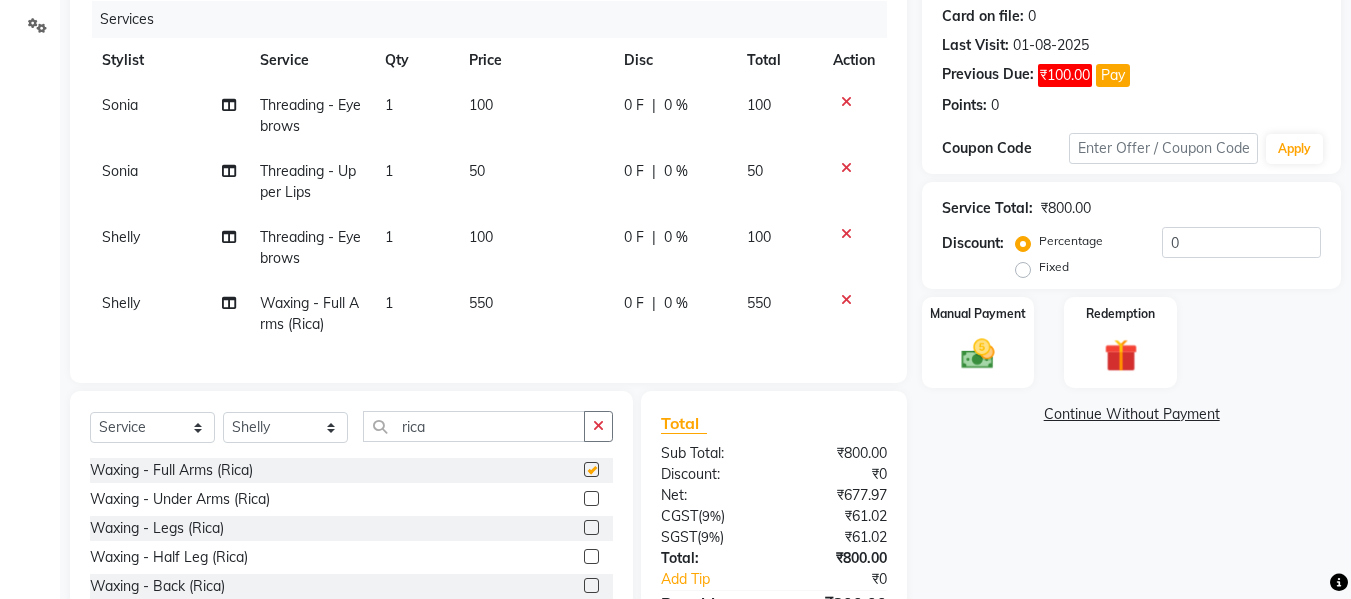 checkbox on "false" 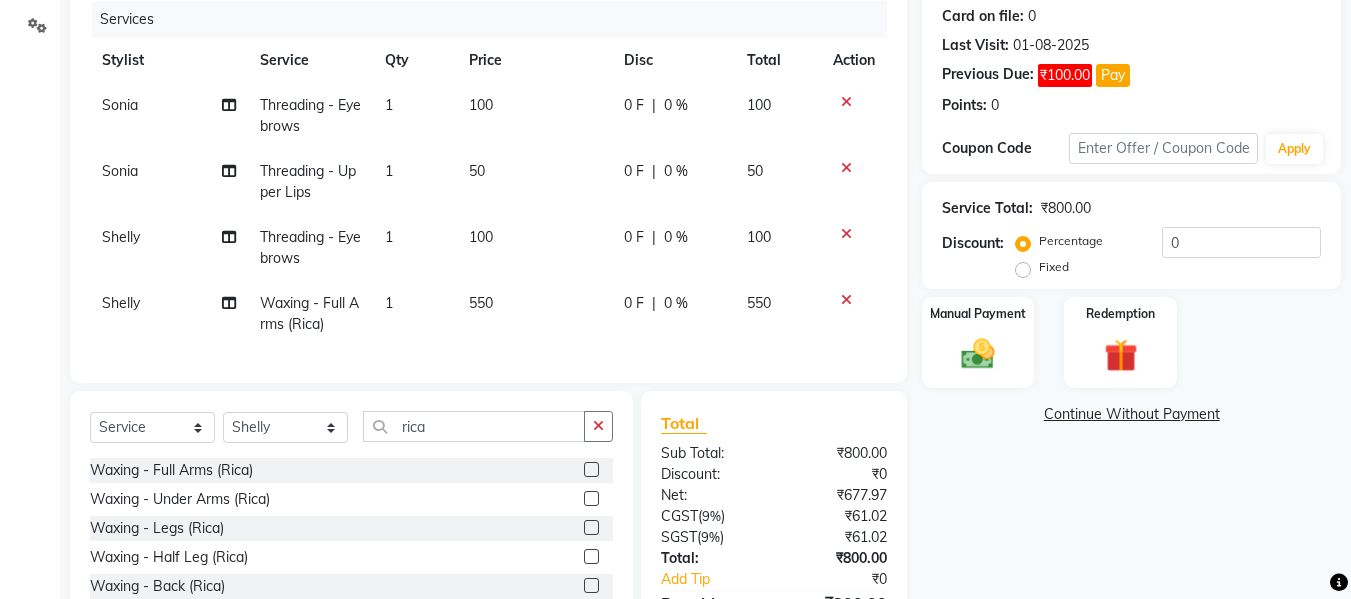 click on "550" 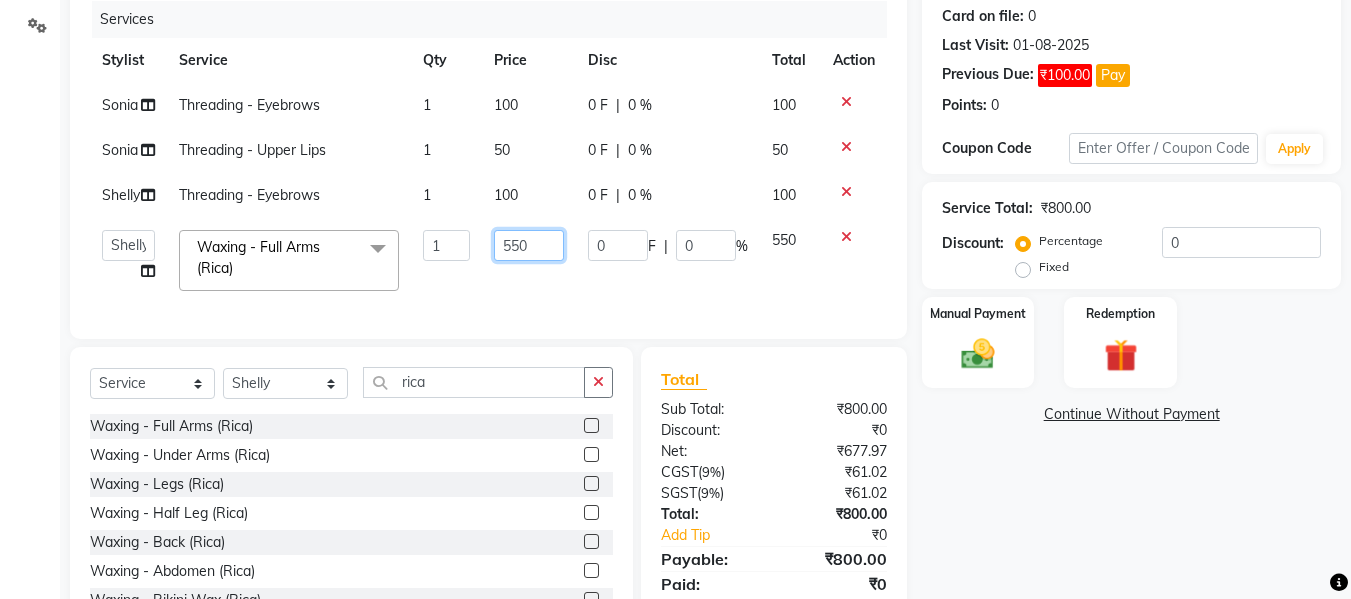 click on "550" 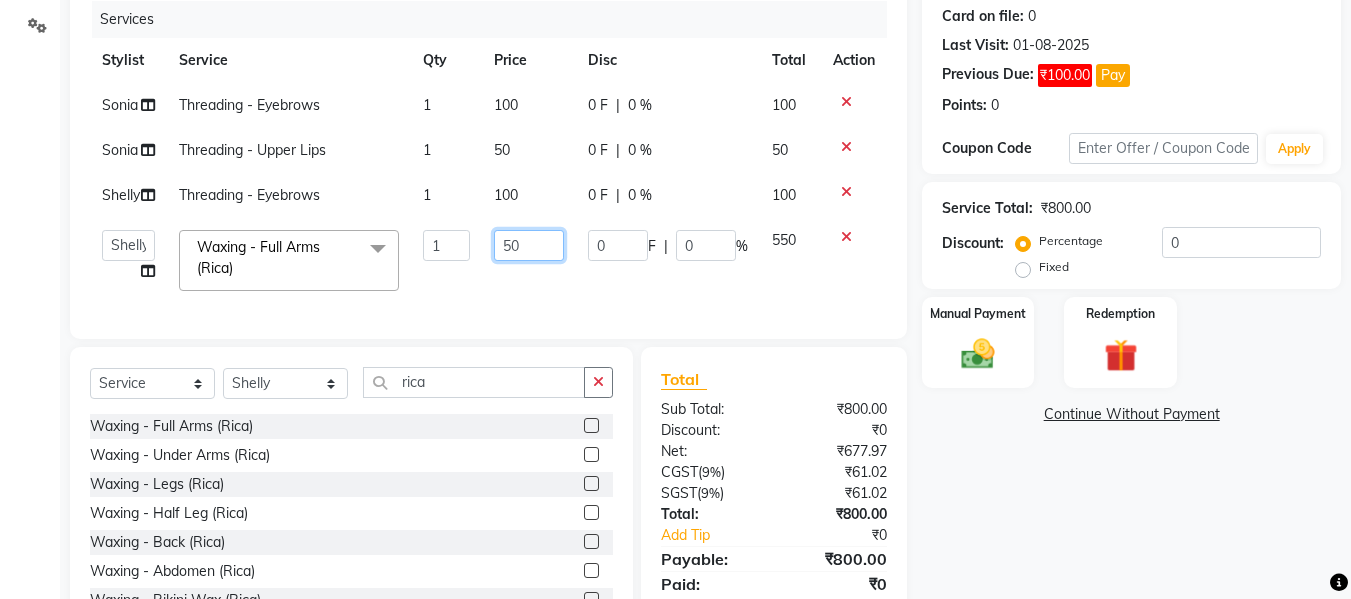 type on "650" 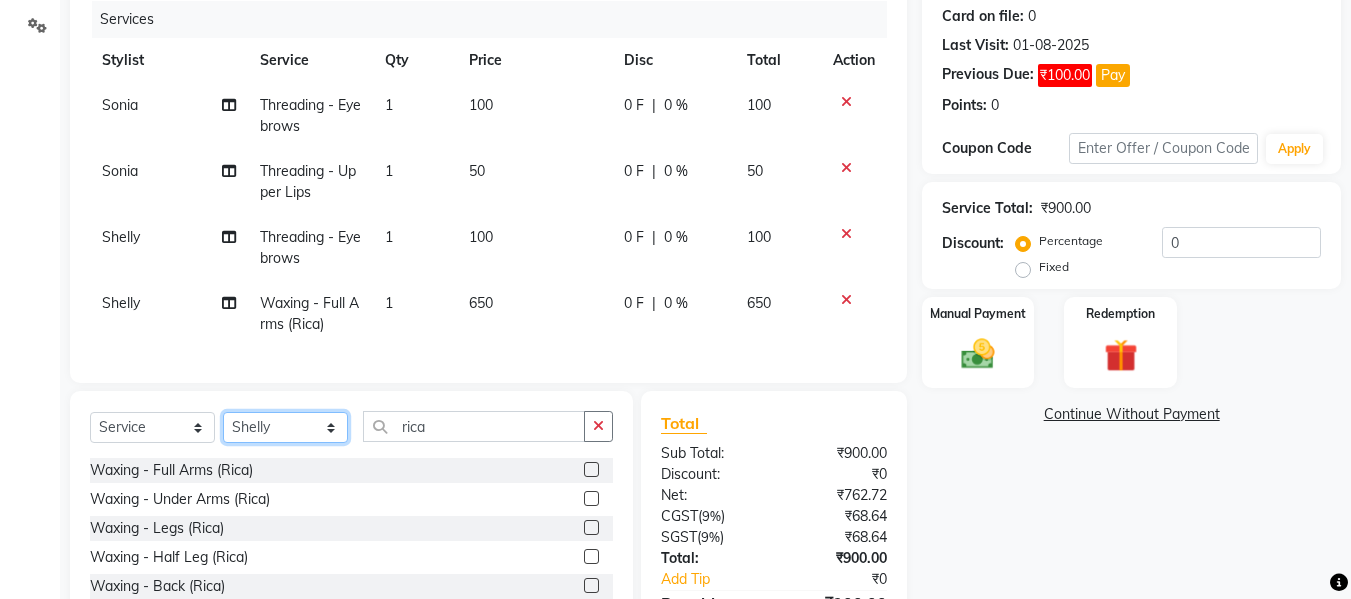 click on "Select  Service  Product  Membership  Package Voucher Prepaid Gift Card  Select Stylist Akash Aman anju Arjun AShu Bhavna Dhadwal Guneek Makeup Manager Raman Renu Salman Shelly shushma Sonia yash rica Waxing - Full Arms (Rica)  Waxing - Under Arms (Rica)  Waxing - Legs (Rica)  Waxing - Half Leg (Rica)  Waxing - Back (Rica)  Waxing - Abdomen (Rica)  Waxing - Bikini Wax (Rica)  Waxing - Face (Rica)  Waxing - Midriff (Rica)  Waxing - Full Body (Rica)  Waxing - Side Locks (Rica)  Waxing - Nose (Rica)  Waxing - Buttocks (Rica)  Waxing - Half Arms (Rica)  Chin wax Rica" 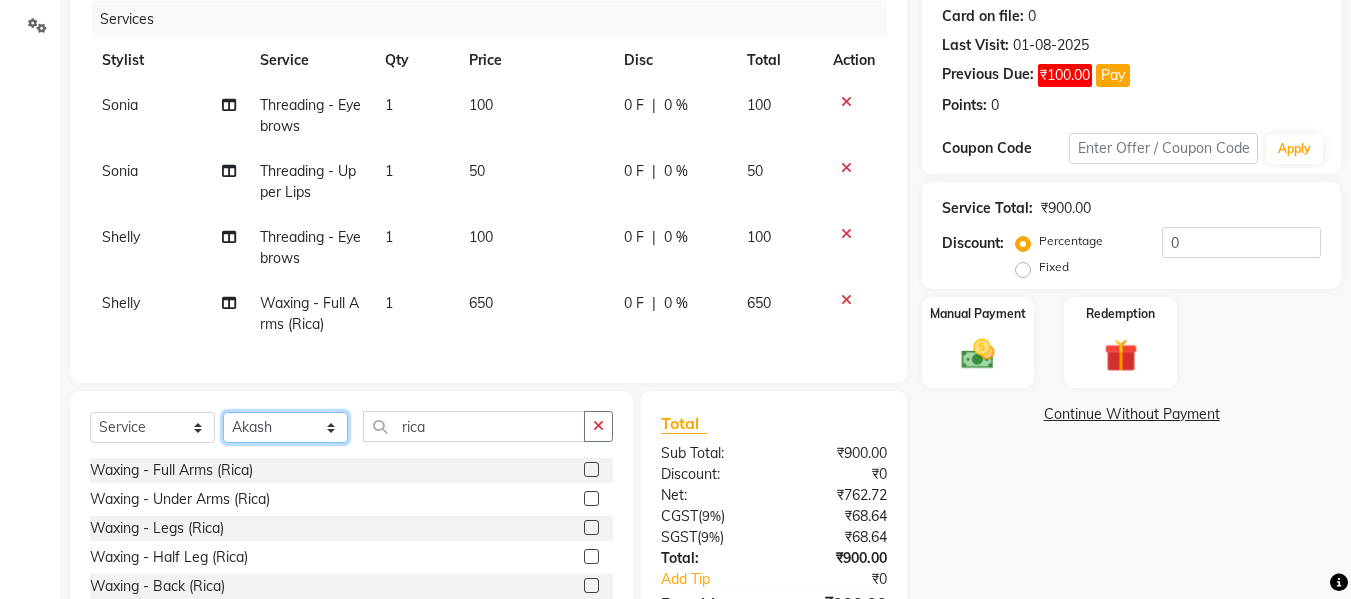 click on "Select Stylist Akash Aman anju Arjun AShu Bhavna Dhadwal Guneek Makeup Manager Raman Renu Salman Shelly shushma Sonia yash" 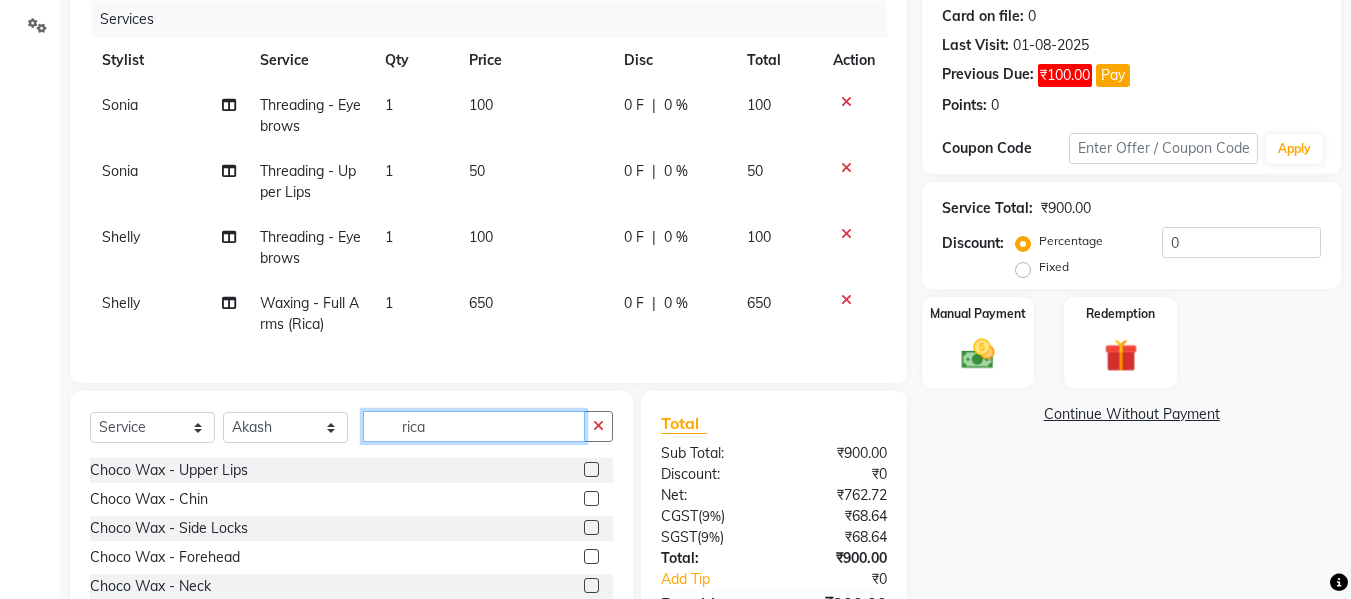 click on "rica" 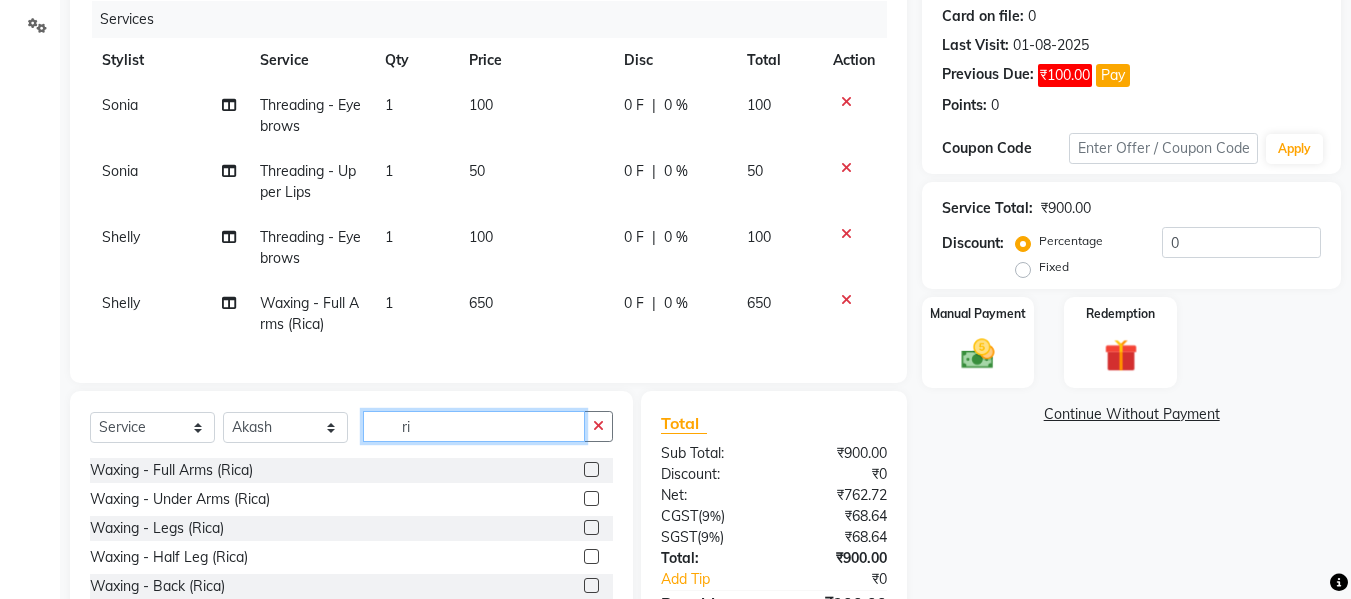 type on "r" 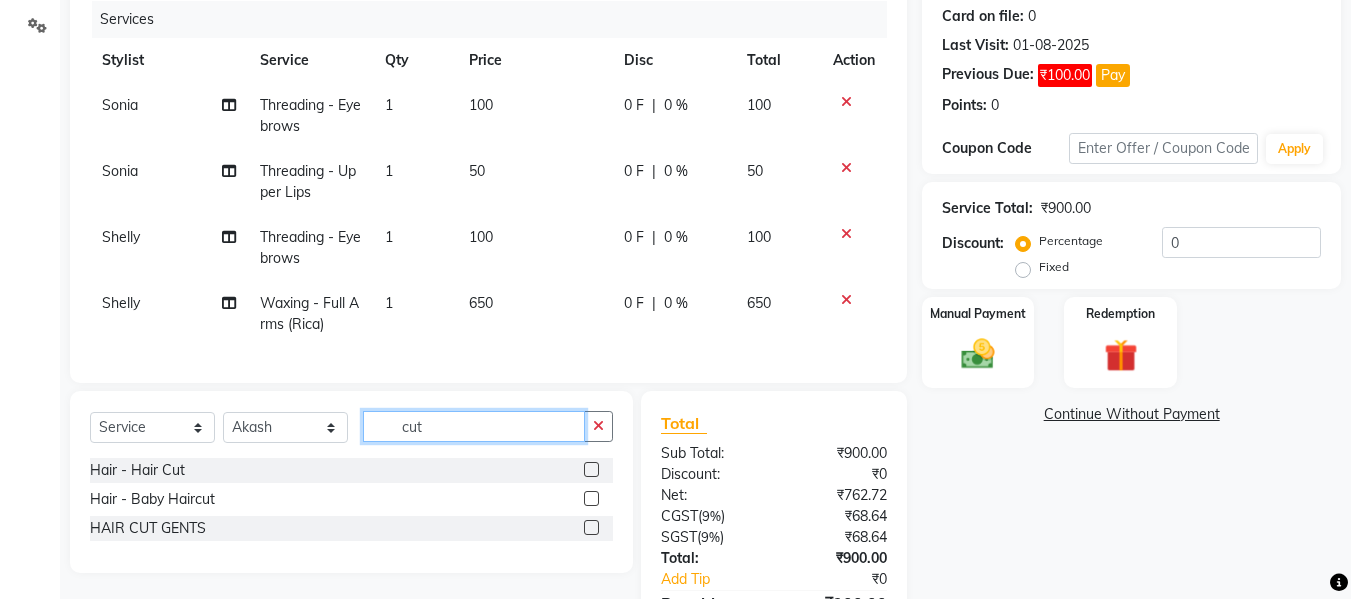 type on "cut" 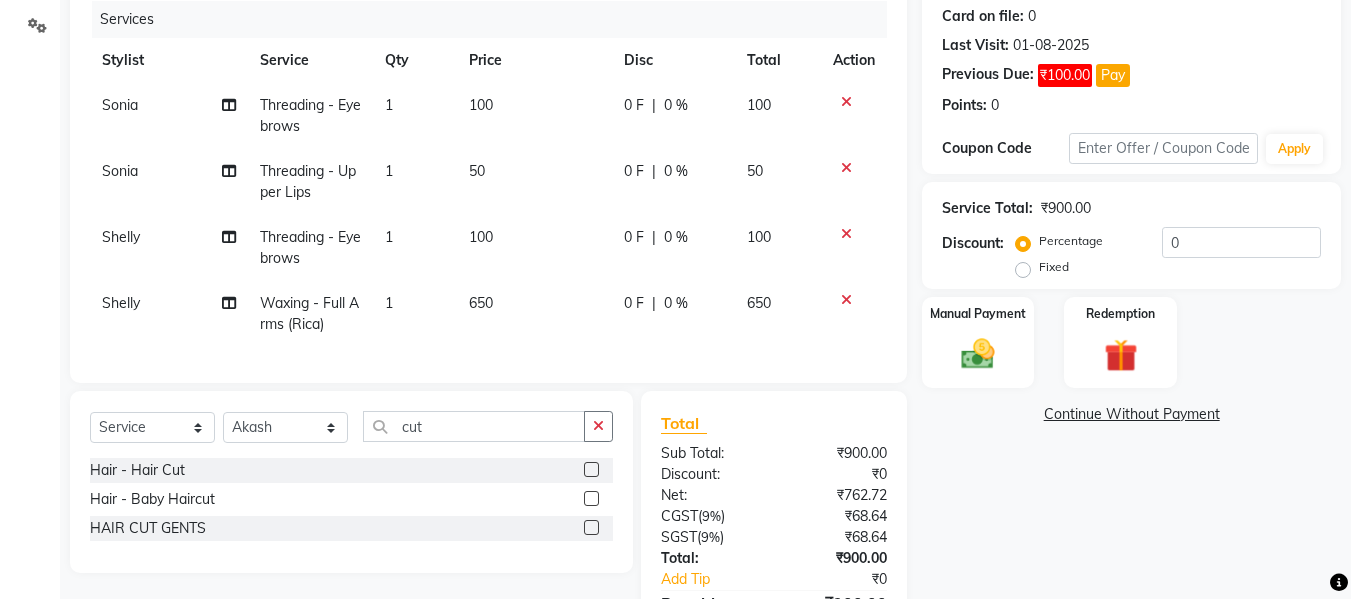 click 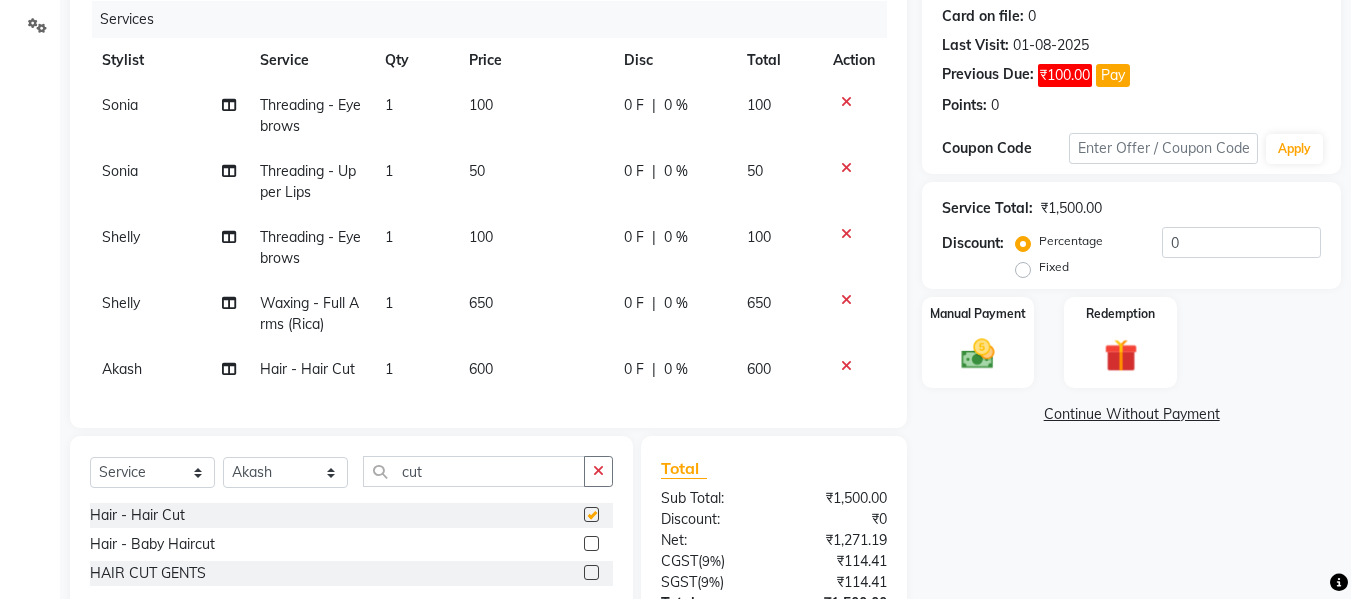 checkbox on "false" 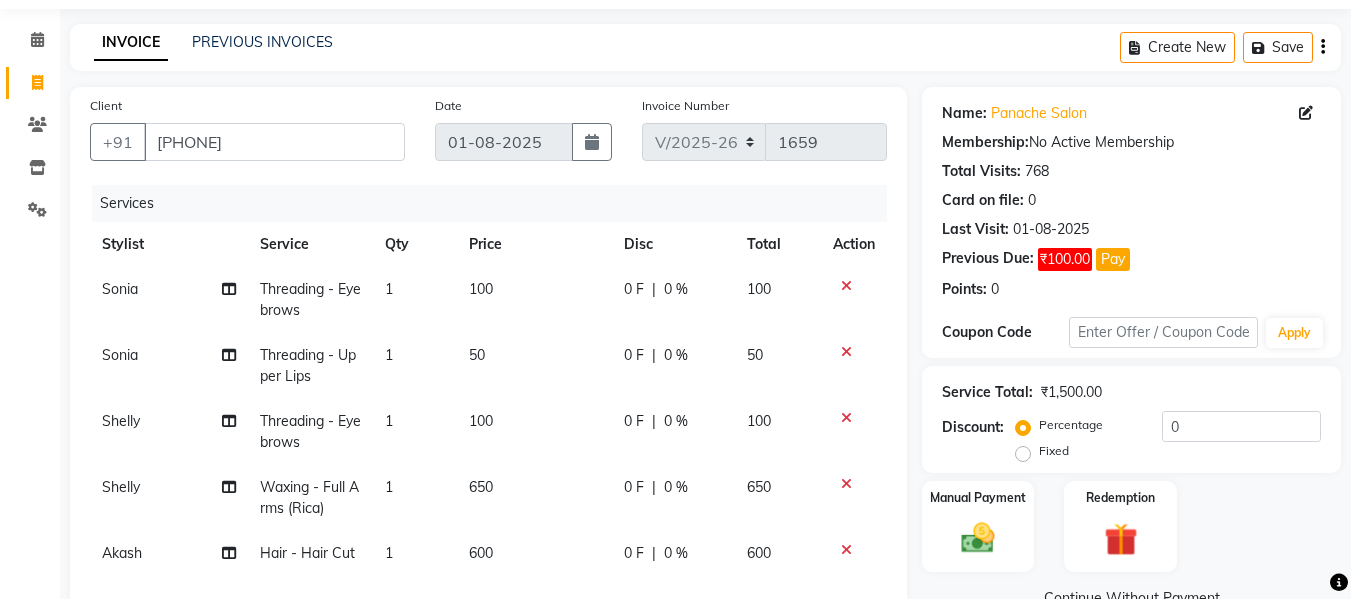 scroll, scrollTop: 423, scrollLeft: 0, axis: vertical 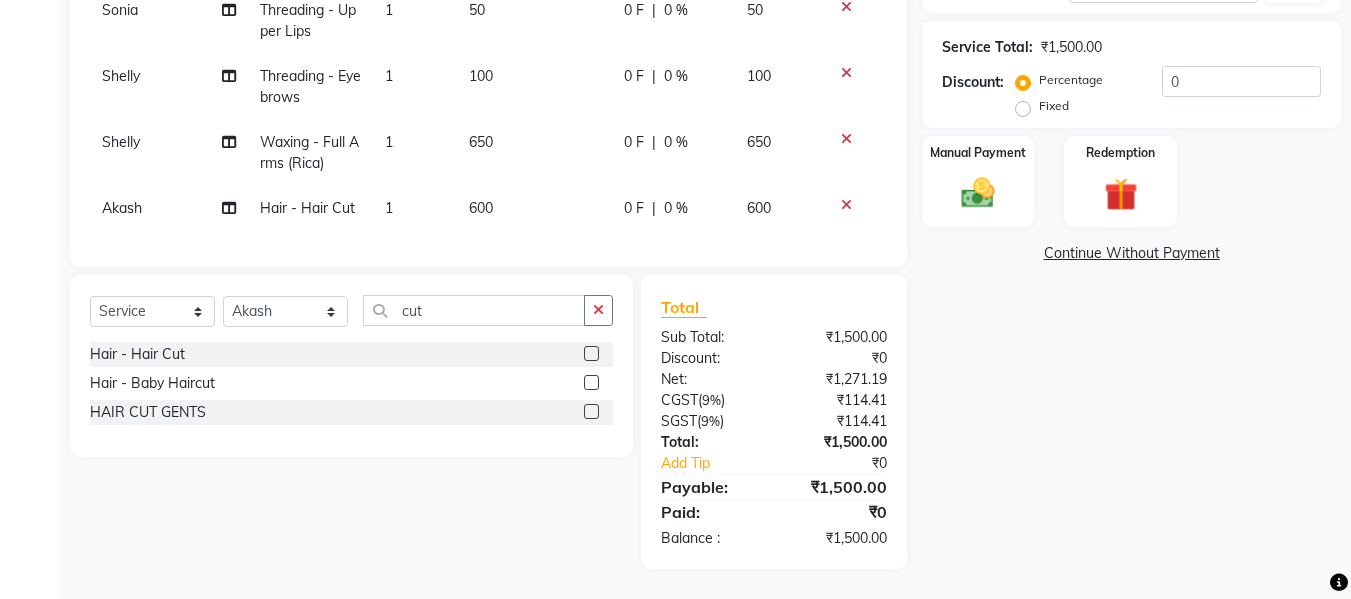 click on "Name: Panache Salon Membership:  No Active Membership  Total Visits:  768 Card on file:  0 Last Visit:   01-08-2025 Previous Due:  ₹100.00 Pay Points:   0  Coupon Code Apply Service Total:  ₹1,500.00  Discount:  Percentage   Fixed  0 Manual Payment Redemption  Continue Without Payment" 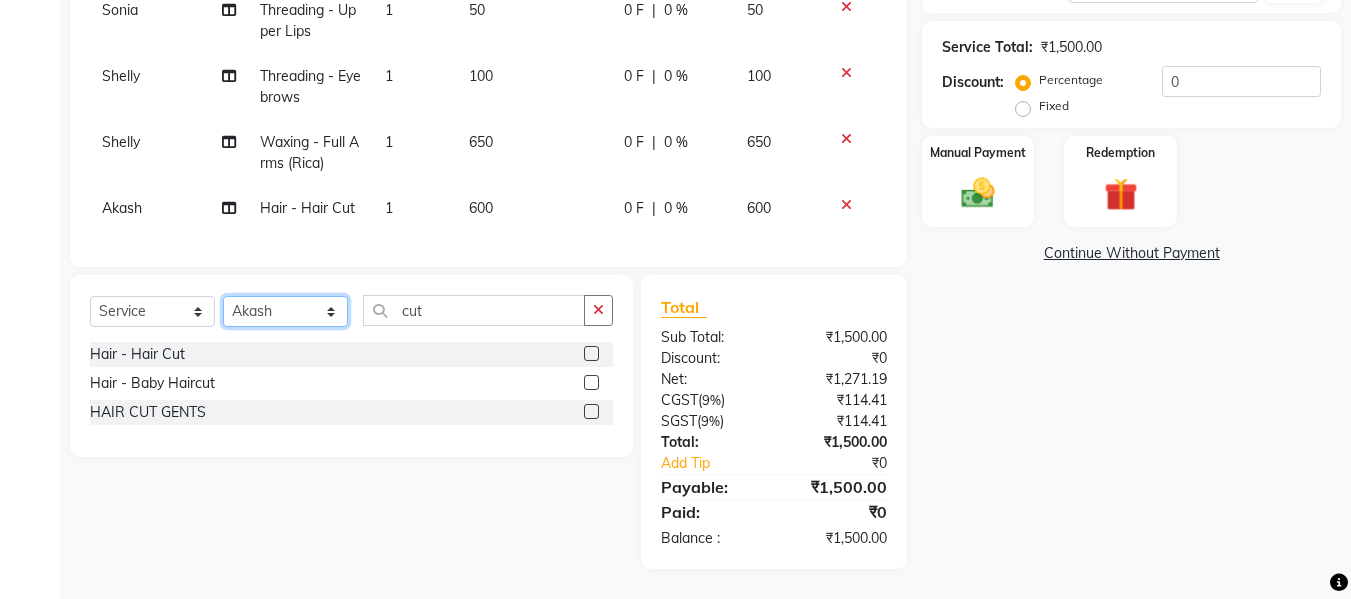 click on "Select Stylist Akash Aman anju Arjun AShu Bhavna Dhadwal Guneek Makeup Manager Raman Renu Salman Shelly shushma Sonia yash" 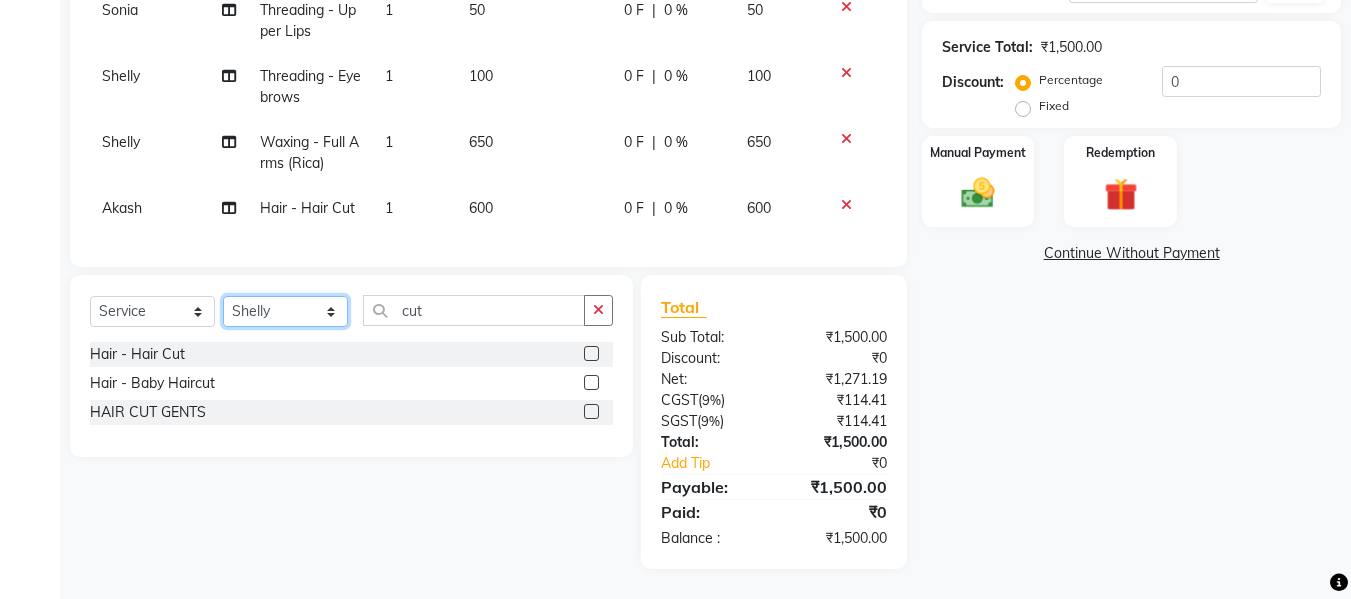 click on "Select Stylist Akash Aman anju Arjun AShu Bhavna Dhadwal Guneek Makeup Manager Raman Renu Salman Shelly shushma Sonia yash" 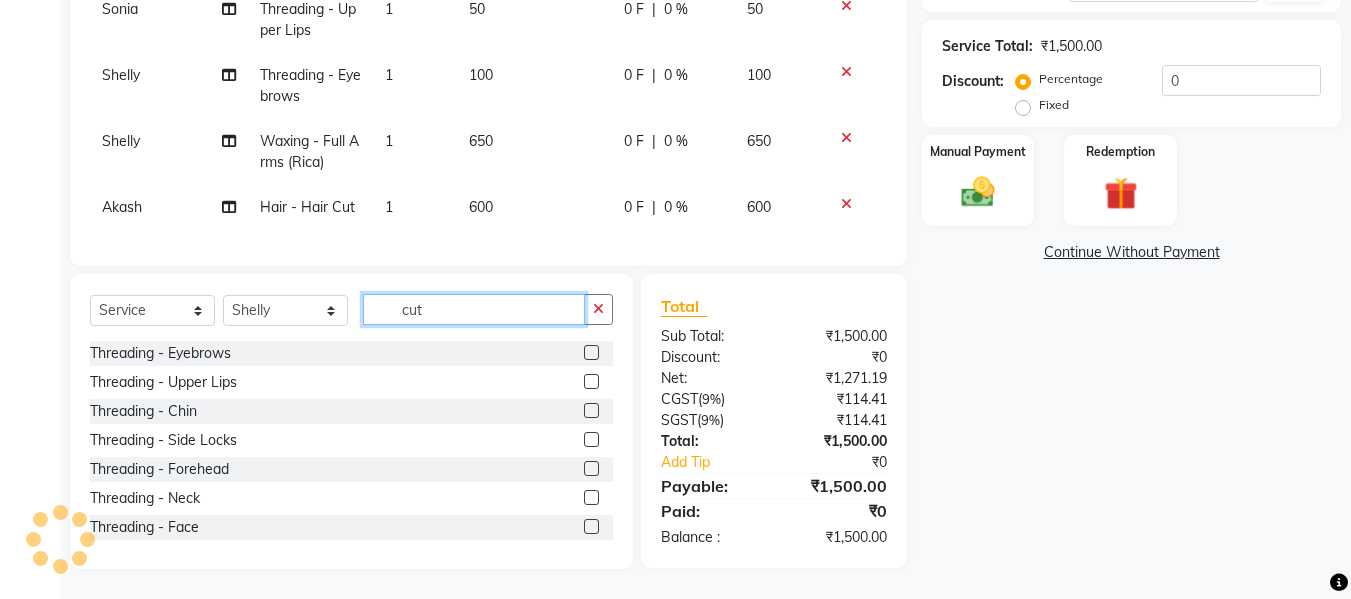 click on "cut" 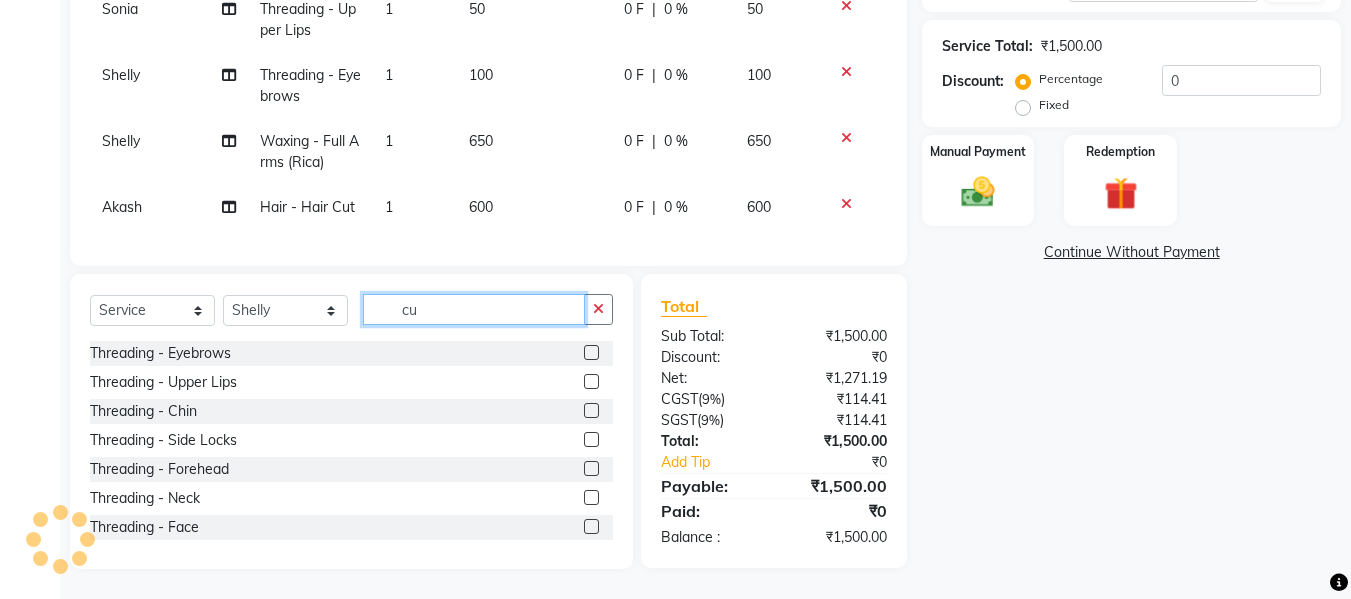type on "c" 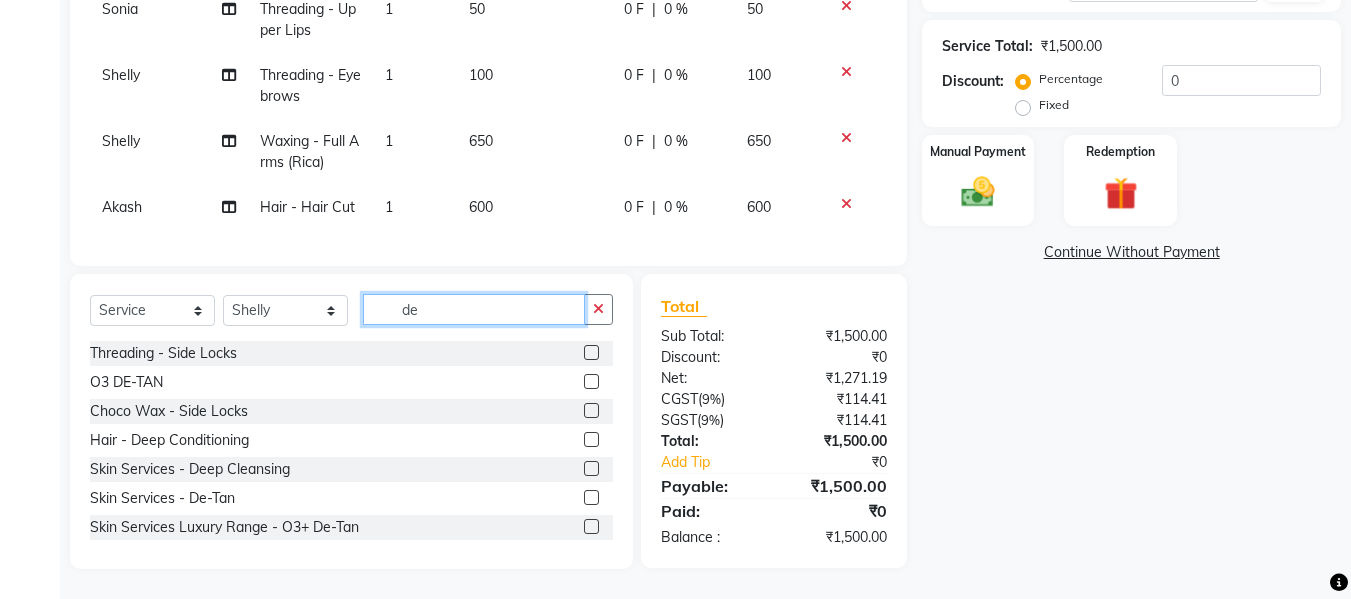 type on "de" 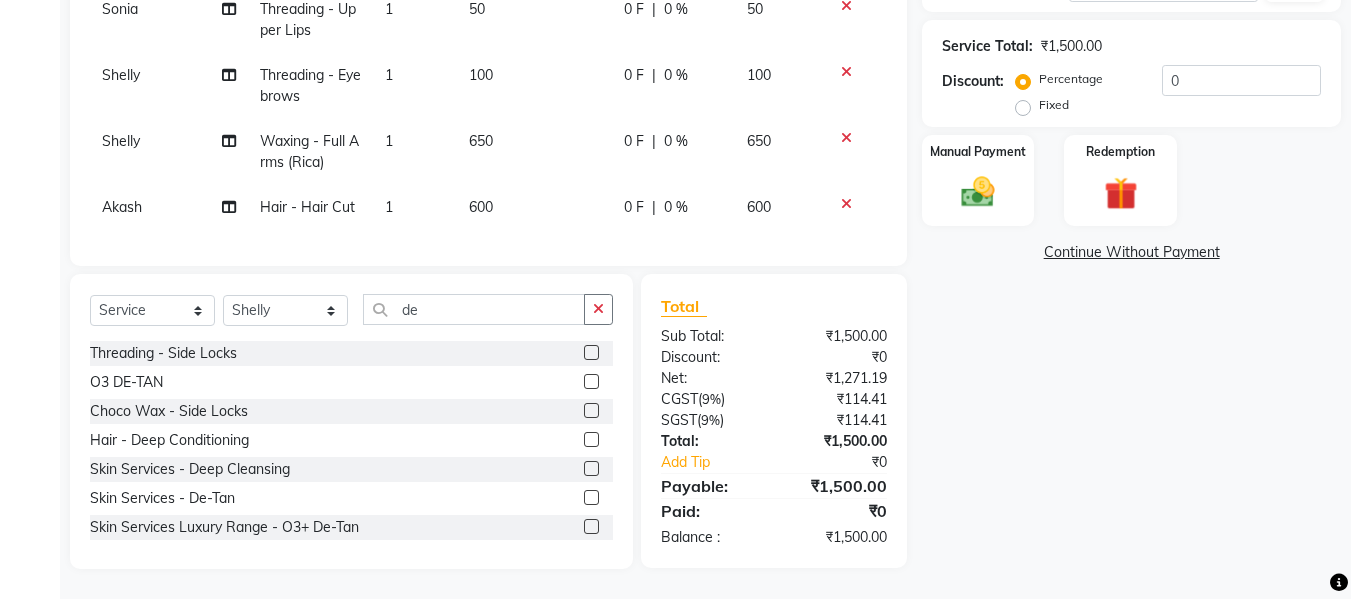 click 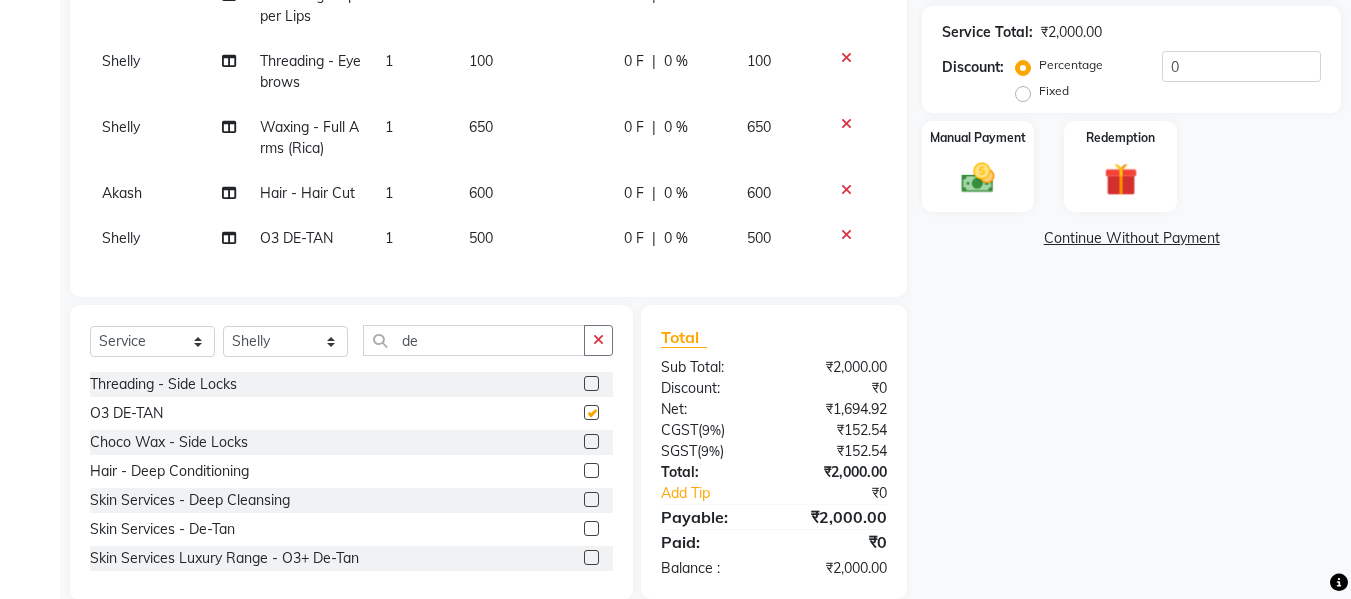 checkbox on "false" 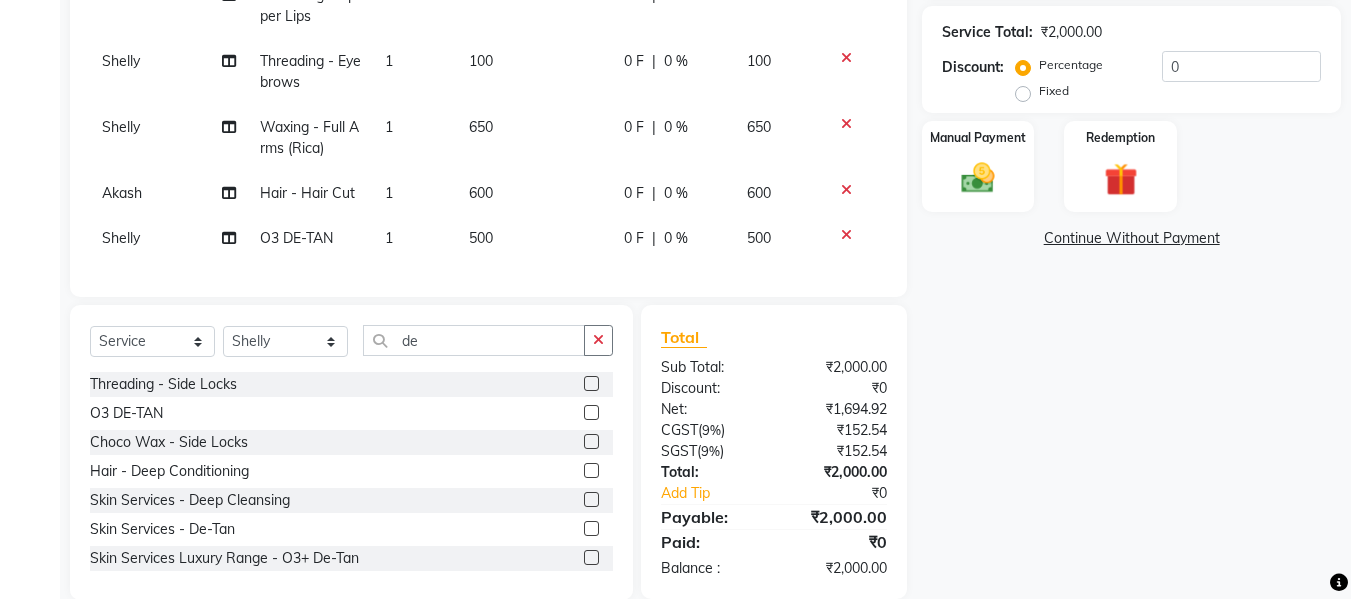 scroll, scrollTop: 223, scrollLeft: 0, axis: vertical 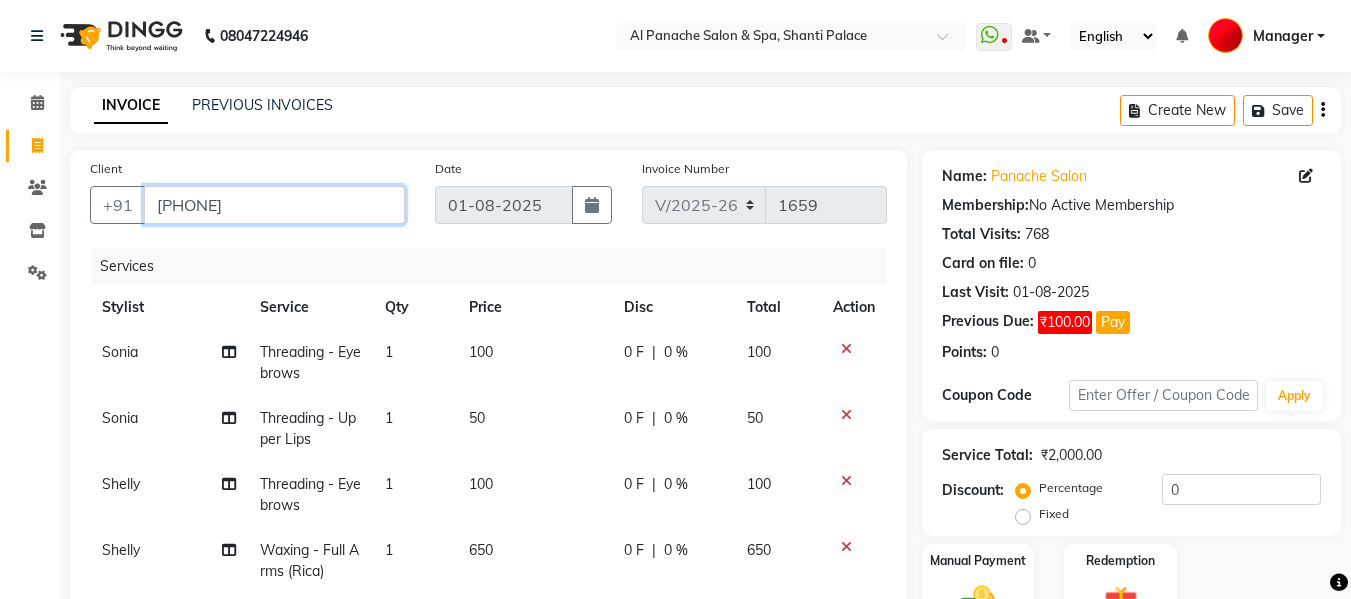 click on "[PHONE]" at bounding box center [274, 205] 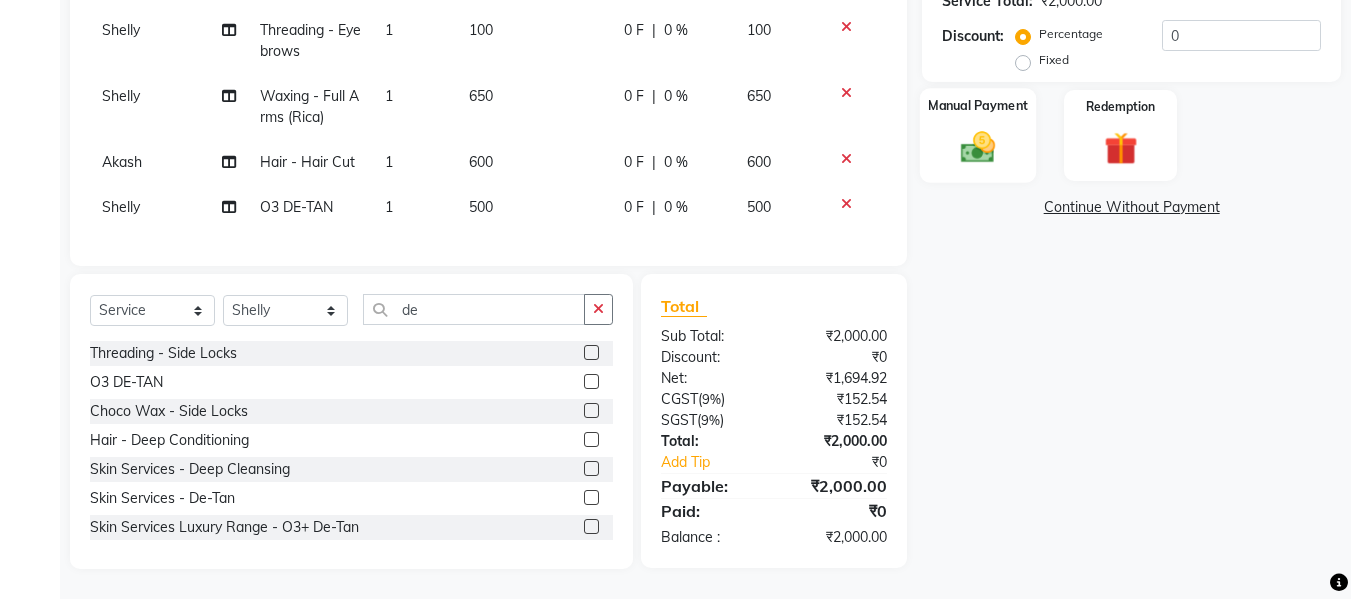 click 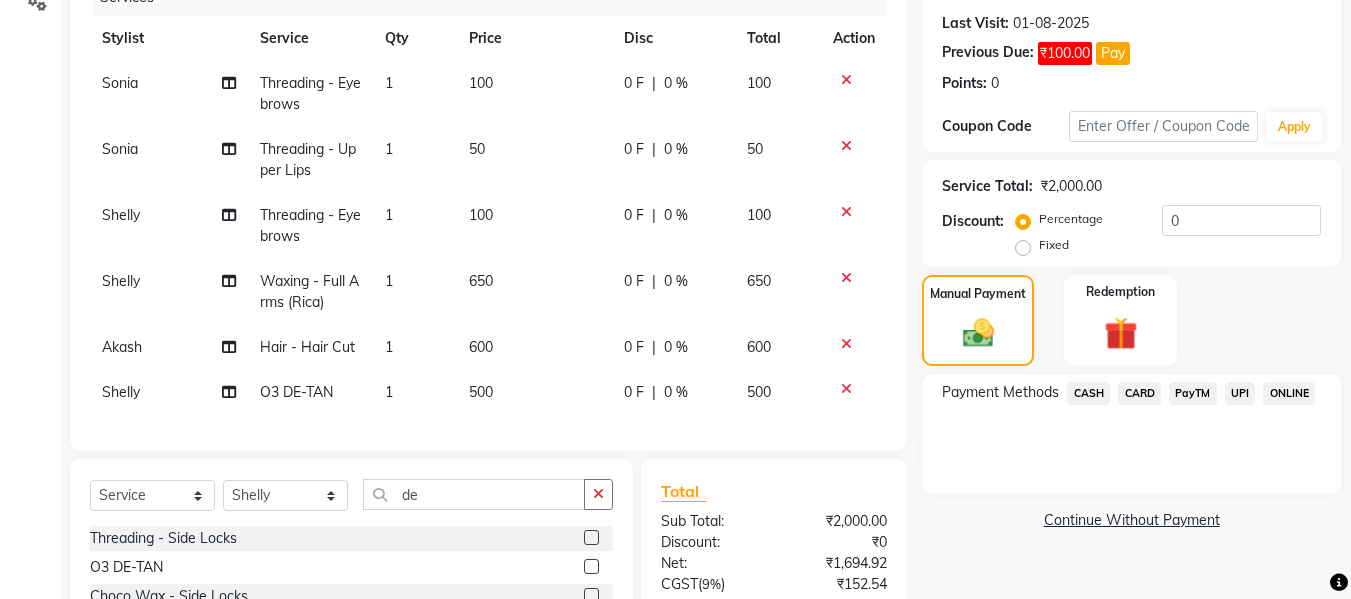scroll, scrollTop: 229, scrollLeft: 0, axis: vertical 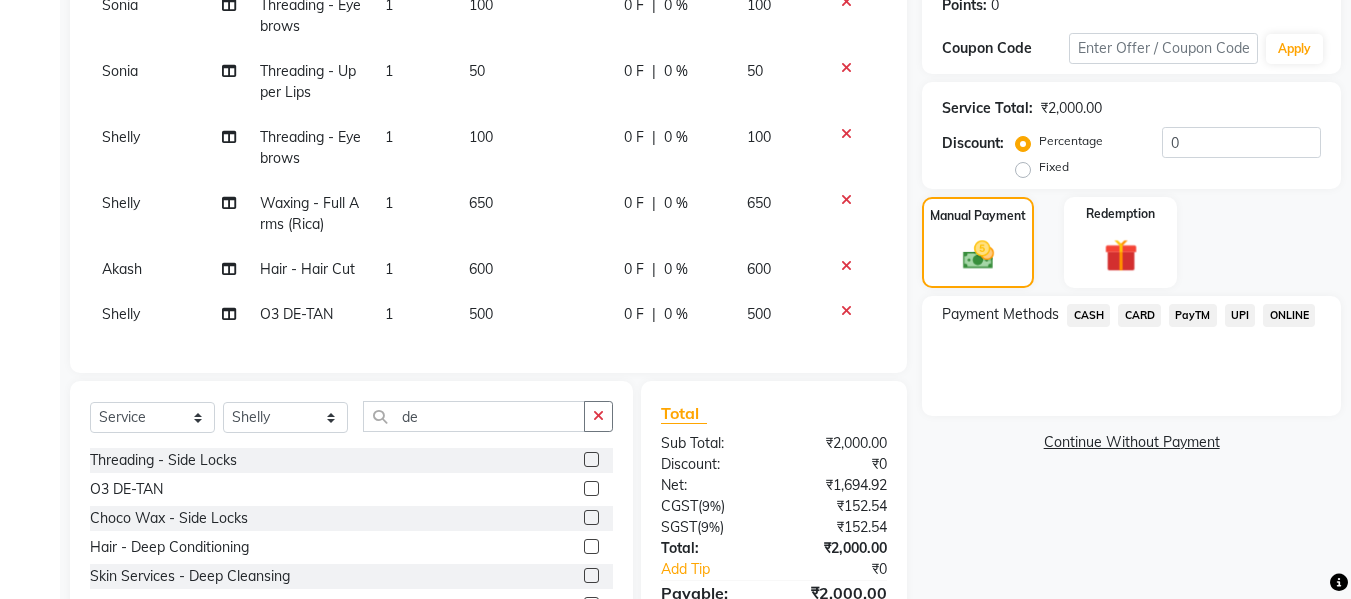 click on "UPI" 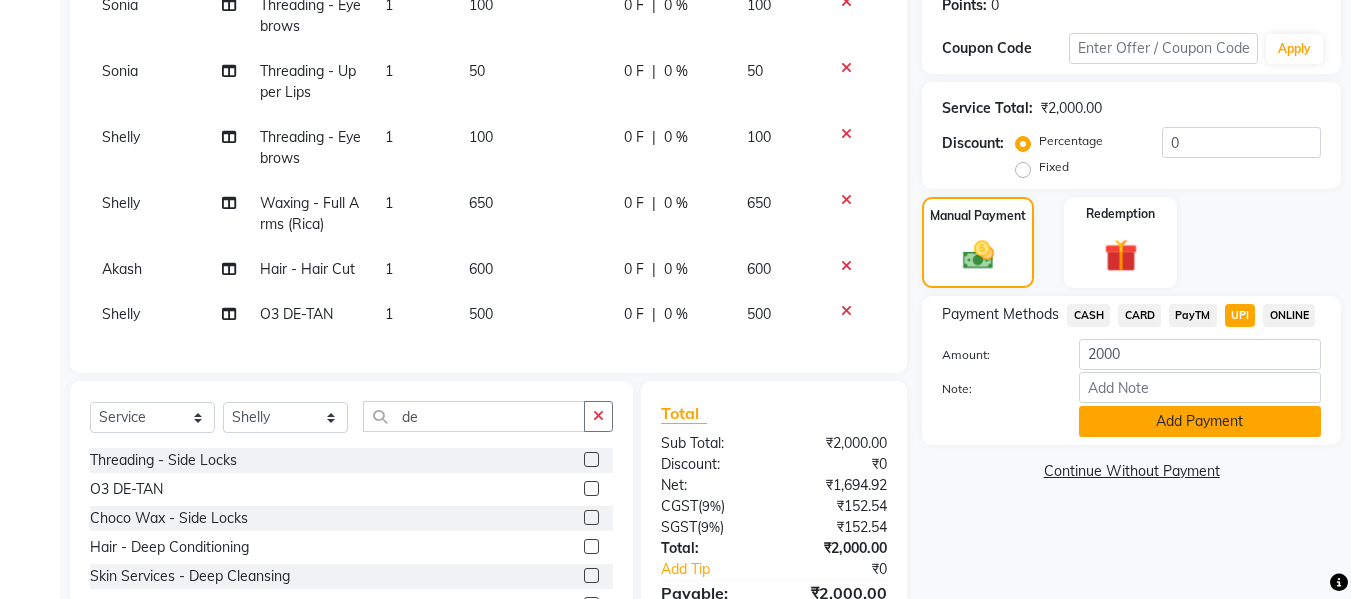 click on "Add Payment" 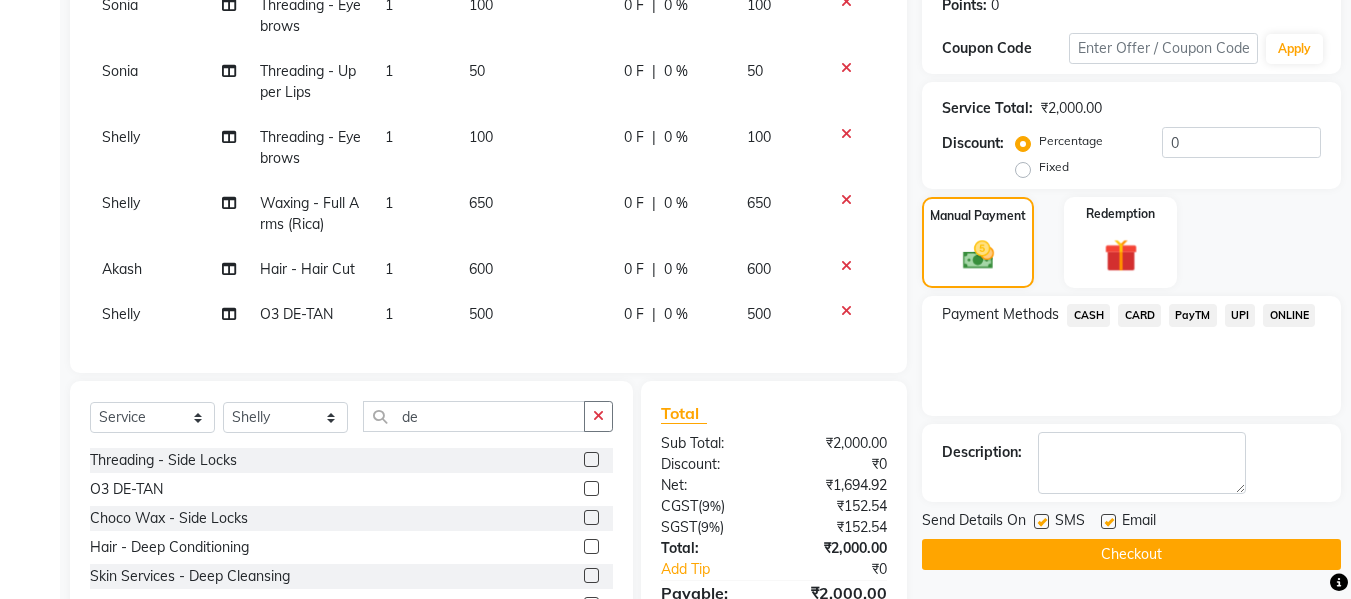 click on "Checkout" 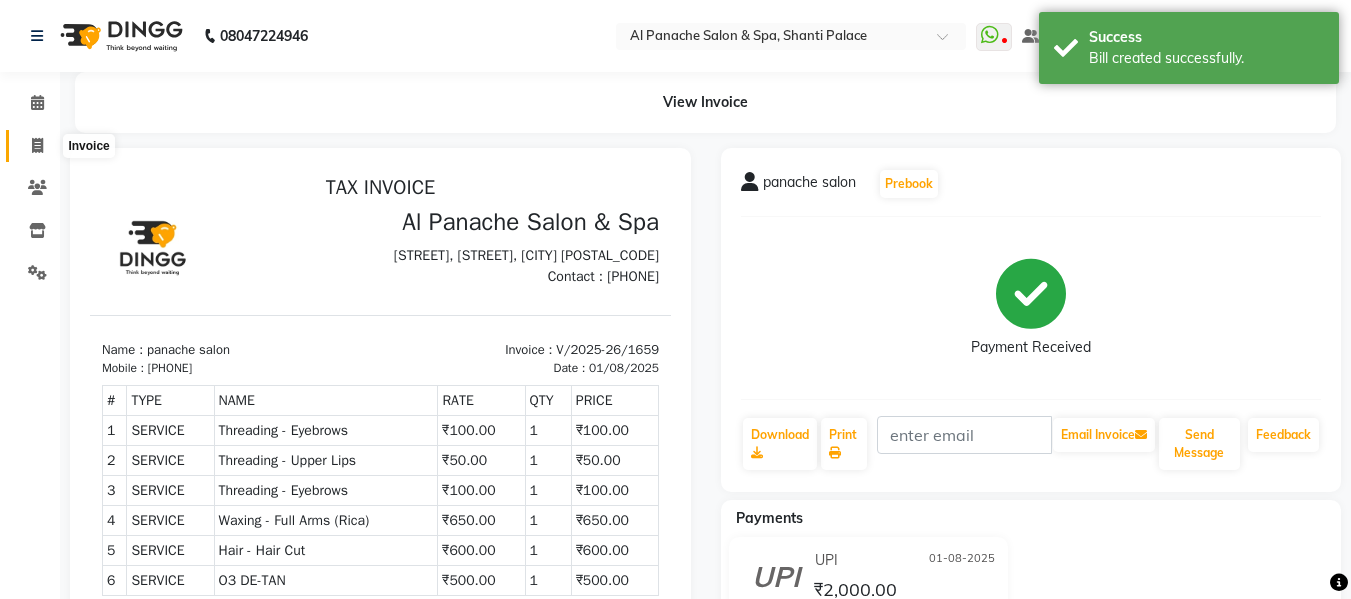 scroll, scrollTop: 0, scrollLeft: 0, axis: both 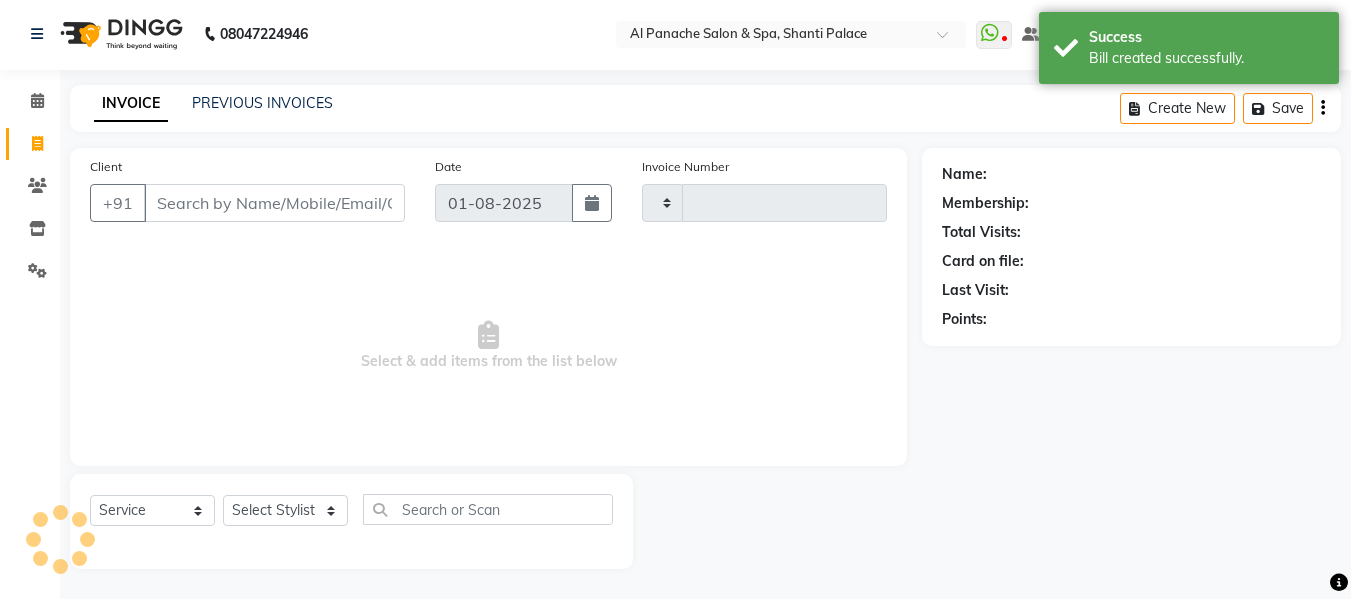 type on "1660" 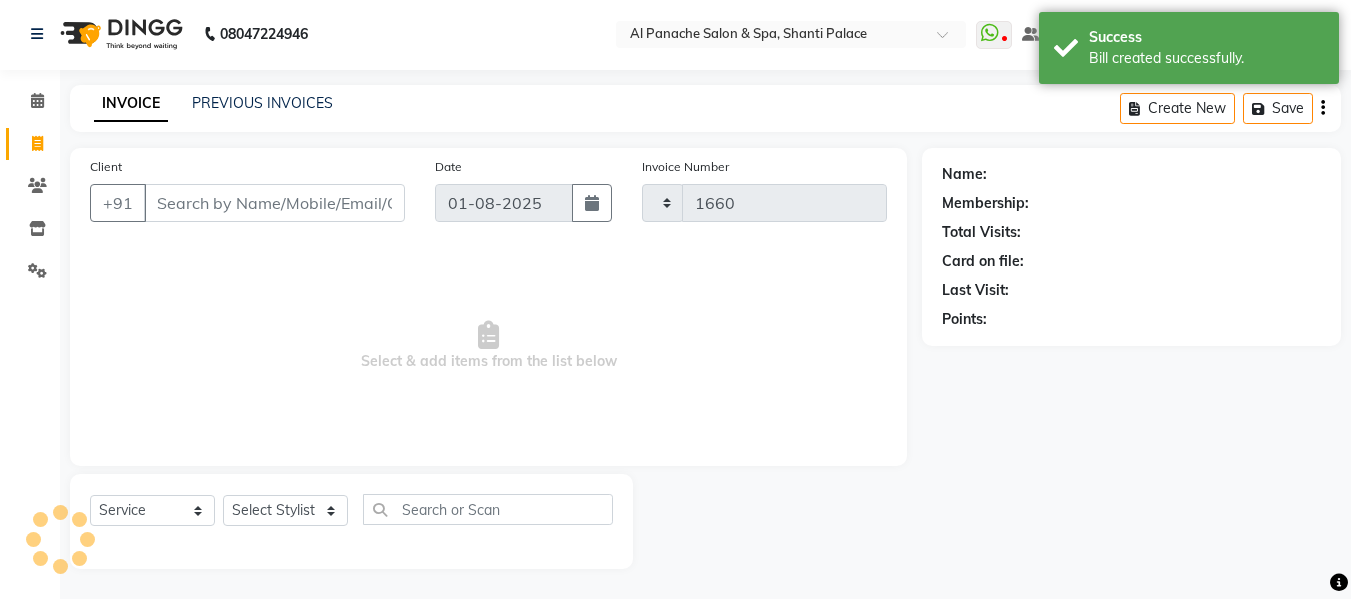 select on "751" 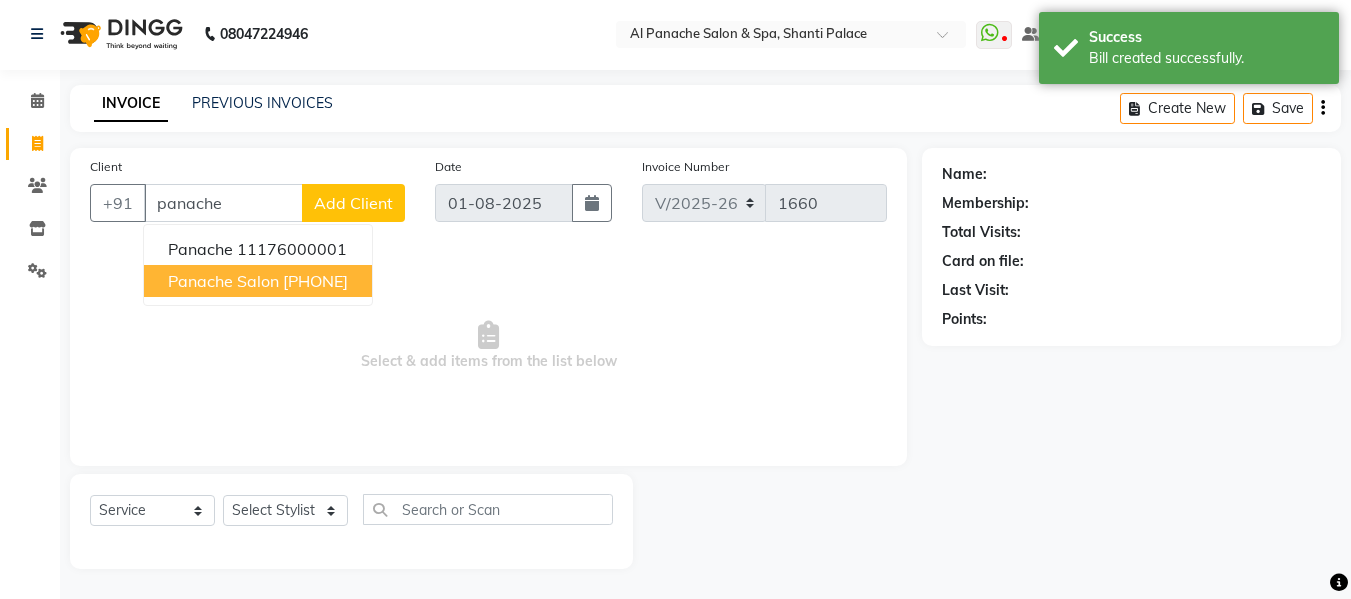 click on "panache salon" at bounding box center (223, 281) 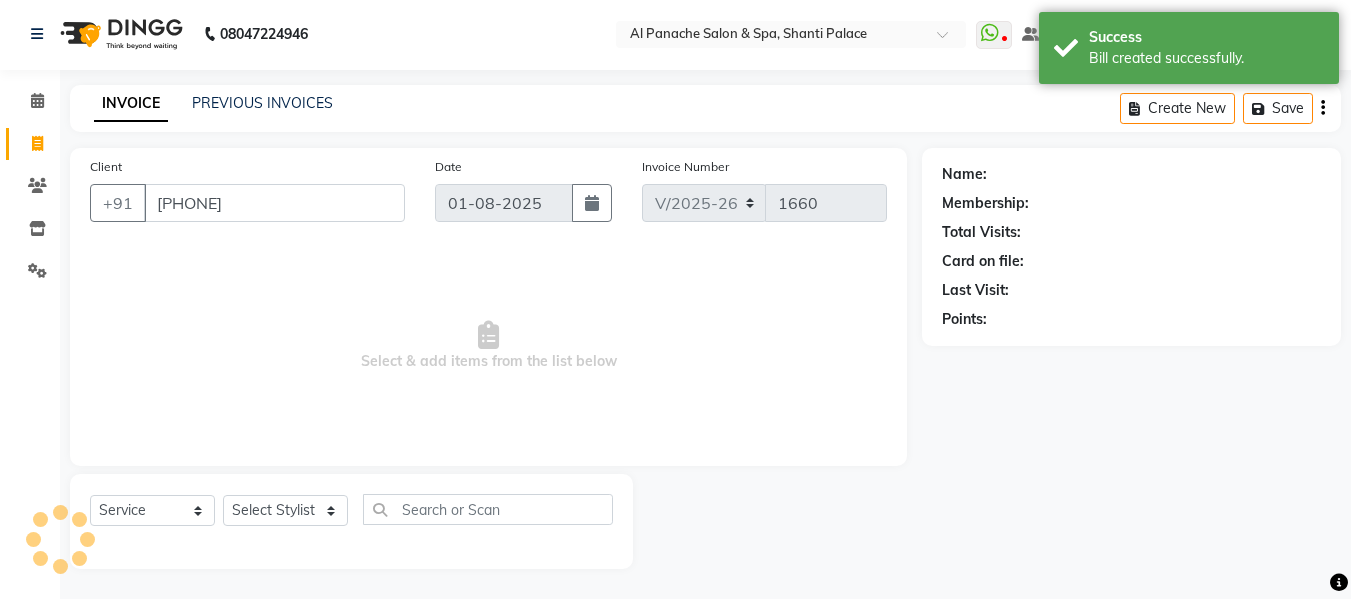 type on "[PHONE]" 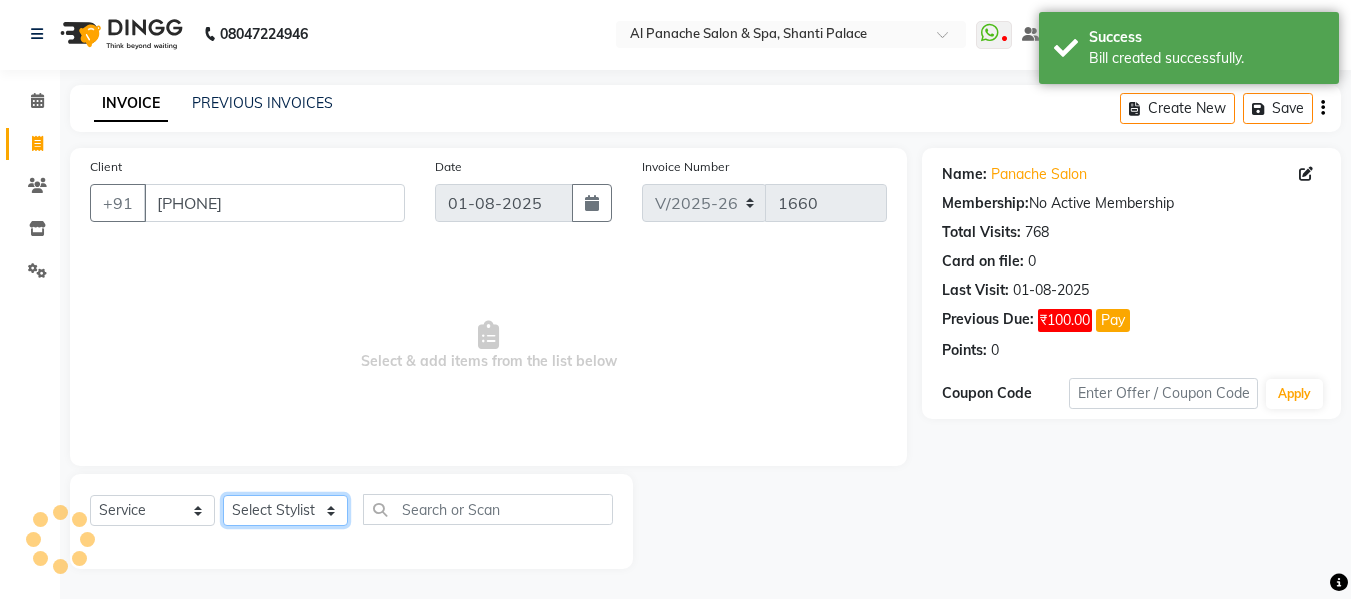 click on "Select Stylist Akash Aman anju Arjun AShu Bhavna Dhadwal Guneek Makeup Manager Raman Renu Salman Shelly shushma Sonia yash" 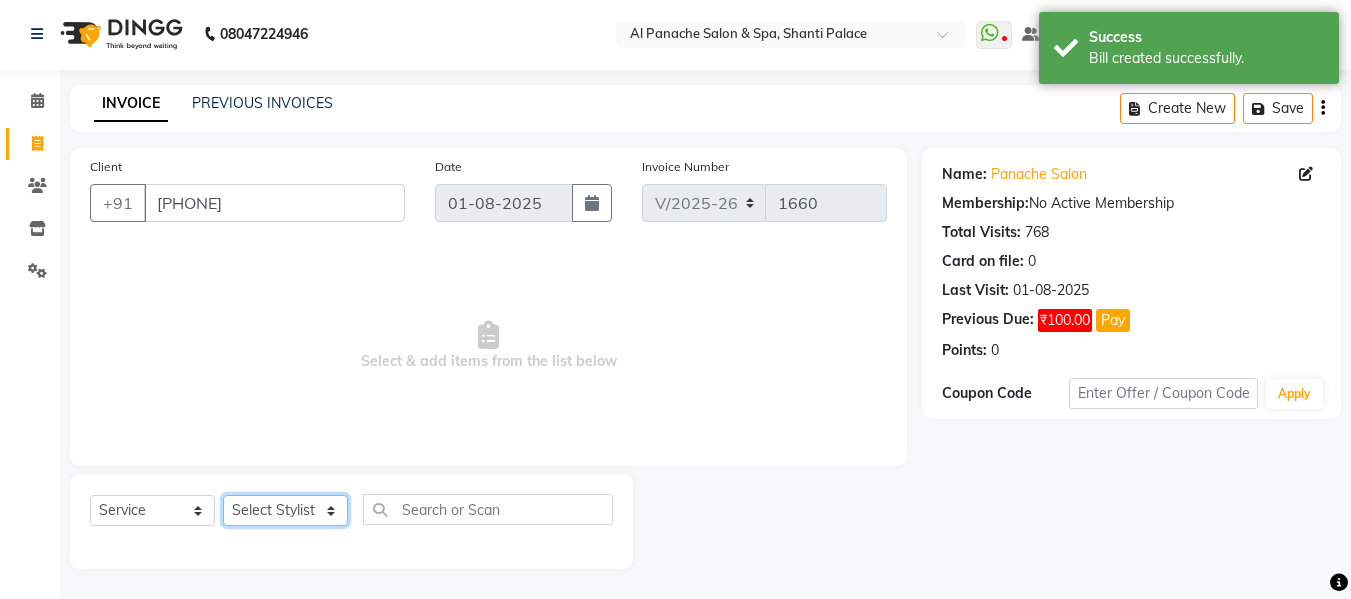 select on "12067" 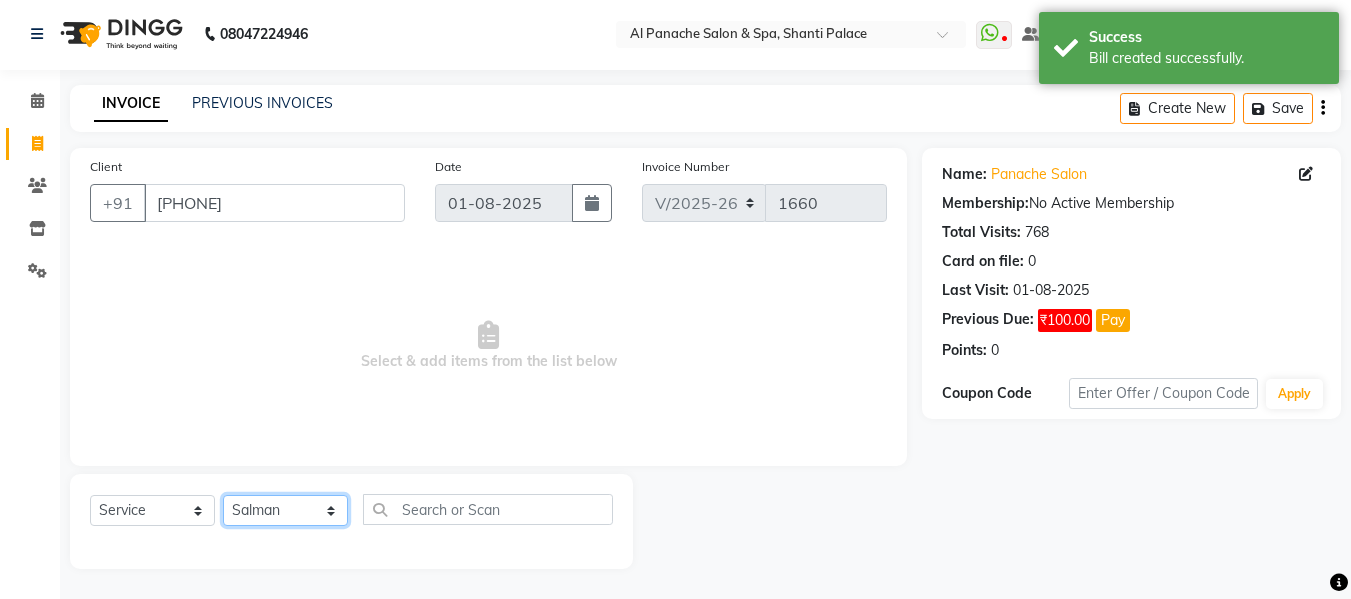 click on "Select Stylist Akash Aman anju Arjun AShu Bhavna Dhadwal Guneek Makeup Manager Raman Renu Salman Shelly shushma Sonia yash" 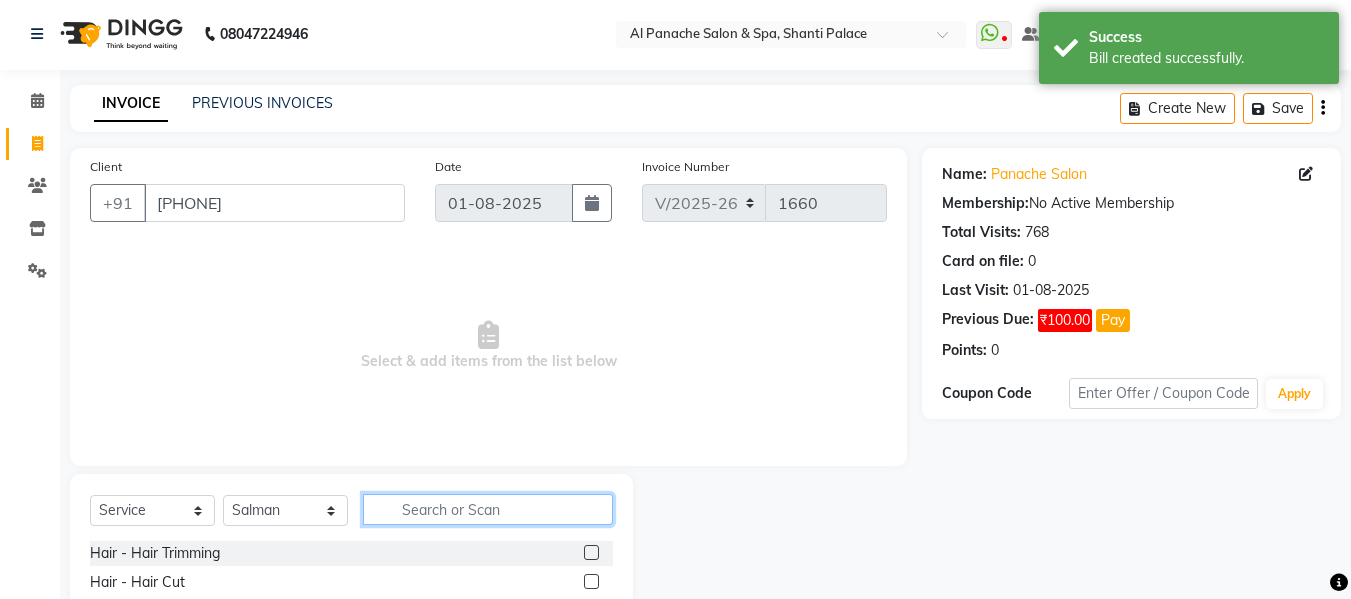 click 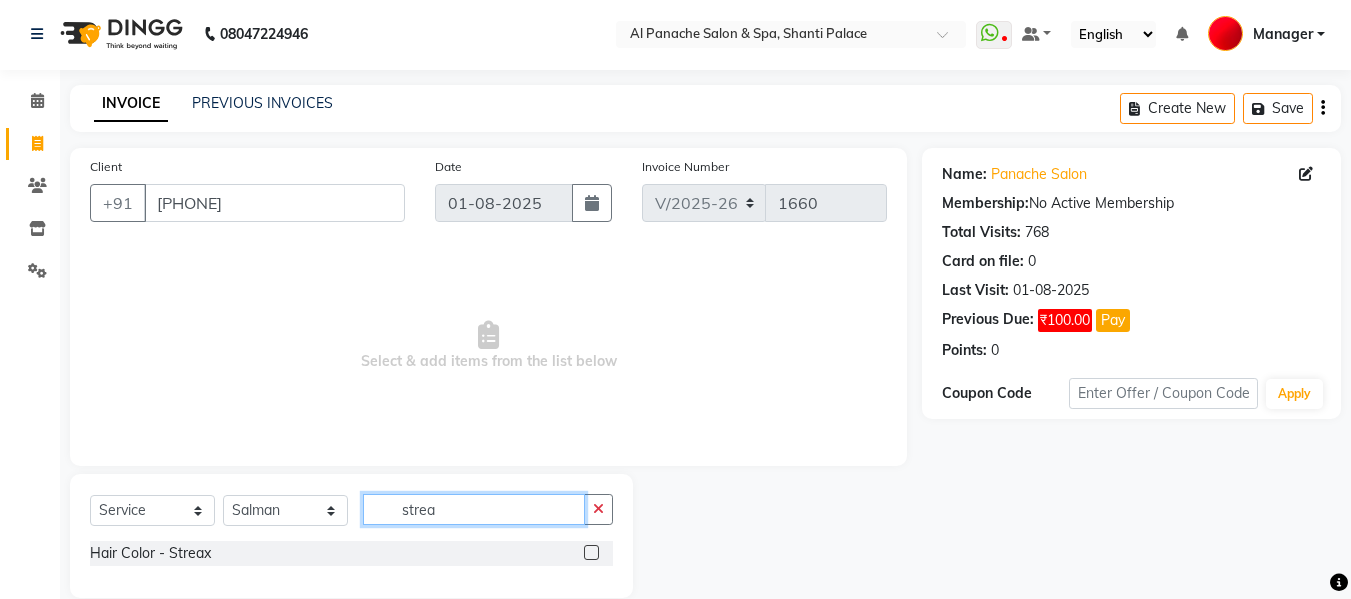 type on "strea" 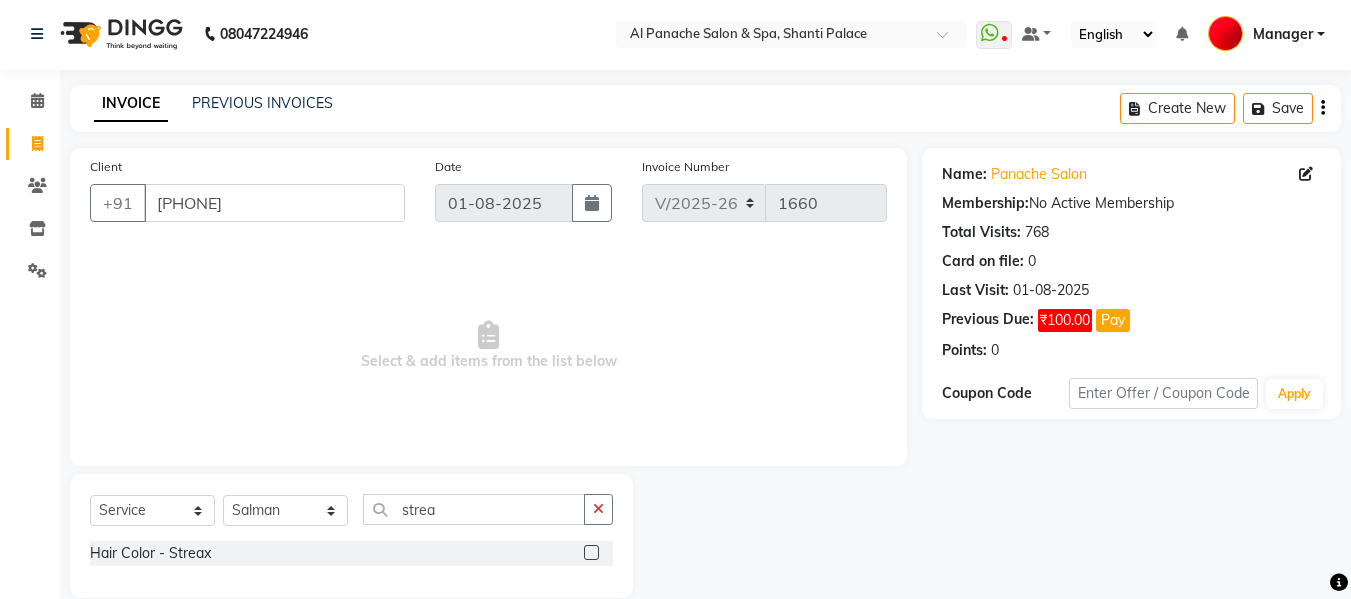 click 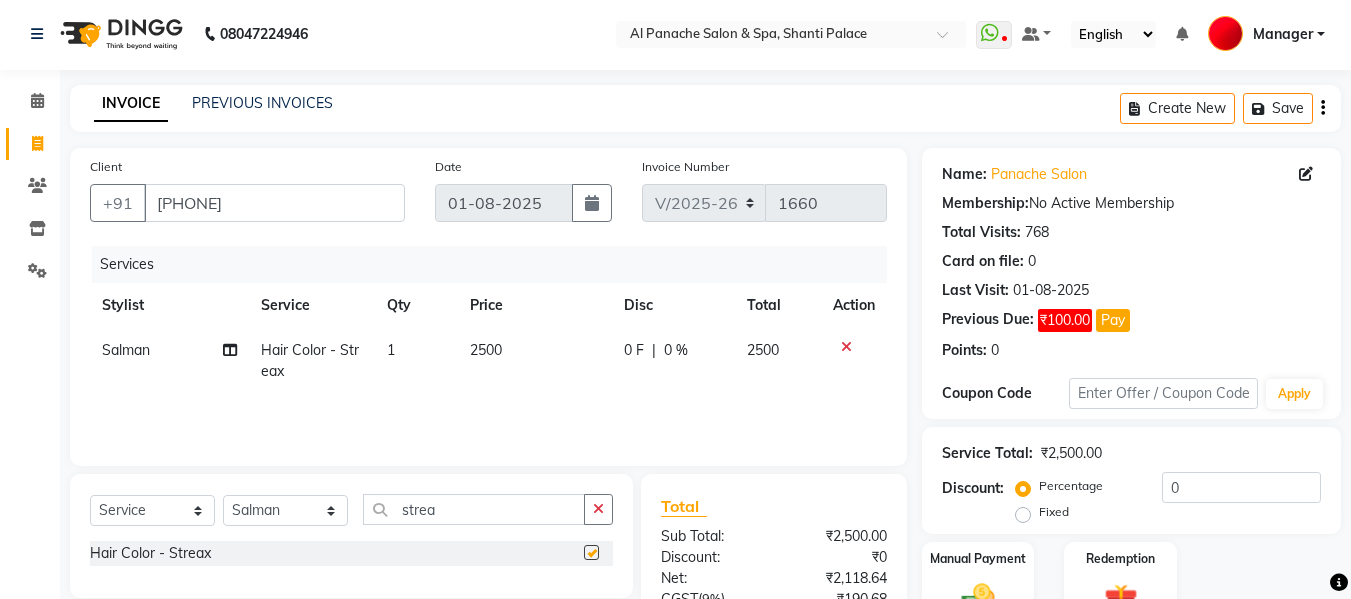 checkbox on "false" 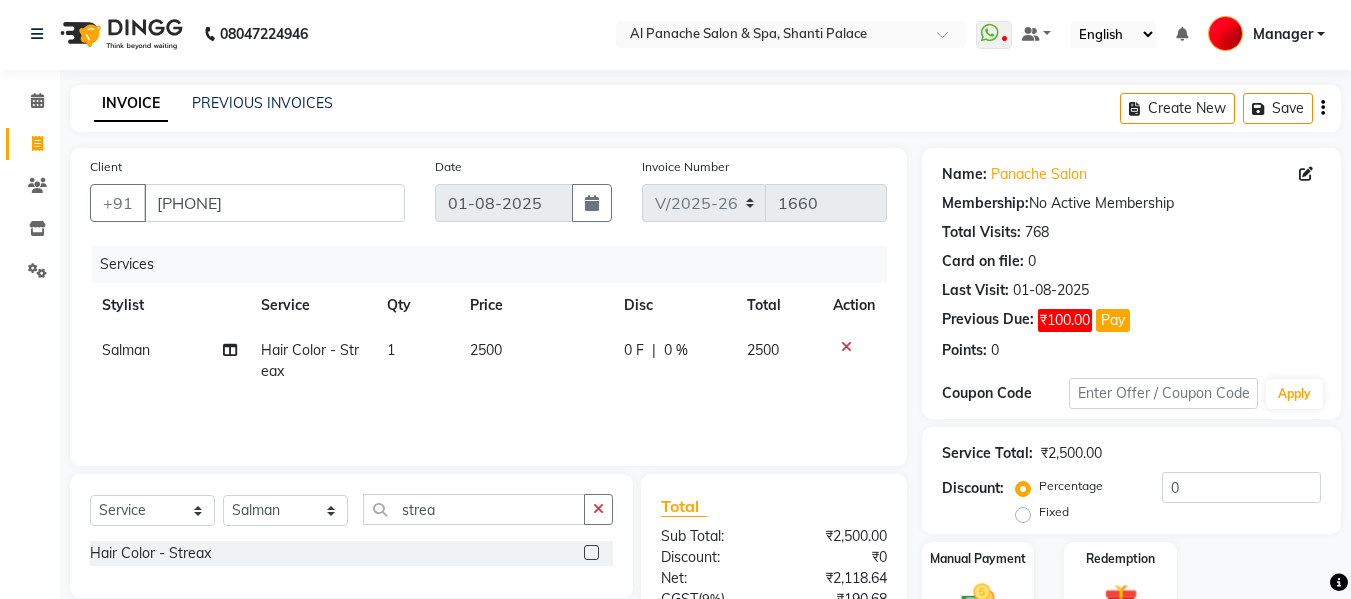 click on "2500" 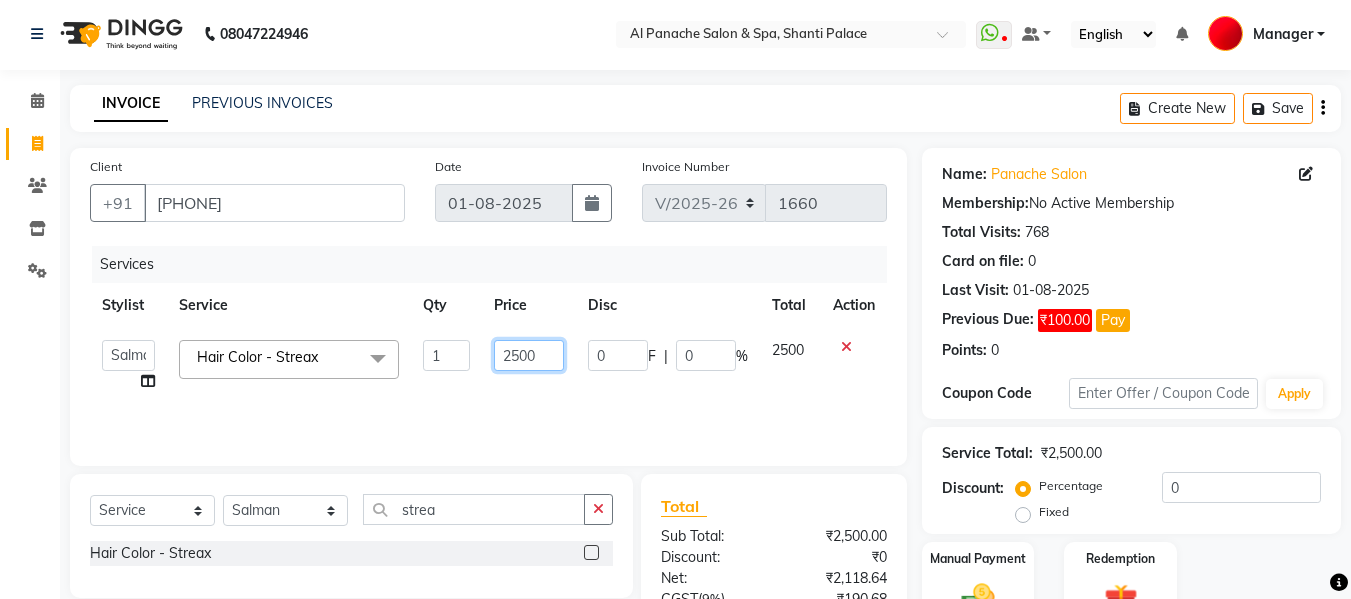 click on "2500" 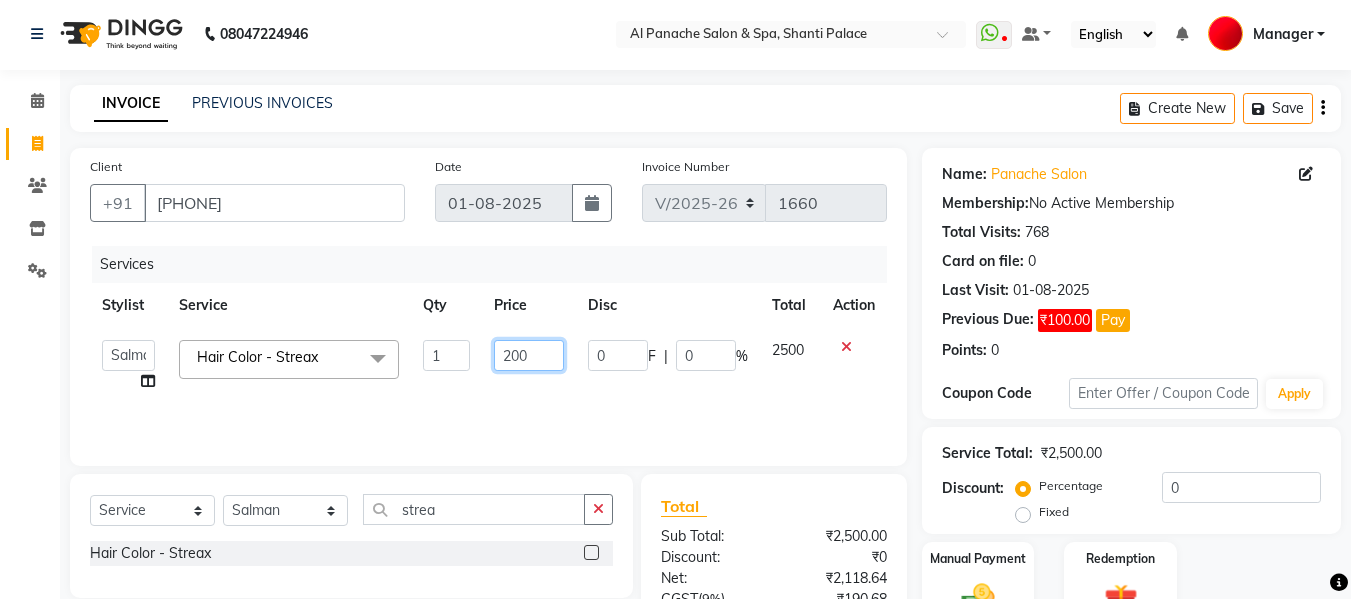 type on "2000" 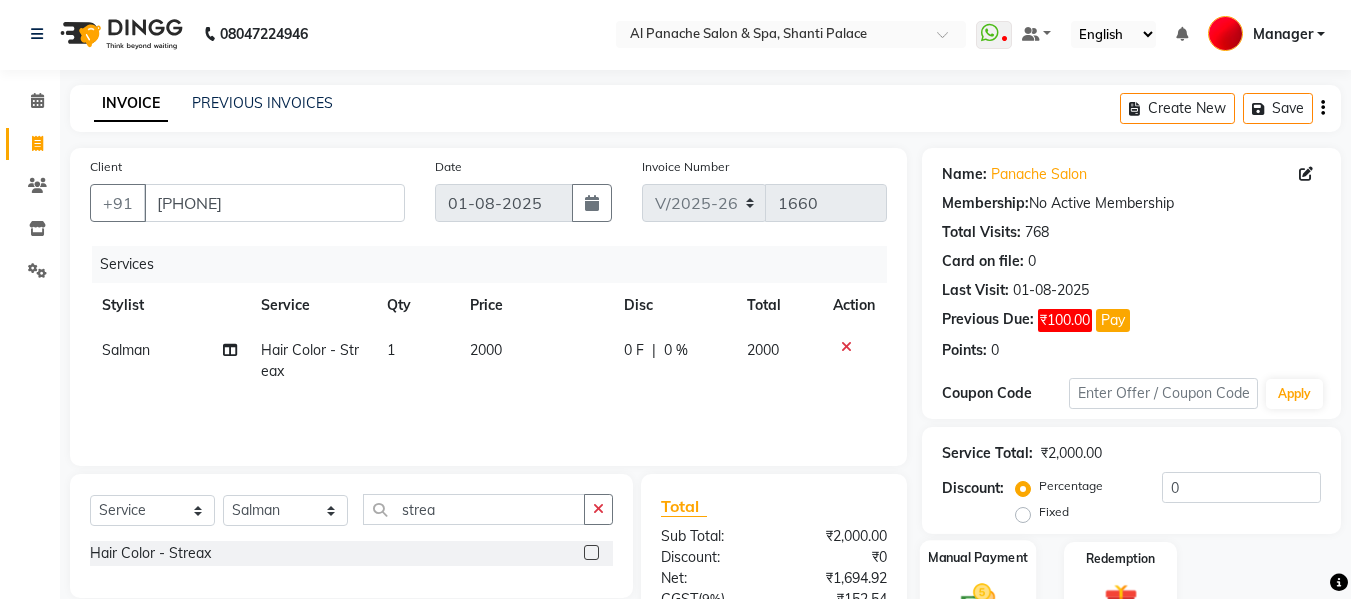click on "Manual Payment" 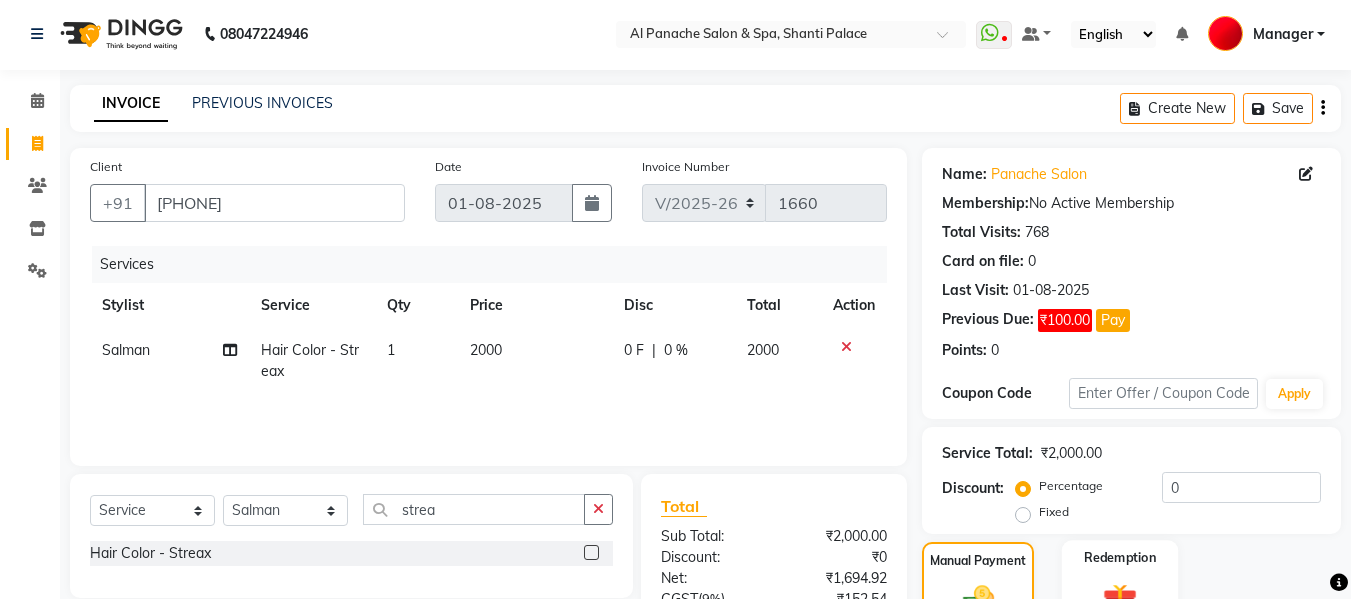 scroll, scrollTop: 235, scrollLeft: 0, axis: vertical 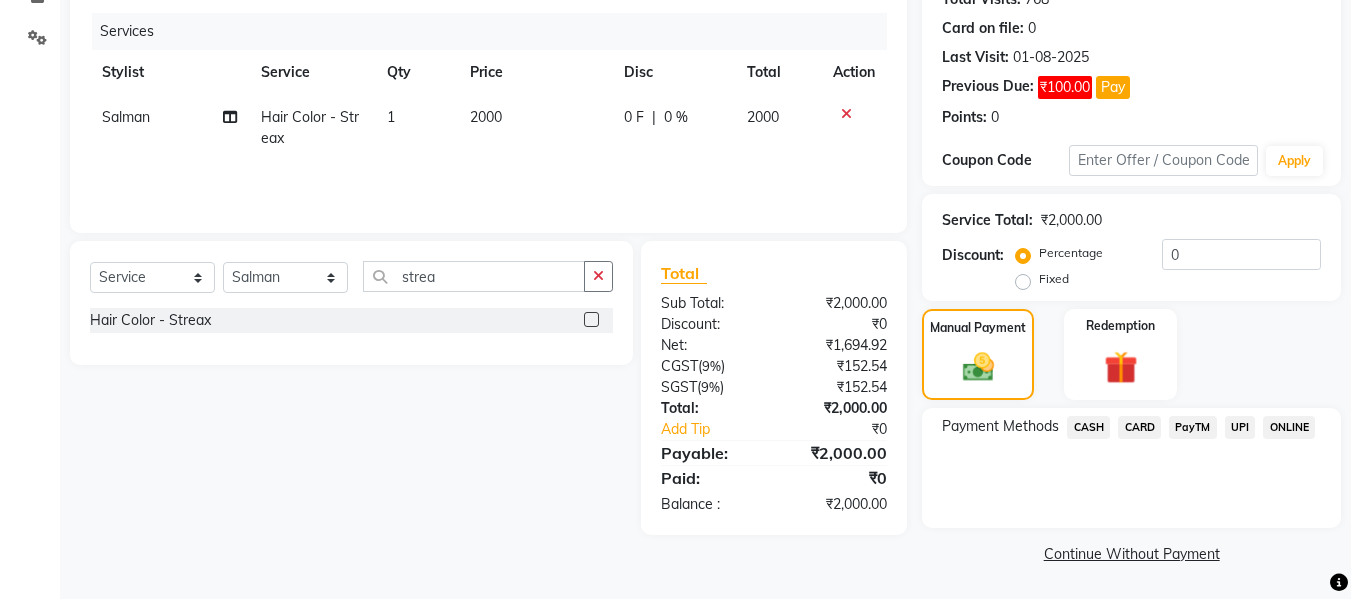 click on "CARD" 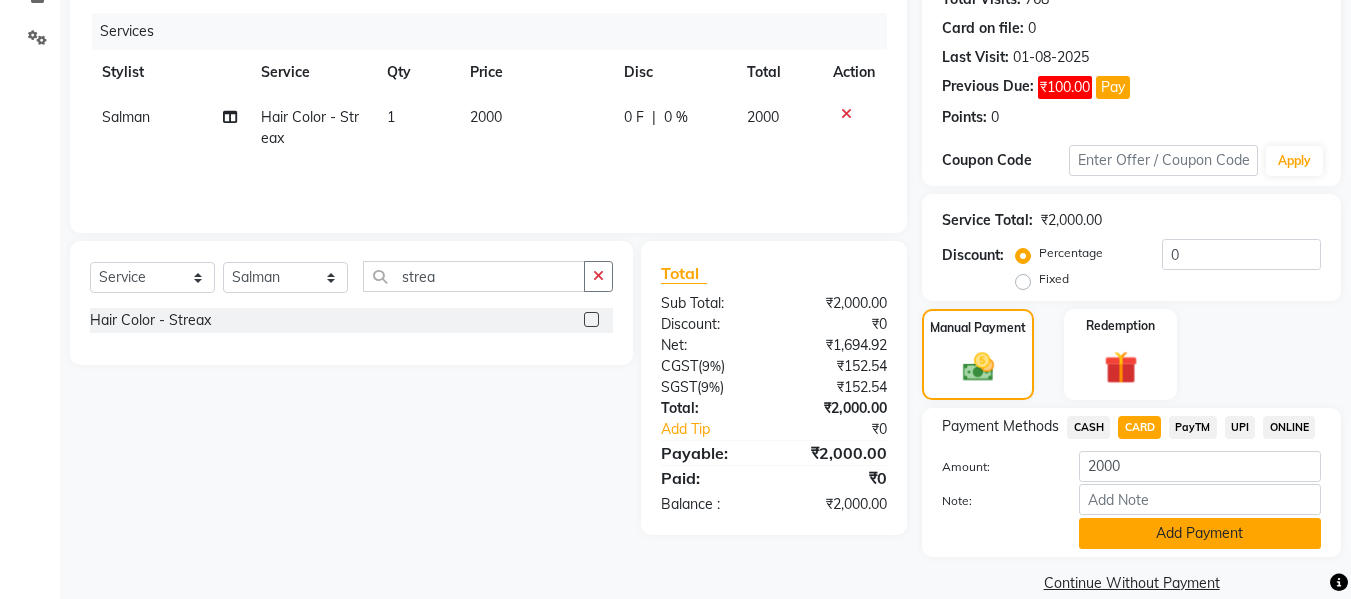 click on "Add Payment" 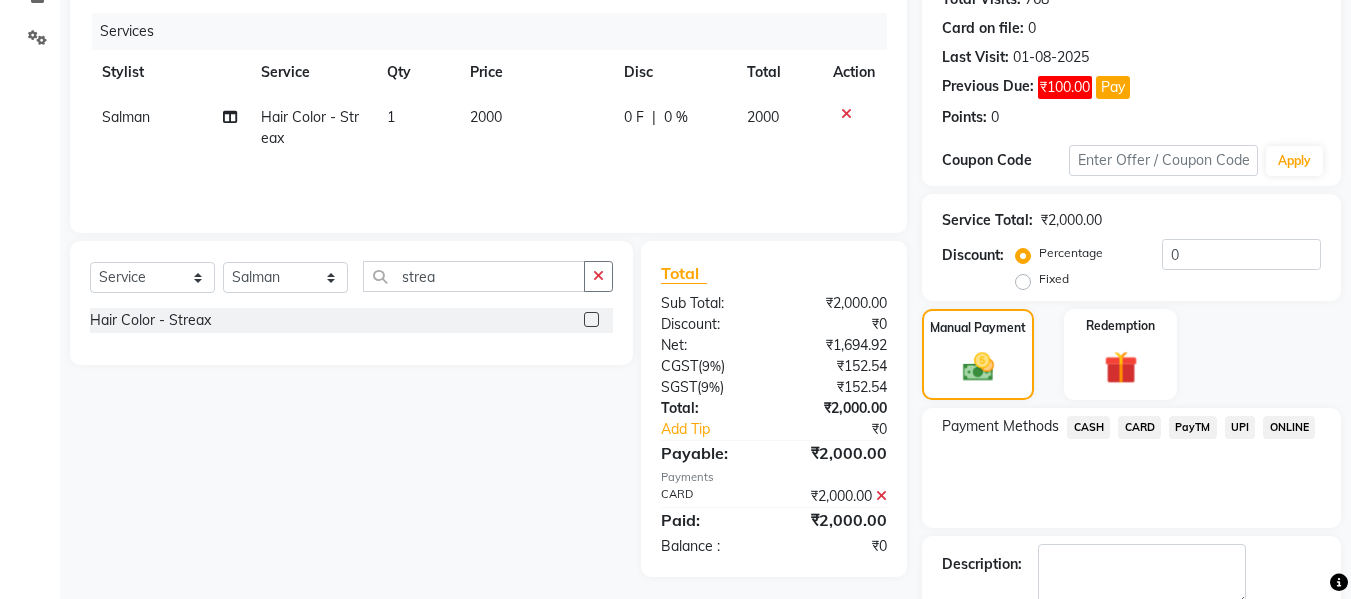 scroll, scrollTop: 348, scrollLeft: 0, axis: vertical 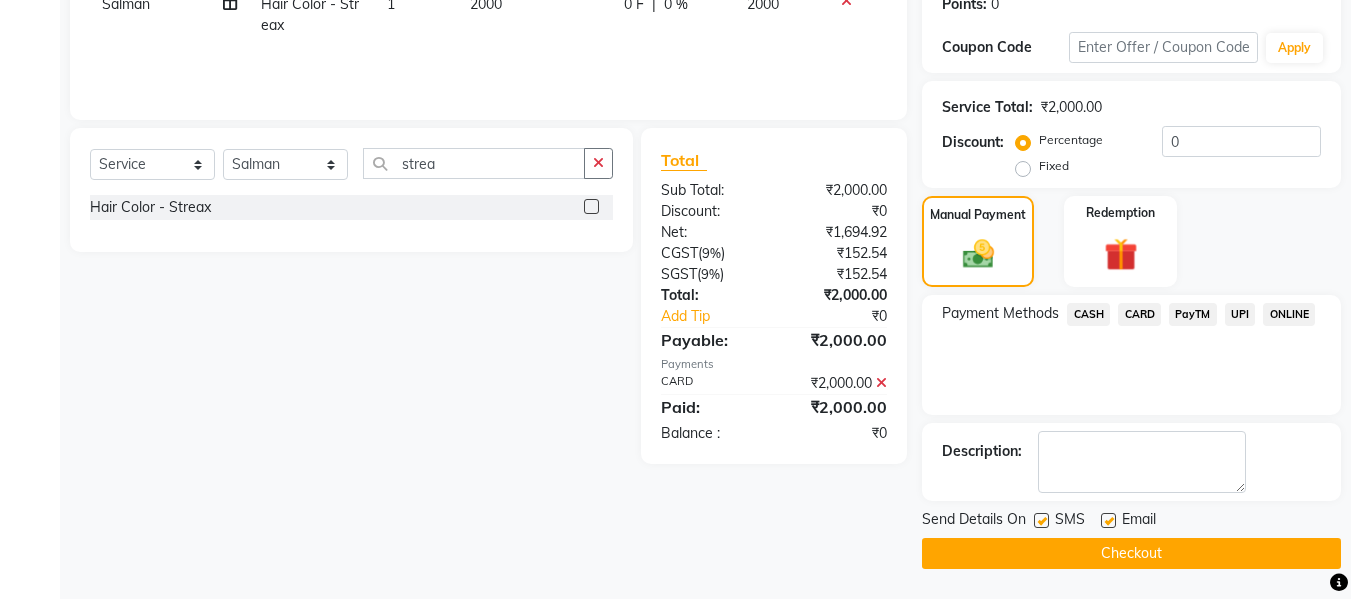 click on "Checkout" 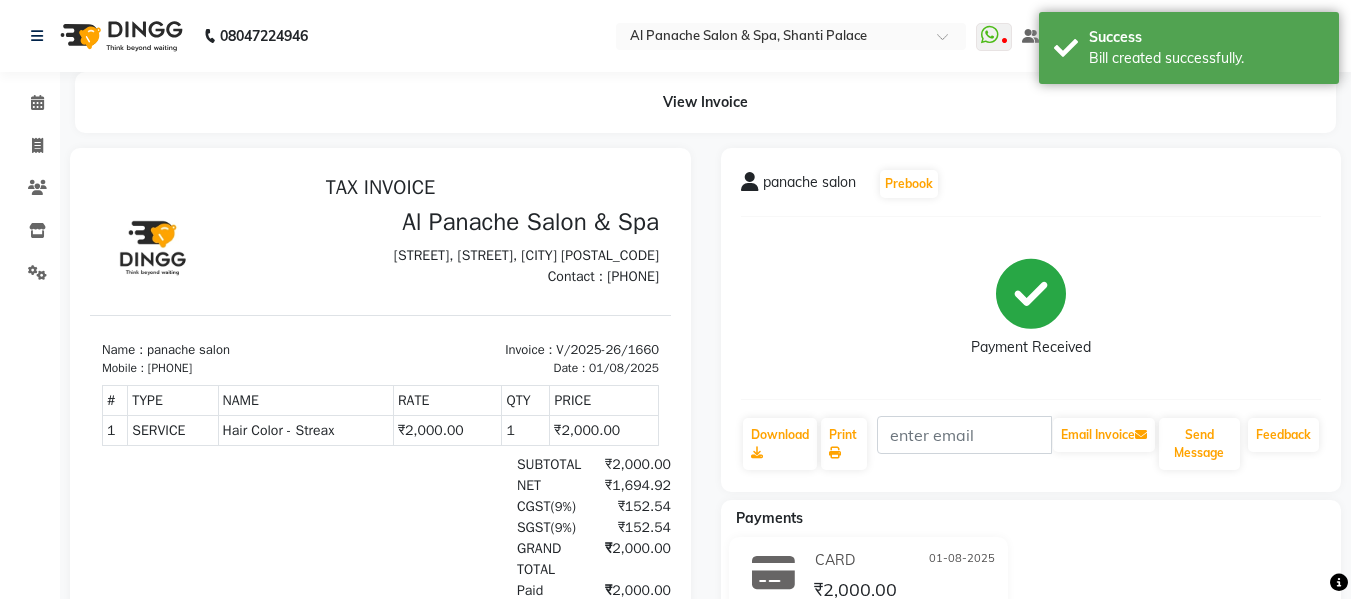 scroll, scrollTop: 0, scrollLeft: 0, axis: both 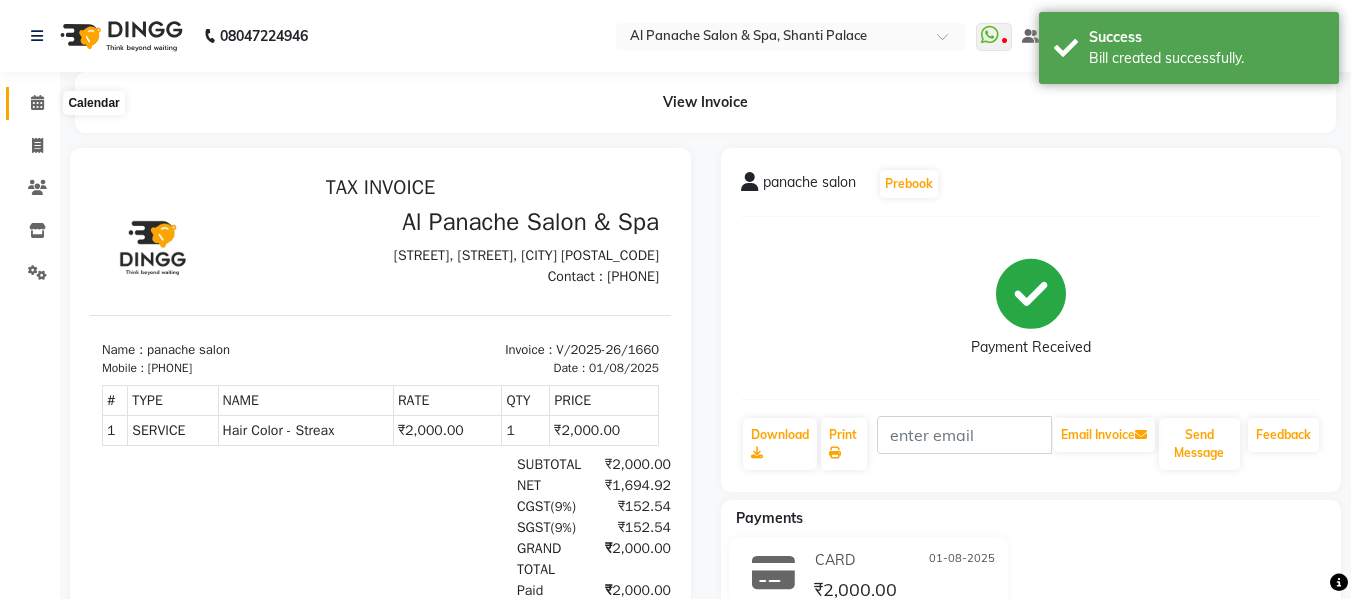 click 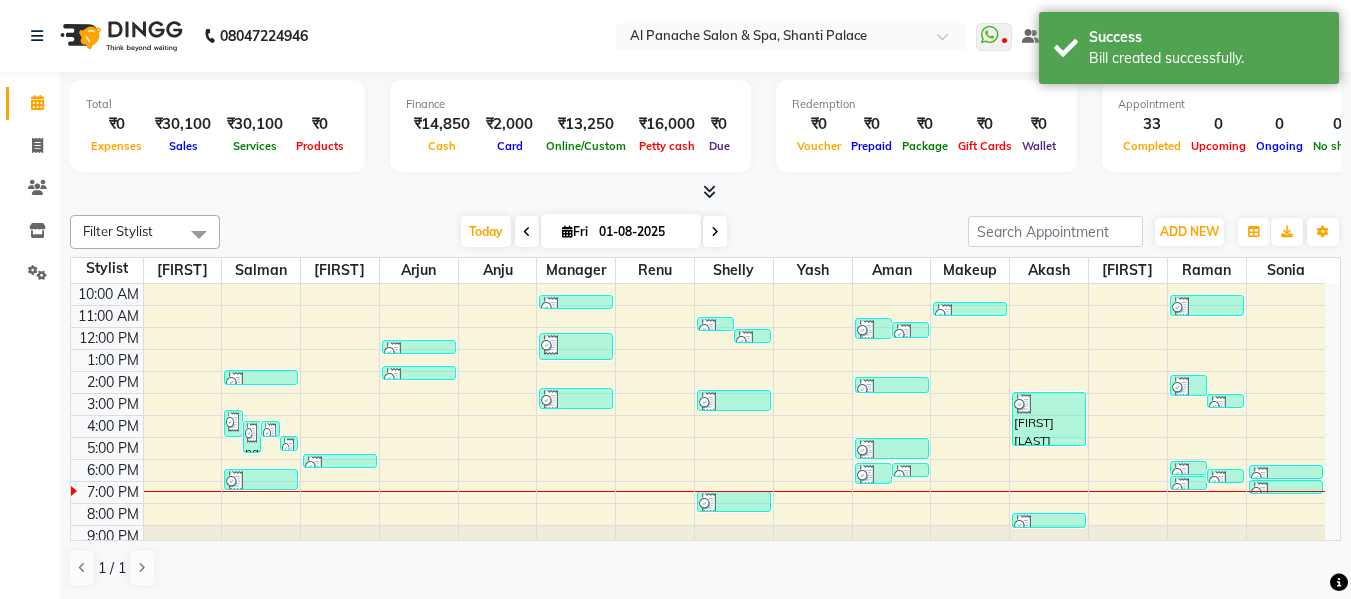 scroll, scrollTop: 29, scrollLeft: 0, axis: vertical 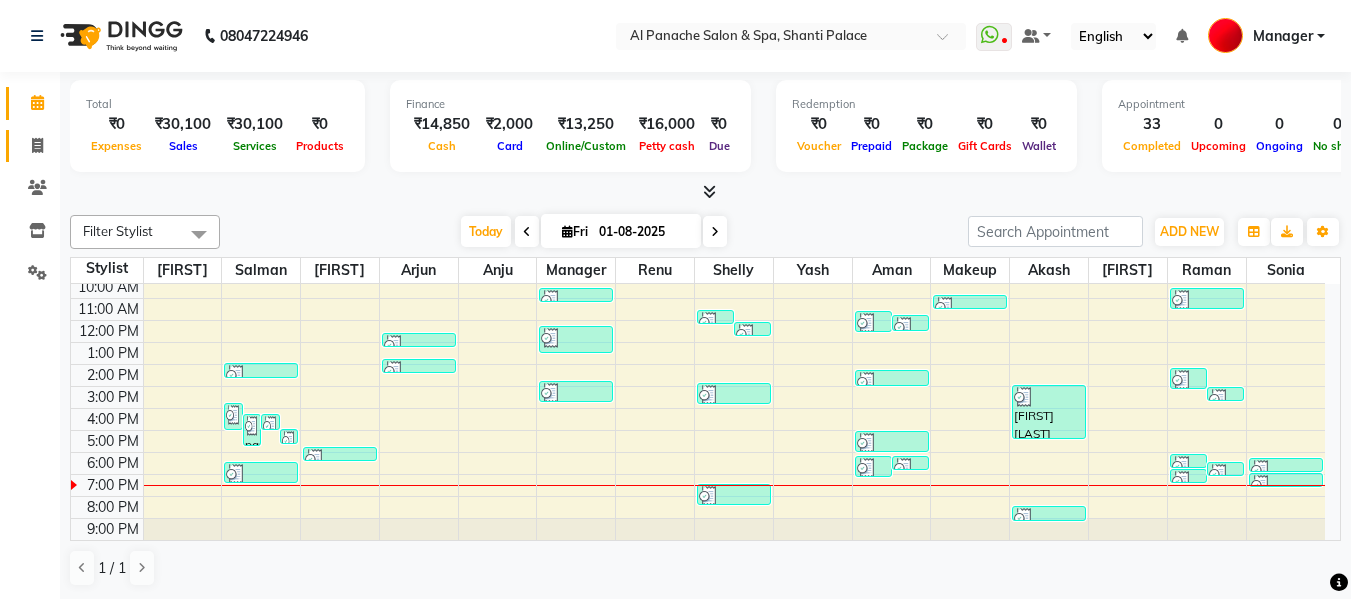 click on "Invoice" 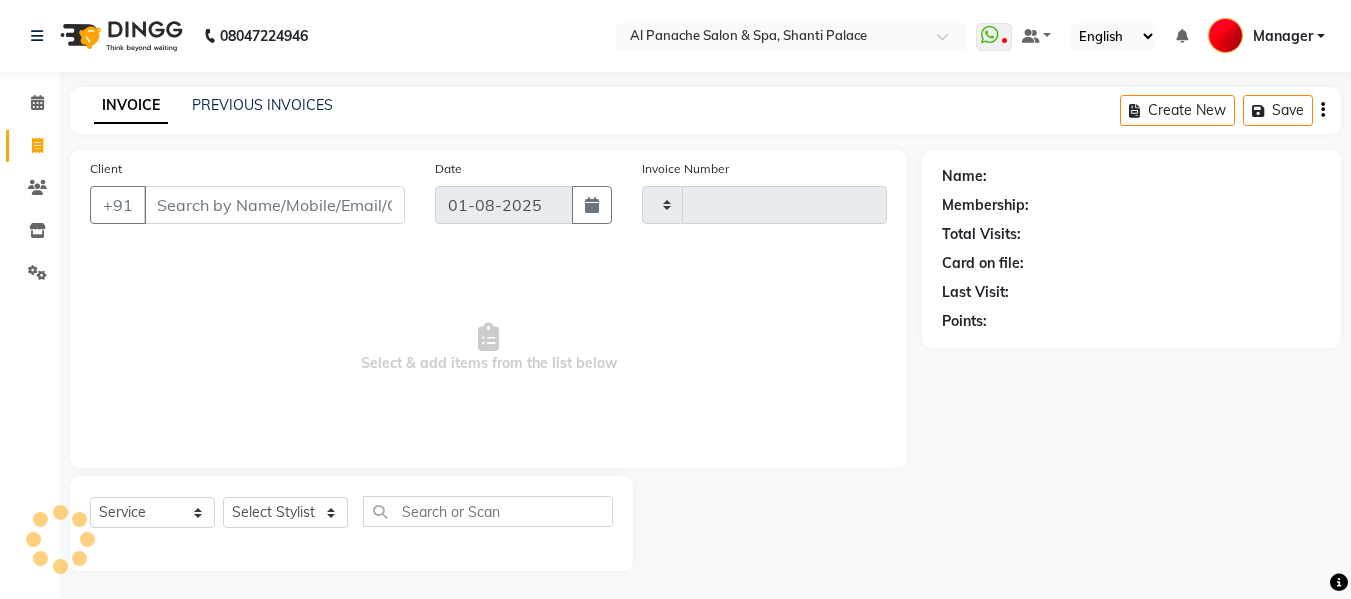 type on "1661" 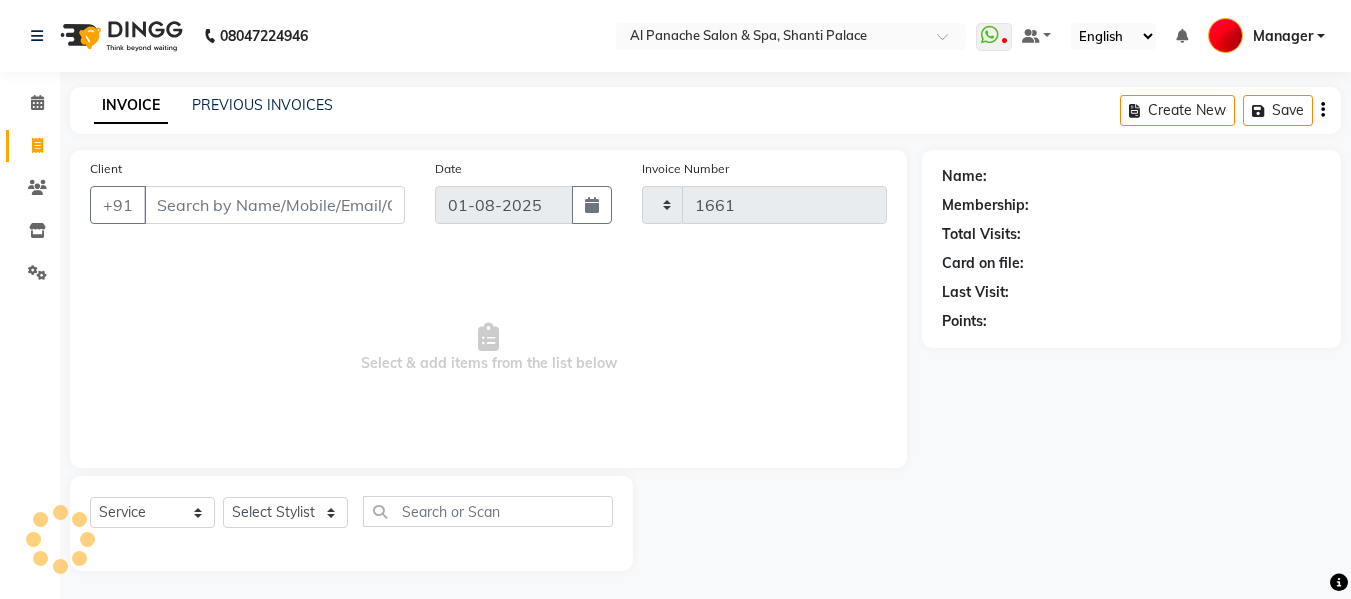 select on "751" 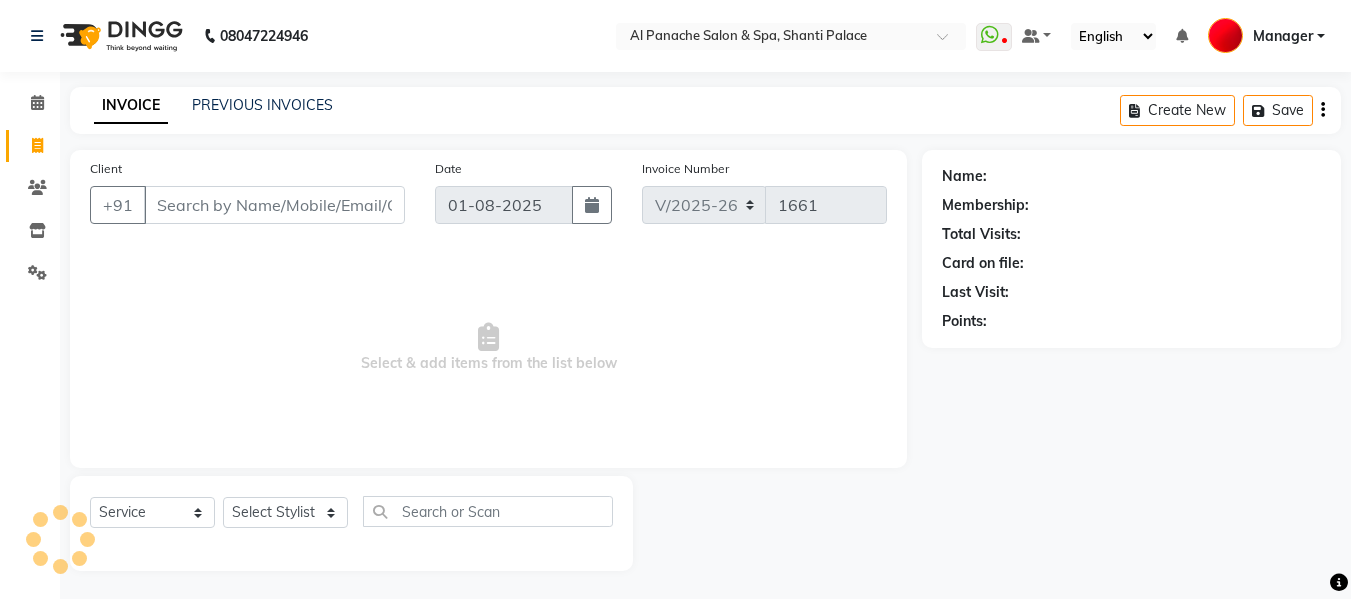 click on "Client" at bounding box center [274, 205] 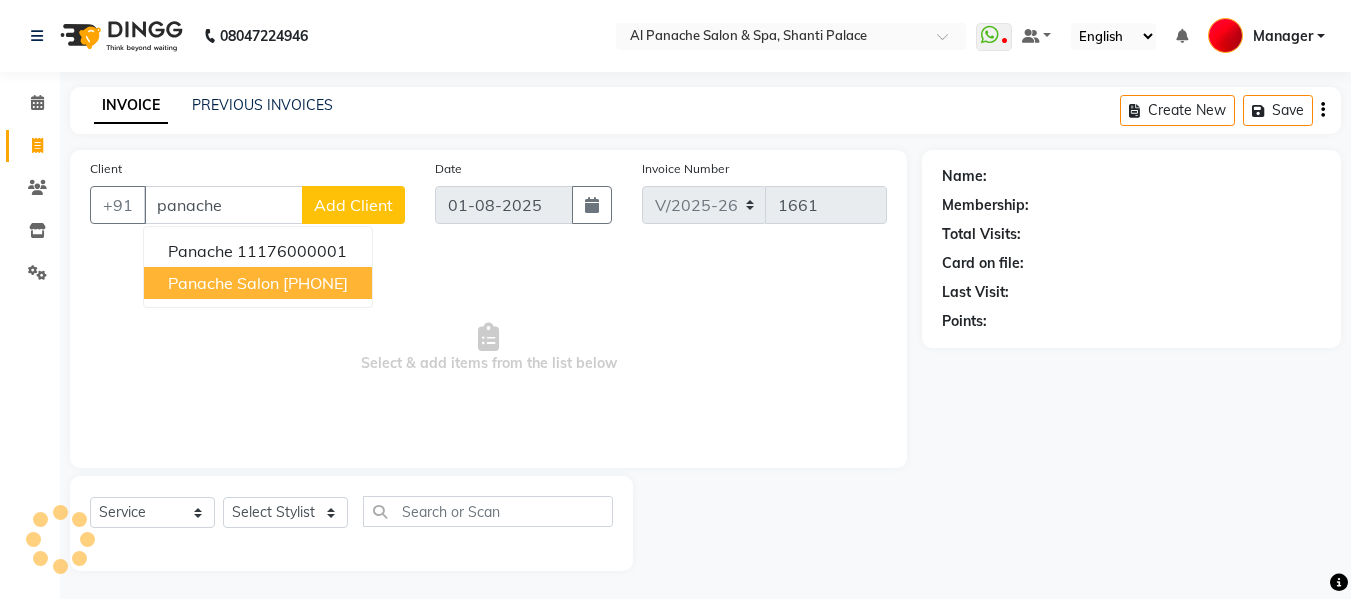 click on "panache salon" at bounding box center [223, 283] 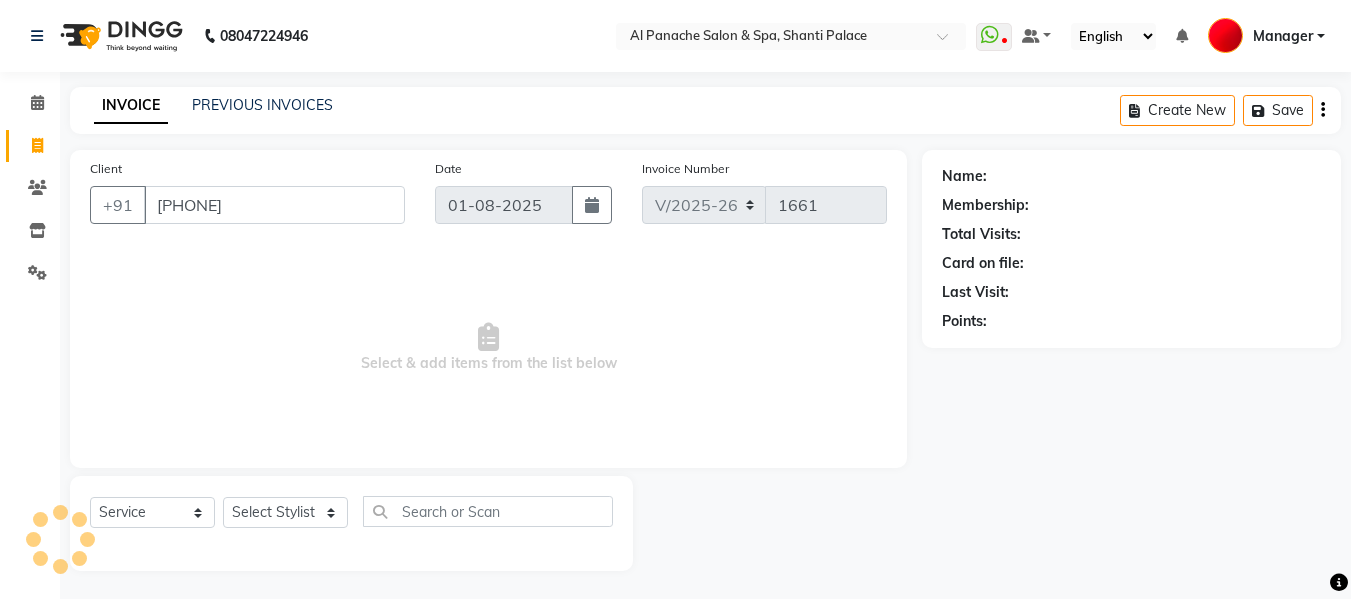 type on "[PHONE]" 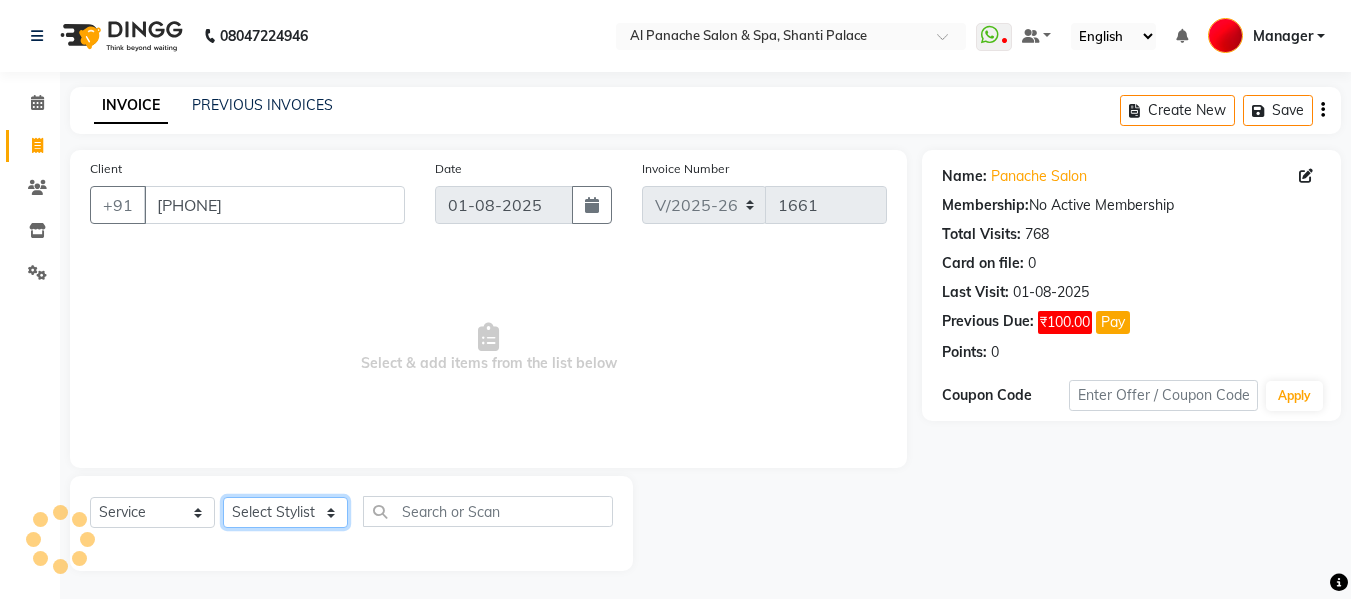 click on "Select Stylist Akash Aman anju Arjun AShu Bhavna Dhadwal Guneek Makeup Manager Raman Renu Salman Shelly shushma Sonia yash" 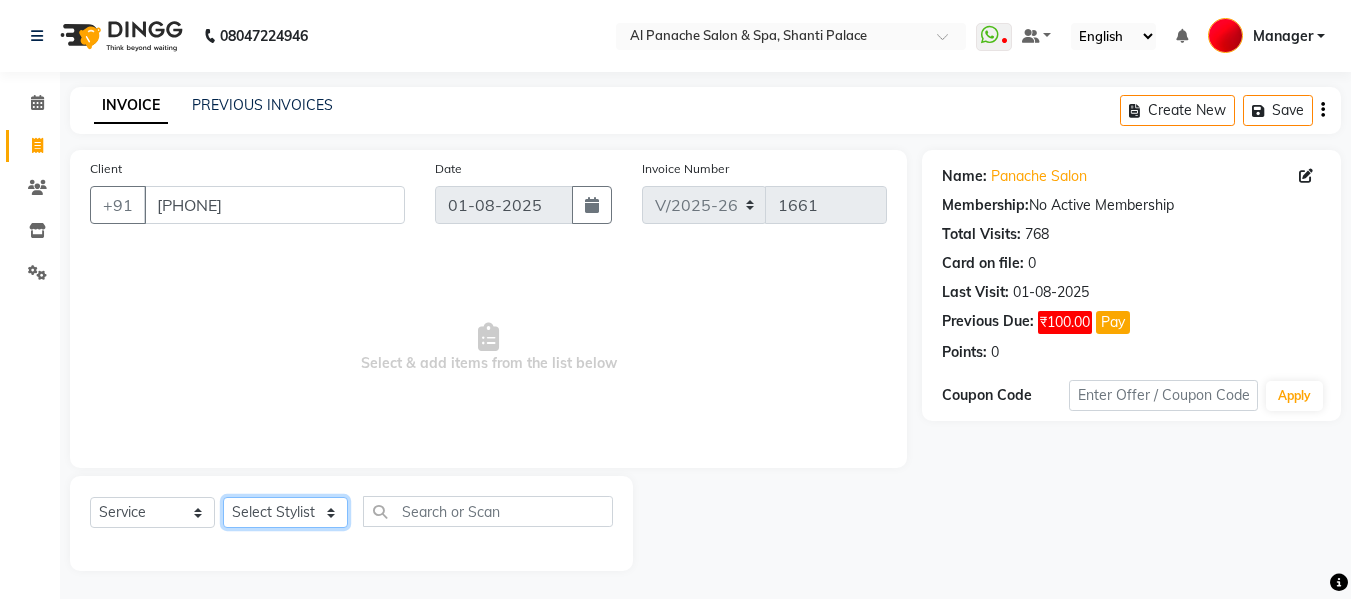 select on "66322" 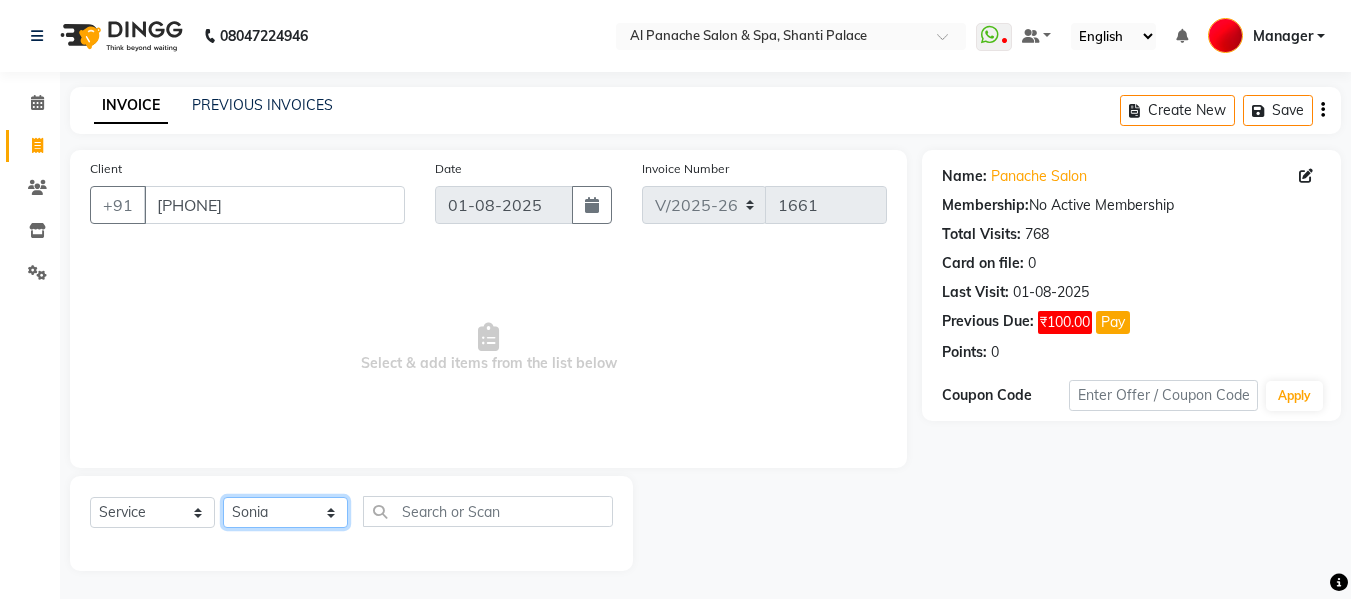 click on "Select Stylist Akash Aman anju Arjun AShu Bhavna Dhadwal Guneek Makeup Manager Raman Renu Salman Shelly shushma Sonia yash" 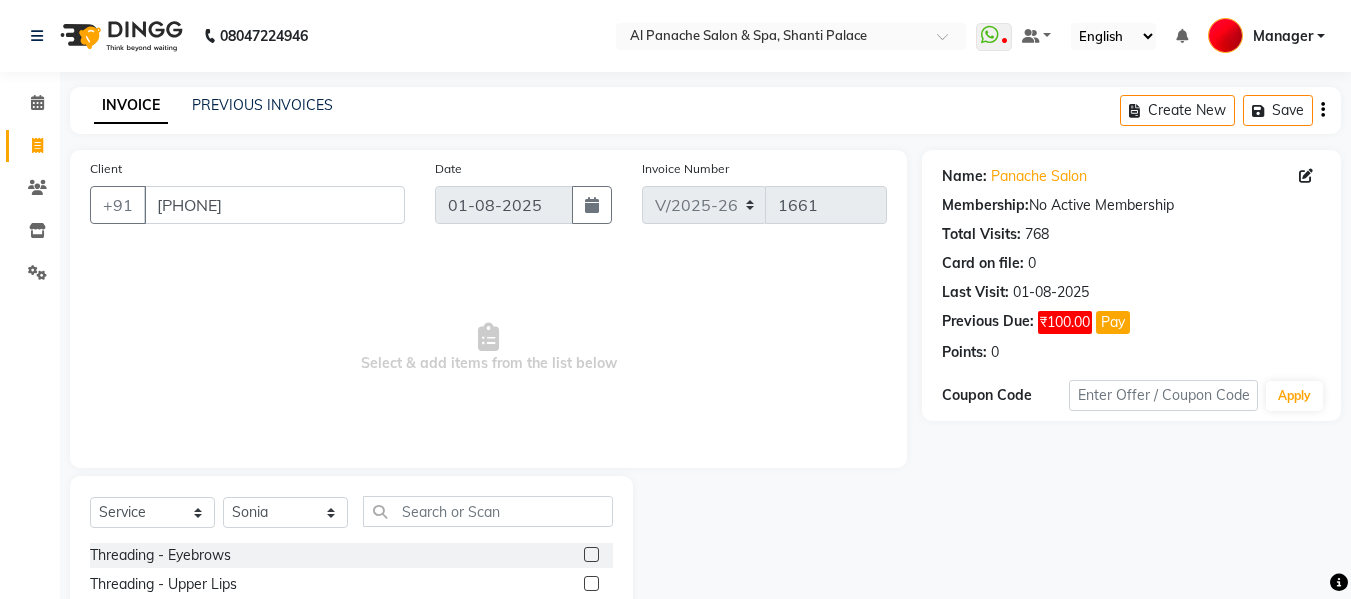 click 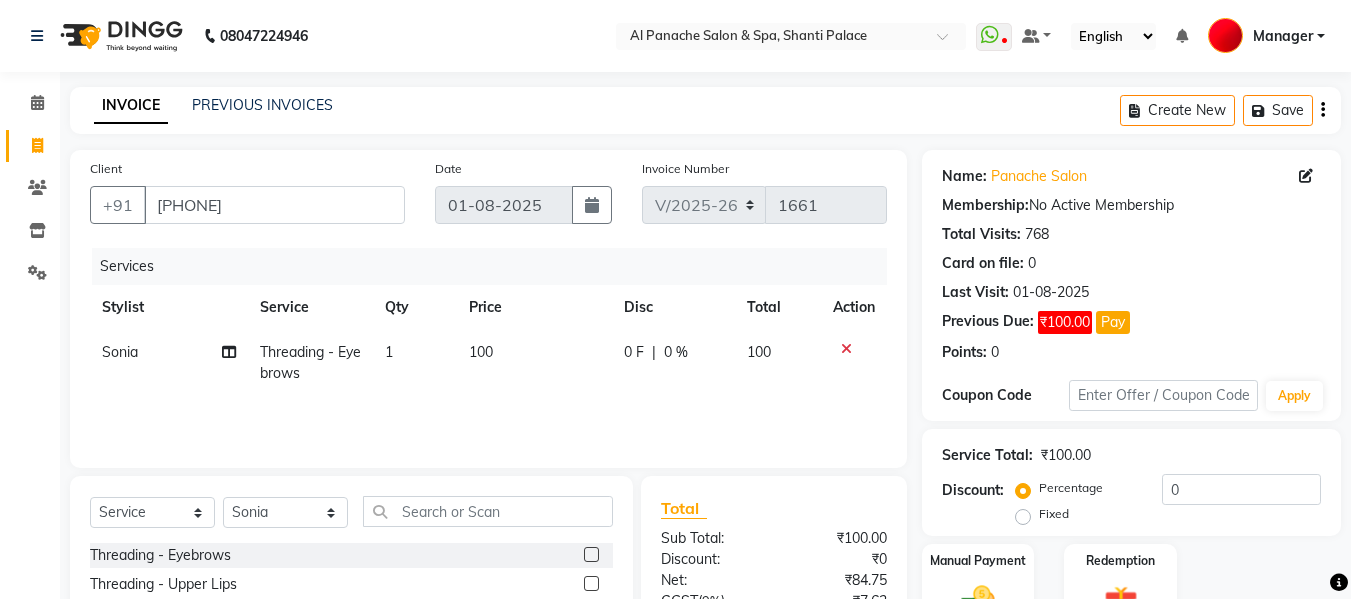 click 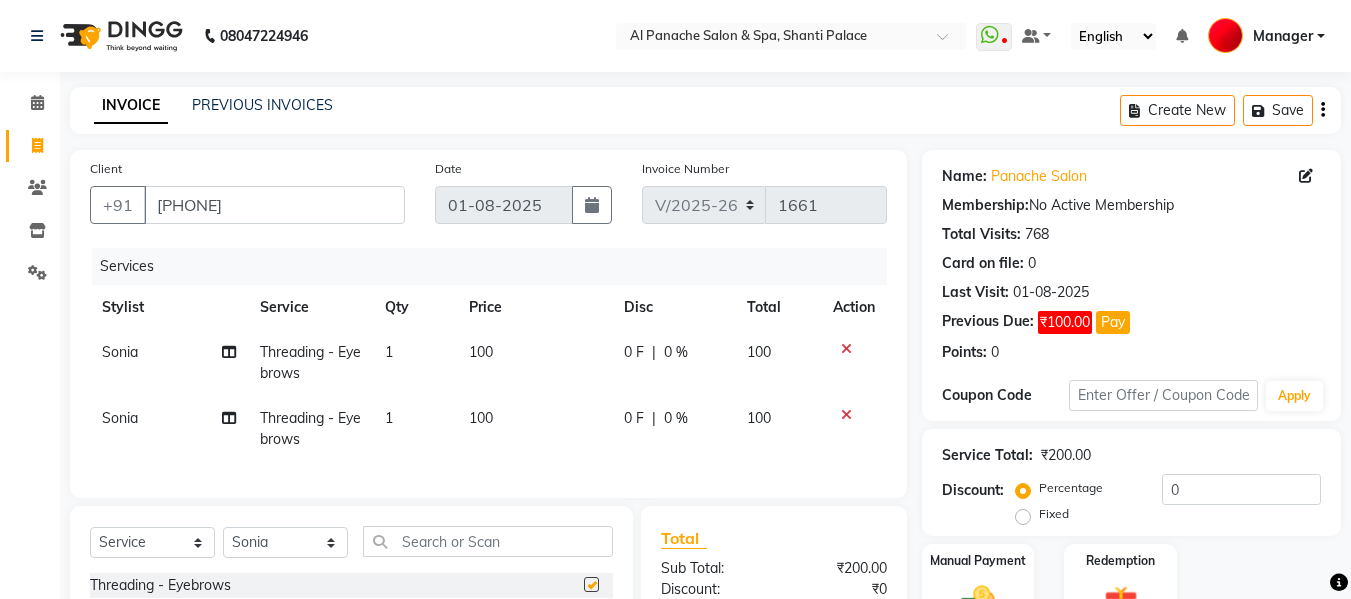 checkbox on "false" 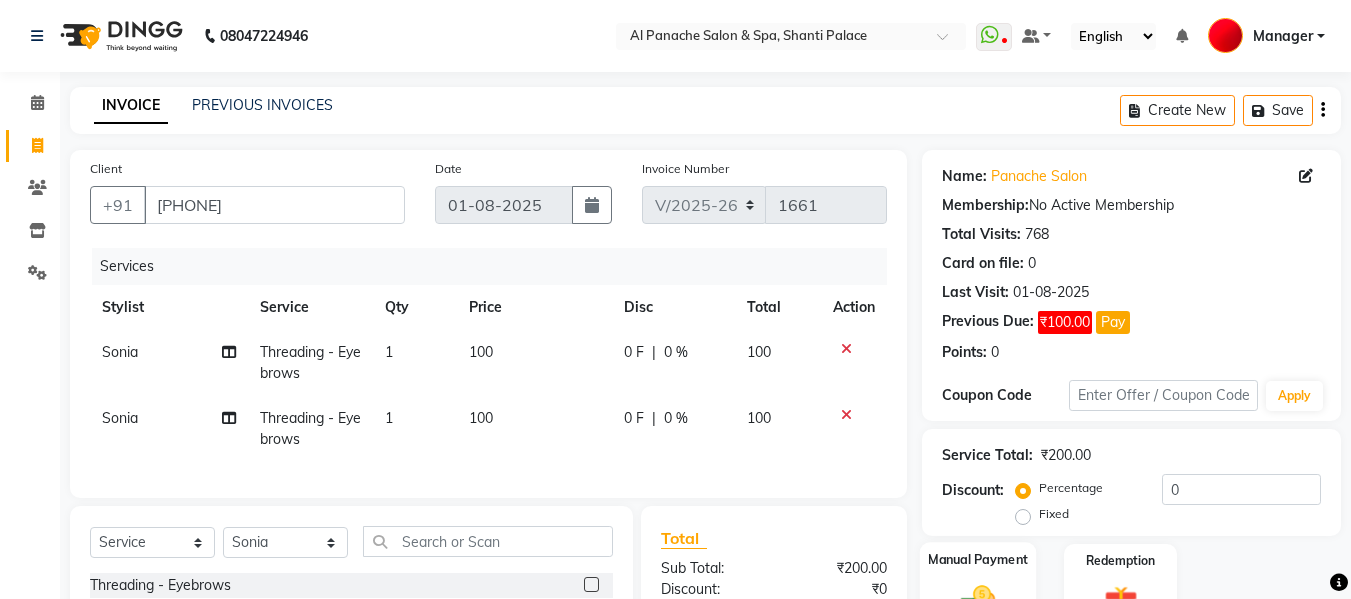 click on "Manual Payment" 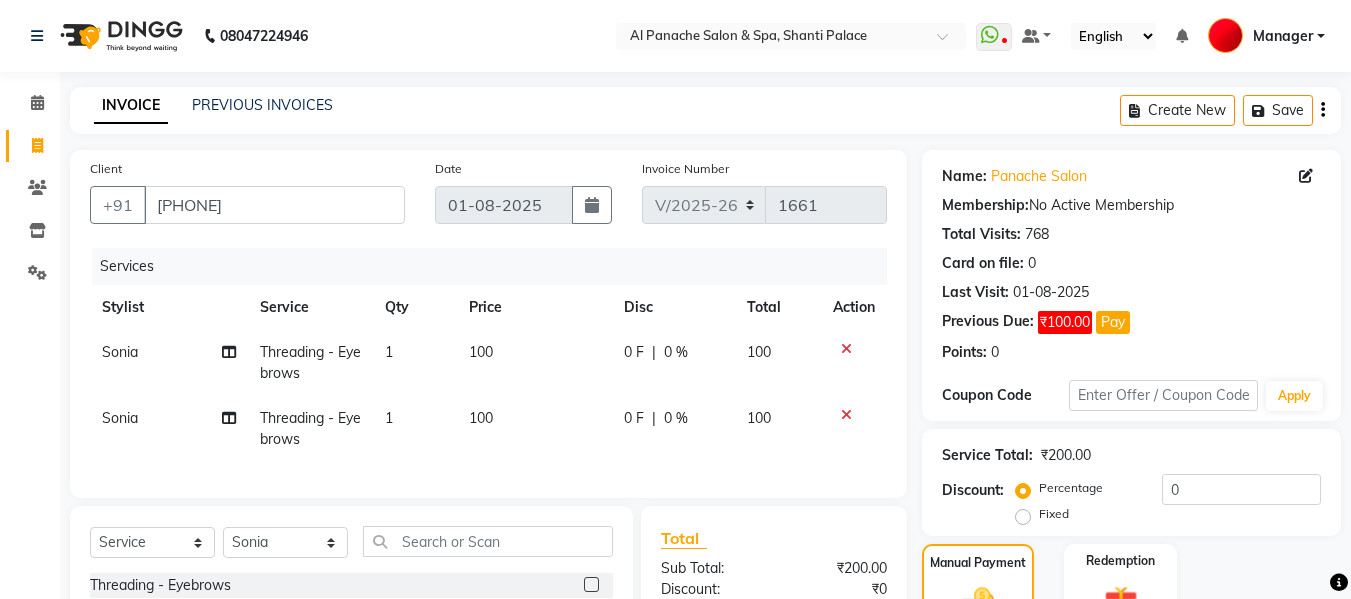 scroll, scrollTop: 247, scrollLeft: 0, axis: vertical 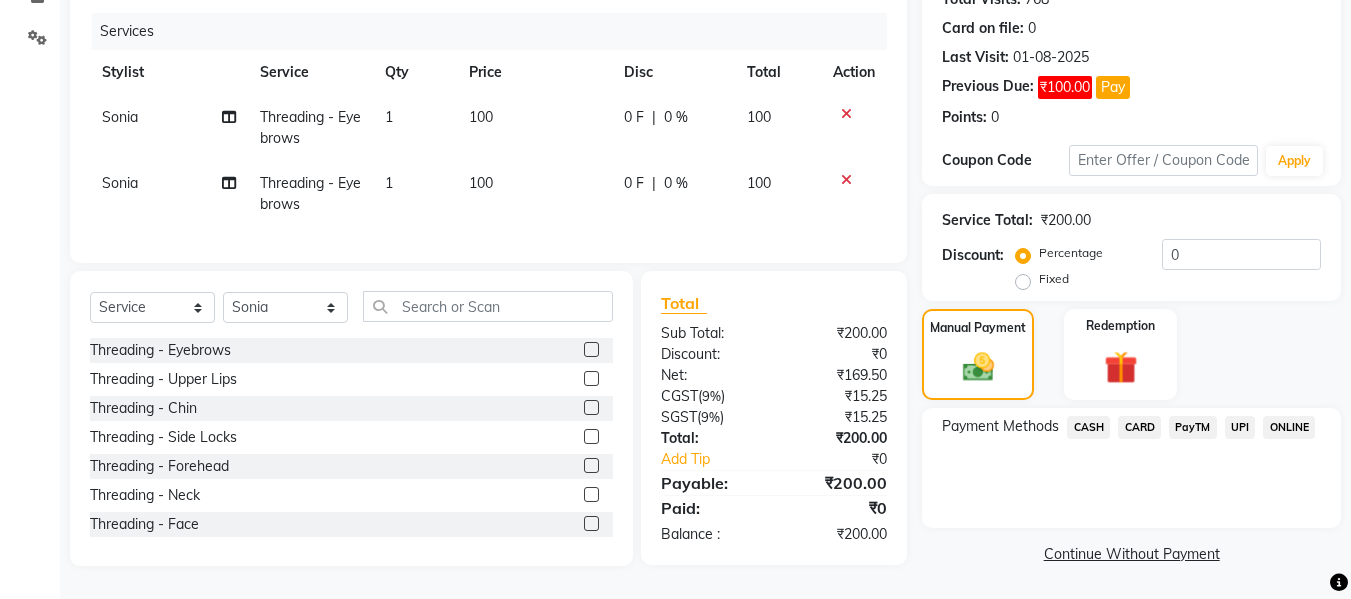 click on "CASH" 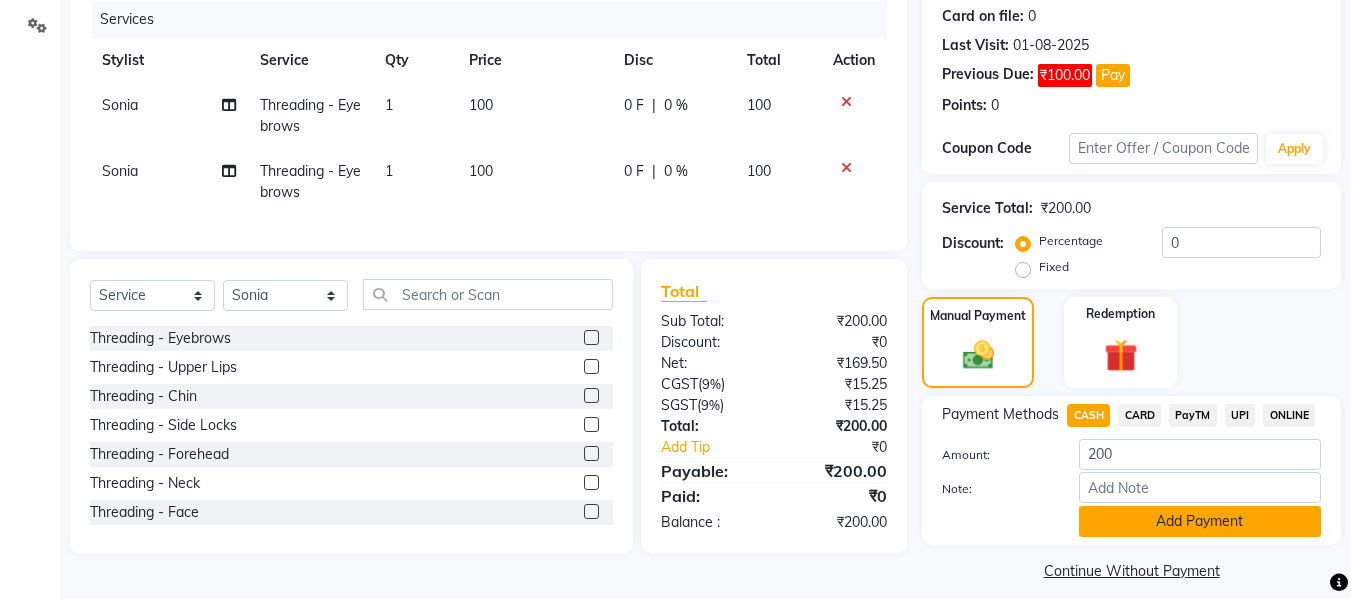 click on "Add Payment" 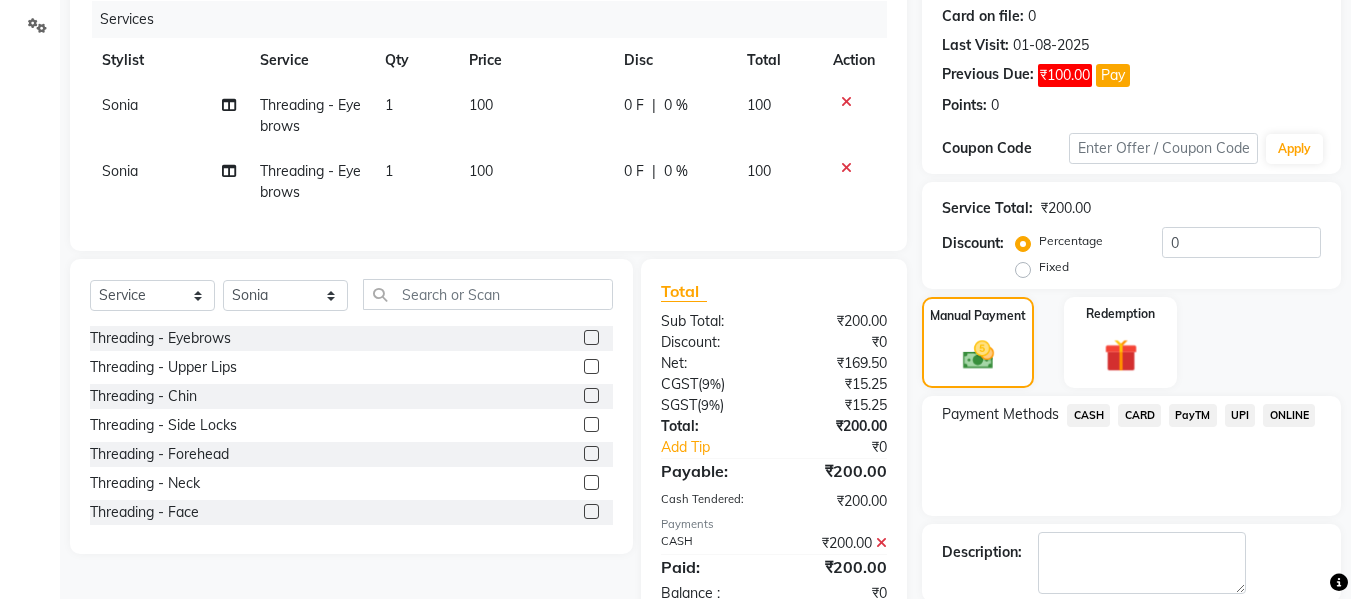 scroll, scrollTop: 348, scrollLeft: 0, axis: vertical 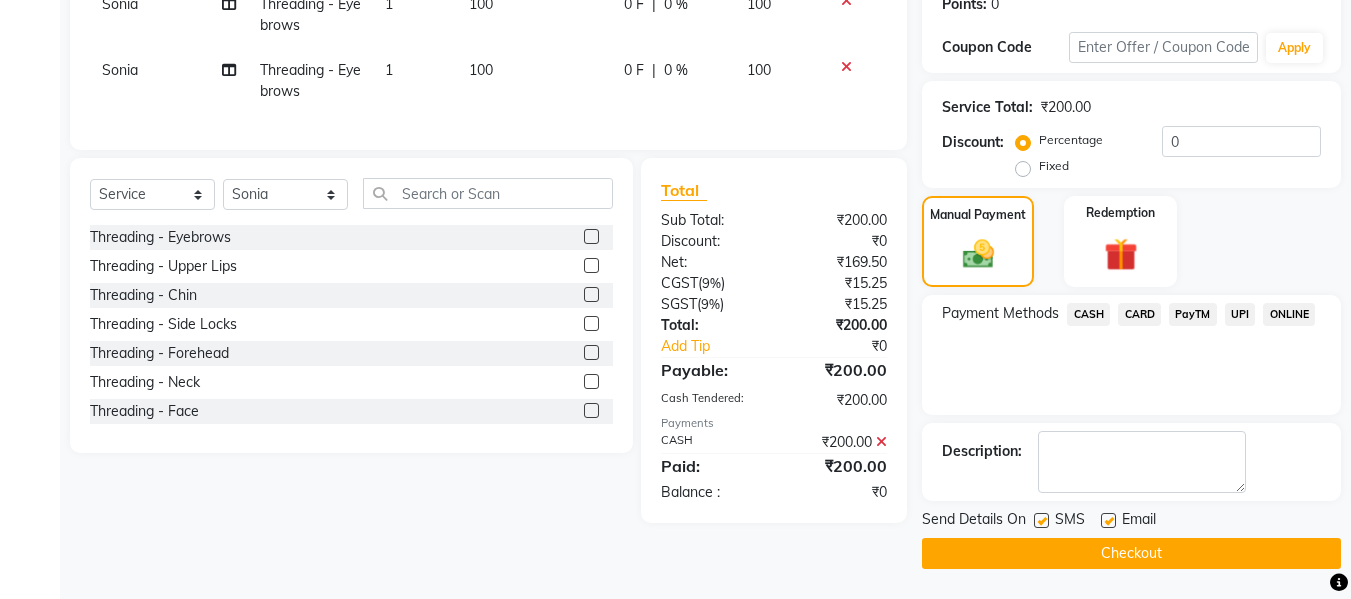 click on "Checkout" 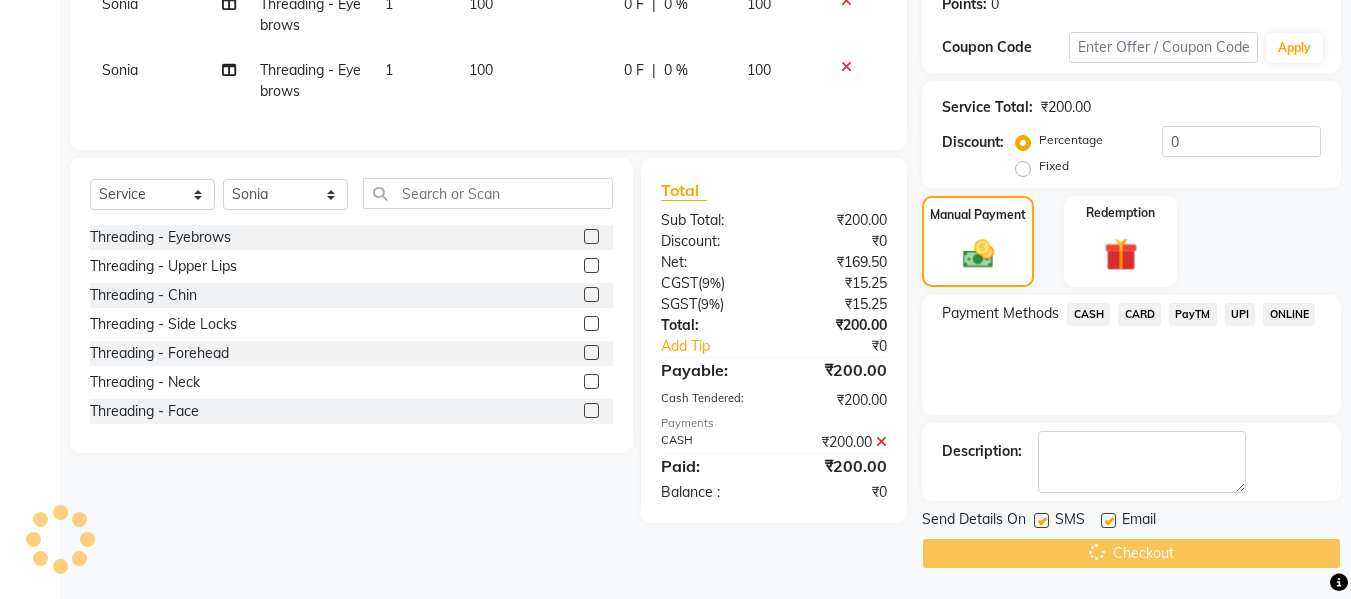 scroll, scrollTop: 0, scrollLeft: 0, axis: both 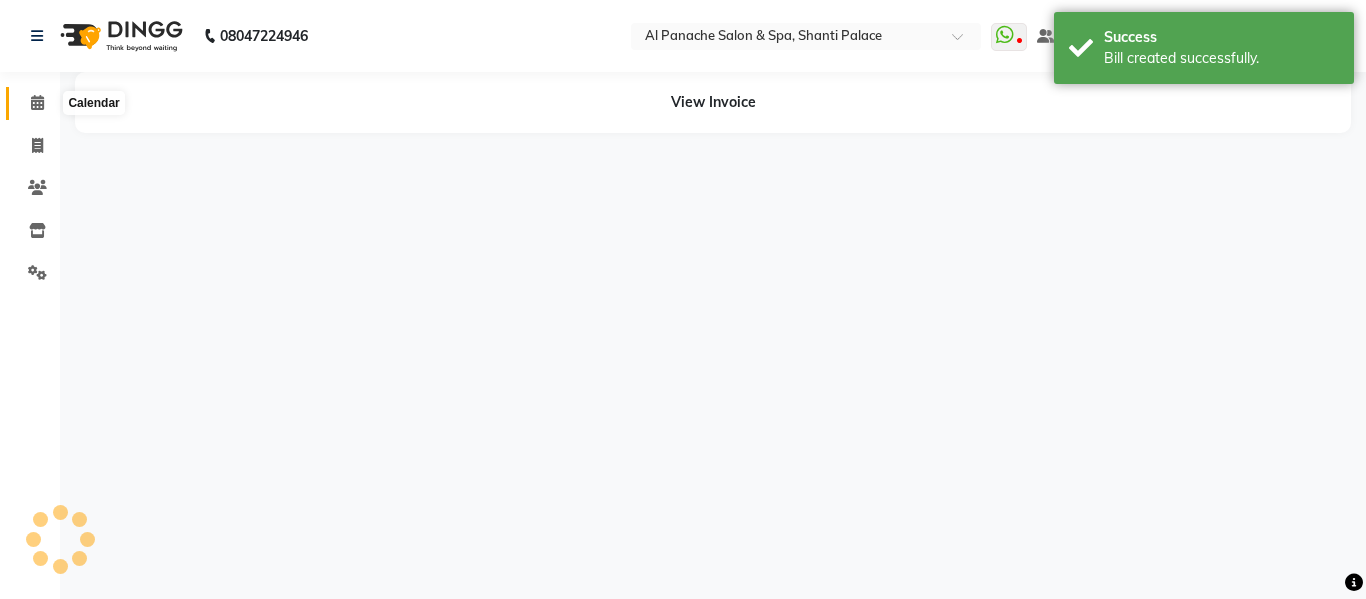 click 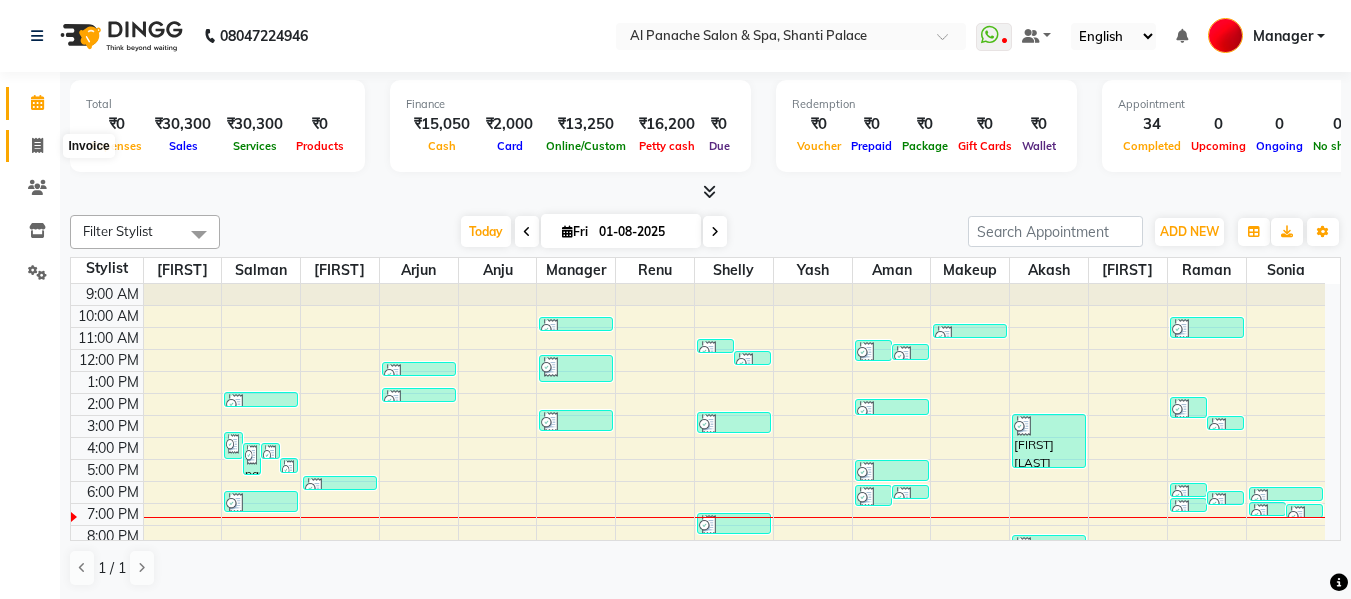 click 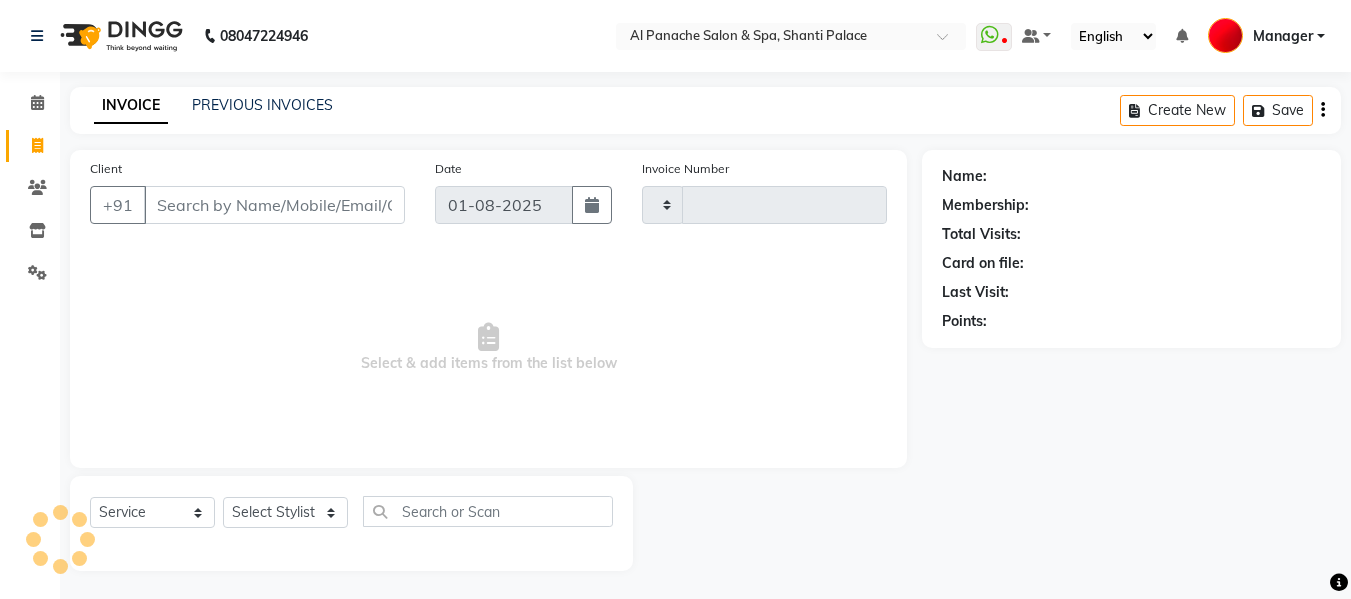 type on "1662" 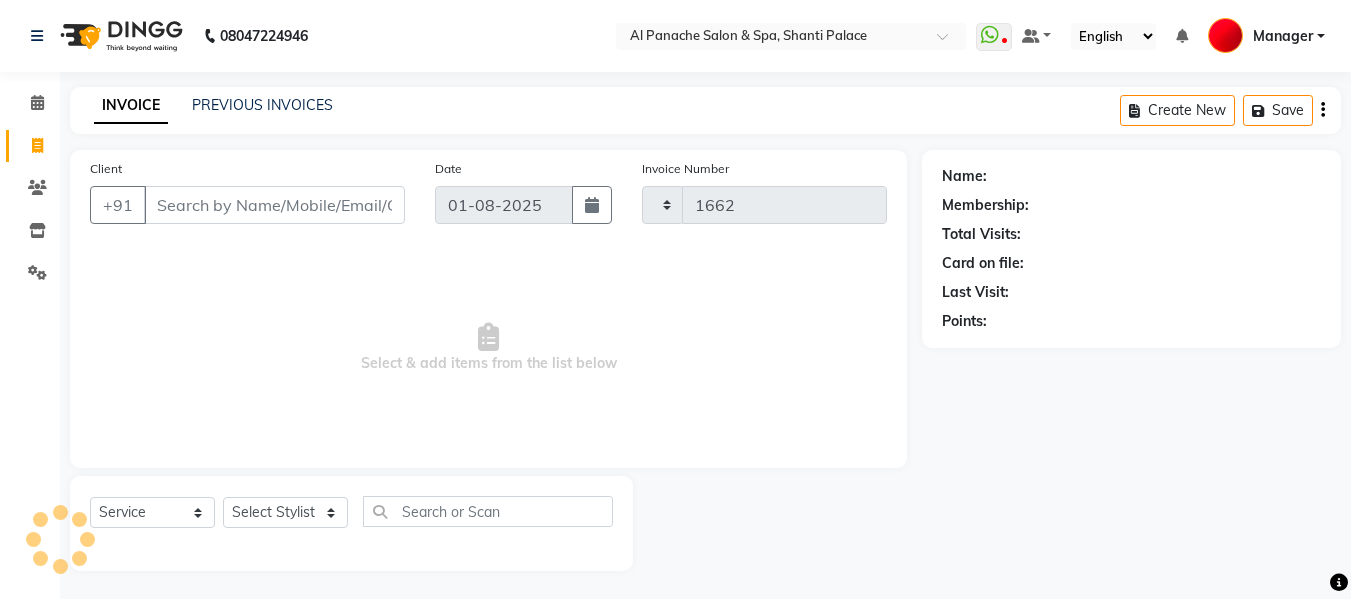 select on "751" 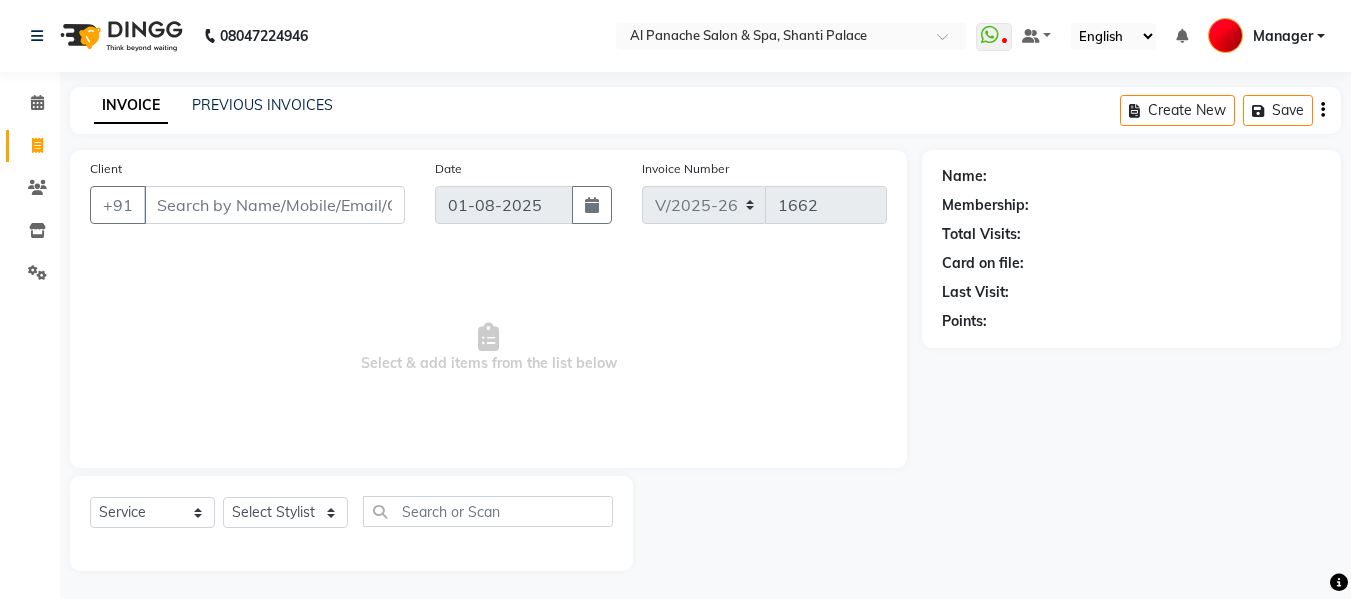 click on "Client" at bounding box center (274, 205) 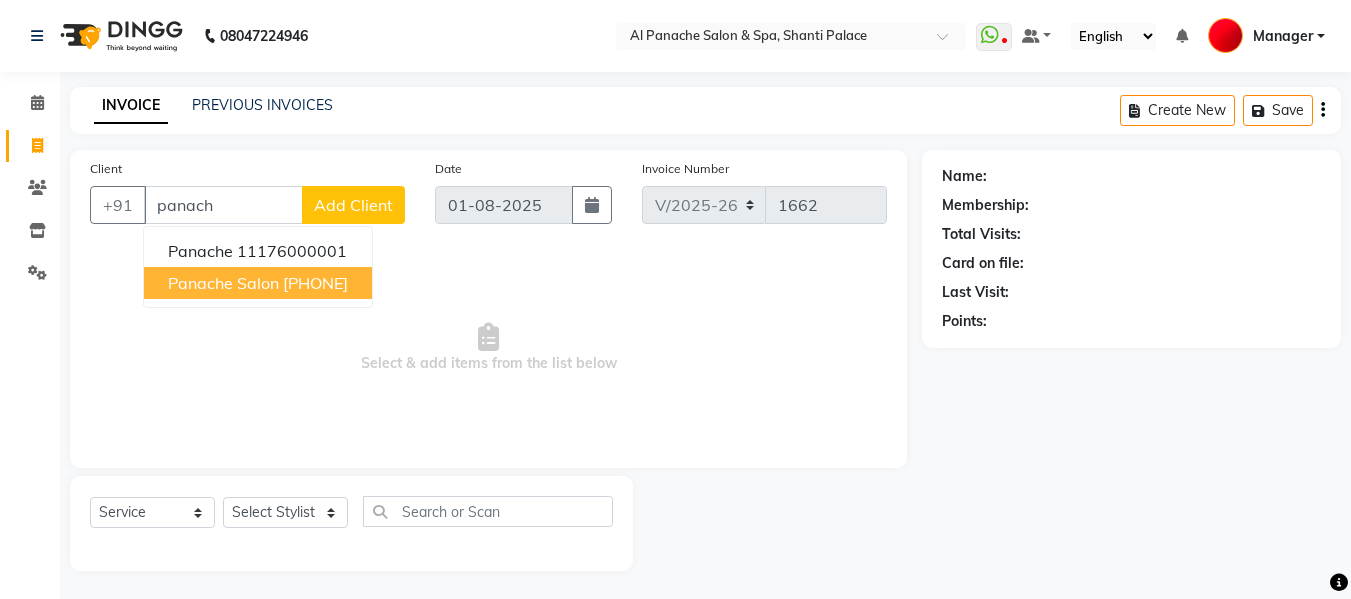 click on "panache salon" at bounding box center [223, 283] 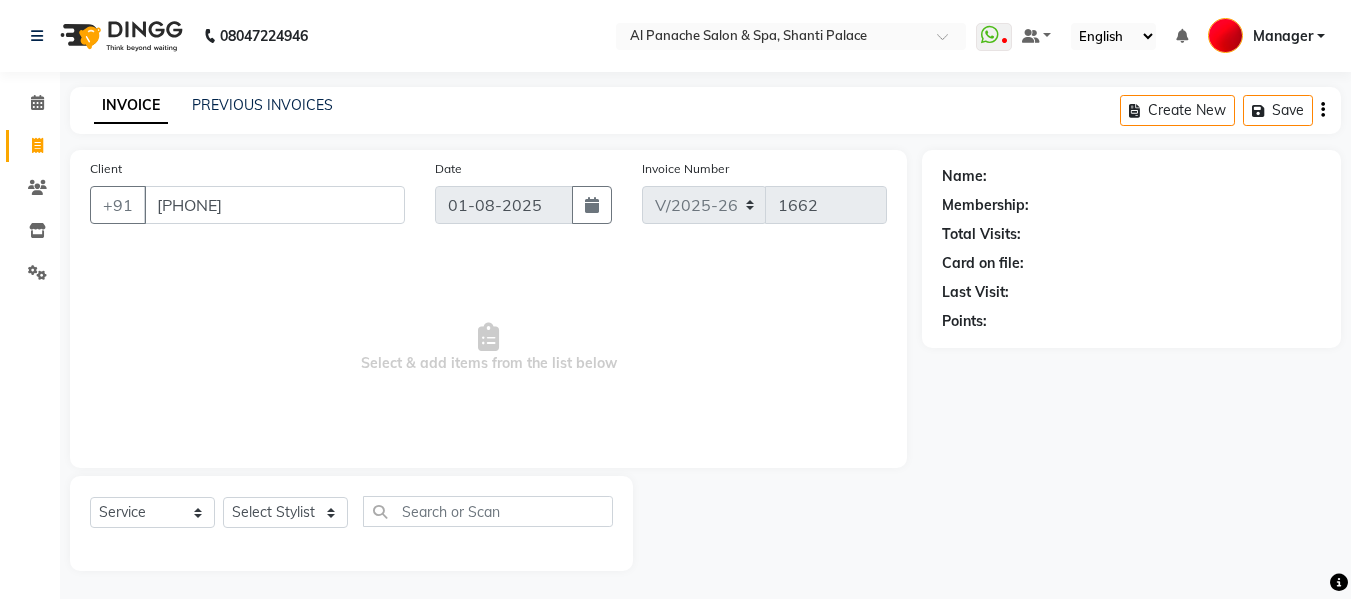 type on "[PHONE]" 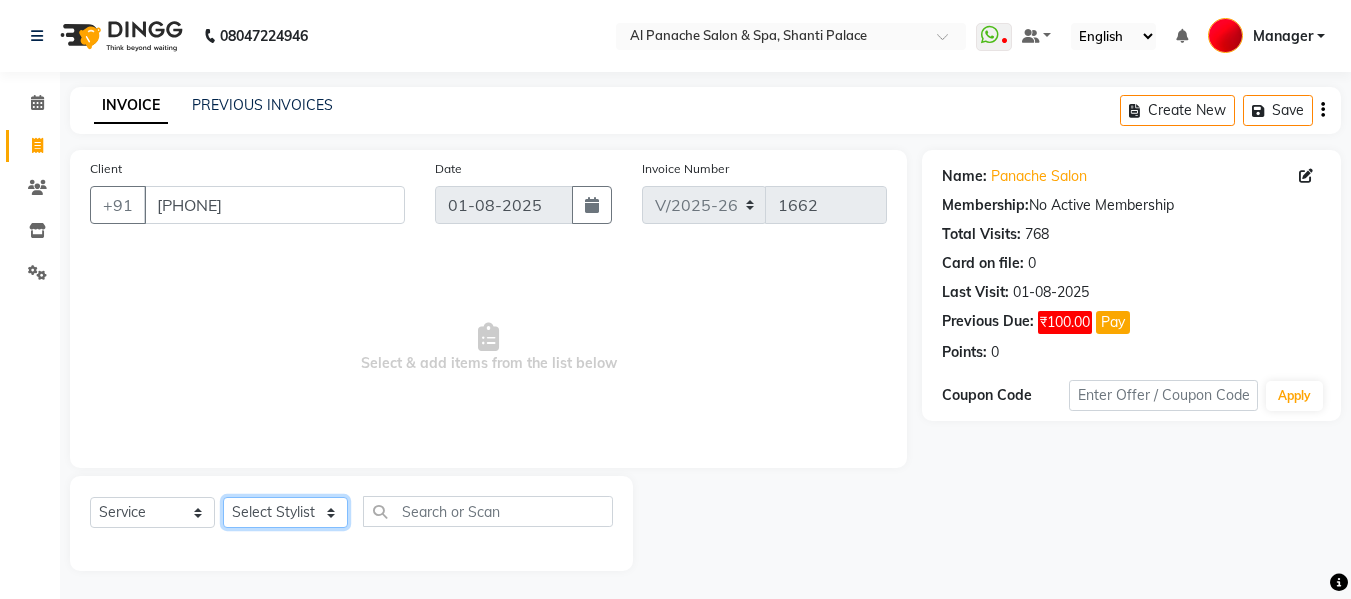 click on "Select Stylist Akash Aman anju Arjun AShu Bhavna Dhadwal Guneek Makeup Manager Raman Renu Salman Shelly shushma Sonia yash" 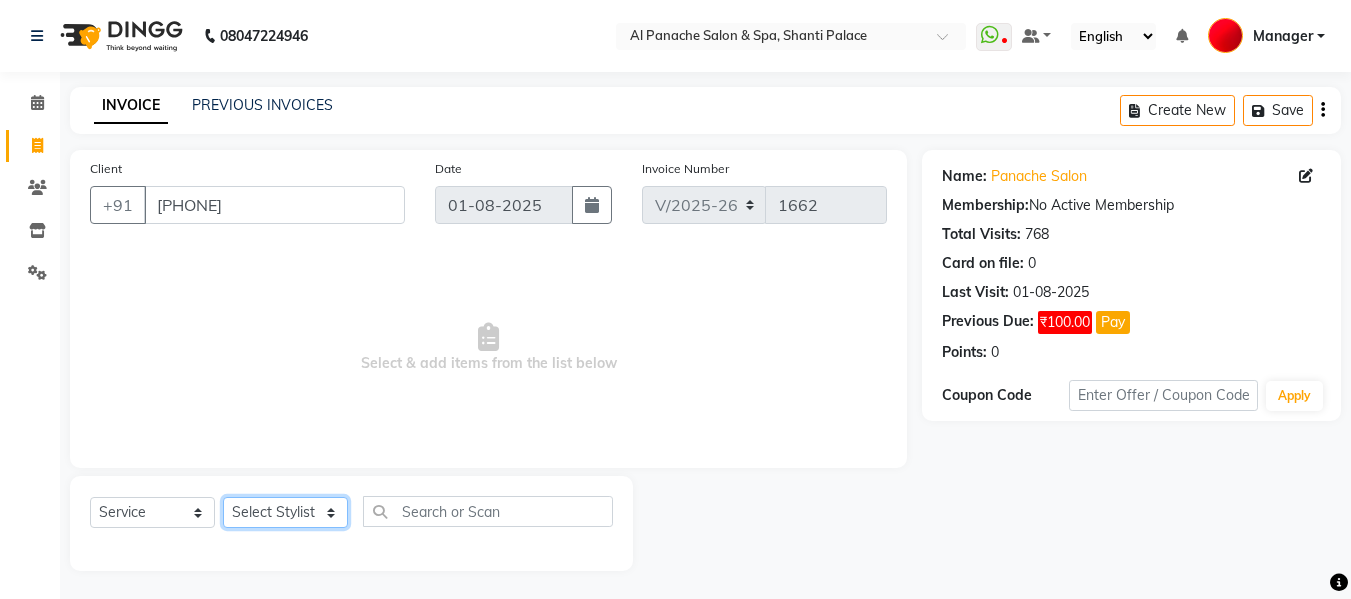 select on "12068" 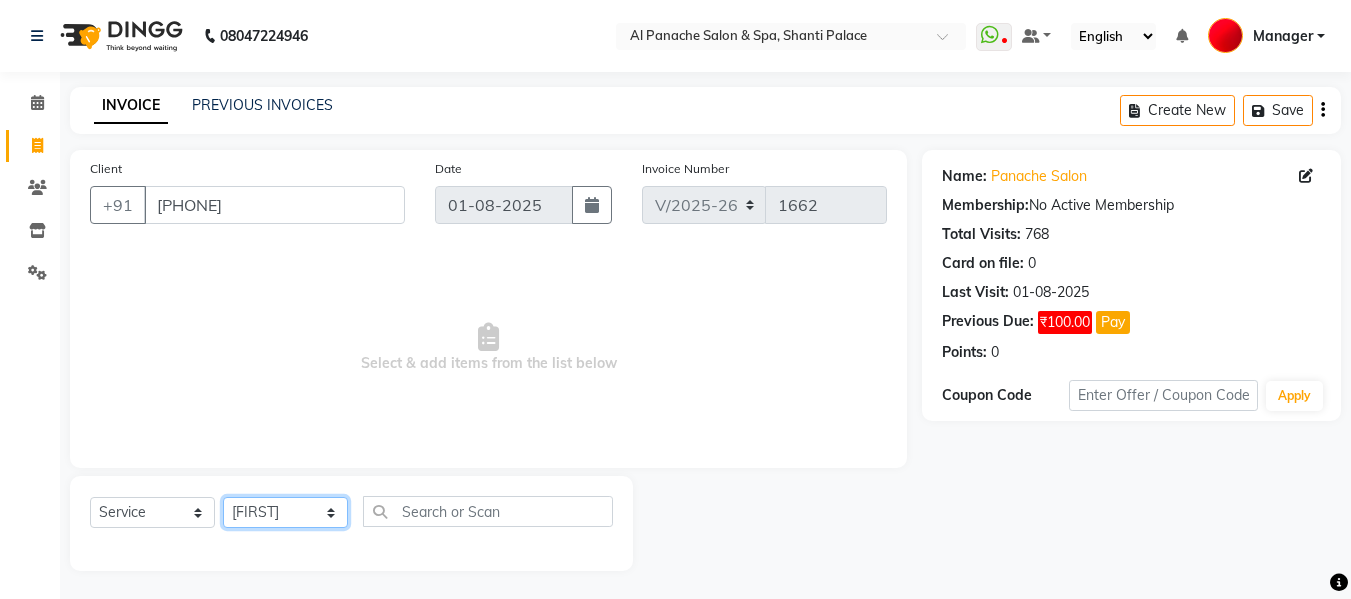 click on "Select Stylist Akash Aman anju Arjun AShu Bhavna Dhadwal Guneek Makeup Manager Raman Renu Salman Shelly shushma Sonia yash" 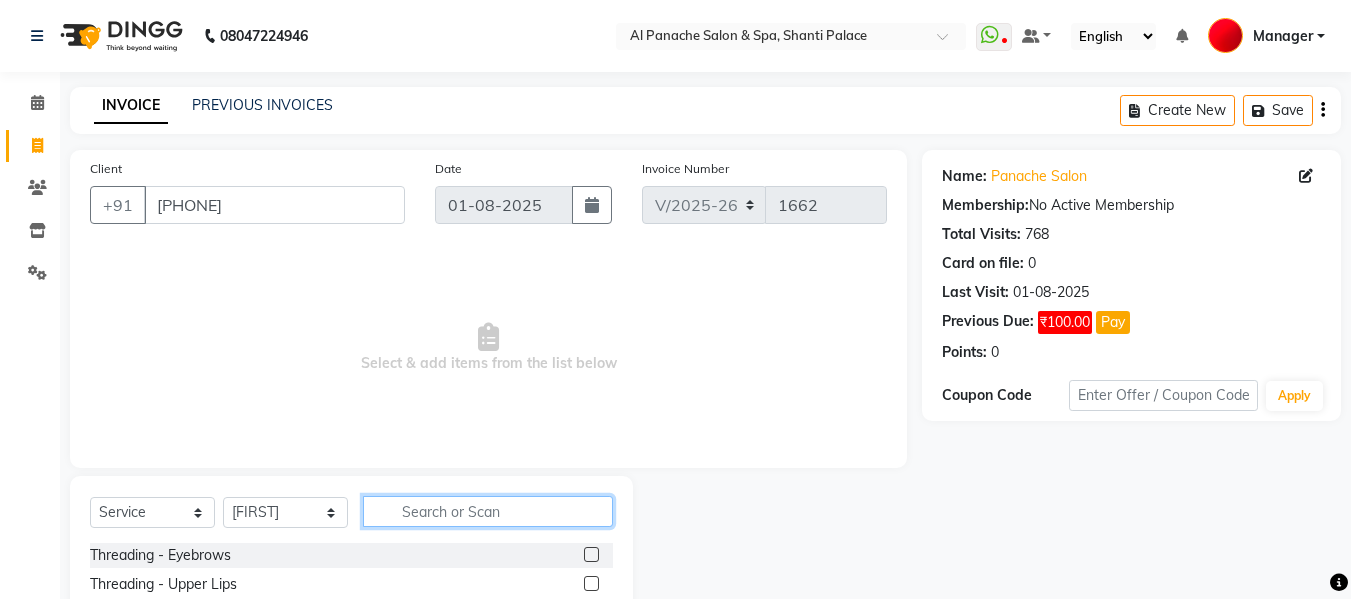 click 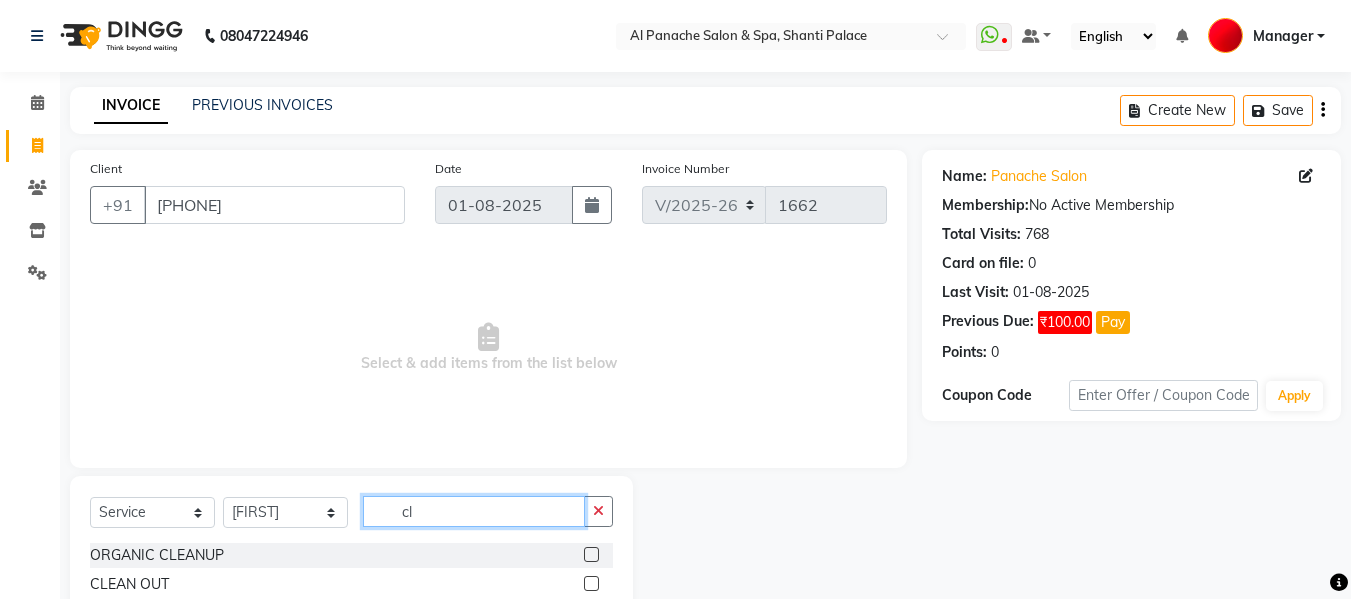 type on "cl" 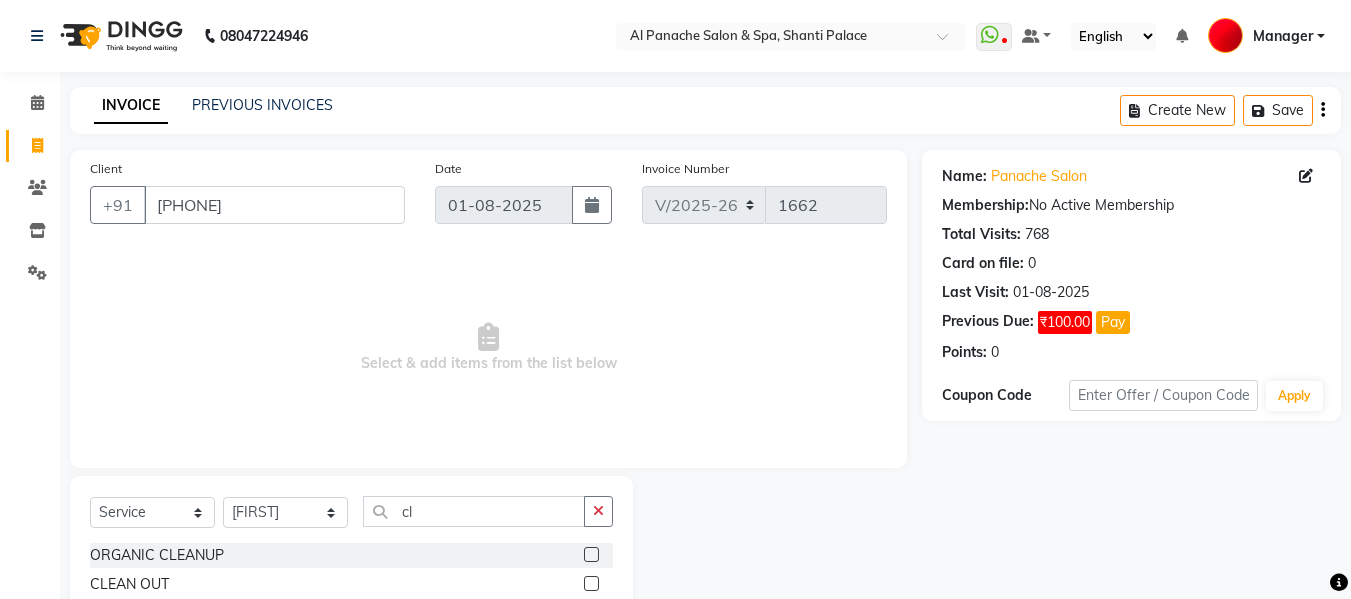 click 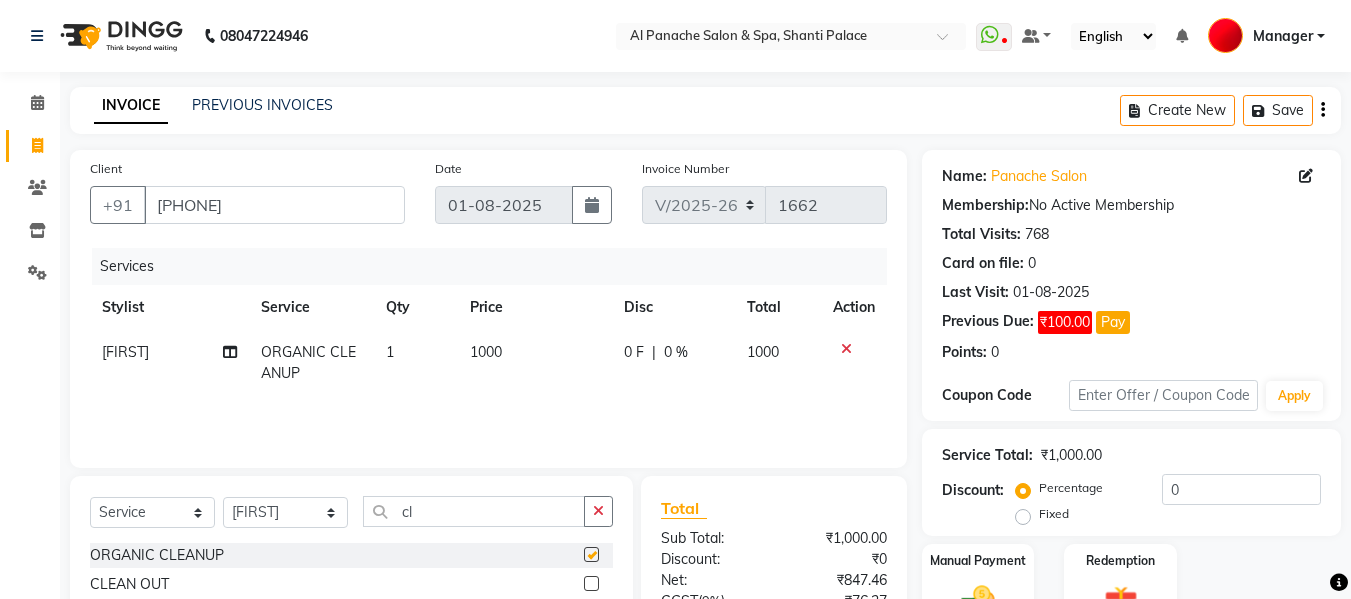 checkbox on "false" 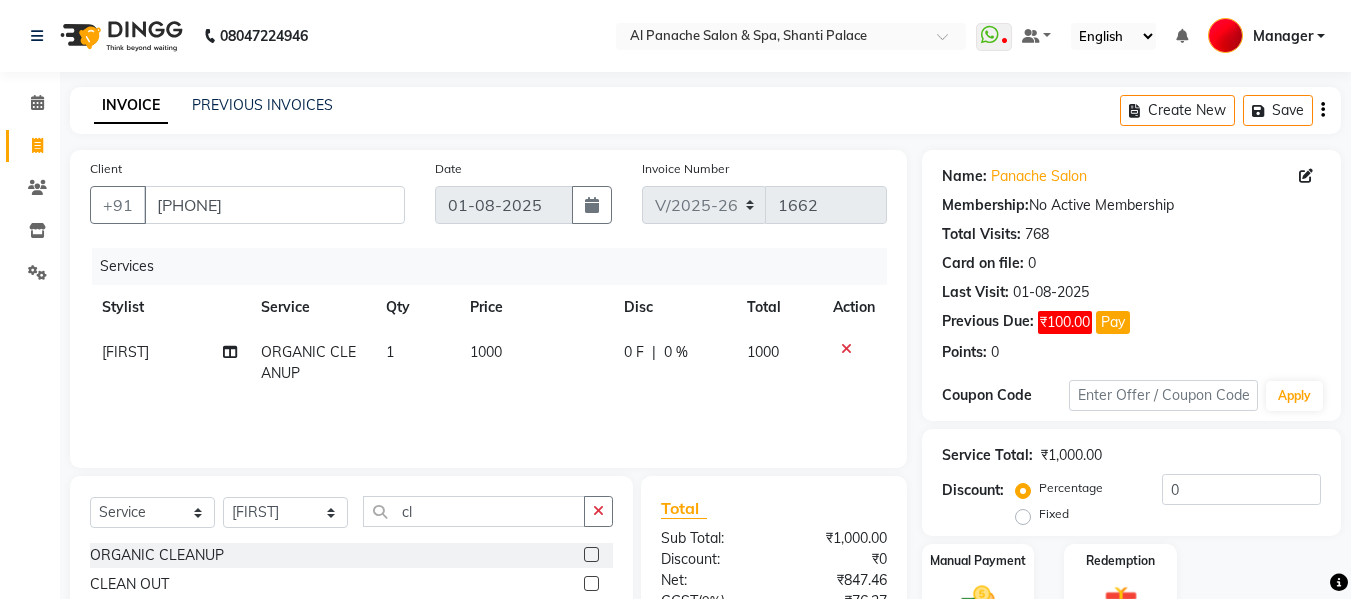 click on "1000" 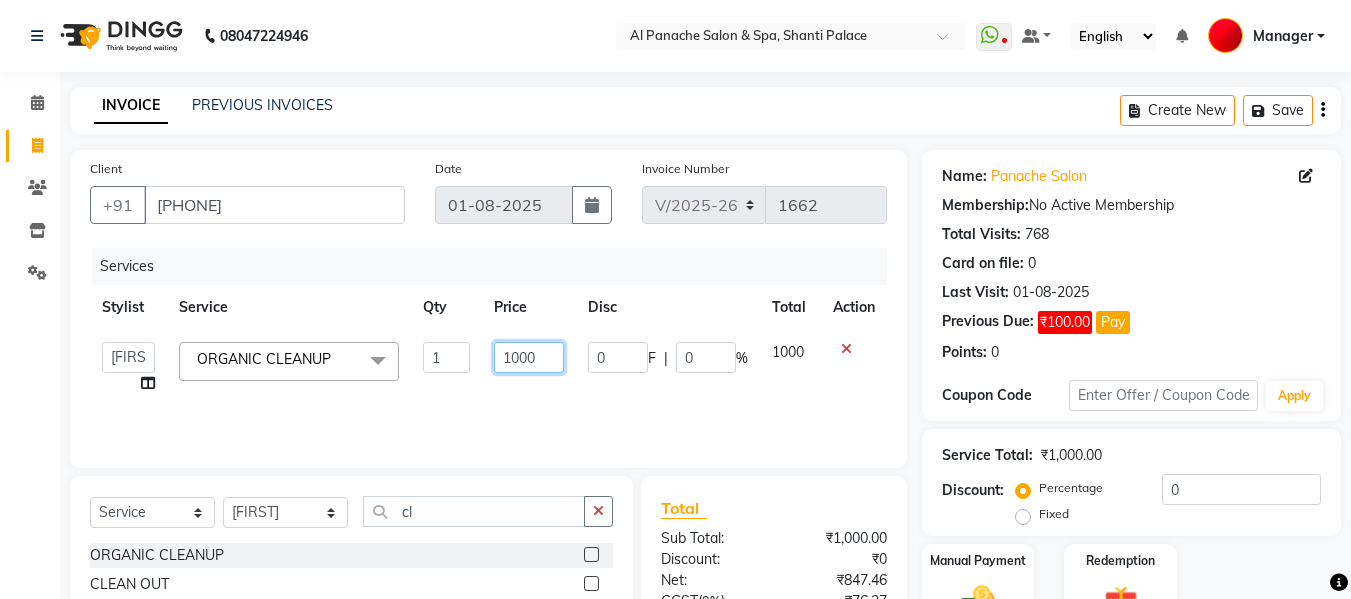 click on "1000" 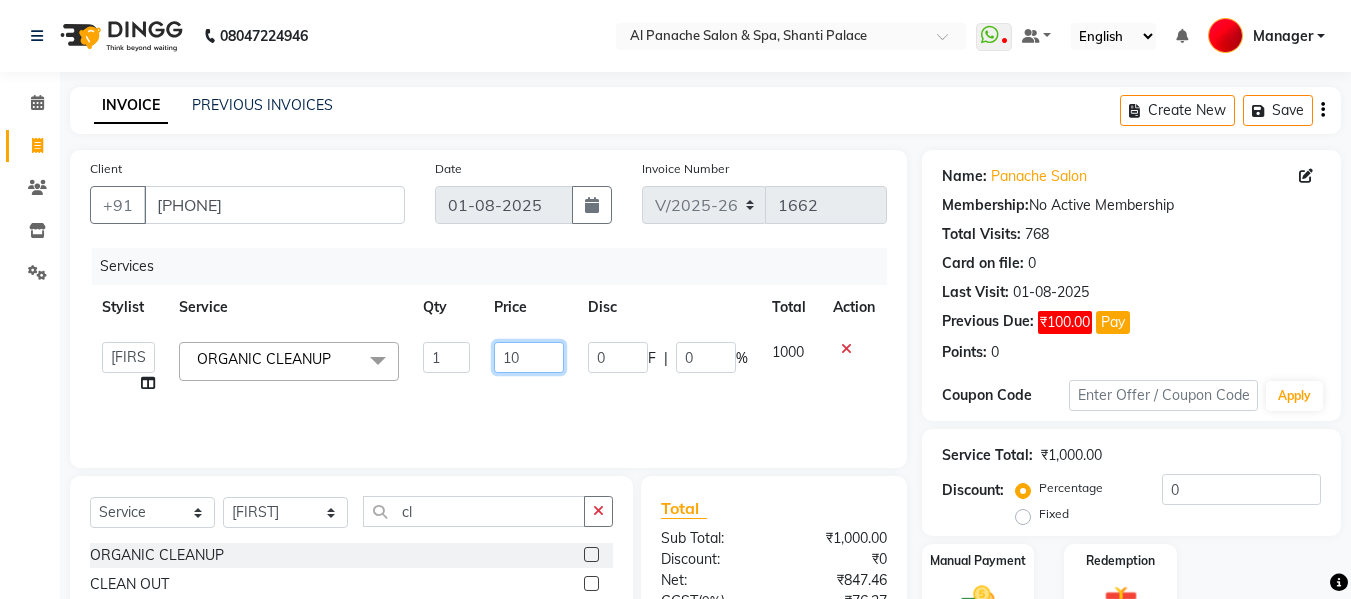 type on "1" 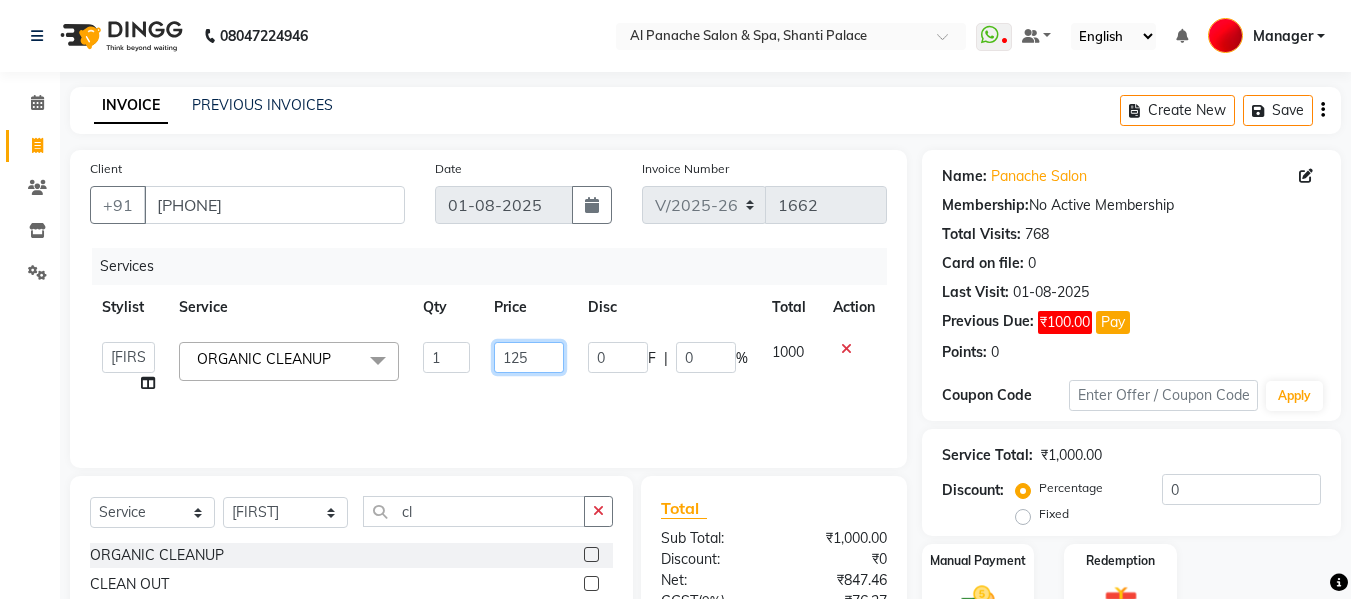 type on "1250" 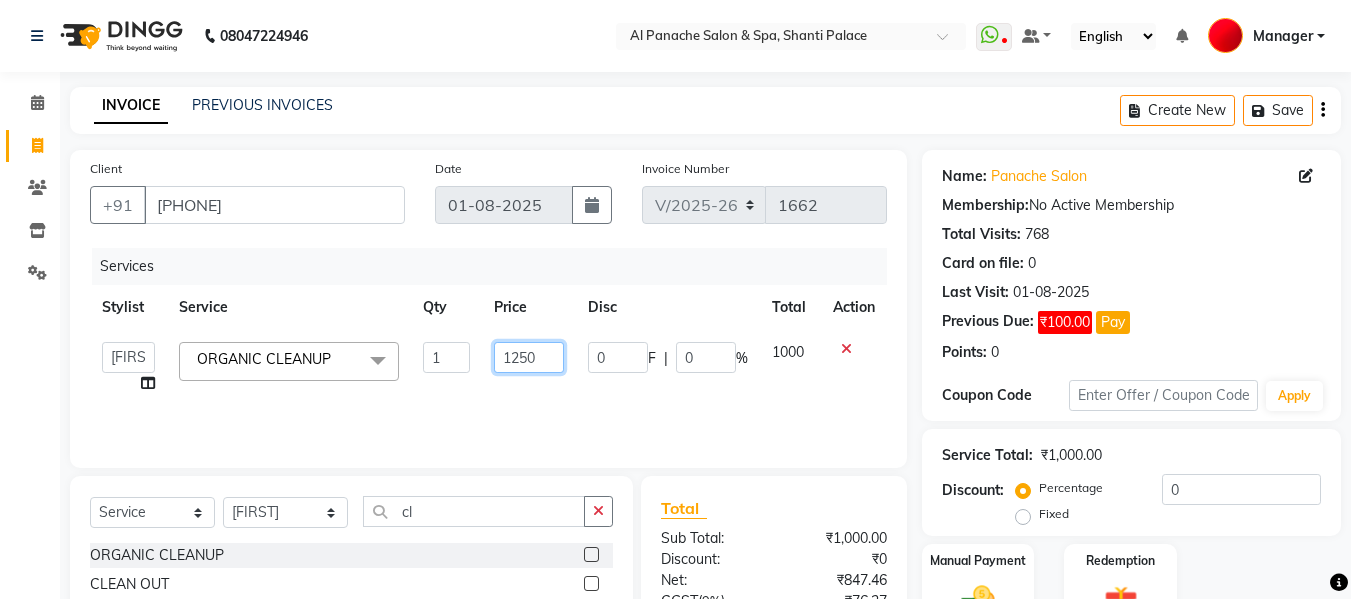 scroll, scrollTop: 202, scrollLeft: 0, axis: vertical 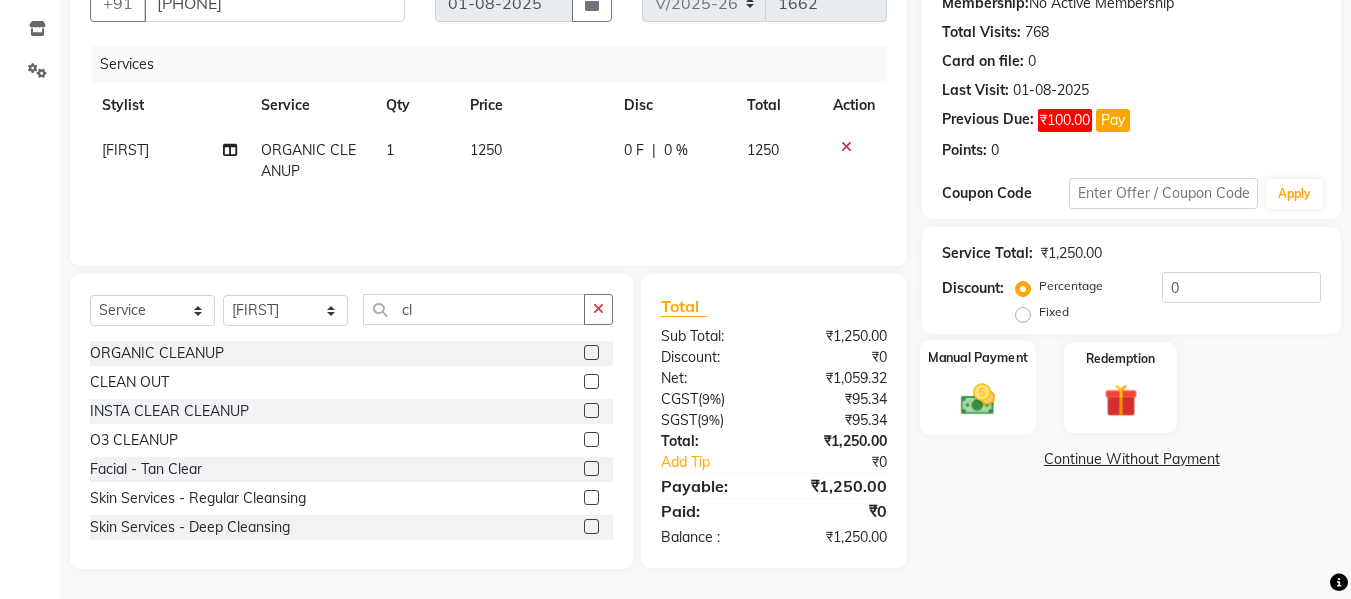 click on "Manual Payment" 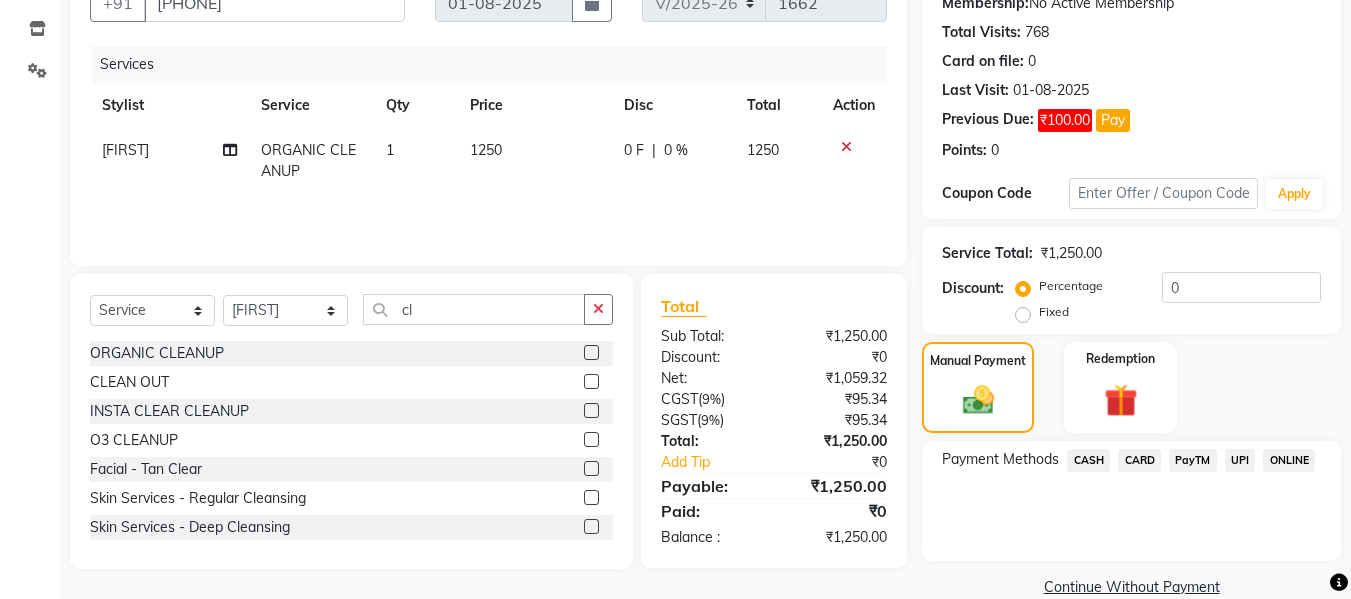 click on "UPI" 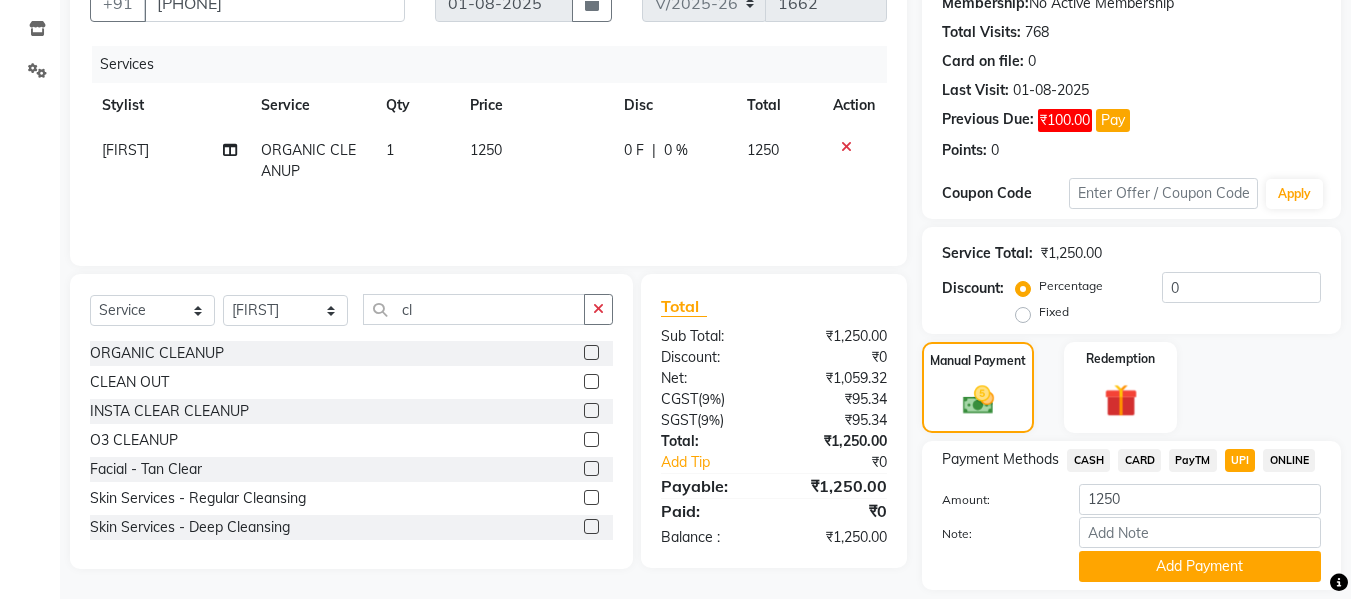 scroll, scrollTop: 264, scrollLeft: 0, axis: vertical 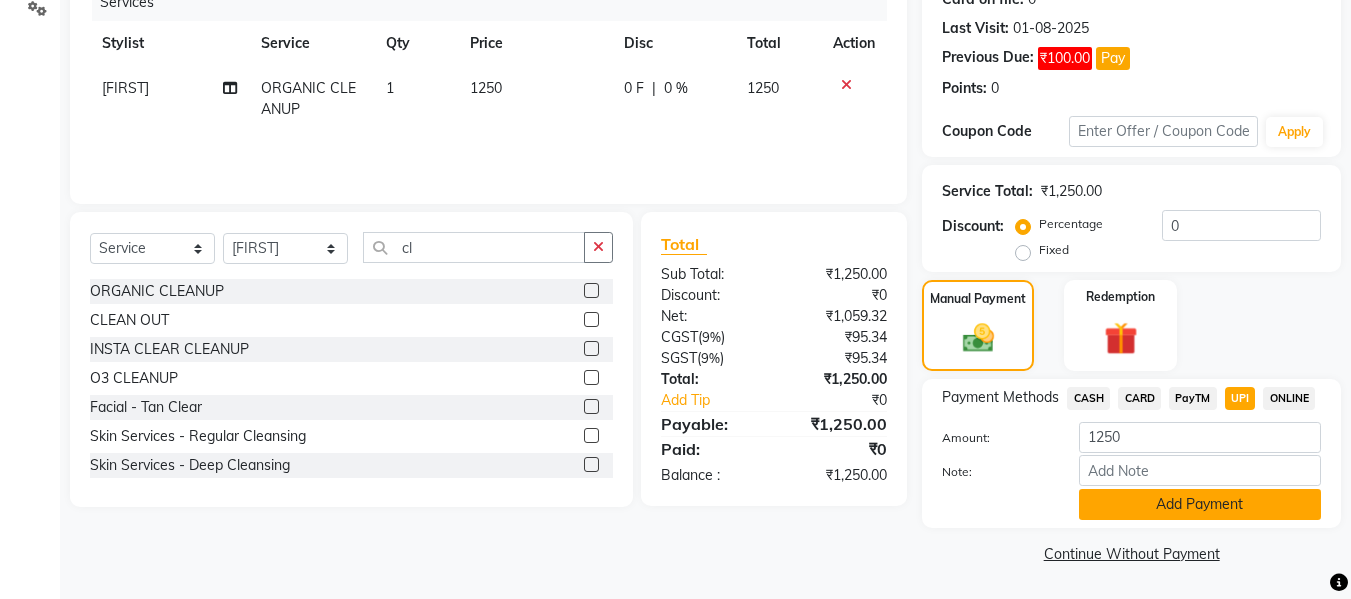click on "Add Payment" 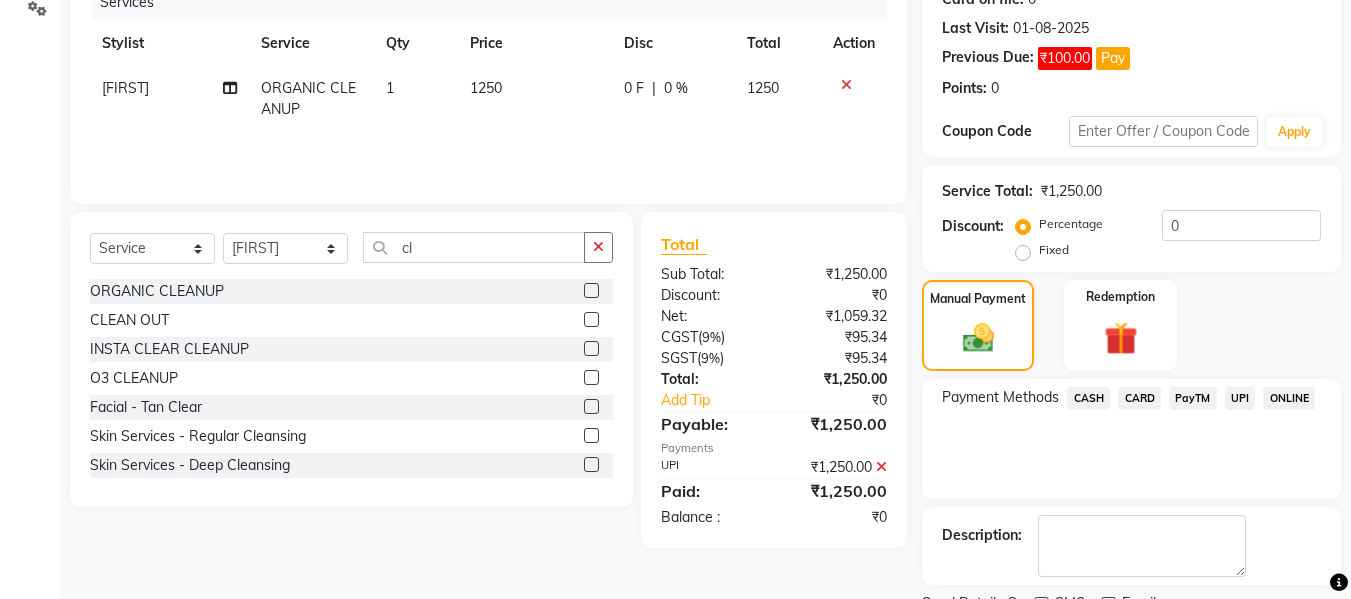 scroll, scrollTop: 348, scrollLeft: 0, axis: vertical 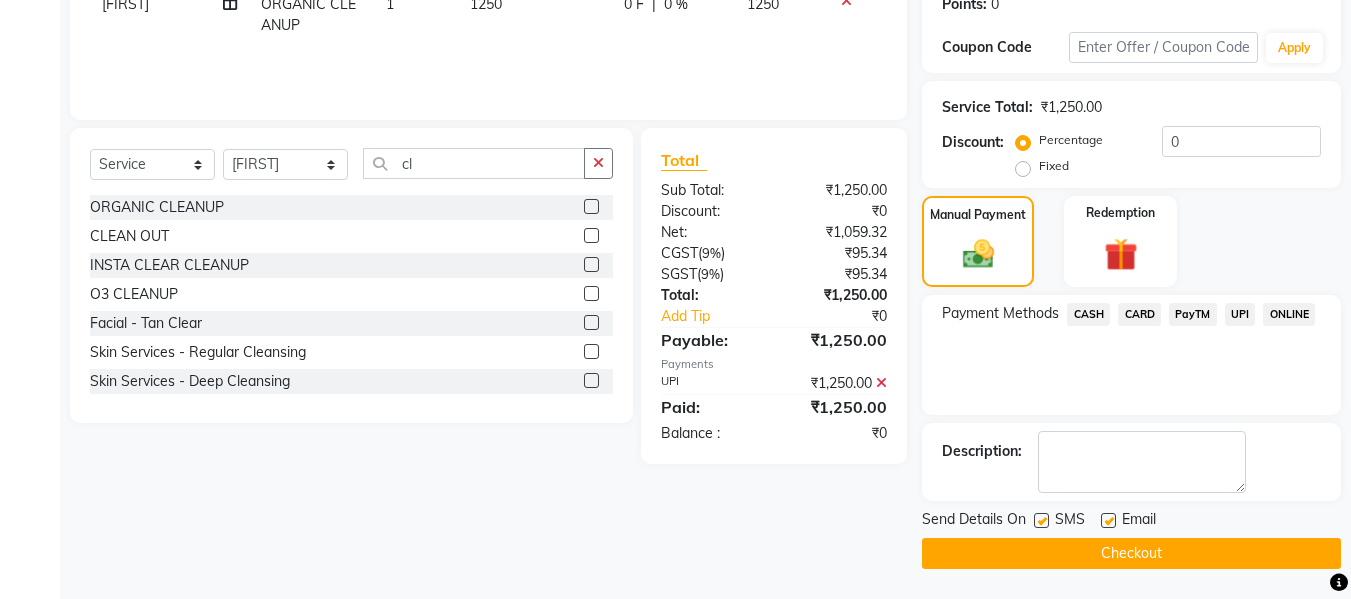 click on "Checkout" 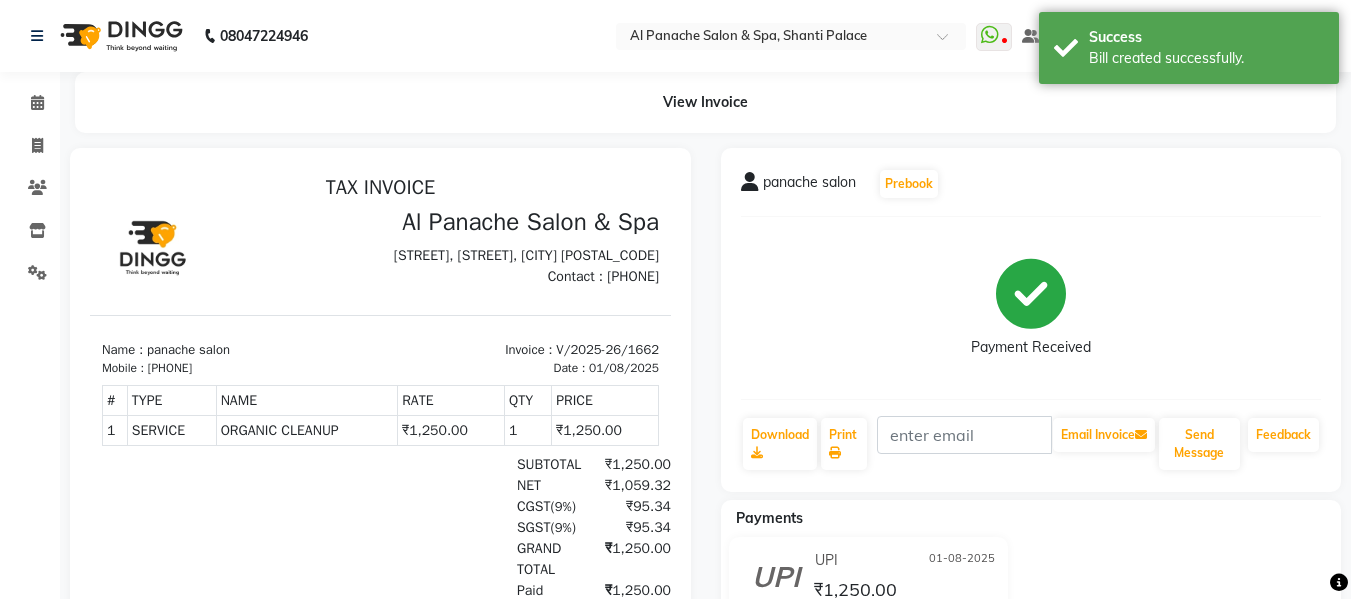 scroll, scrollTop: 0, scrollLeft: 0, axis: both 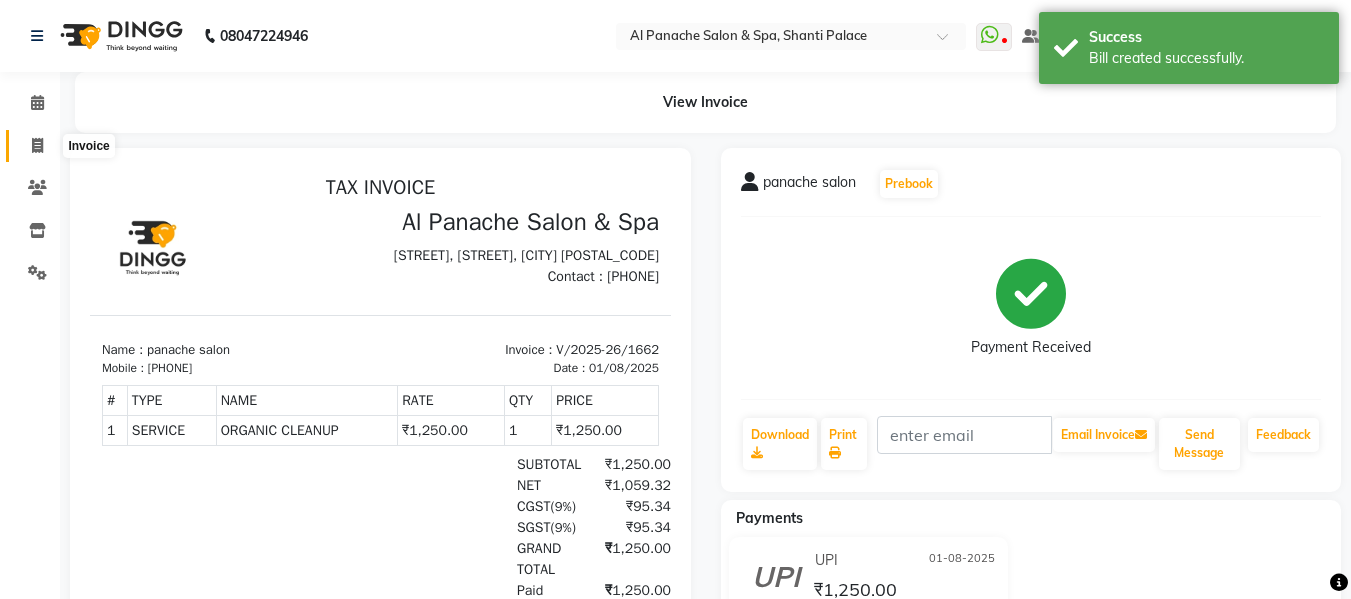 click 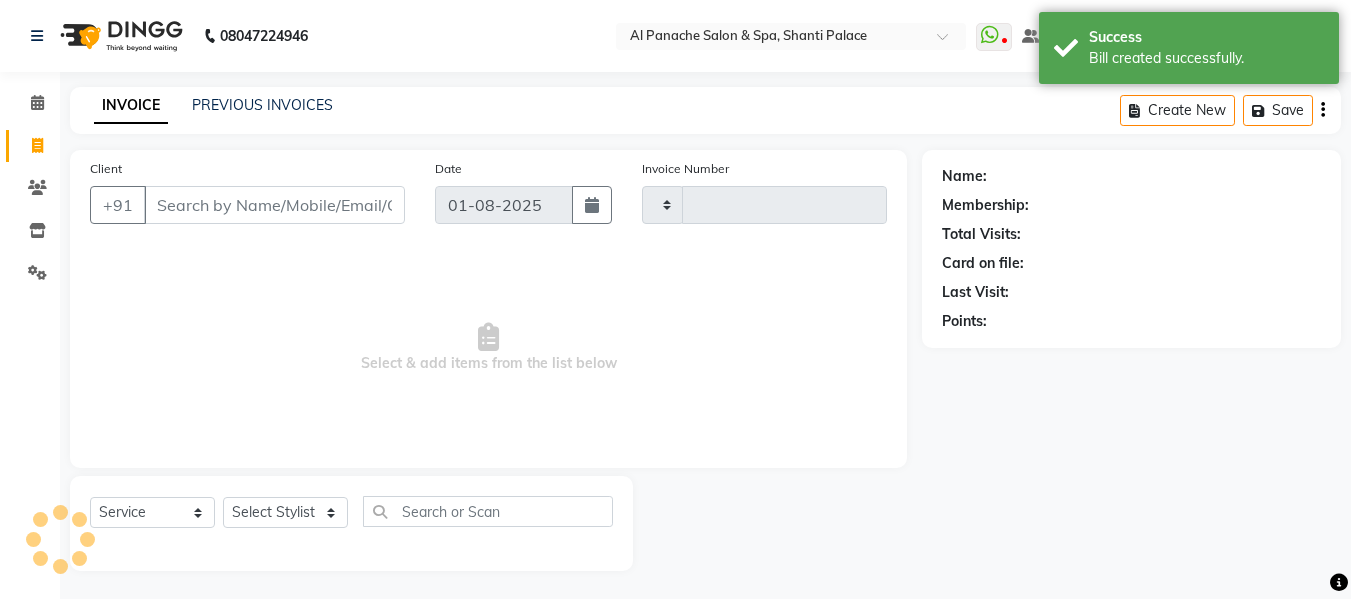 scroll, scrollTop: 2, scrollLeft: 0, axis: vertical 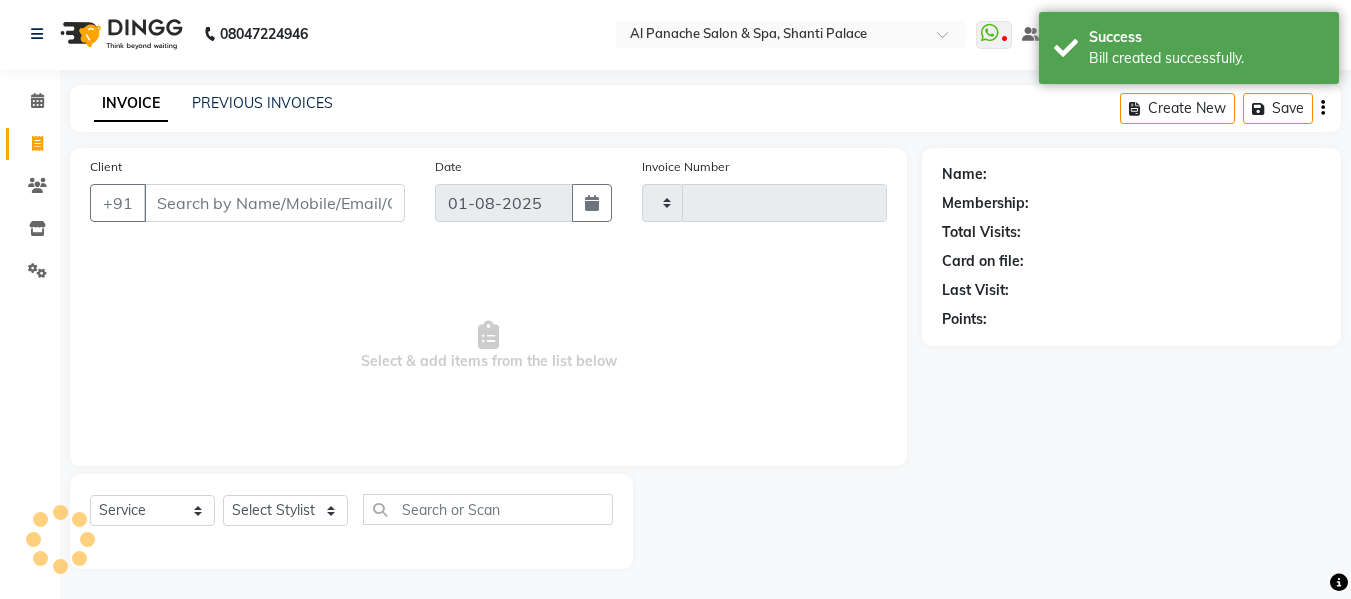 type on "1663" 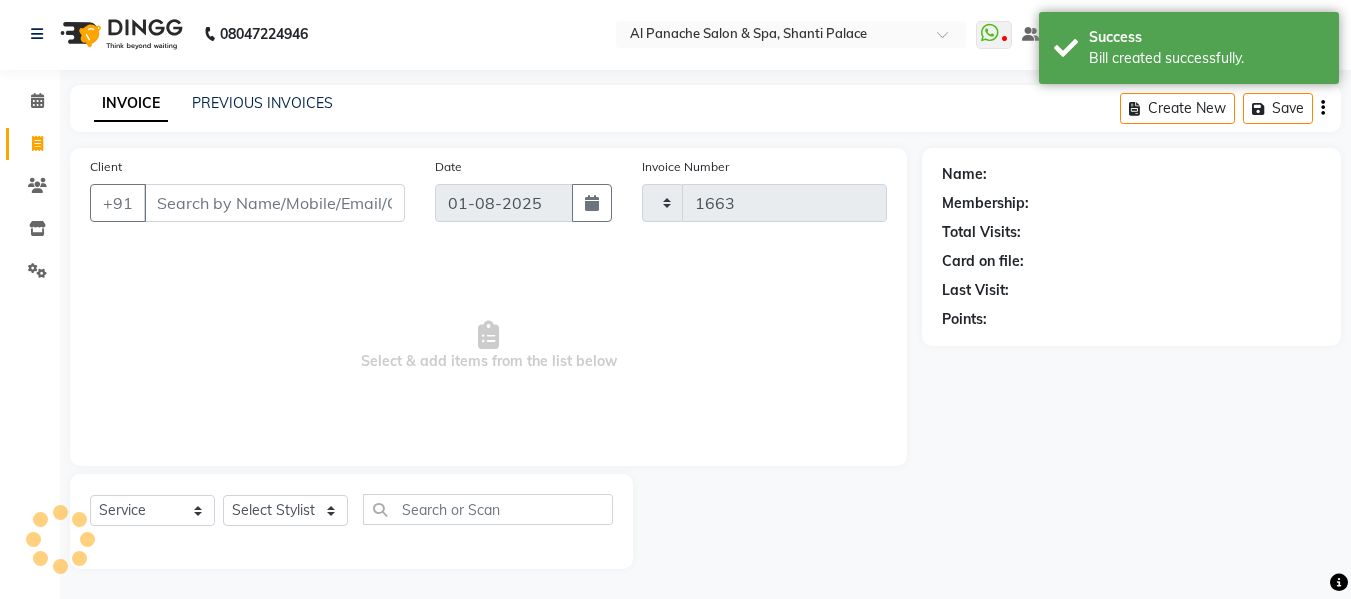 select on "751" 